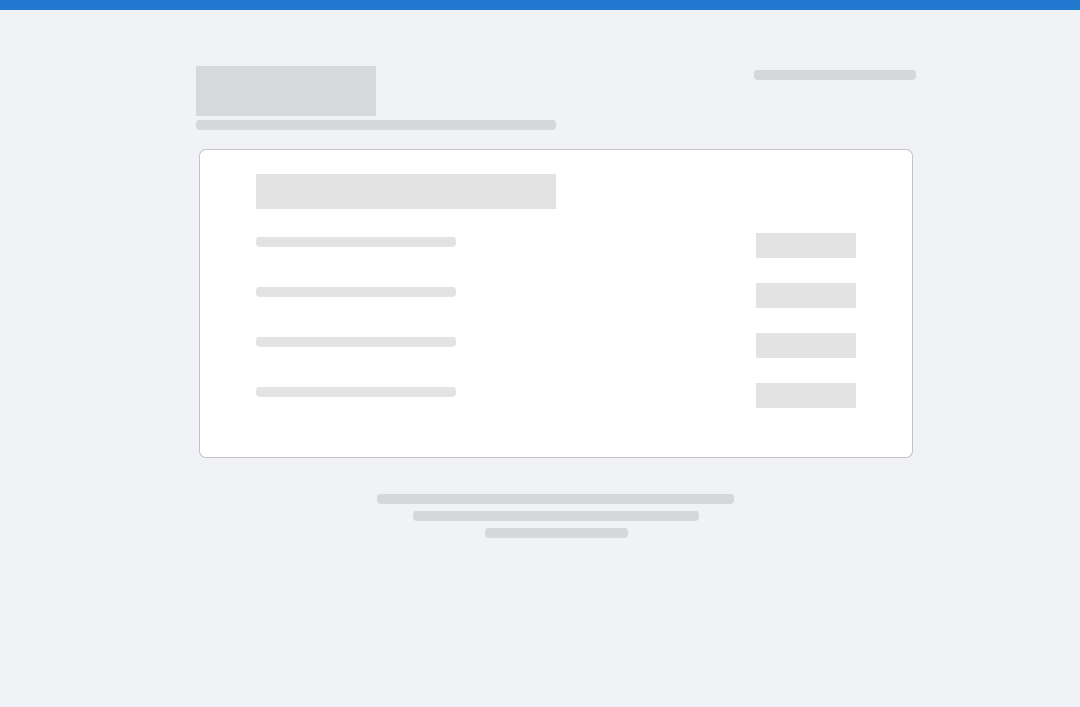 scroll, scrollTop: 0, scrollLeft: 0, axis: both 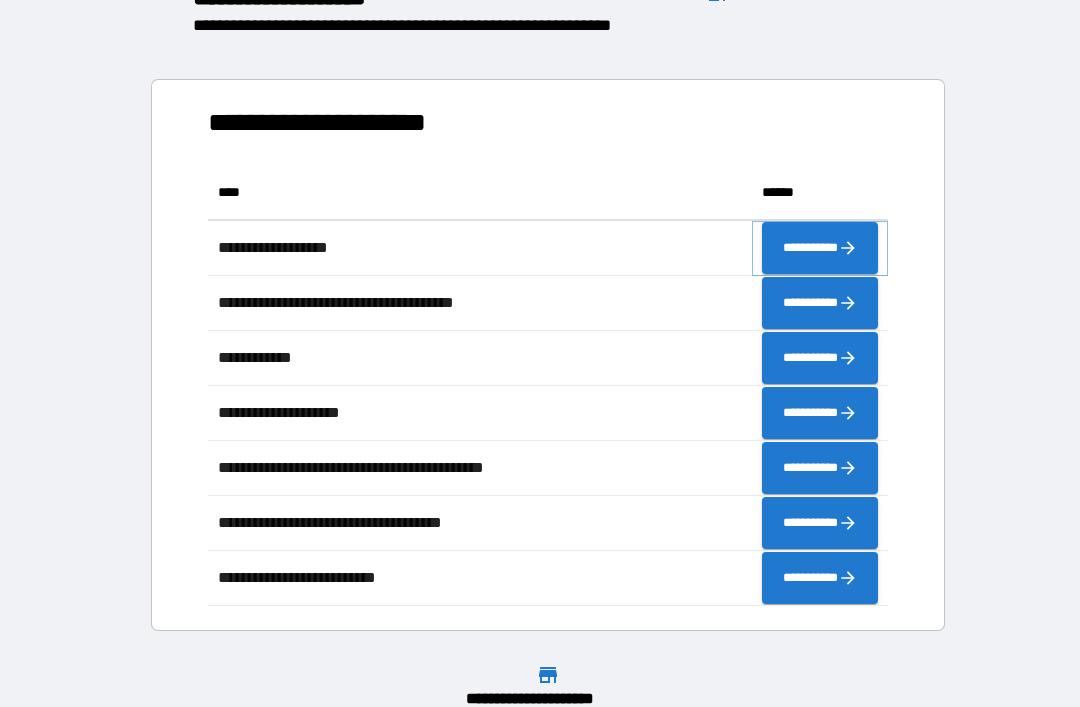 click on "**********" at bounding box center [820, 248] 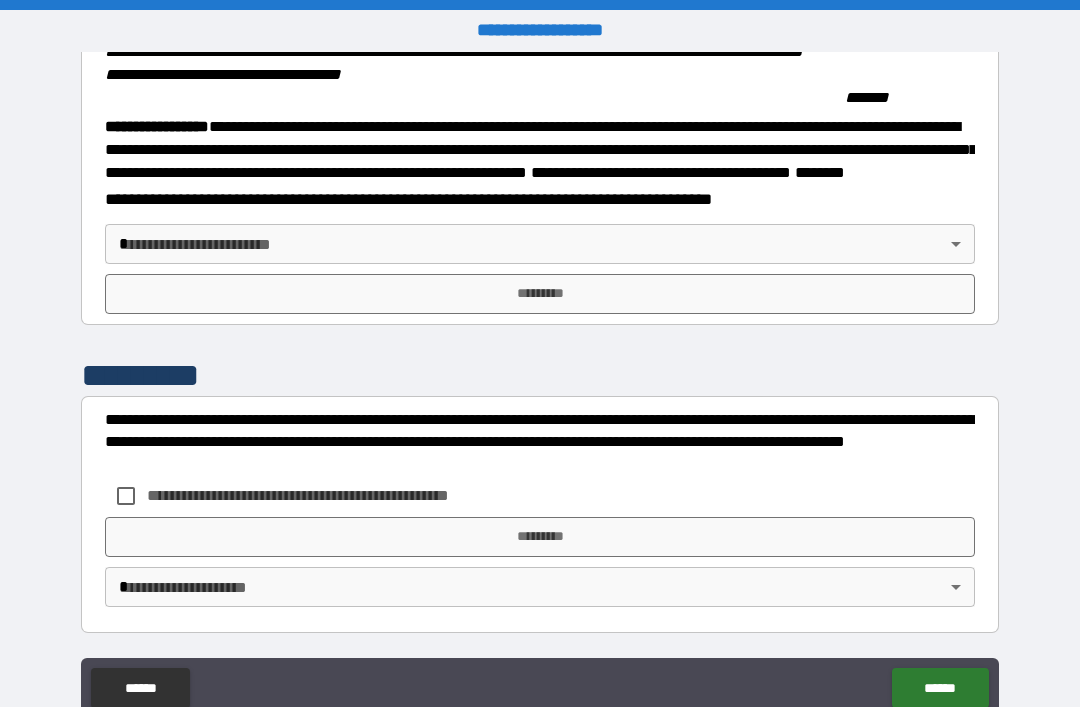scroll, scrollTop: 2215, scrollLeft: 0, axis: vertical 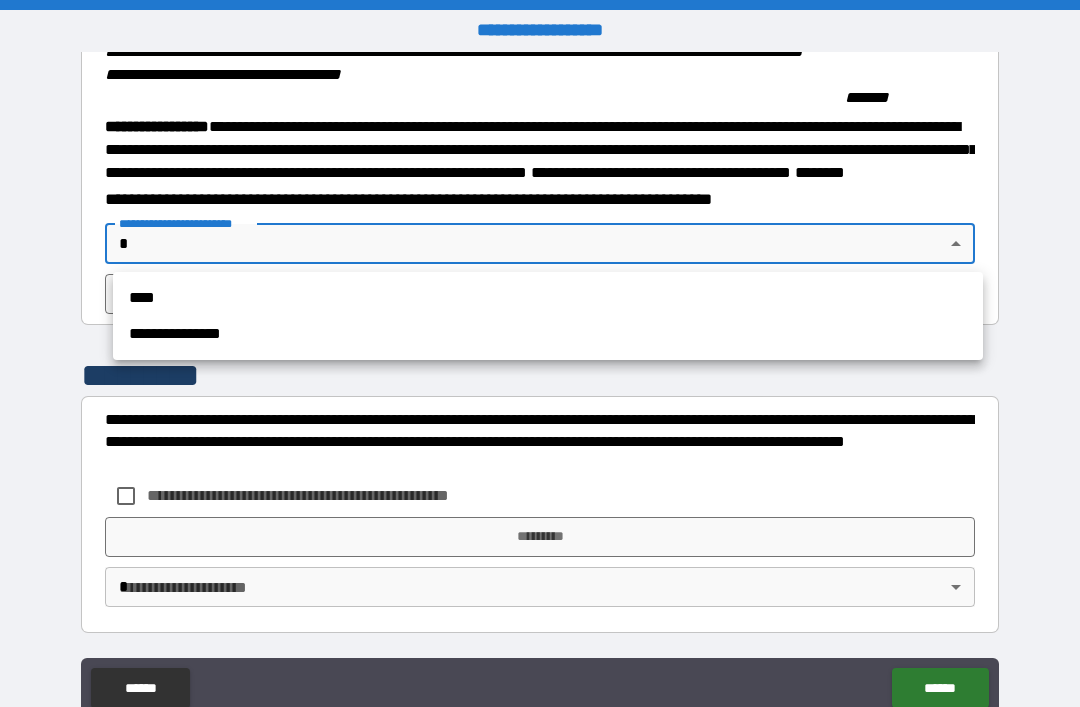 click on "****" at bounding box center (548, 298) 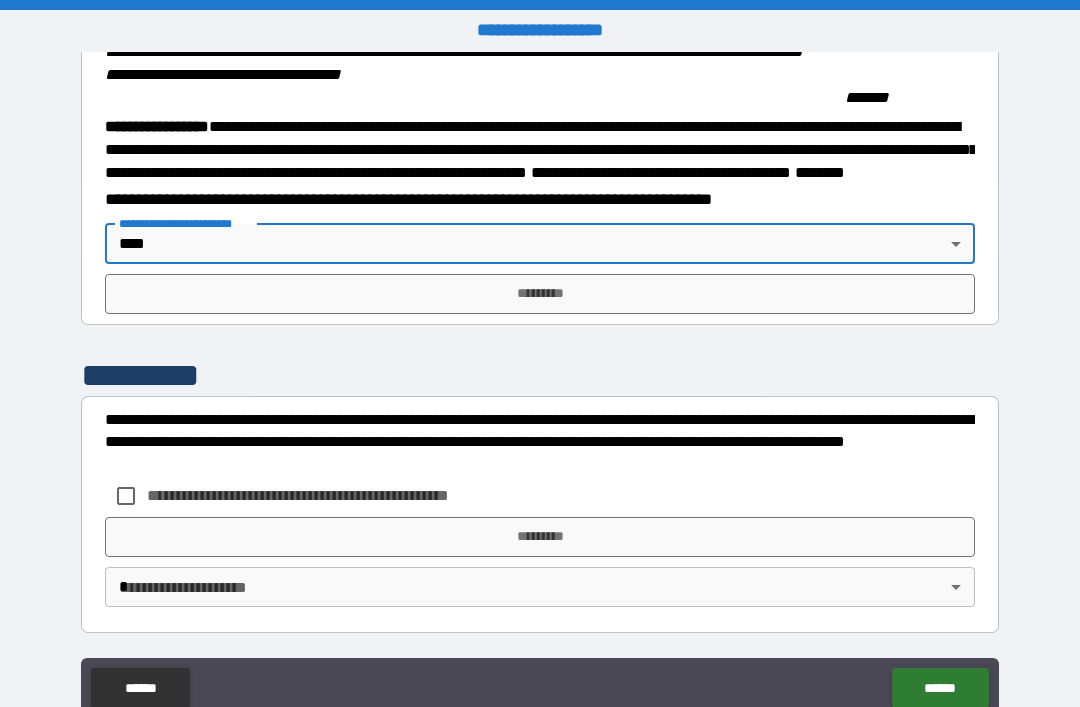 click on "*********" at bounding box center (540, 294) 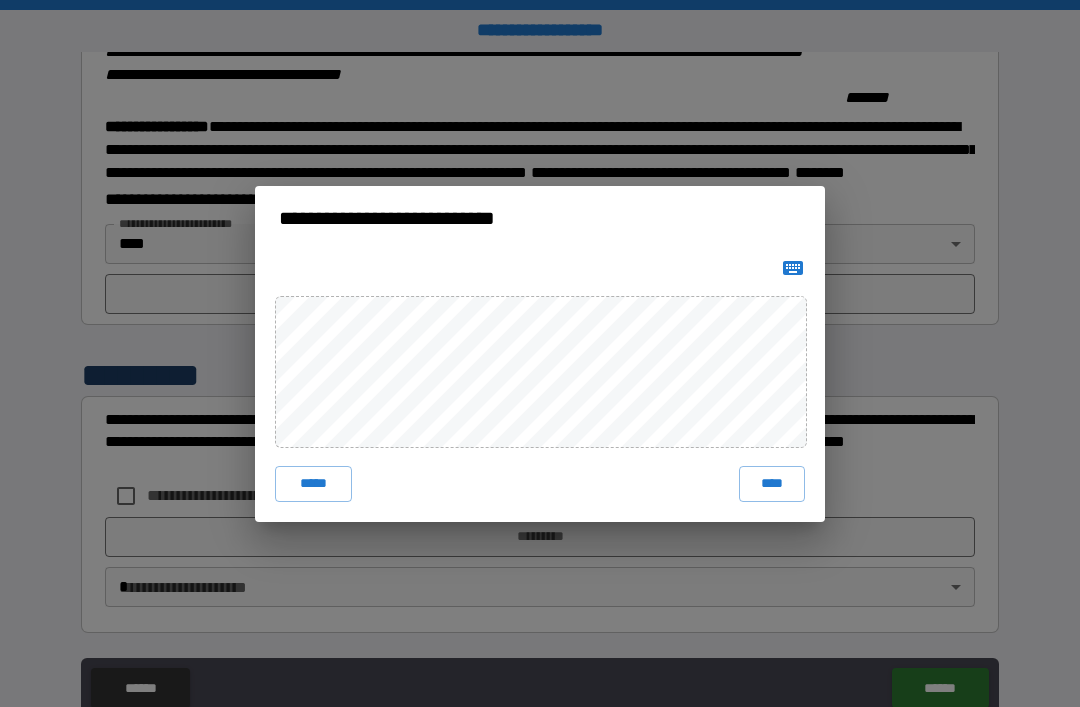 click on "****" at bounding box center (772, 484) 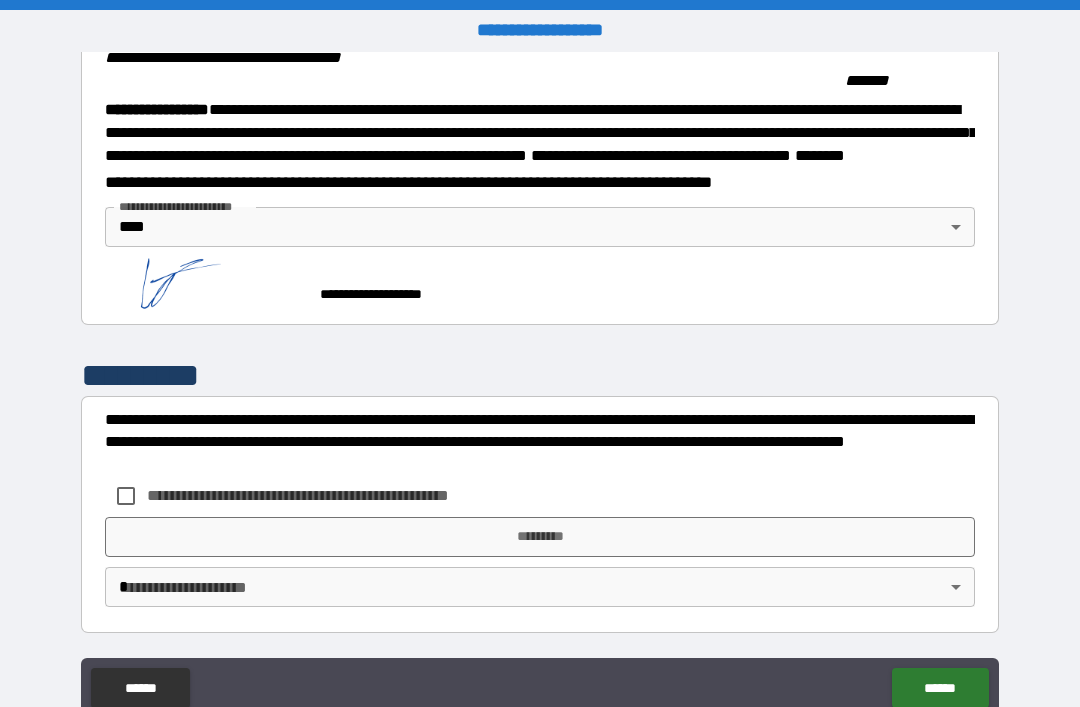 scroll, scrollTop: 2232, scrollLeft: 0, axis: vertical 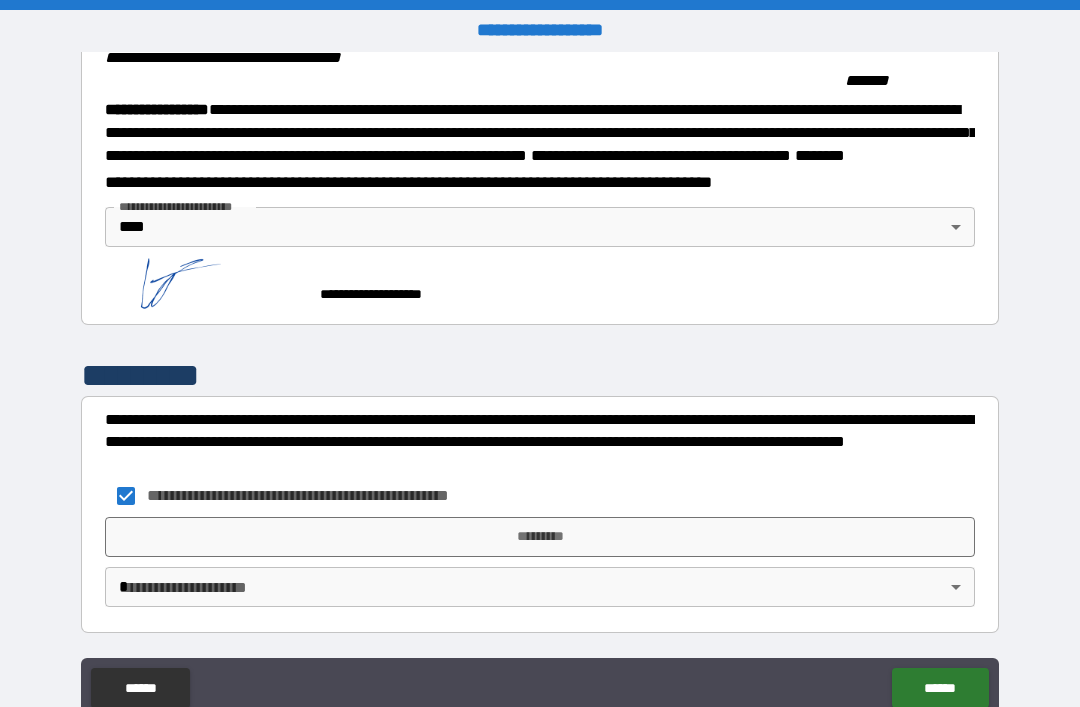 click on "*********" at bounding box center [540, 537] 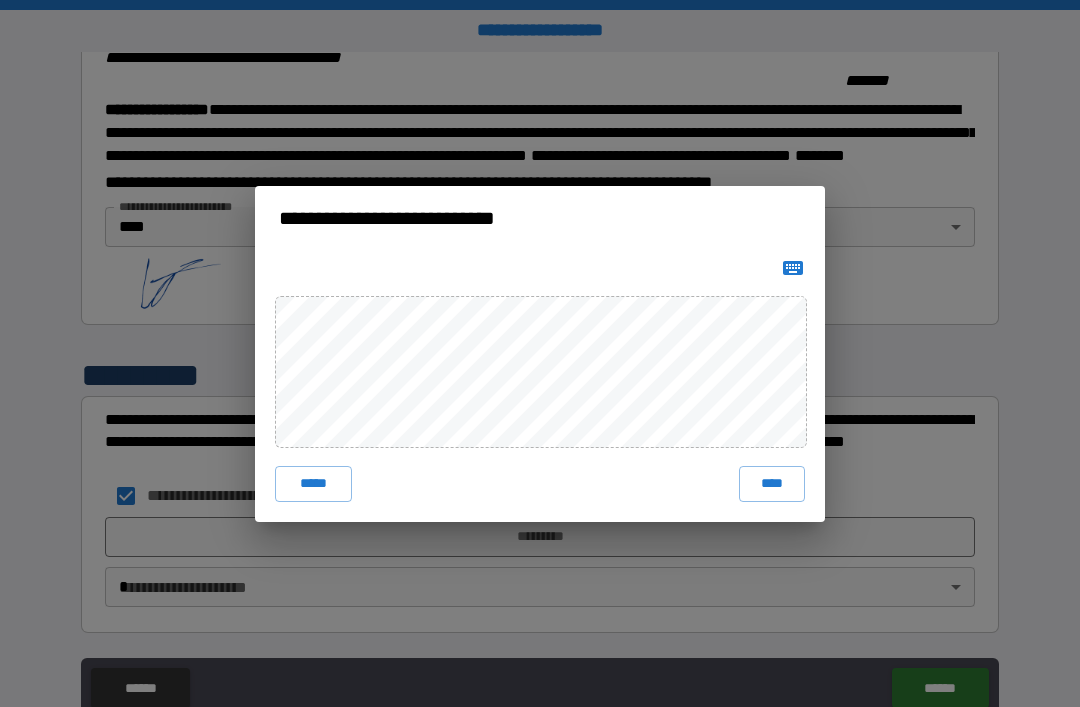 click on "****" at bounding box center [772, 484] 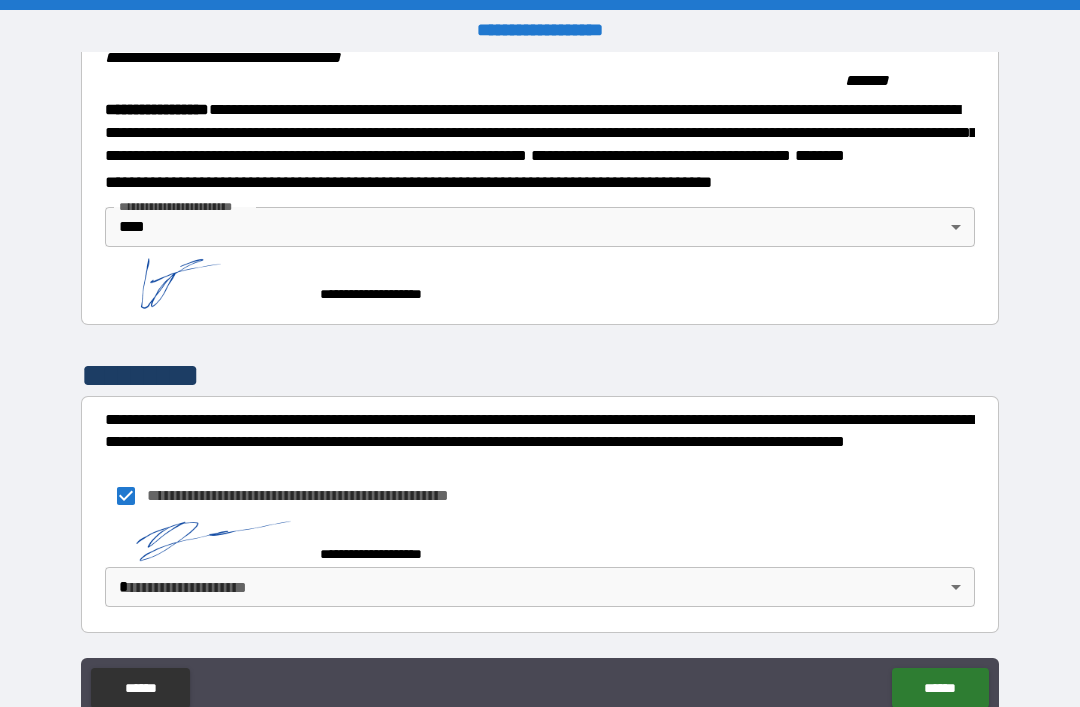 scroll, scrollTop: 2222, scrollLeft: 0, axis: vertical 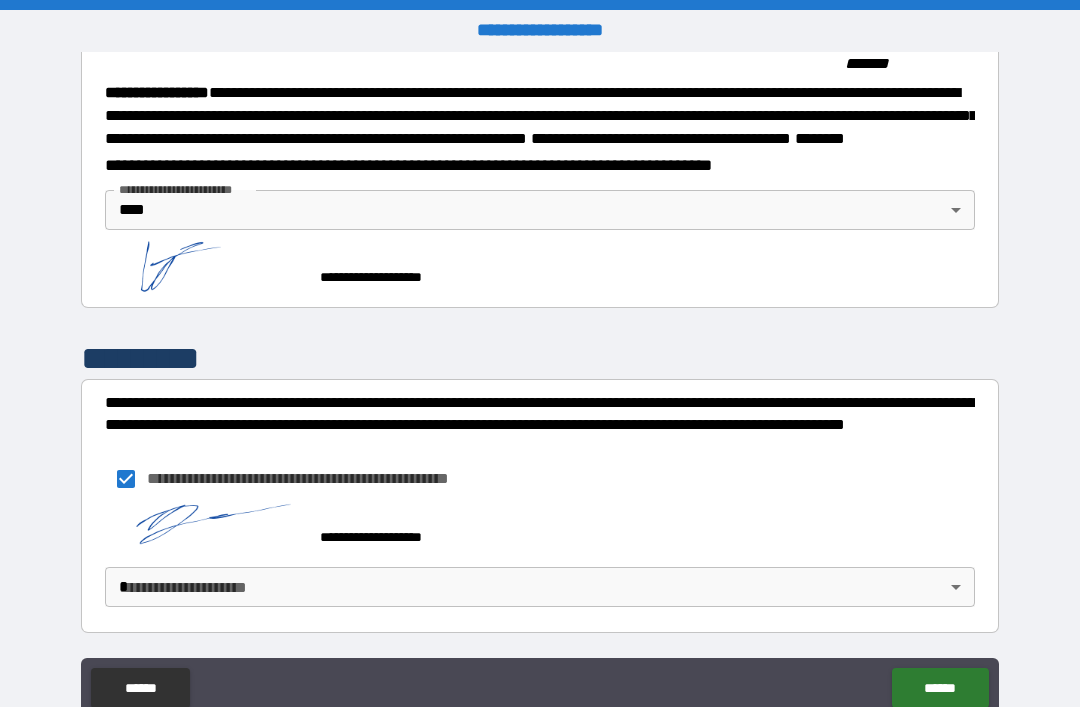 click on "**********" at bounding box center [540, 385] 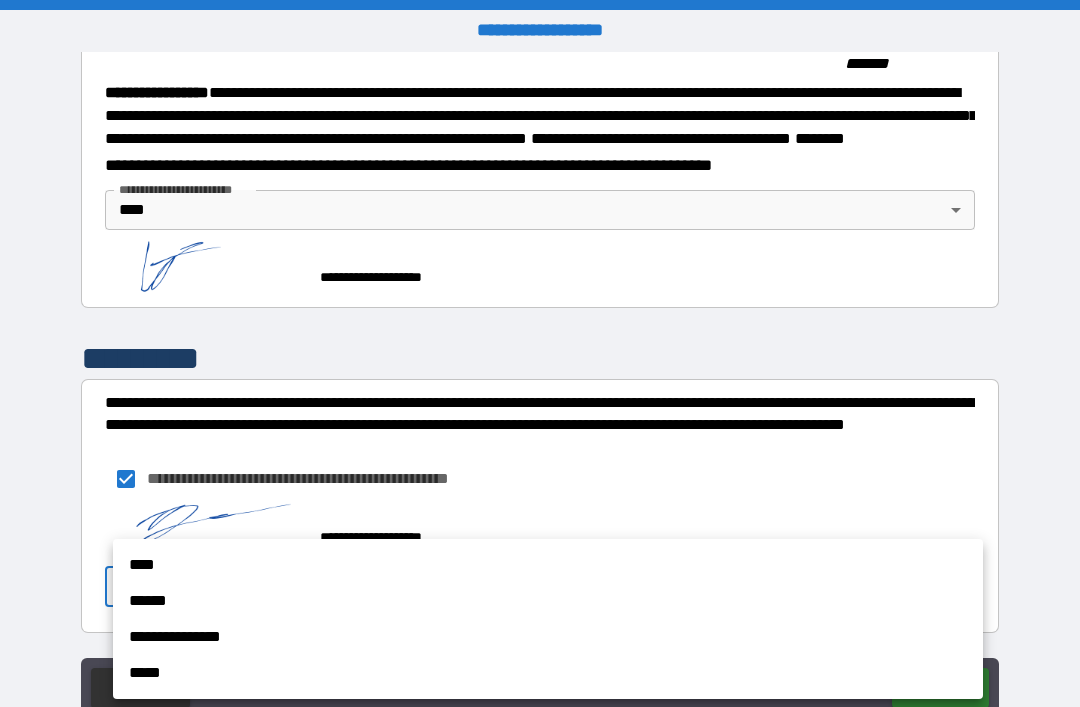 click on "****" at bounding box center (548, 565) 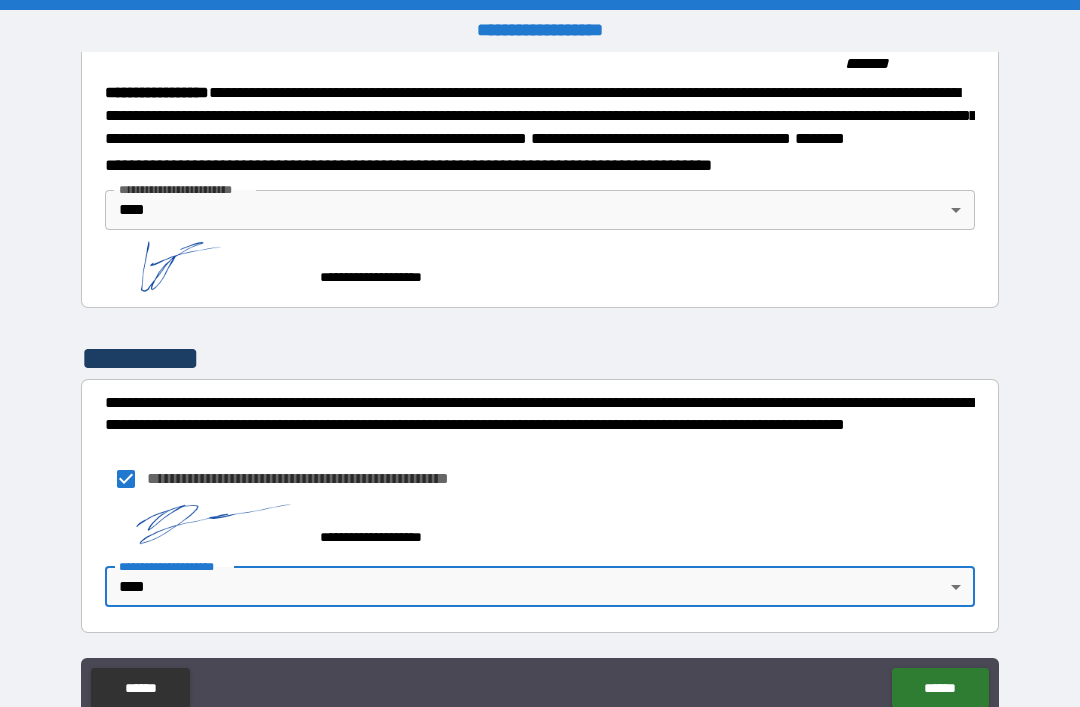 click on "******" at bounding box center [940, 688] 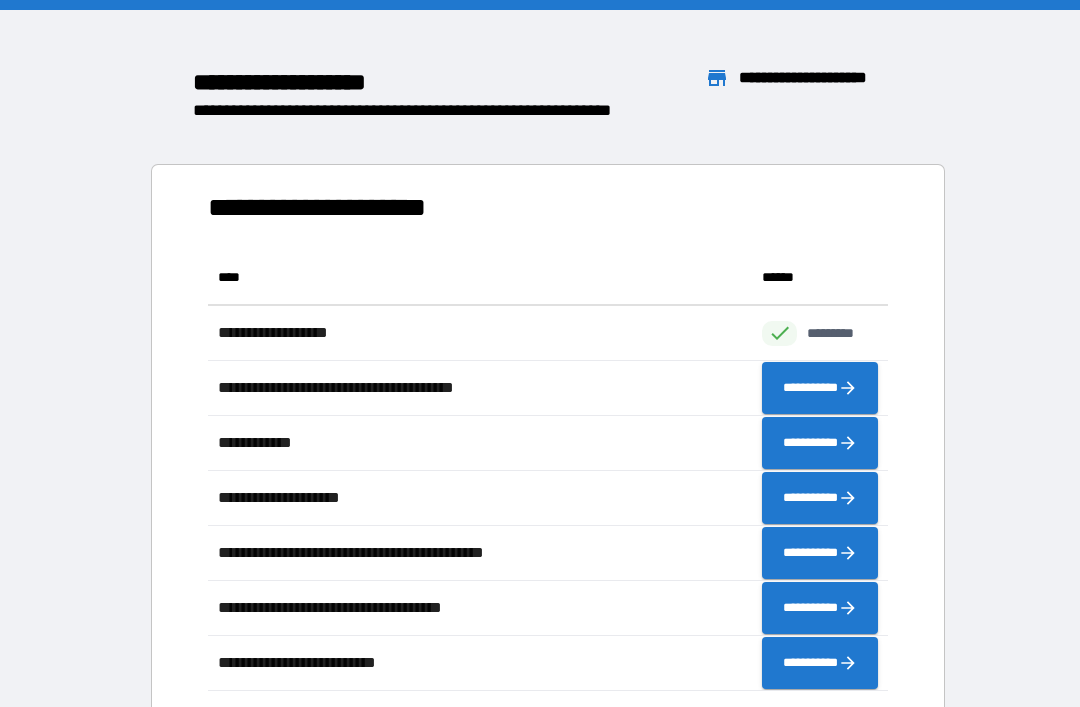 scroll, scrollTop: 441, scrollLeft: 680, axis: both 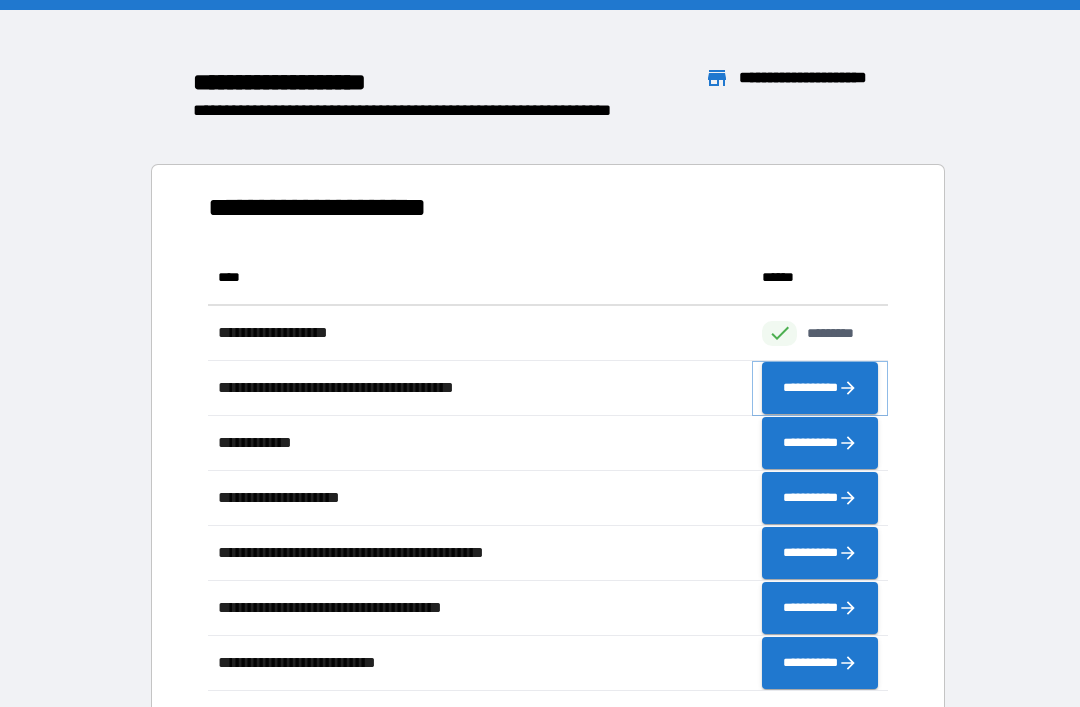 click on "**********" at bounding box center (820, 388) 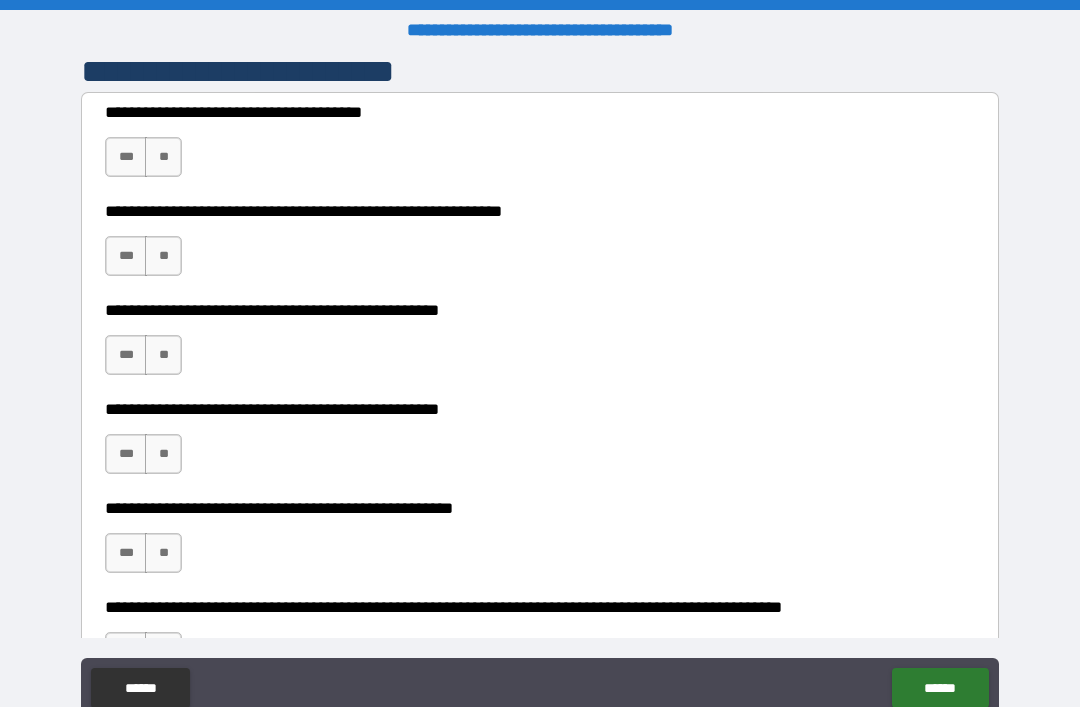 scroll, scrollTop: 412, scrollLeft: 0, axis: vertical 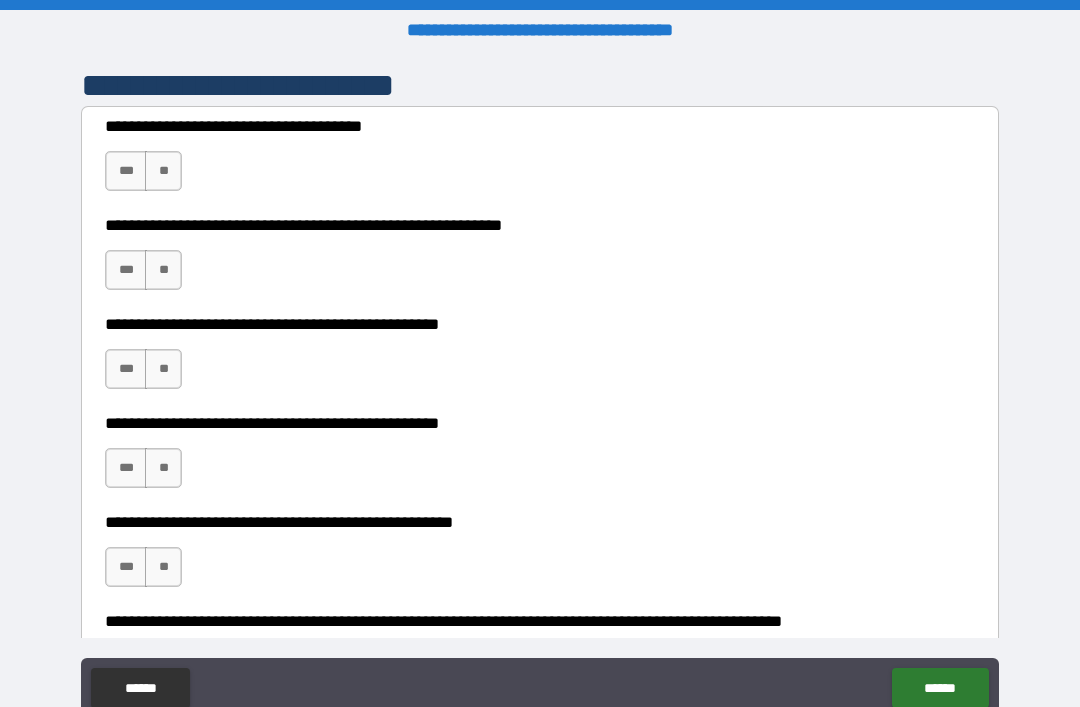click on "**" at bounding box center (163, 171) 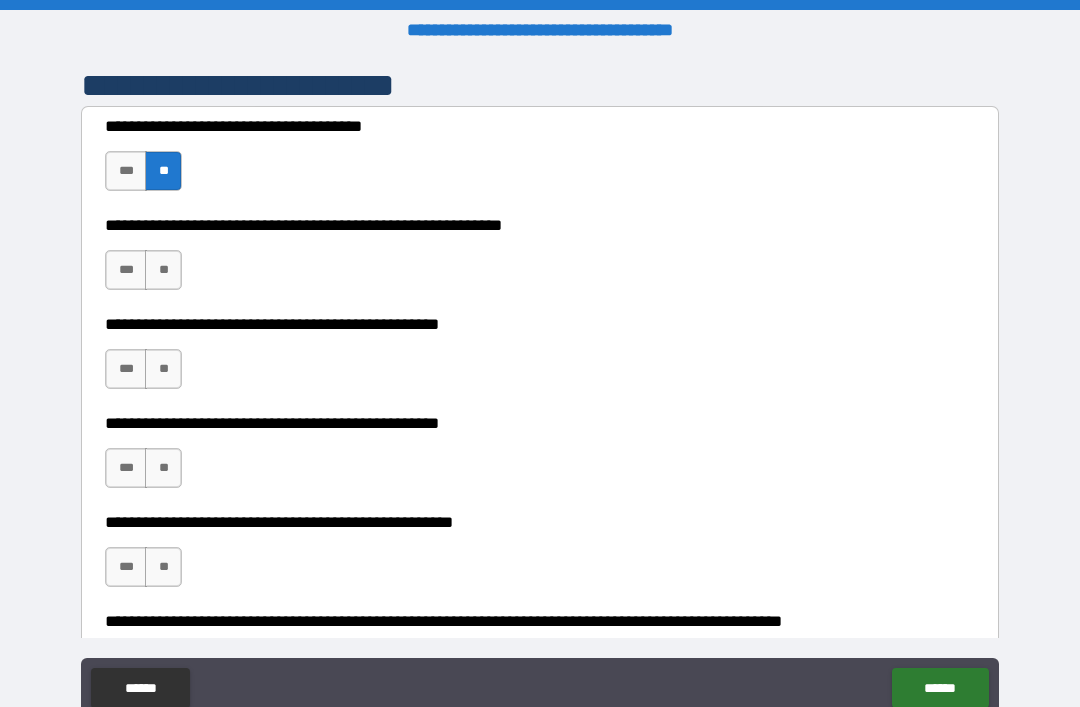 click on "**" at bounding box center [163, 270] 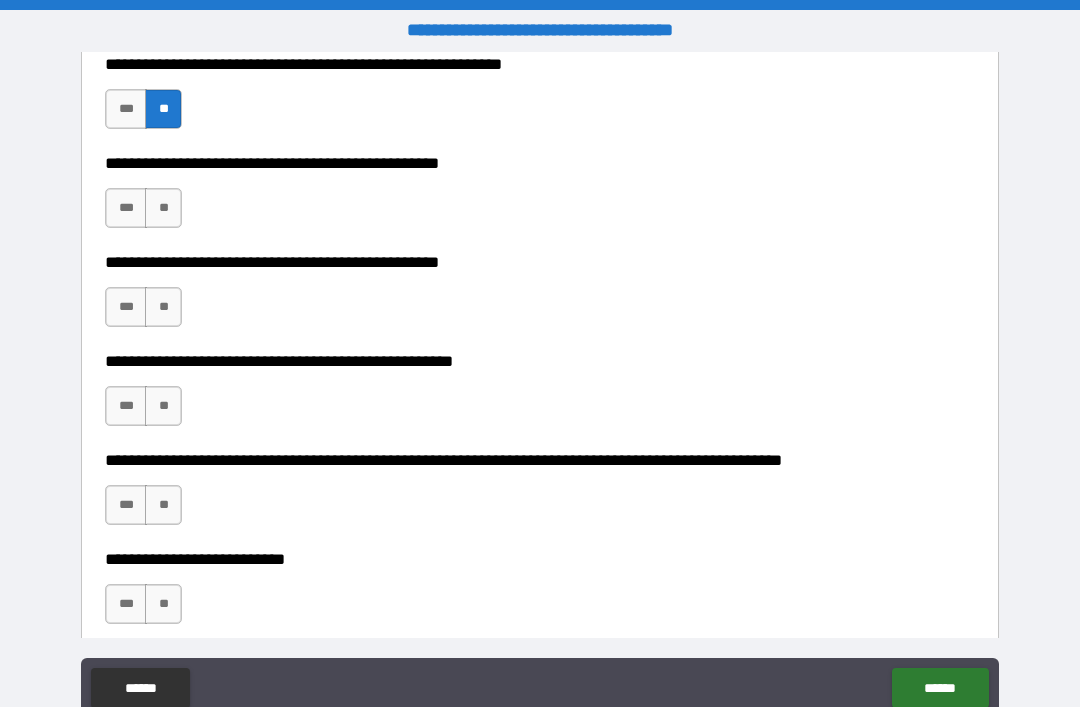 scroll, scrollTop: 580, scrollLeft: 0, axis: vertical 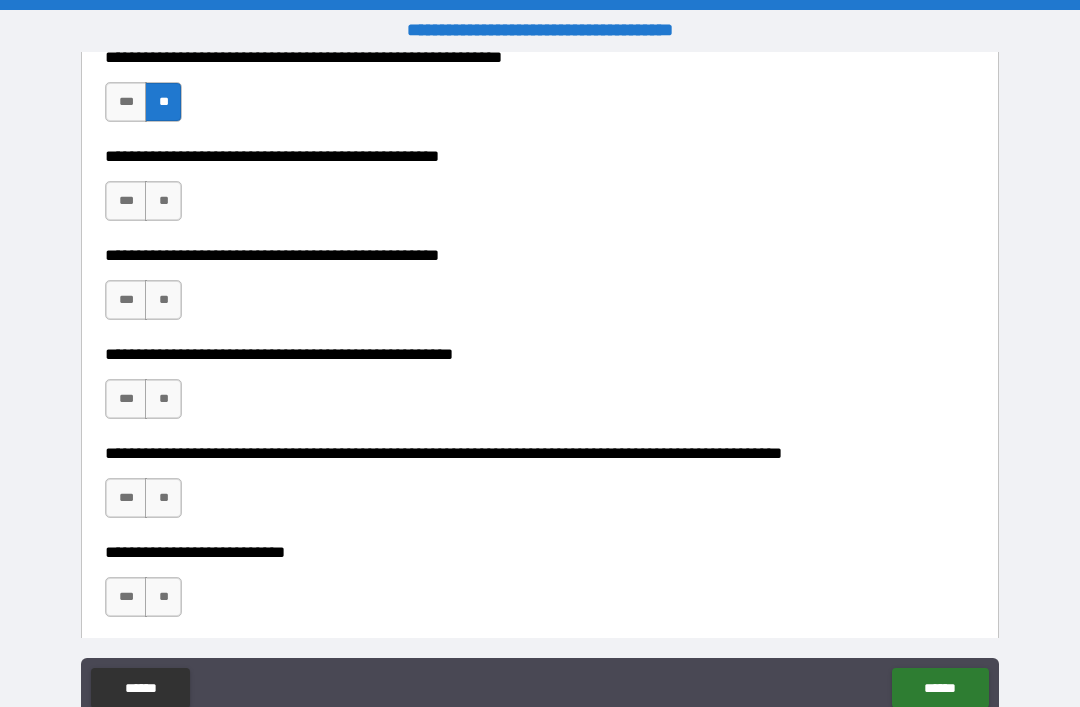 click on "**" at bounding box center [163, 201] 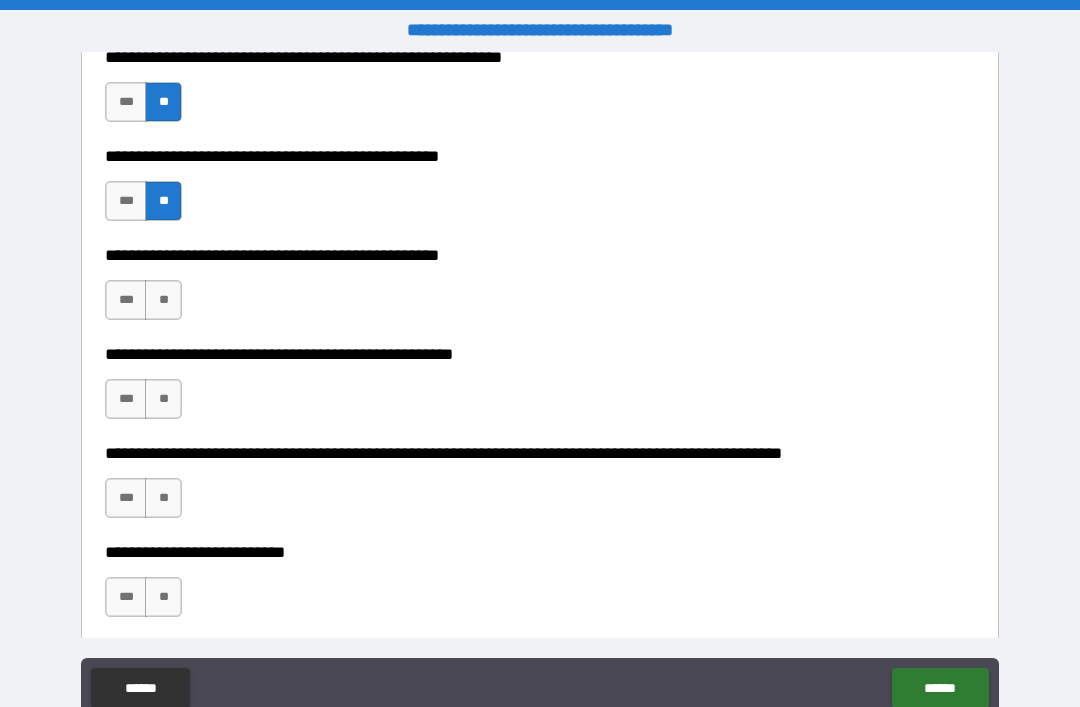 click on "**" at bounding box center [163, 300] 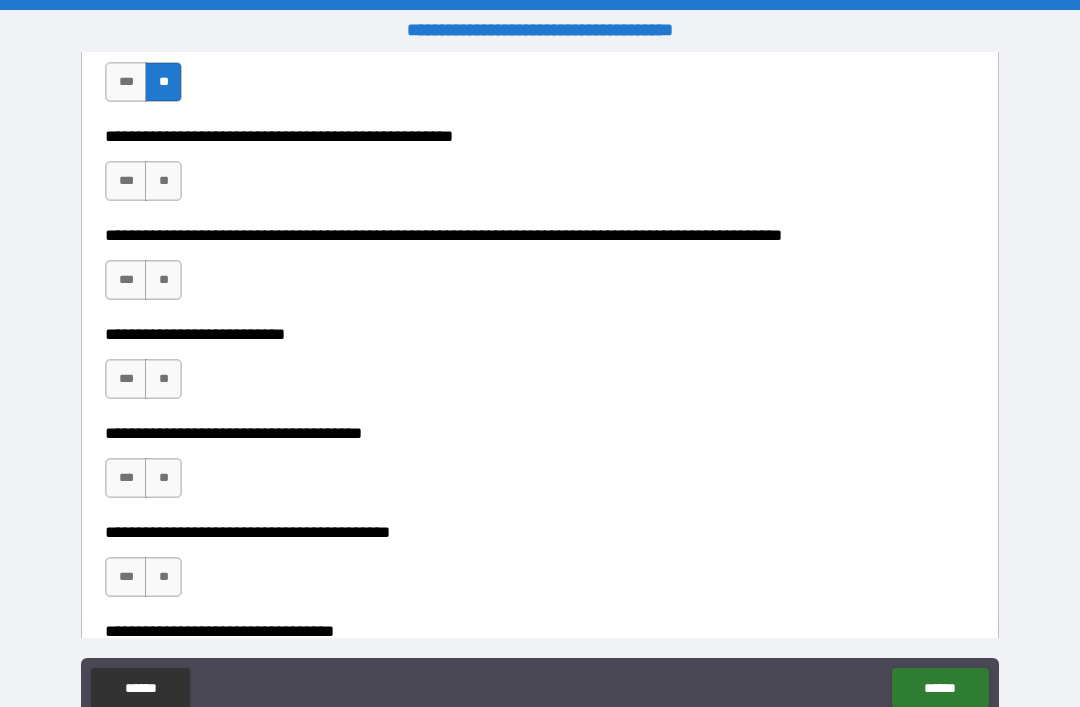 scroll, scrollTop: 799, scrollLeft: 0, axis: vertical 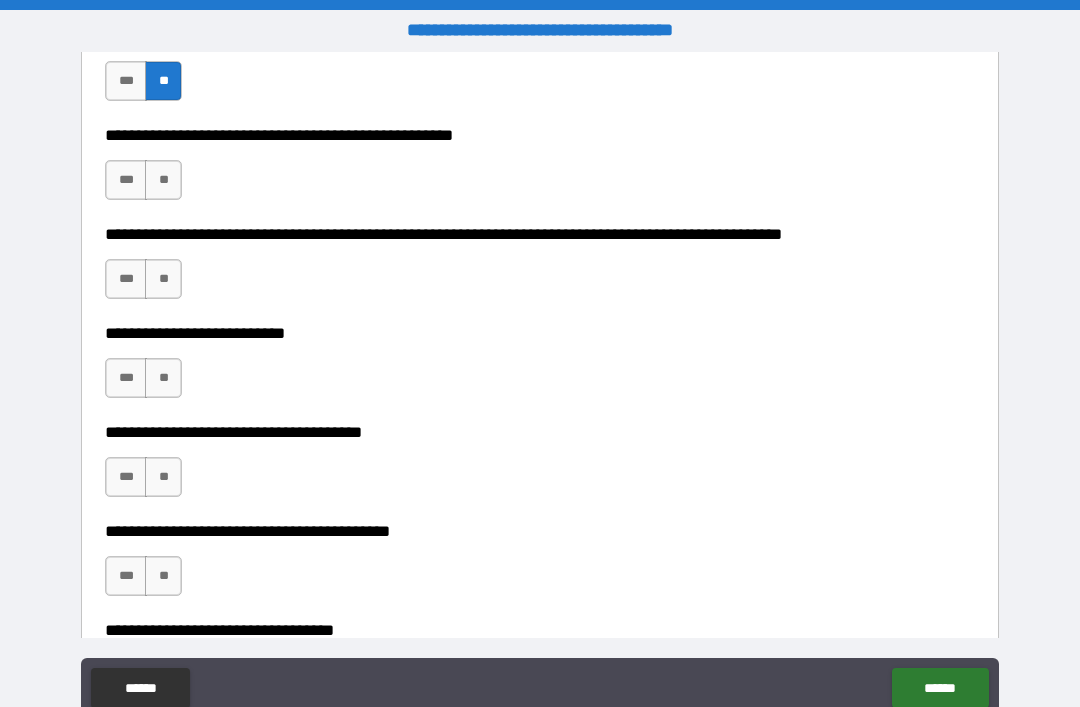 click on "**" at bounding box center (163, 180) 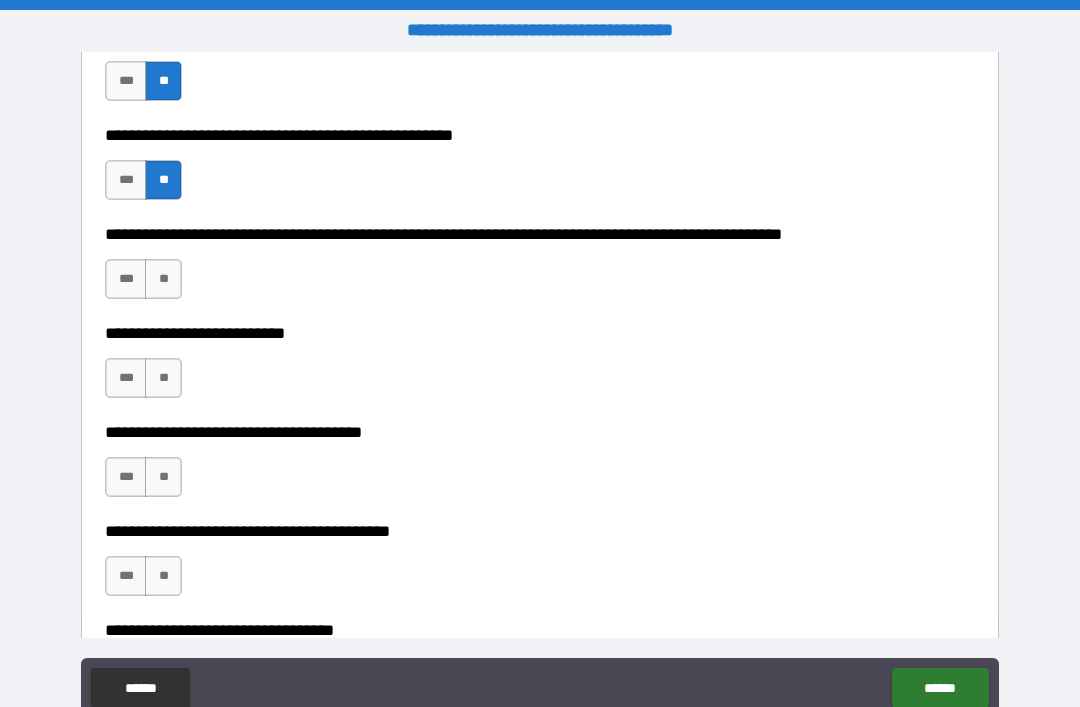 click on "**" at bounding box center [163, 279] 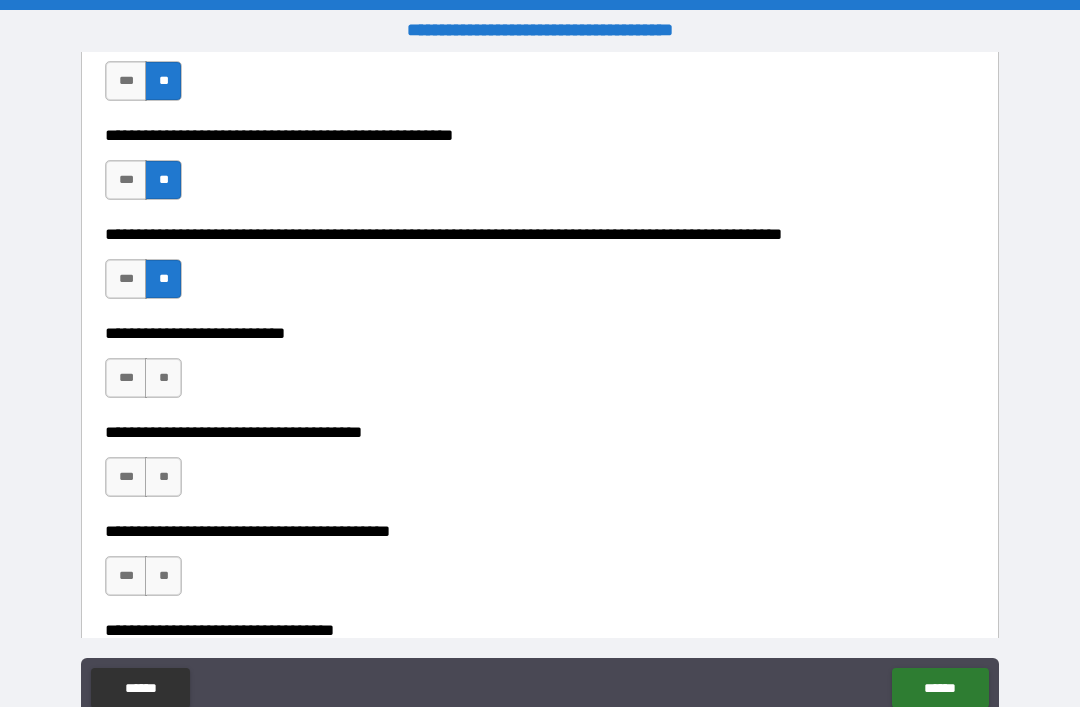 click on "**" at bounding box center (163, 378) 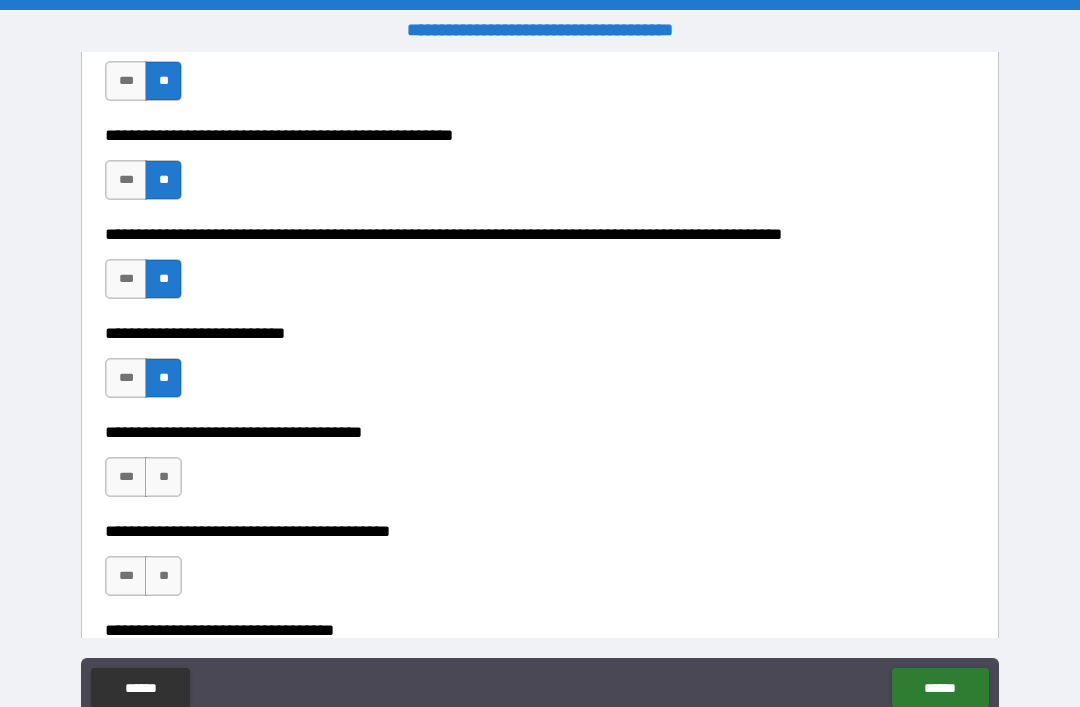 click on "**" at bounding box center [163, 477] 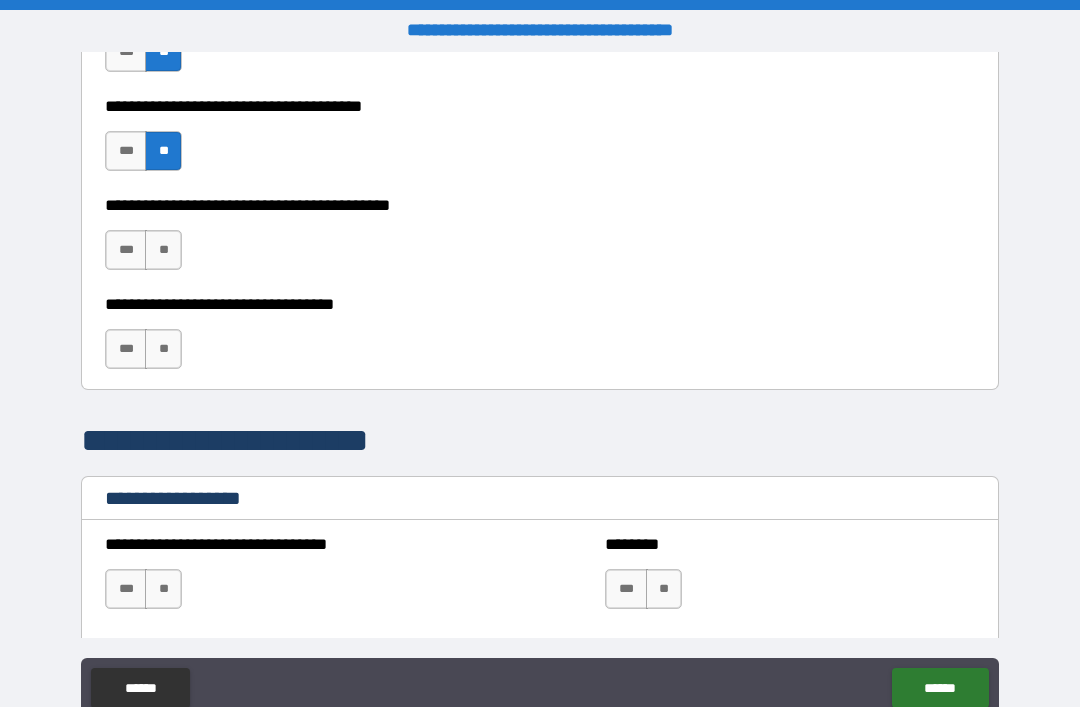 scroll, scrollTop: 1127, scrollLeft: 0, axis: vertical 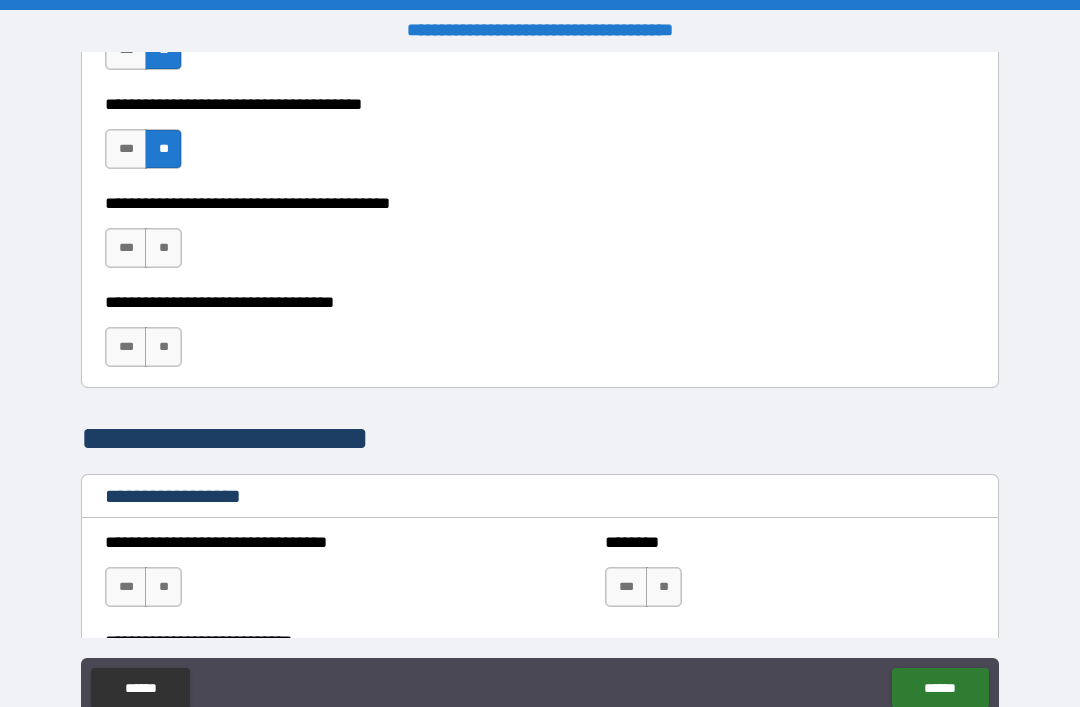 click on "**" at bounding box center (163, 248) 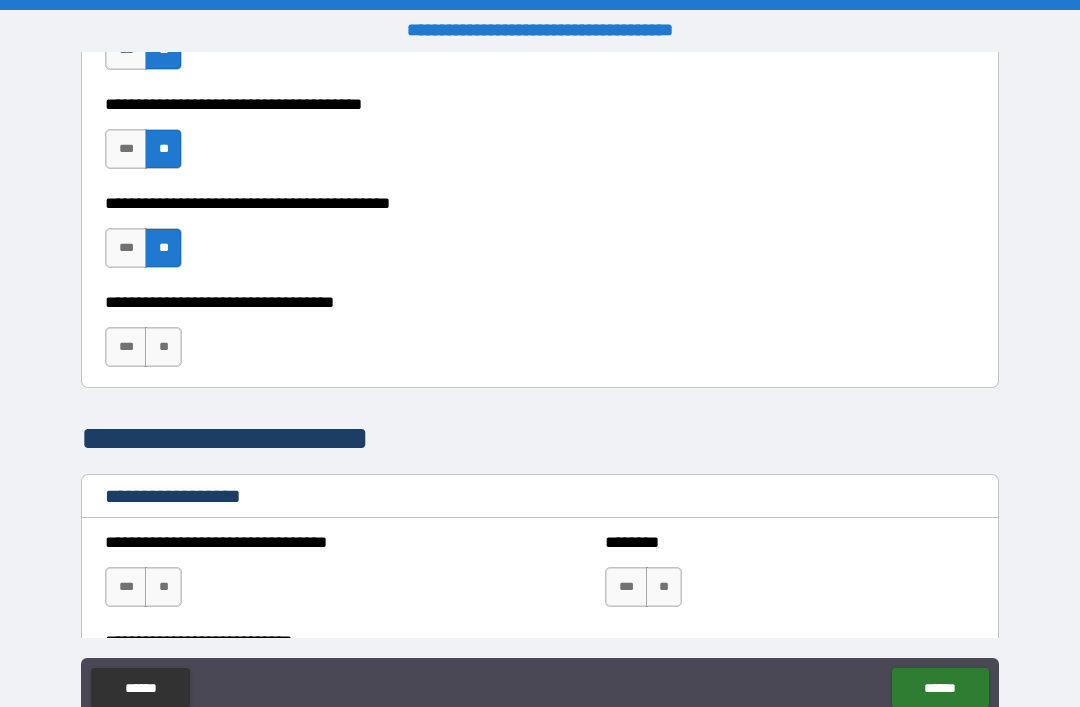 click on "**" at bounding box center (163, 347) 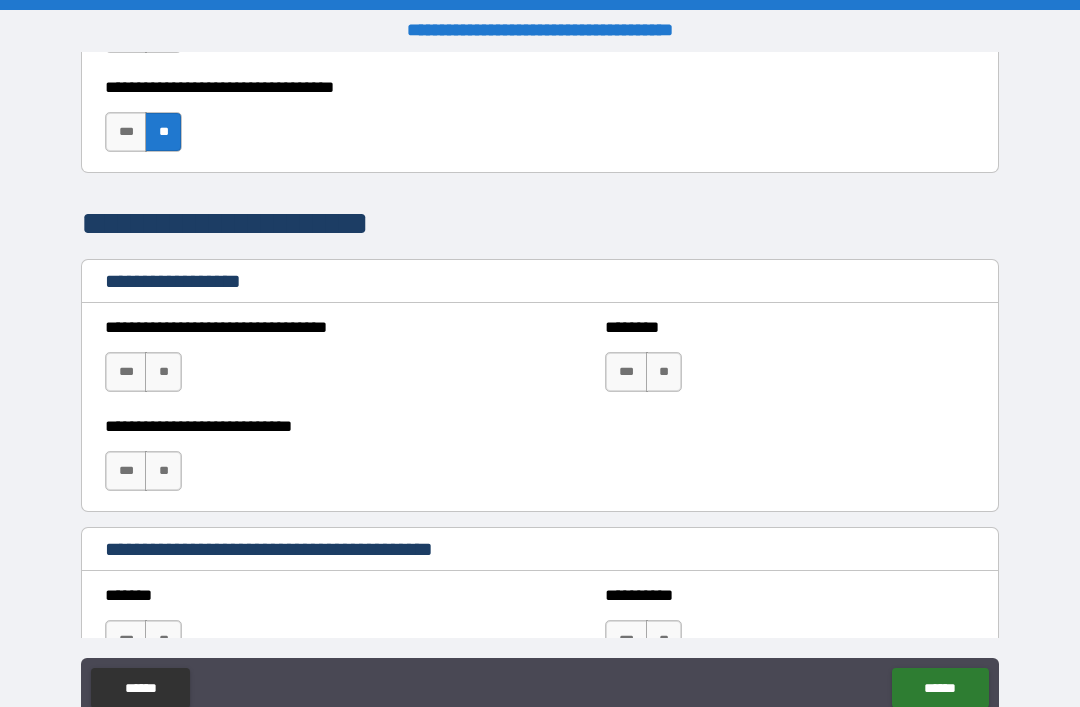 scroll, scrollTop: 1344, scrollLeft: 0, axis: vertical 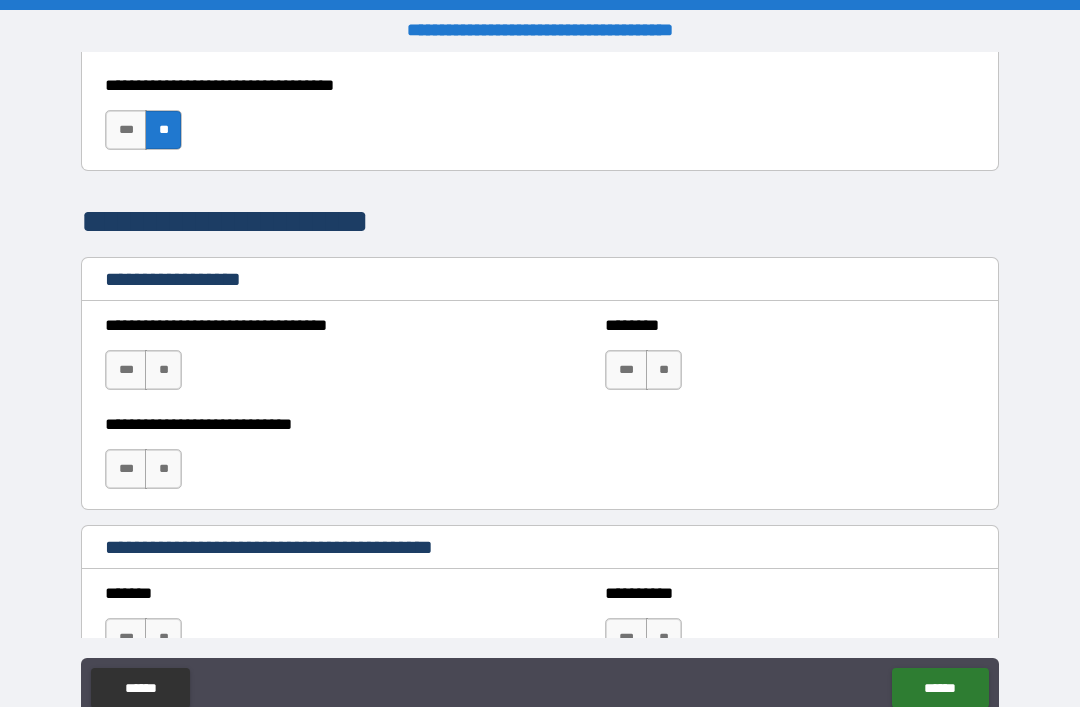 click on "**" at bounding box center [163, 370] 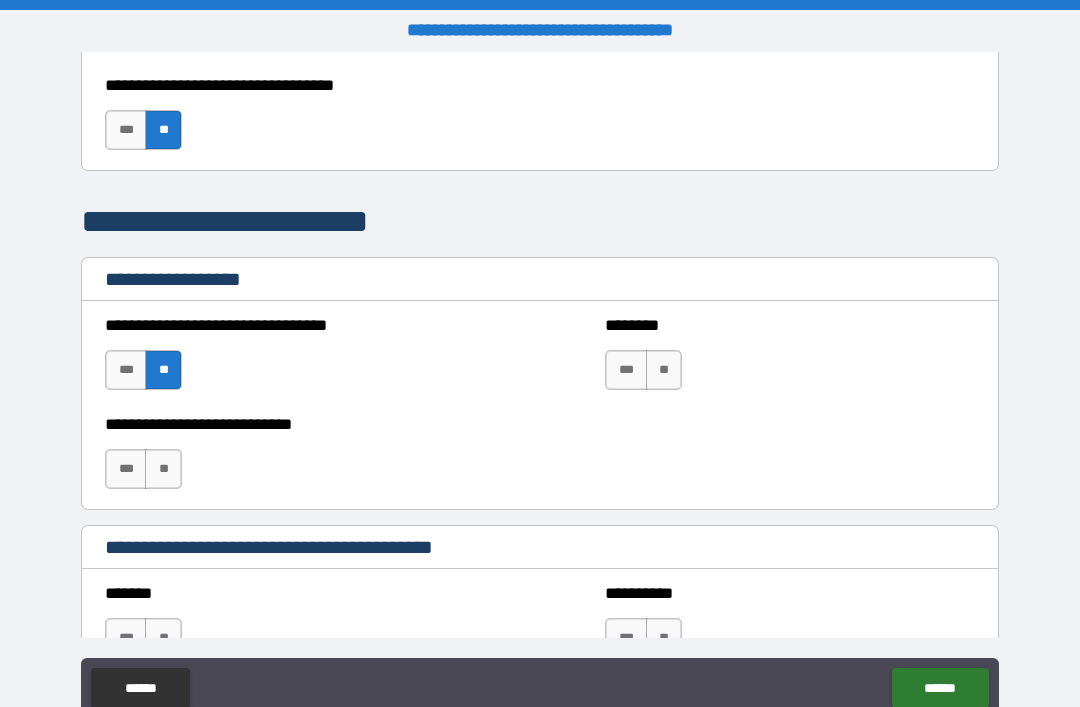 click on "**" at bounding box center (664, 370) 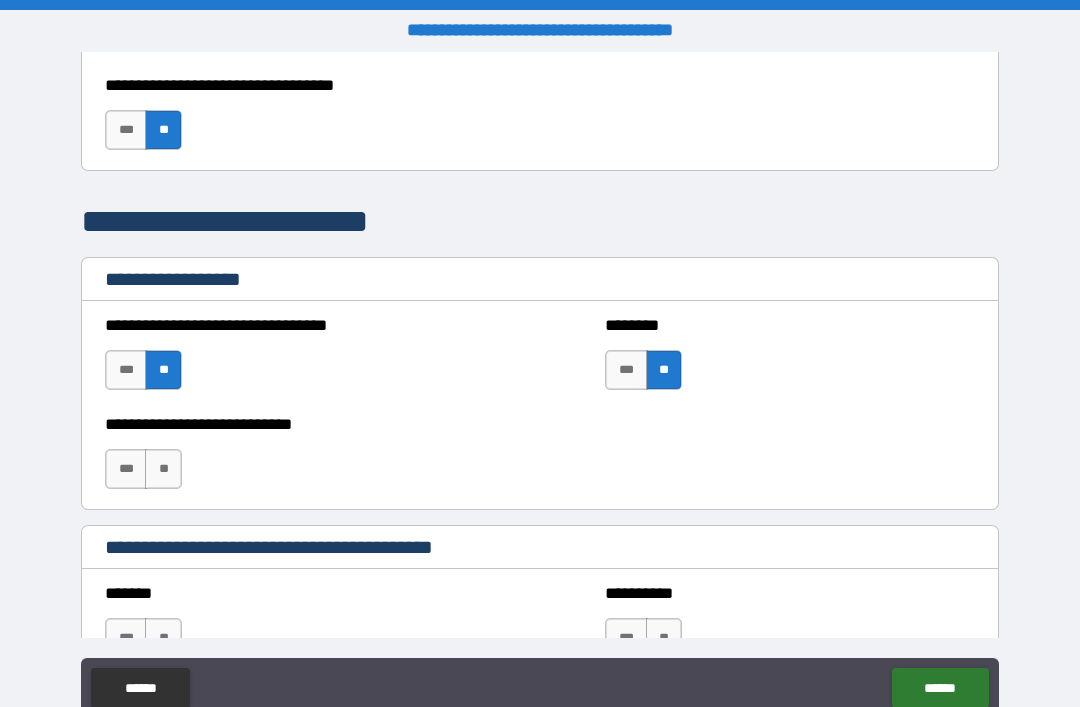 click on "**" at bounding box center [163, 469] 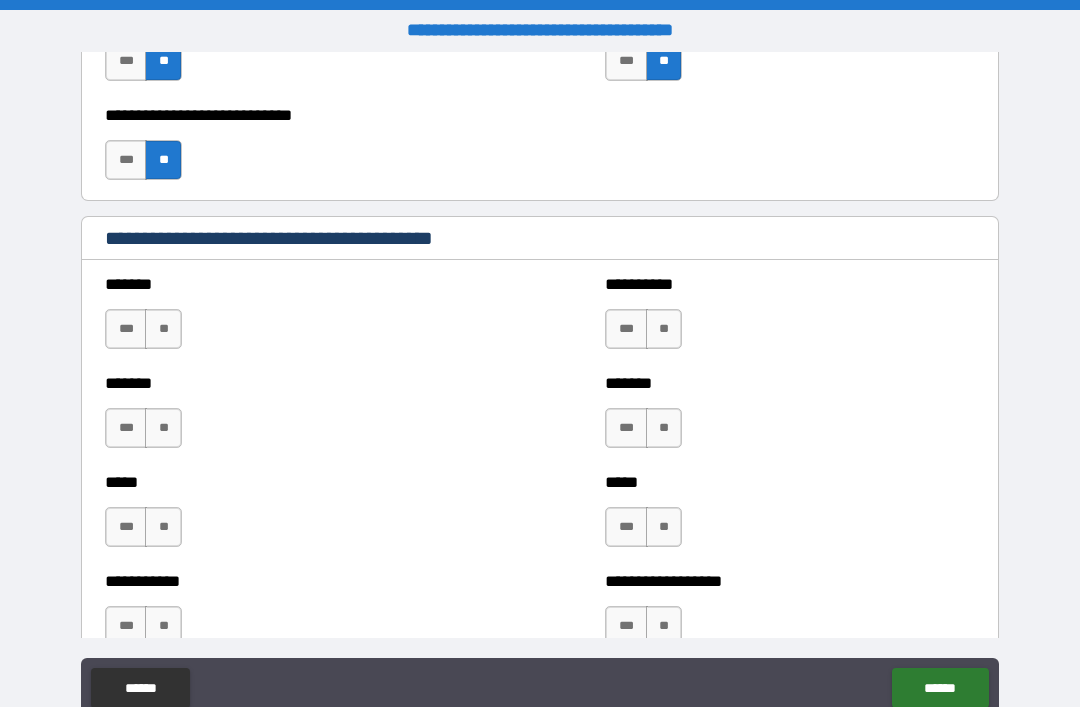 scroll, scrollTop: 1690, scrollLeft: 0, axis: vertical 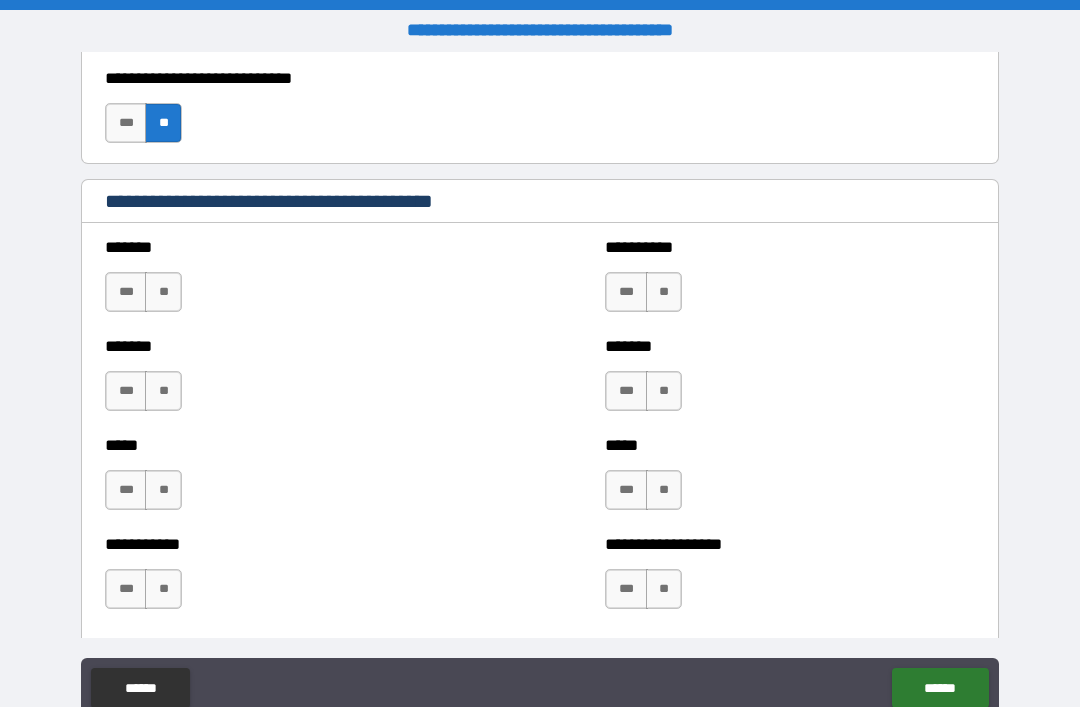 click on "**" at bounding box center (163, 292) 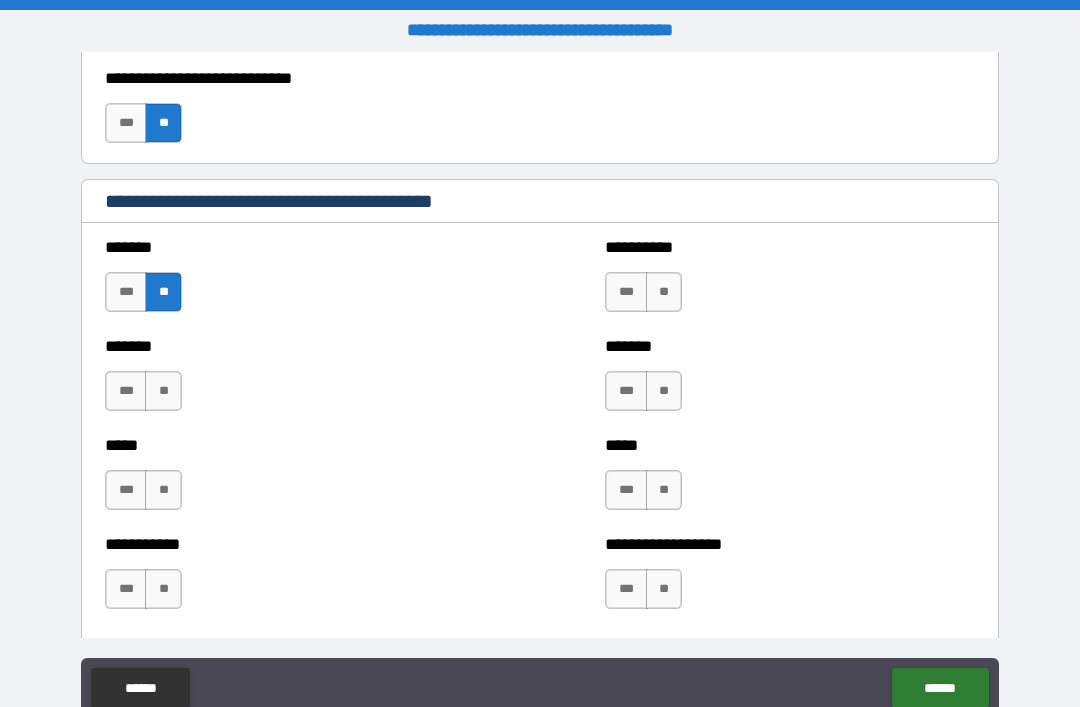 click on "**" at bounding box center (664, 292) 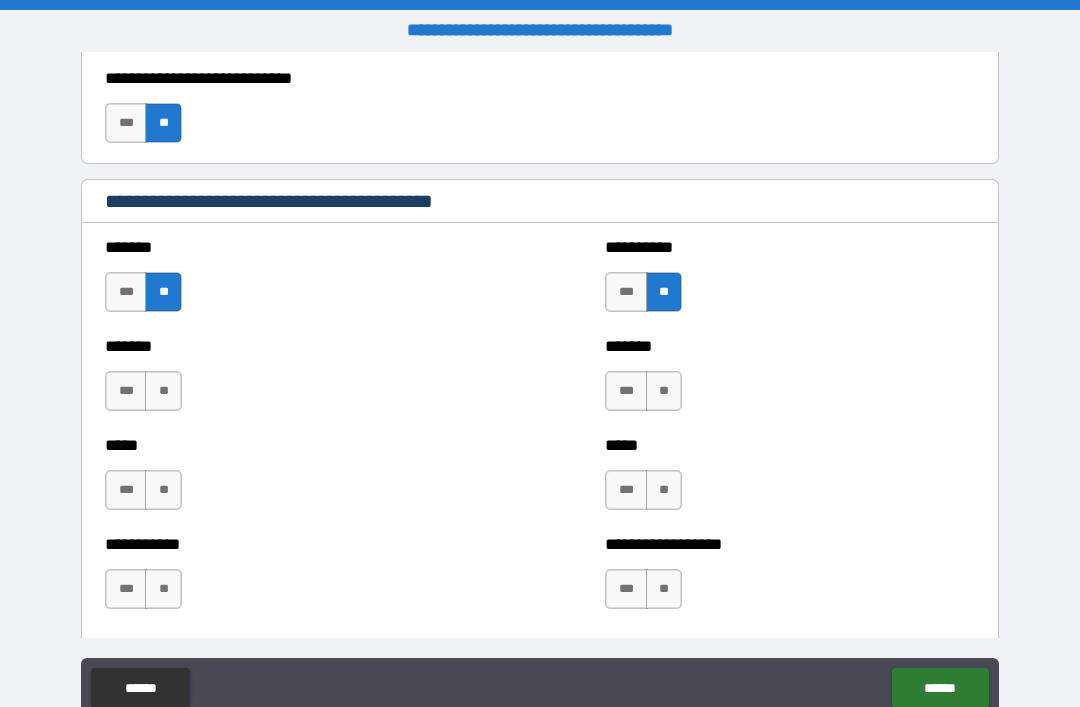 click on "**" at bounding box center (664, 391) 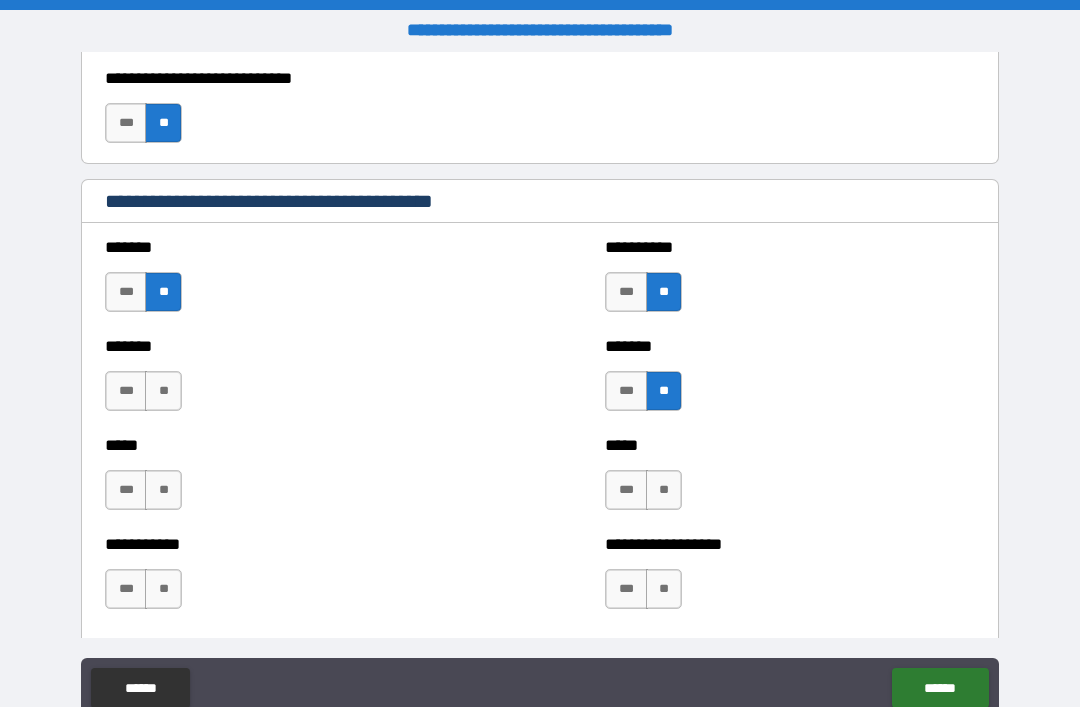 click on "**" at bounding box center [664, 490] 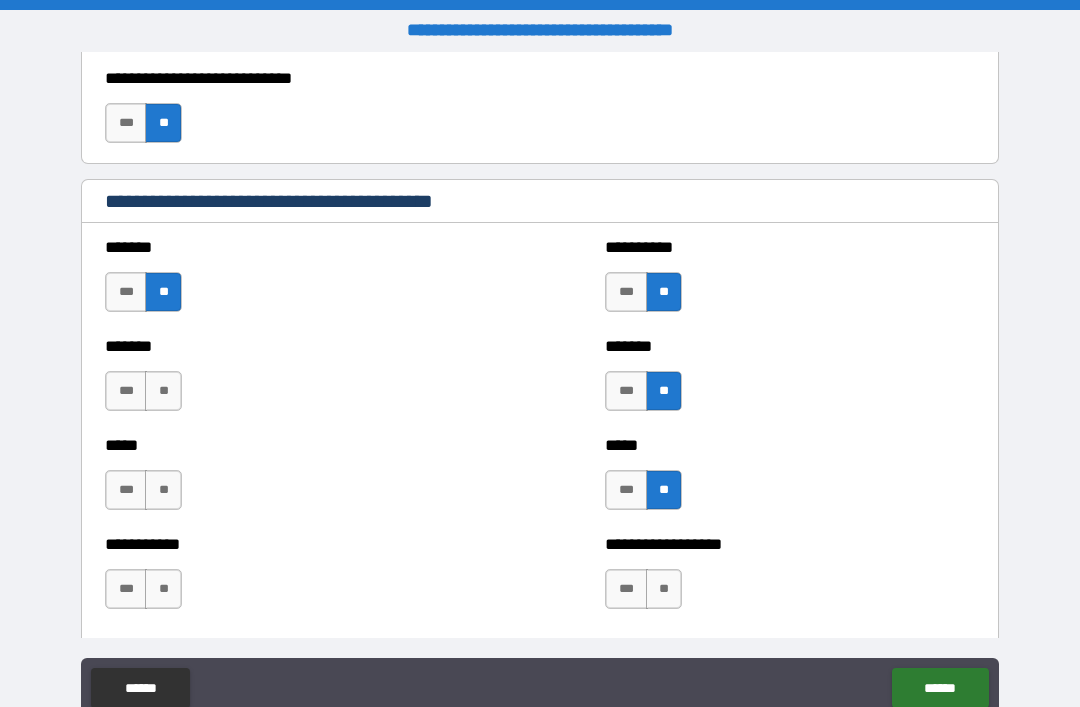 click on "**" at bounding box center (163, 391) 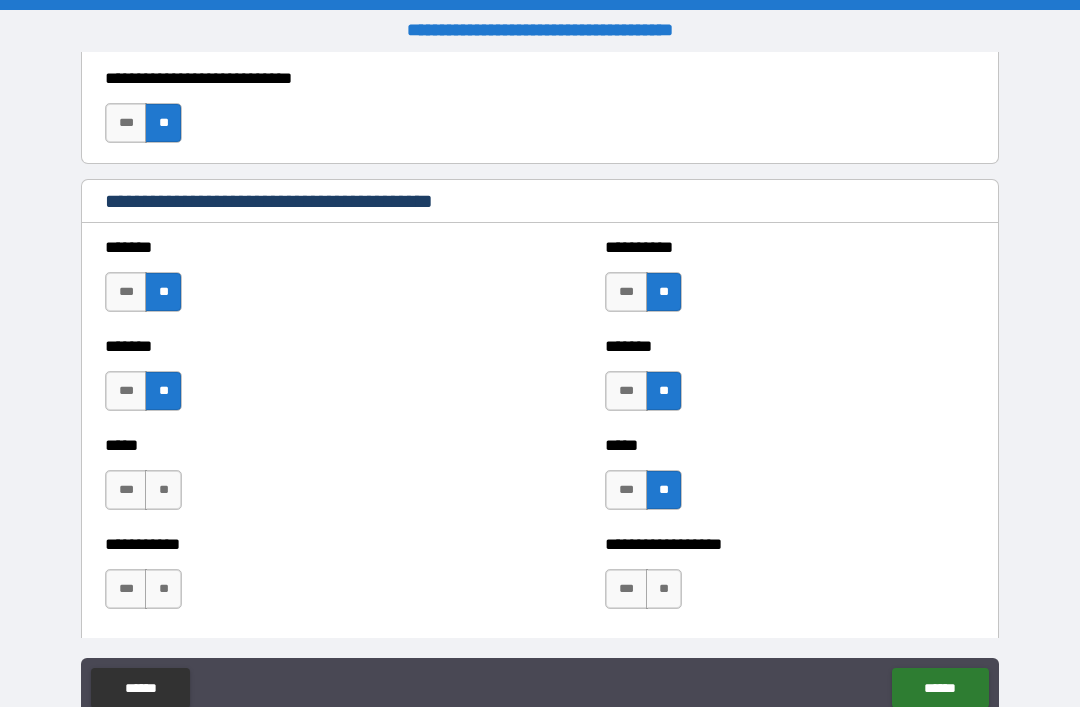 click on "**" at bounding box center [664, 589] 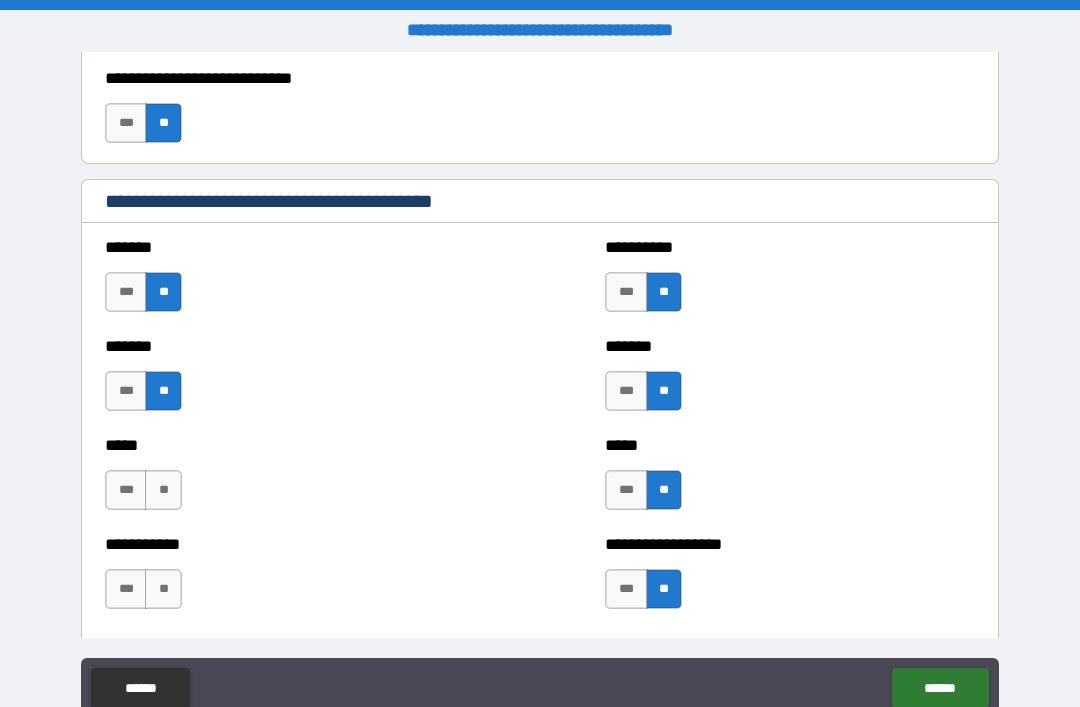 click on "**" at bounding box center [163, 490] 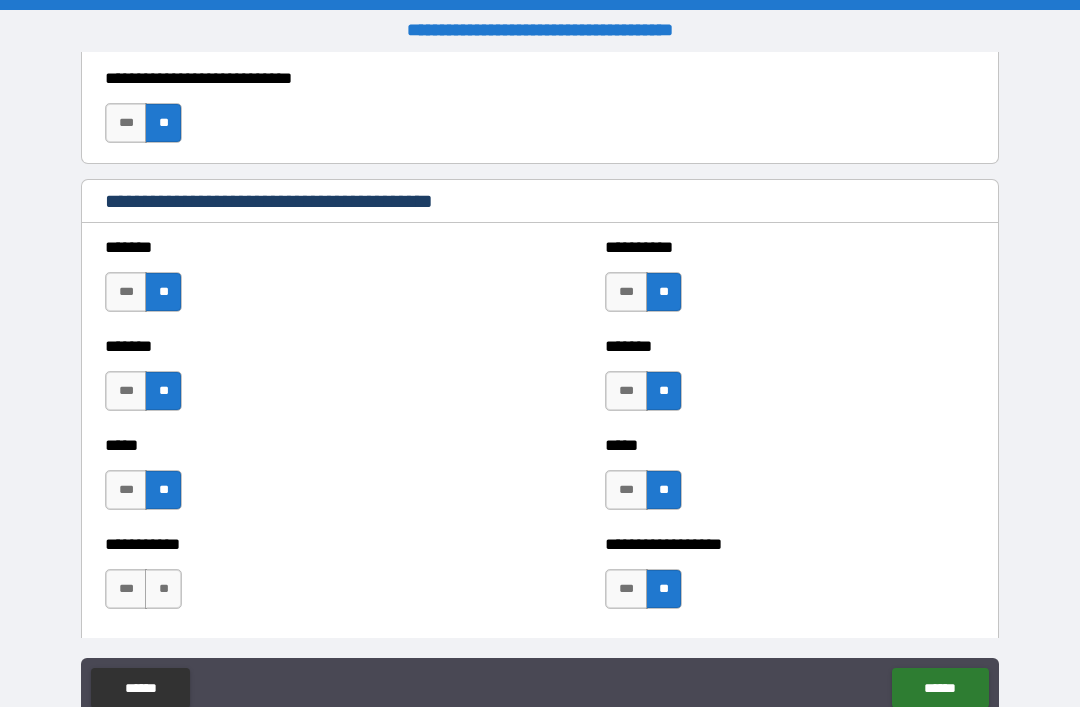 click on "**" at bounding box center [163, 589] 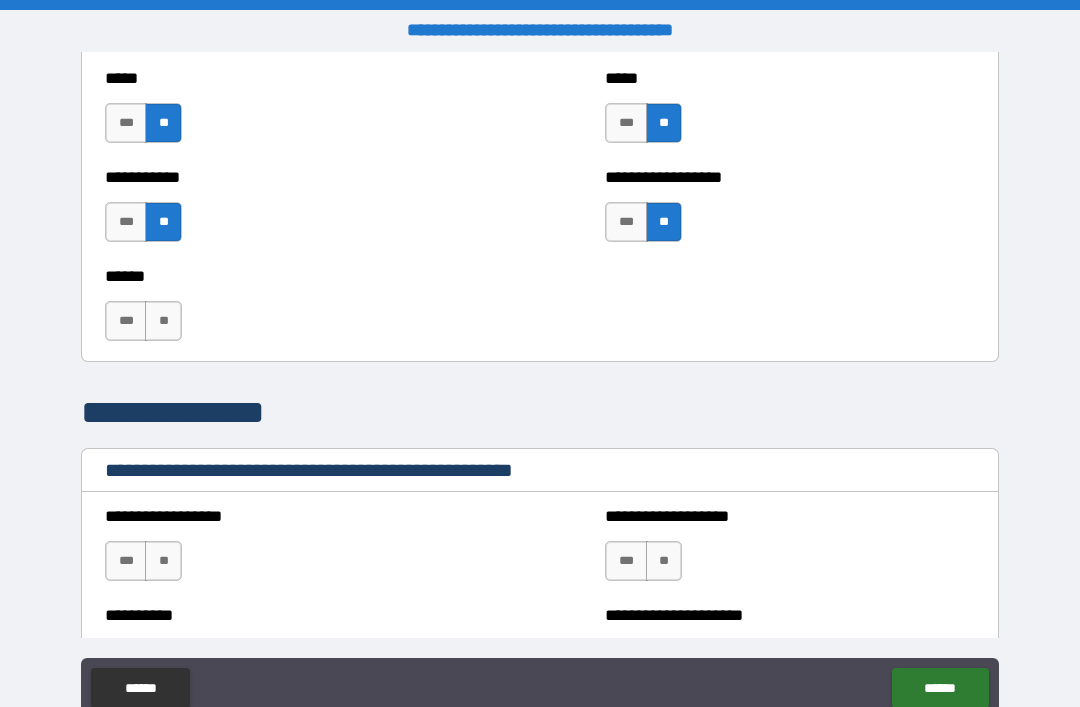 scroll, scrollTop: 2104, scrollLeft: 0, axis: vertical 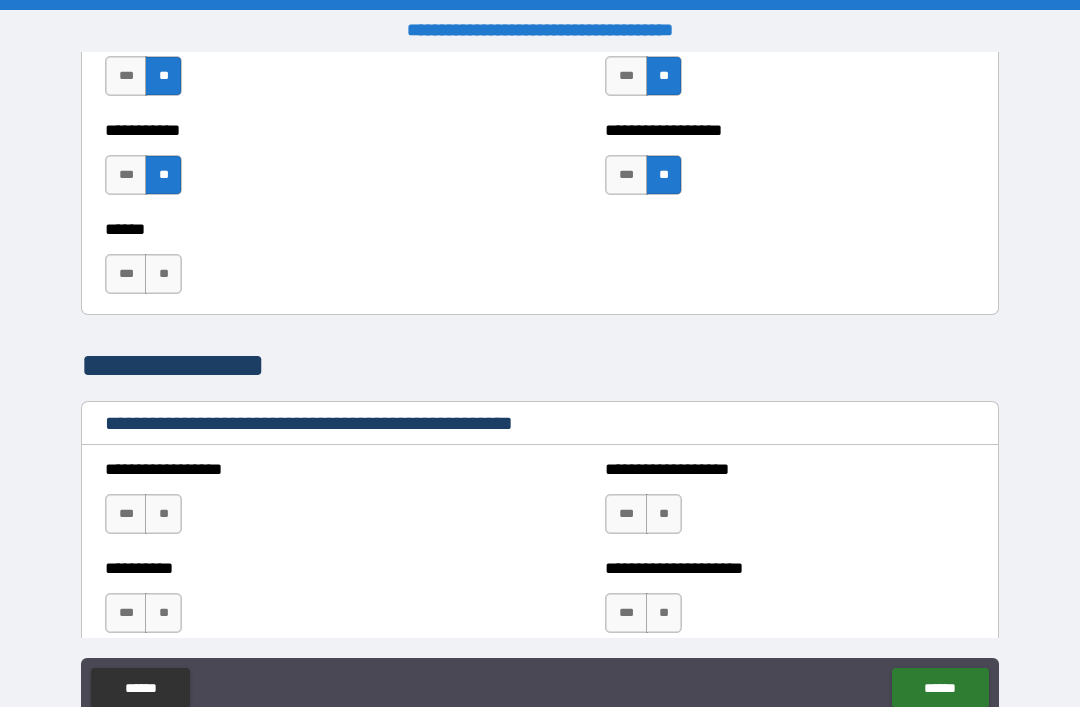 click on "**" at bounding box center (163, 274) 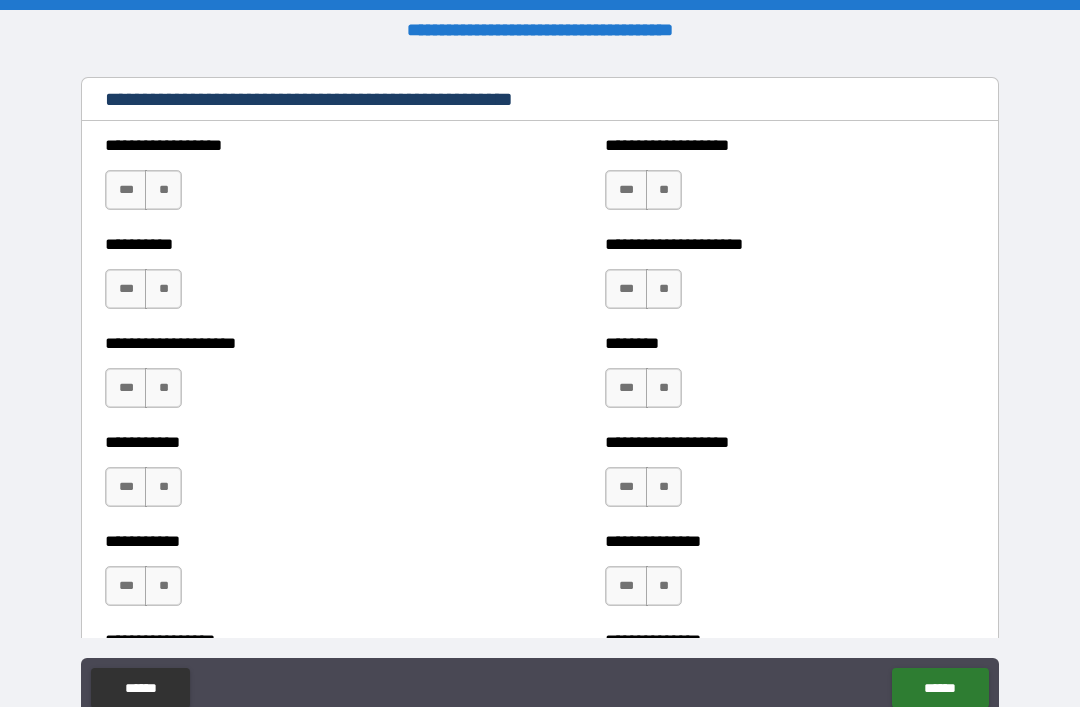 scroll, scrollTop: 2427, scrollLeft: 0, axis: vertical 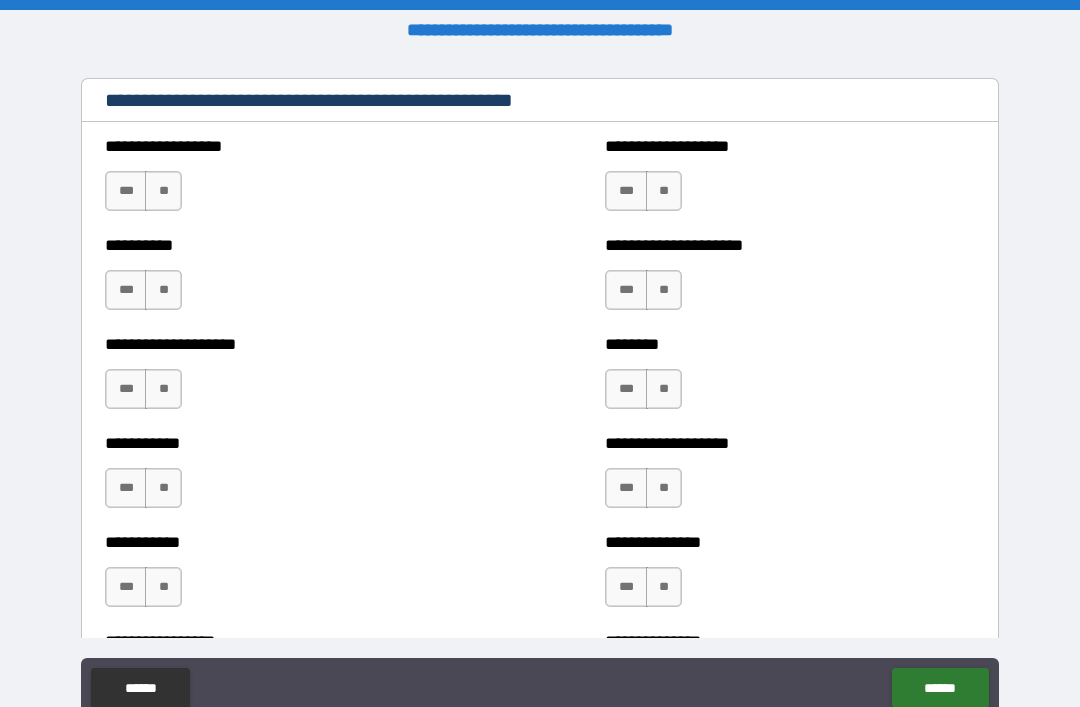 click on "**" at bounding box center (163, 191) 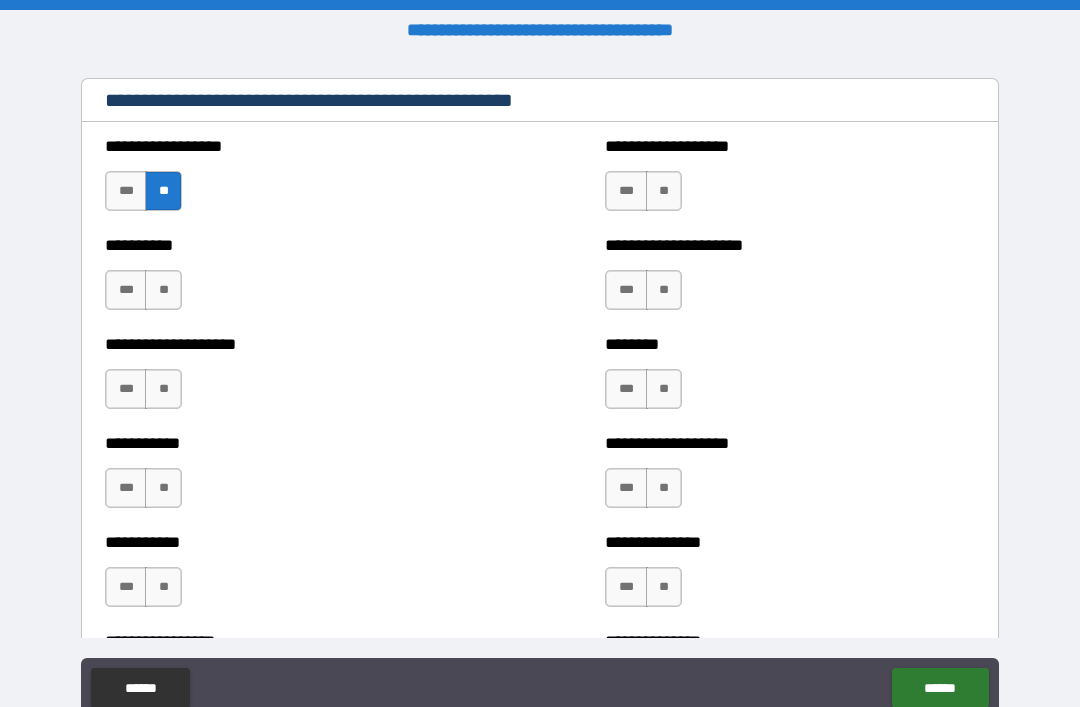 click on "**" at bounding box center (664, 191) 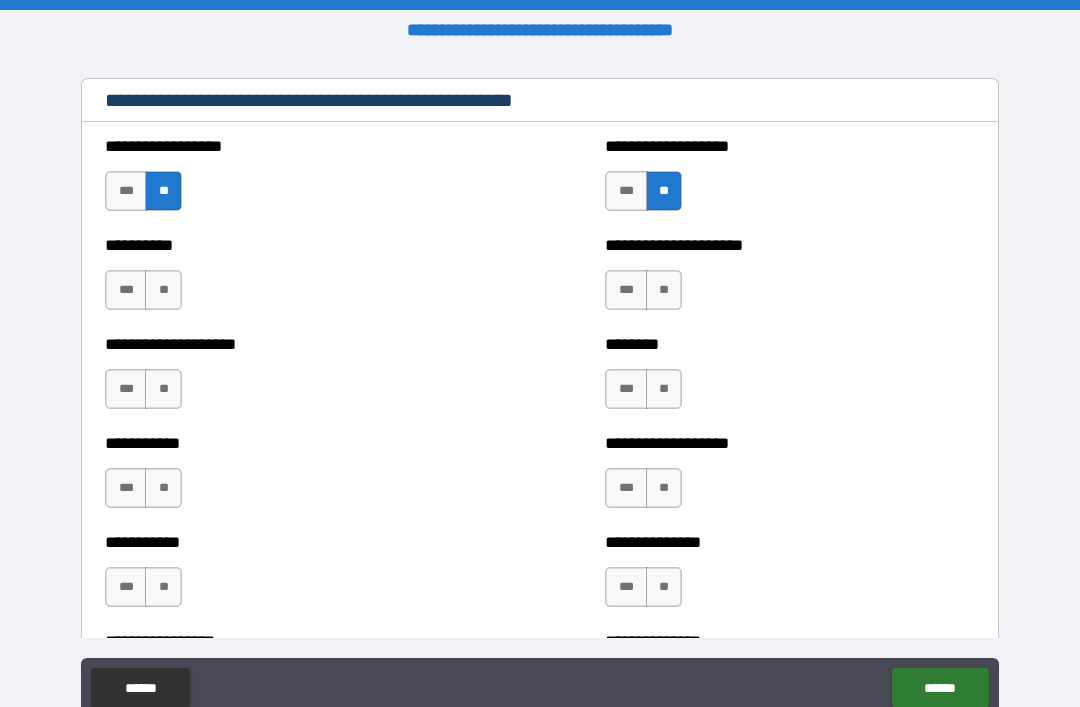 click on "**" at bounding box center [664, 290] 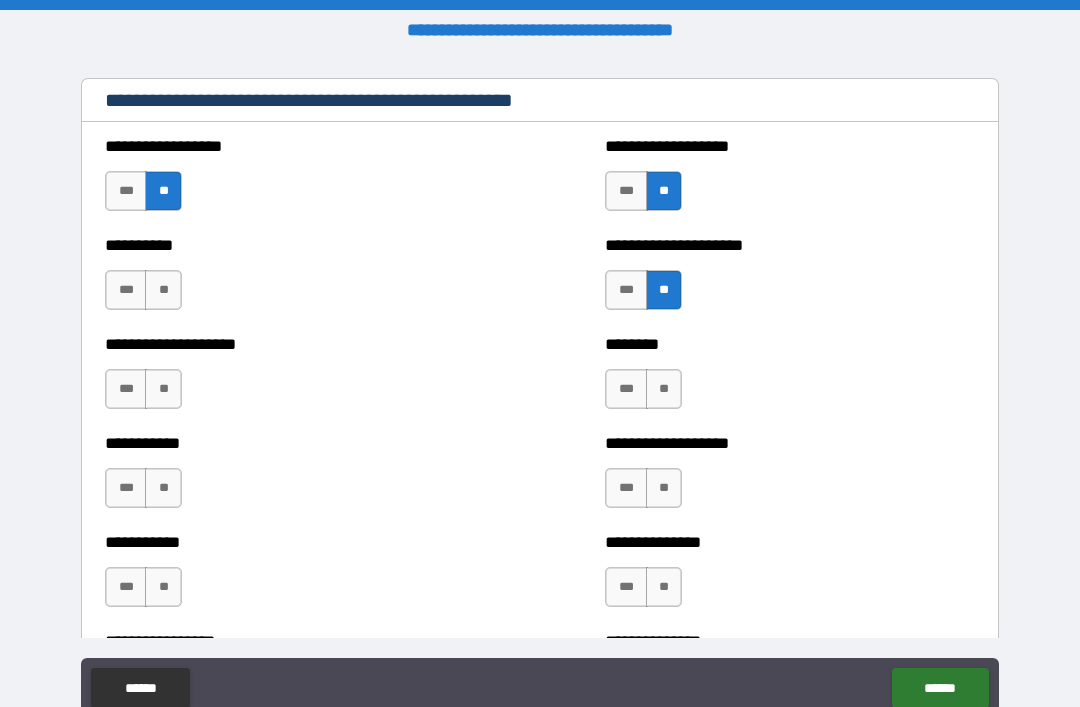 click on "**" at bounding box center (163, 290) 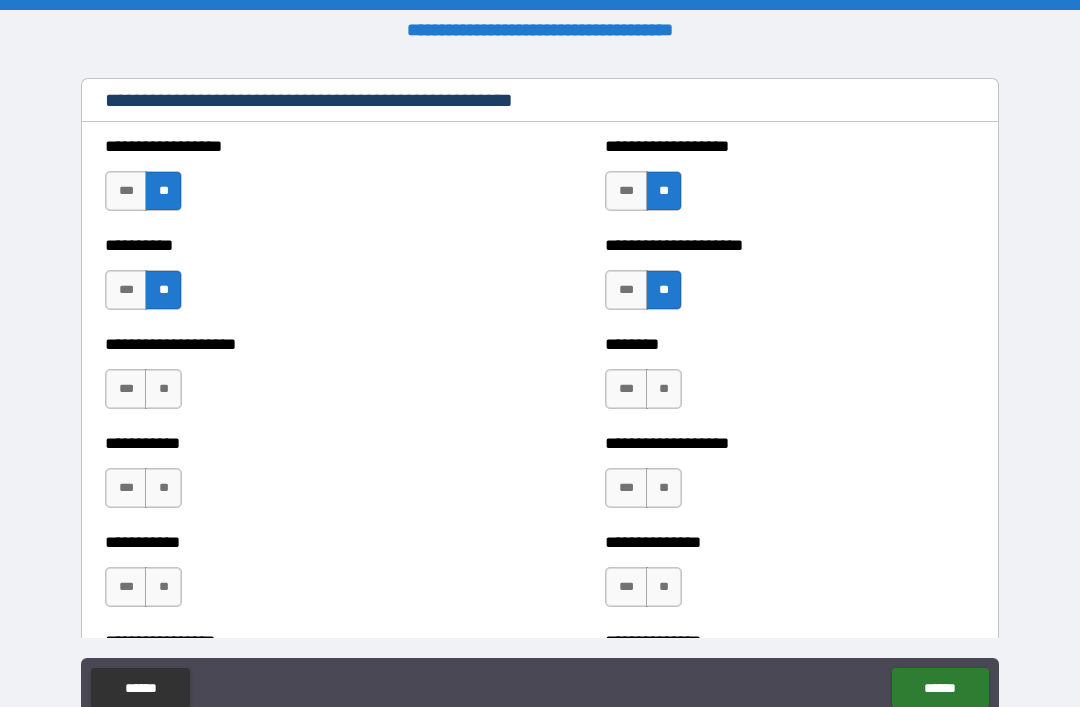 click on "**" at bounding box center (664, 389) 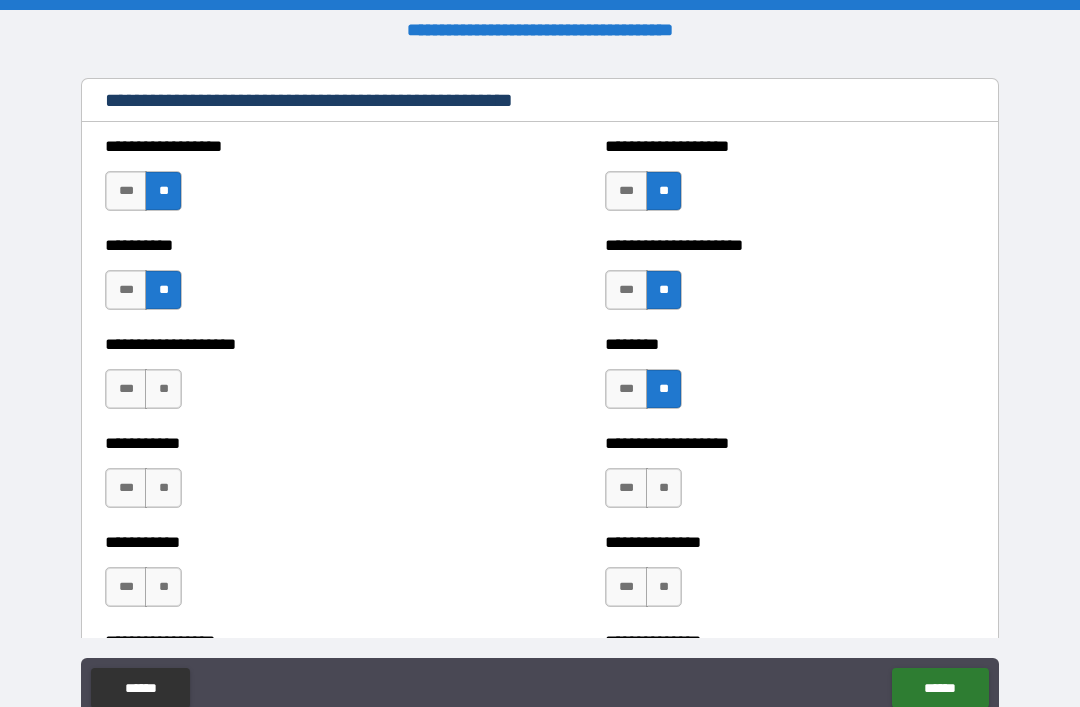 click on "**" at bounding box center [664, 488] 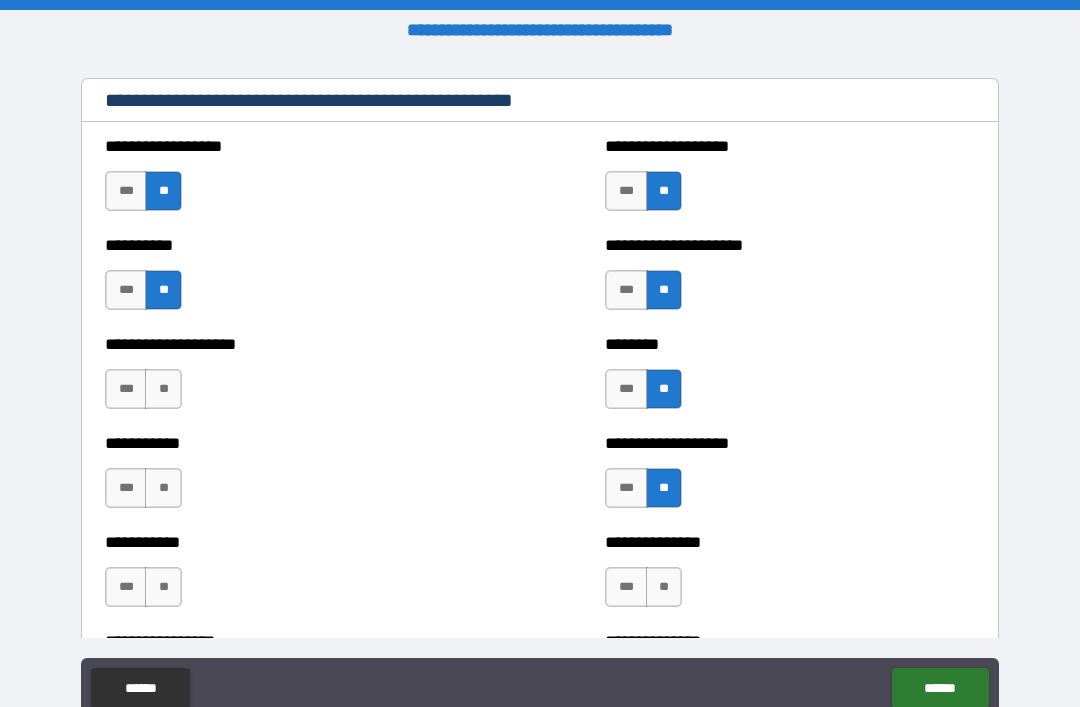 click on "**" at bounding box center (163, 389) 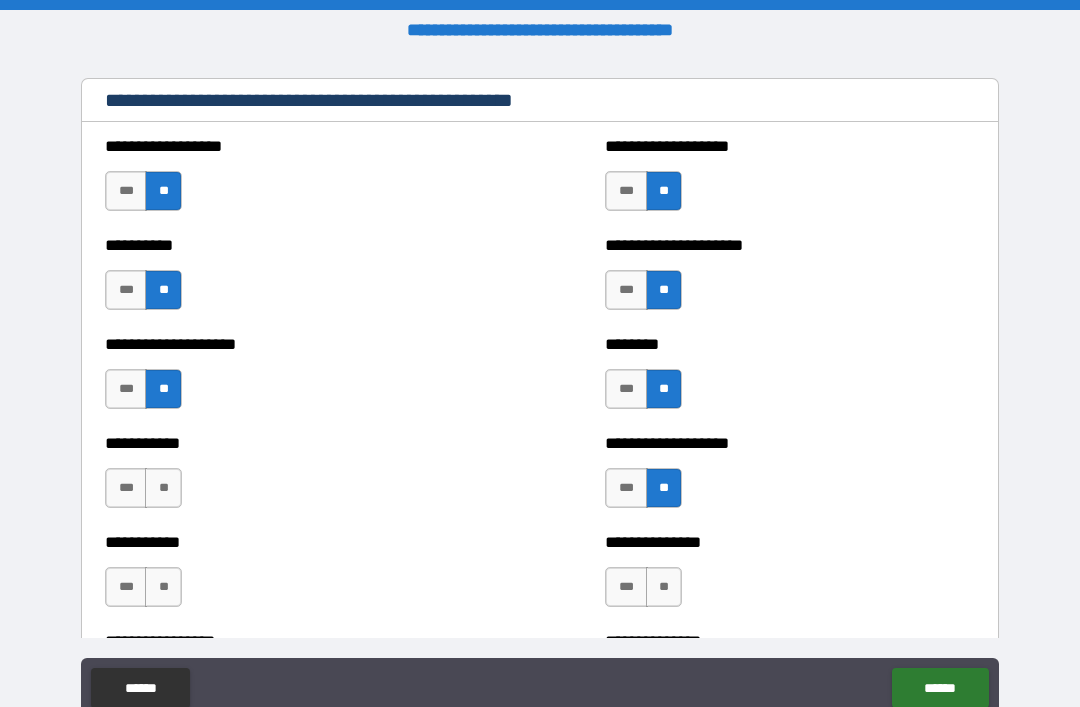 click on "**" at bounding box center [664, 587] 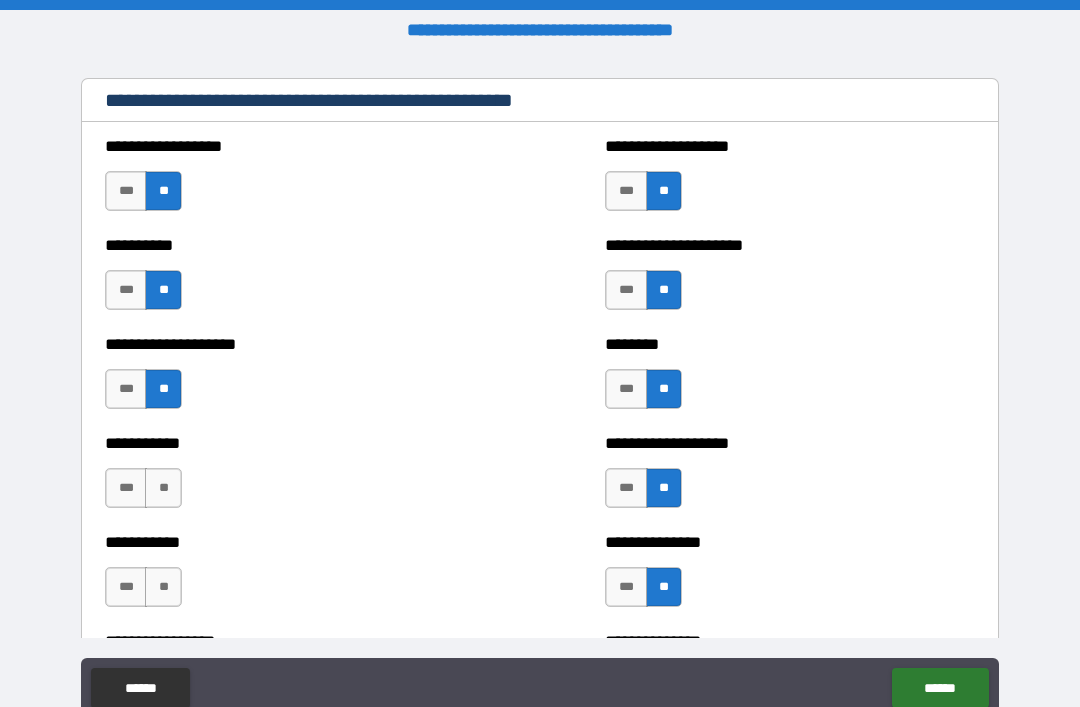 click on "**" at bounding box center [163, 587] 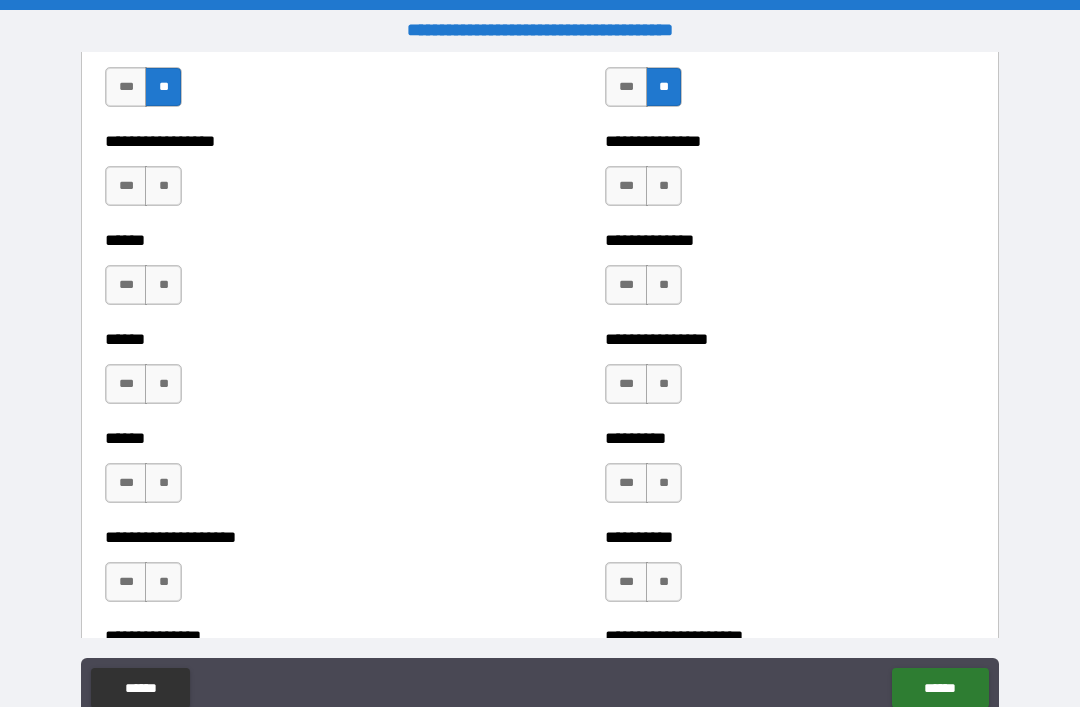 scroll, scrollTop: 2931, scrollLeft: 0, axis: vertical 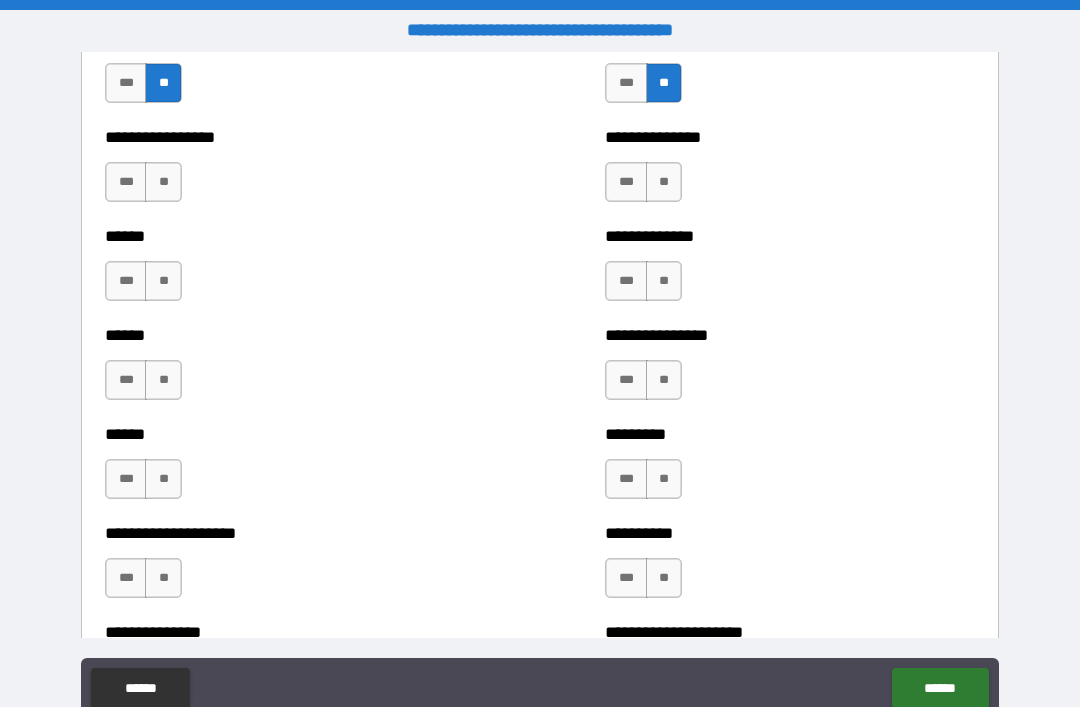 click on "**" at bounding box center [664, 182] 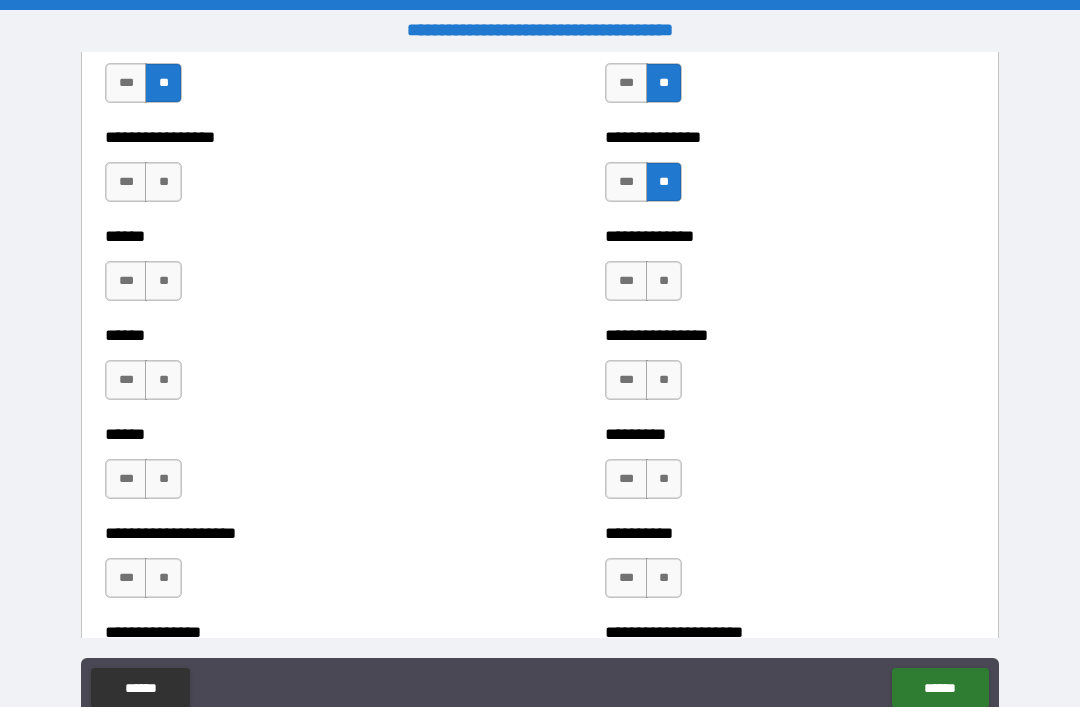 click on "**" at bounding box center (163, 182) 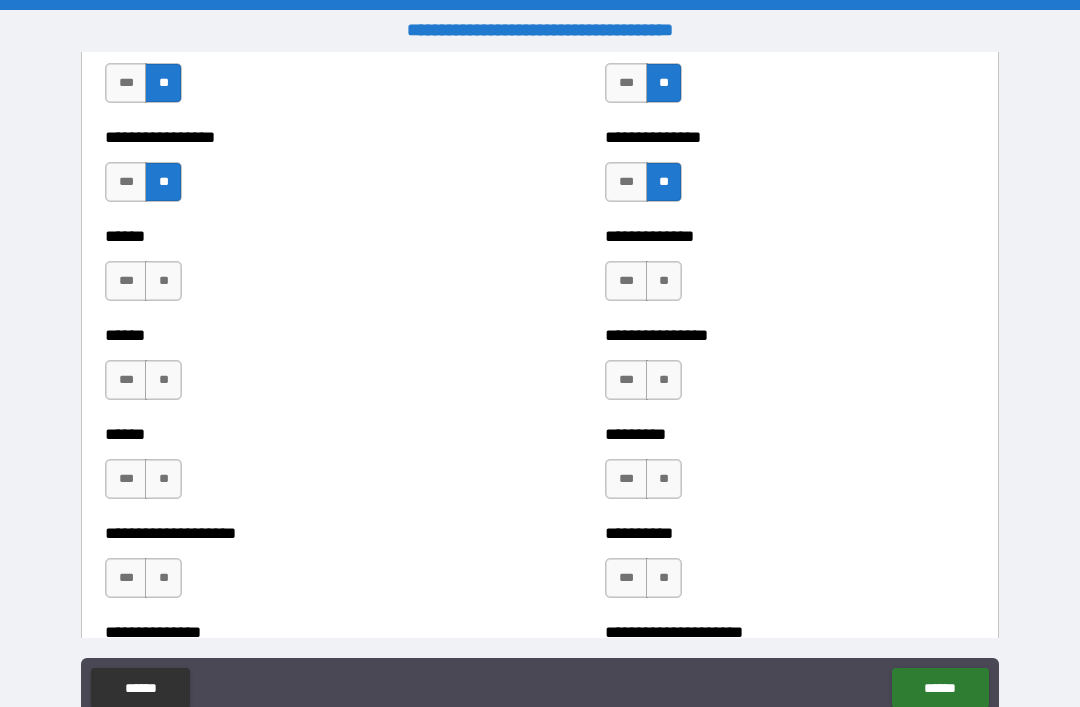 click on "**" at bounding box center [664, 281] 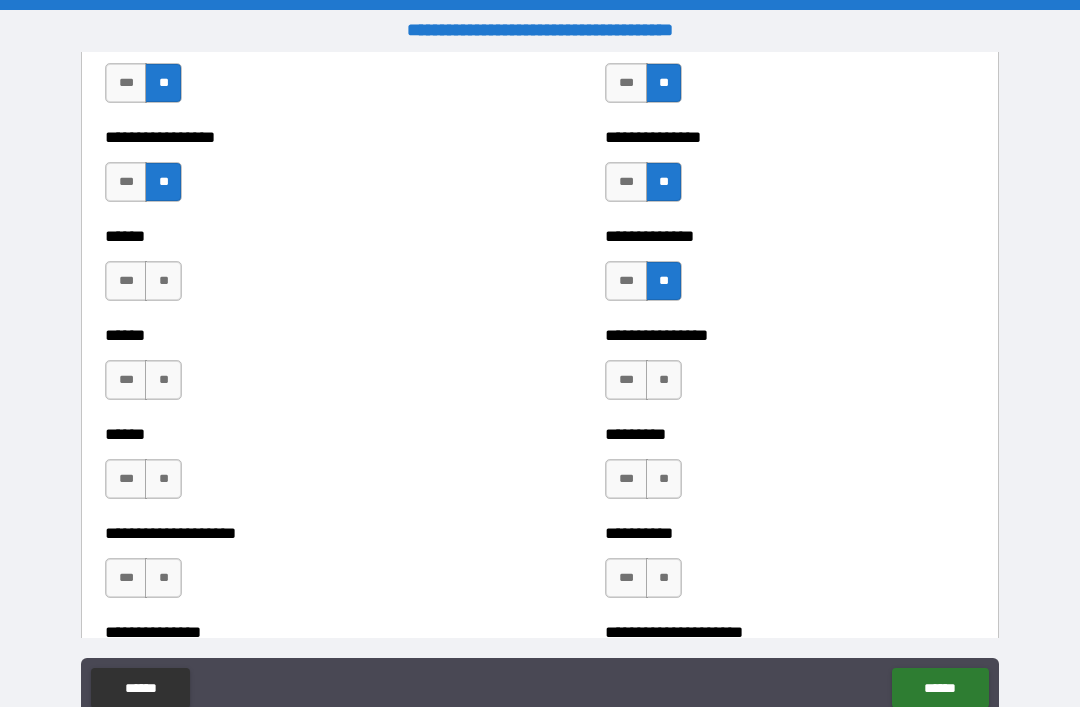 click on "**" at bounding box center (163, 281) 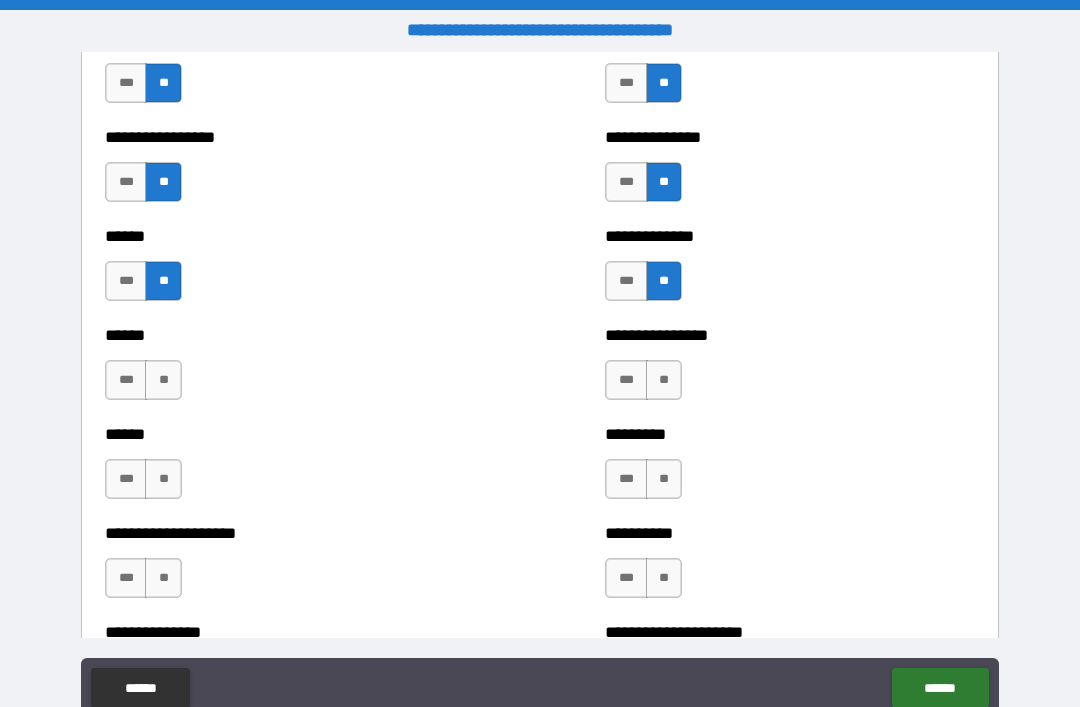 click on "**" at bounding box center (664, 380) 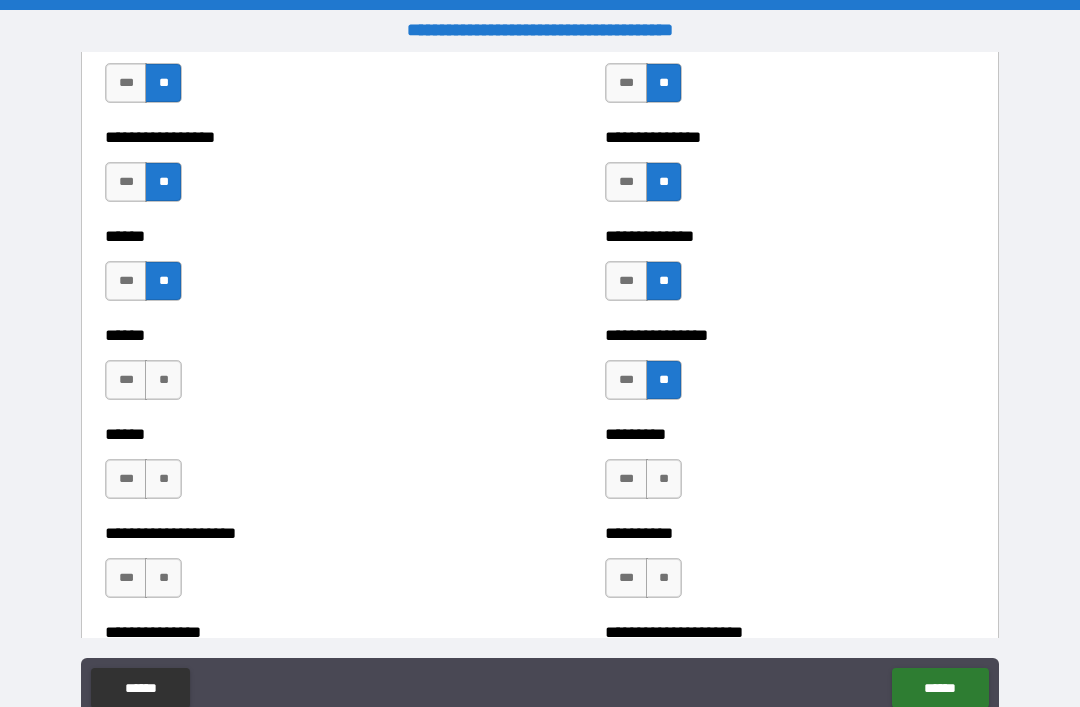 click on "**" at bounding box center [664, 479] 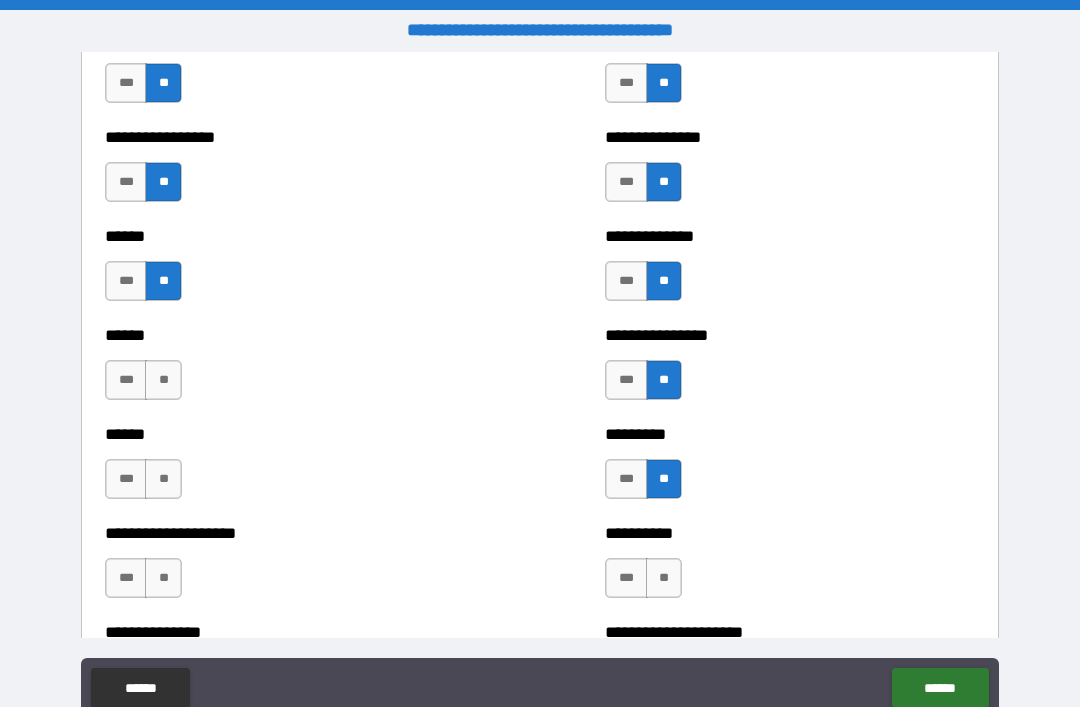 click on "**" at bounding box center [664, 578] 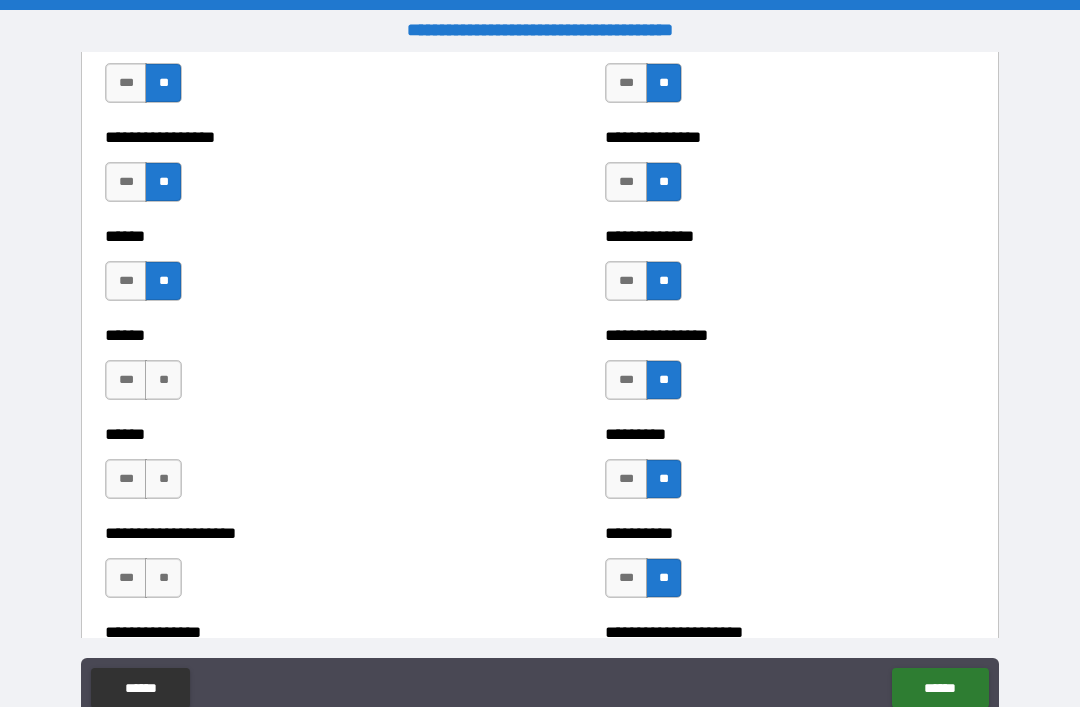 click on "**" at bounding box center (163, 479) 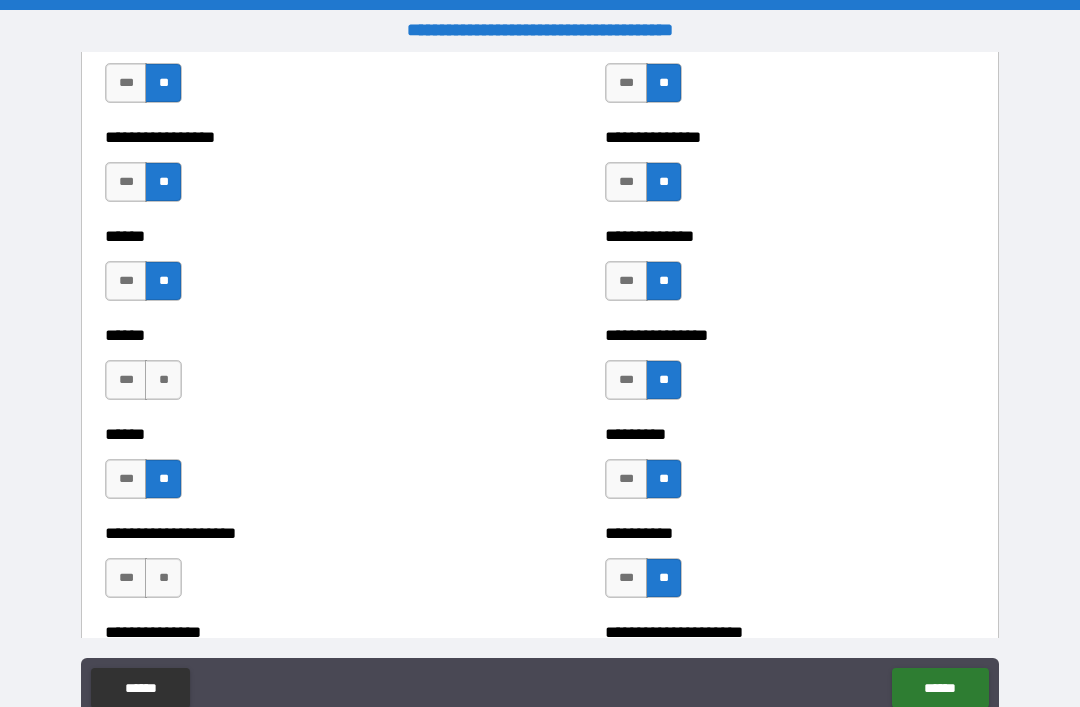 click on "**" at bounding box center (163, 578) 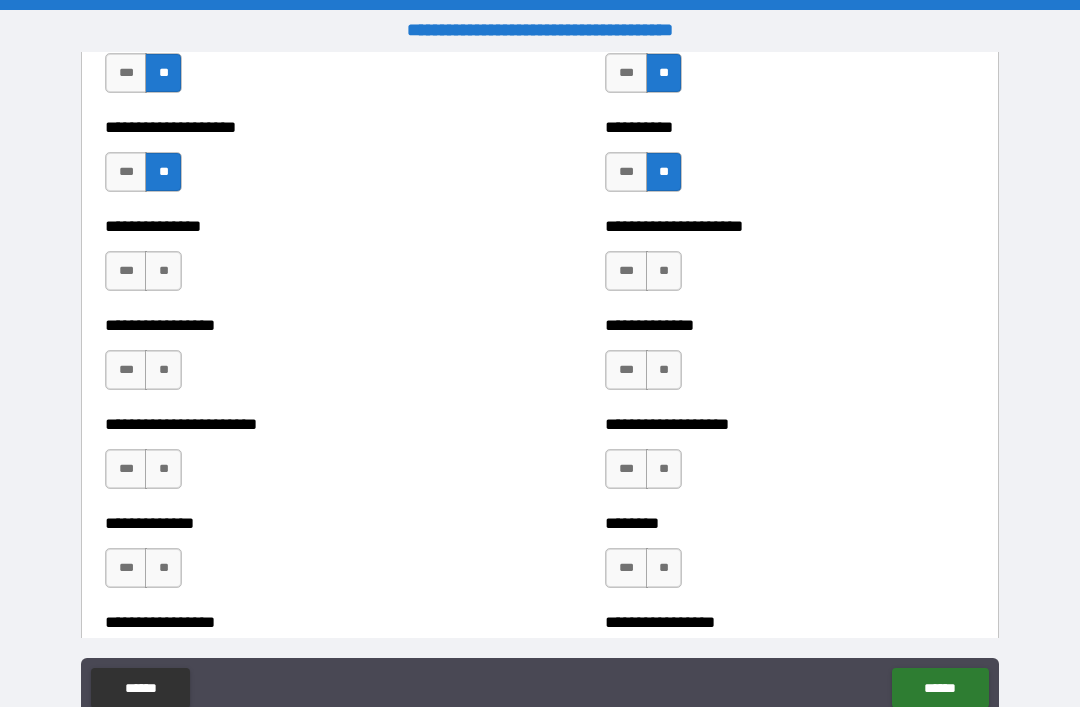 scroll, scrollTop: 3340, scrollLeft: 0, axis: vertical 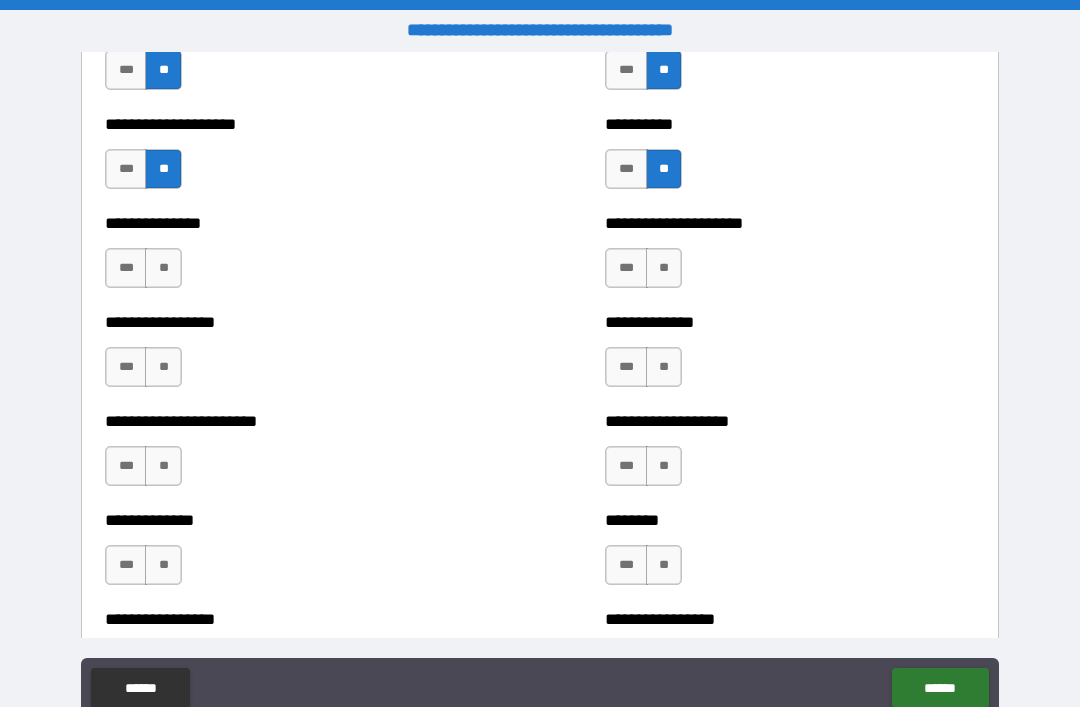 click on "**" at bounding box center (163, 268) 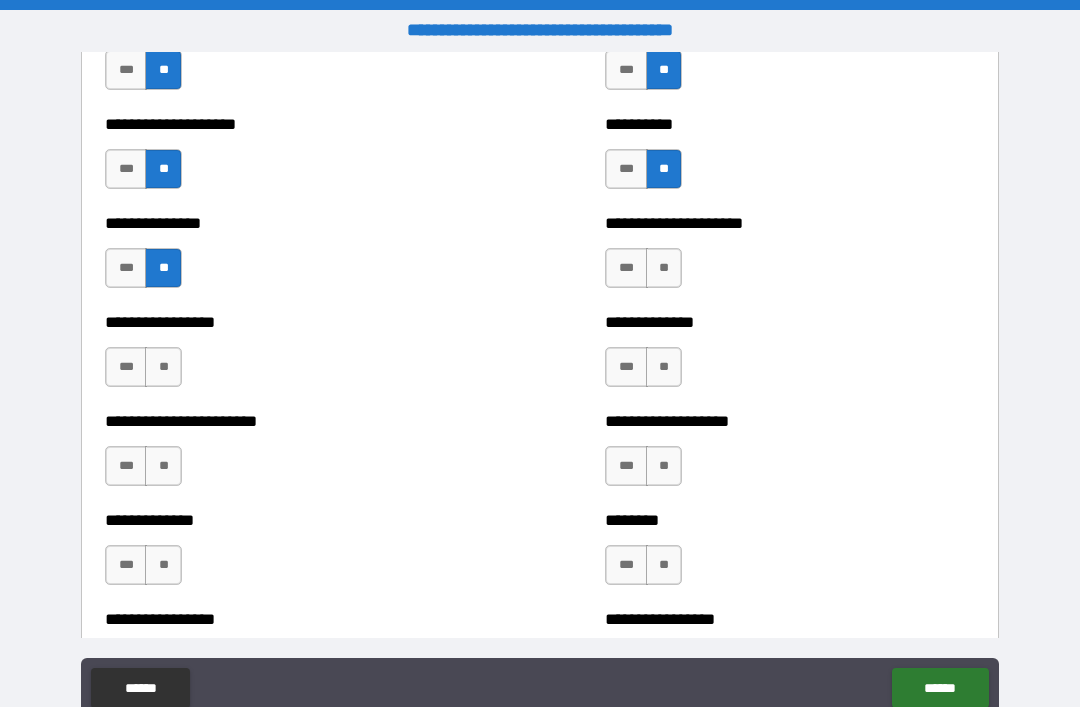 click on "**" at bounding box center [664, 268] 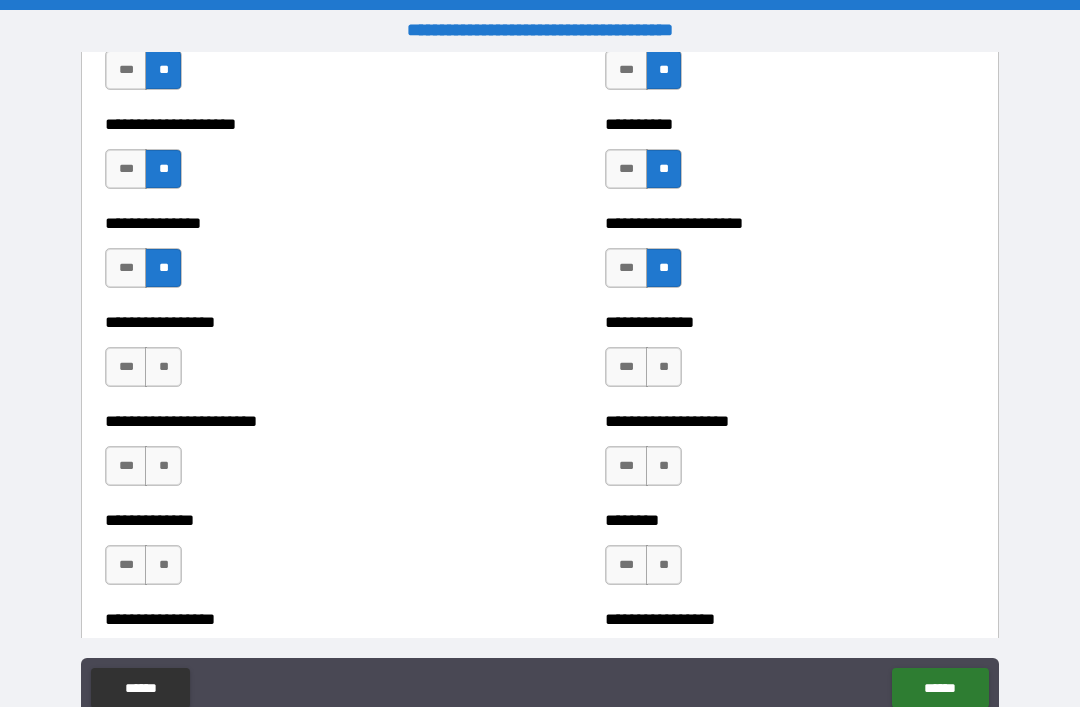 click on "**" at bounding box center [664, 367] 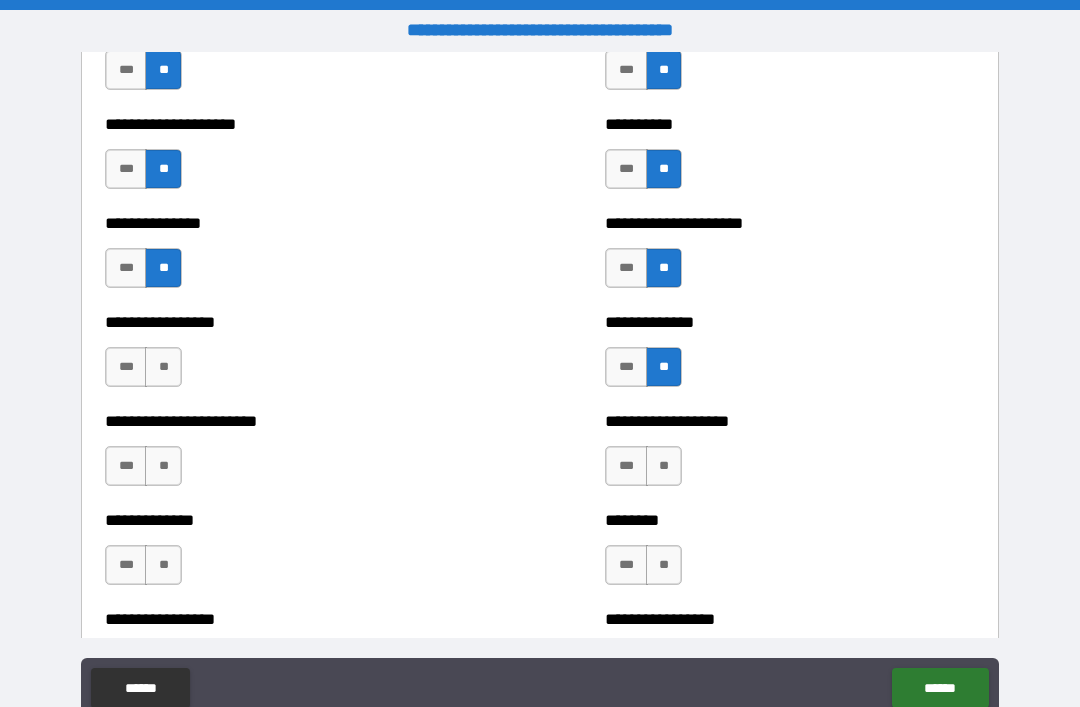 click on "**" at bounding box center [163, 367] 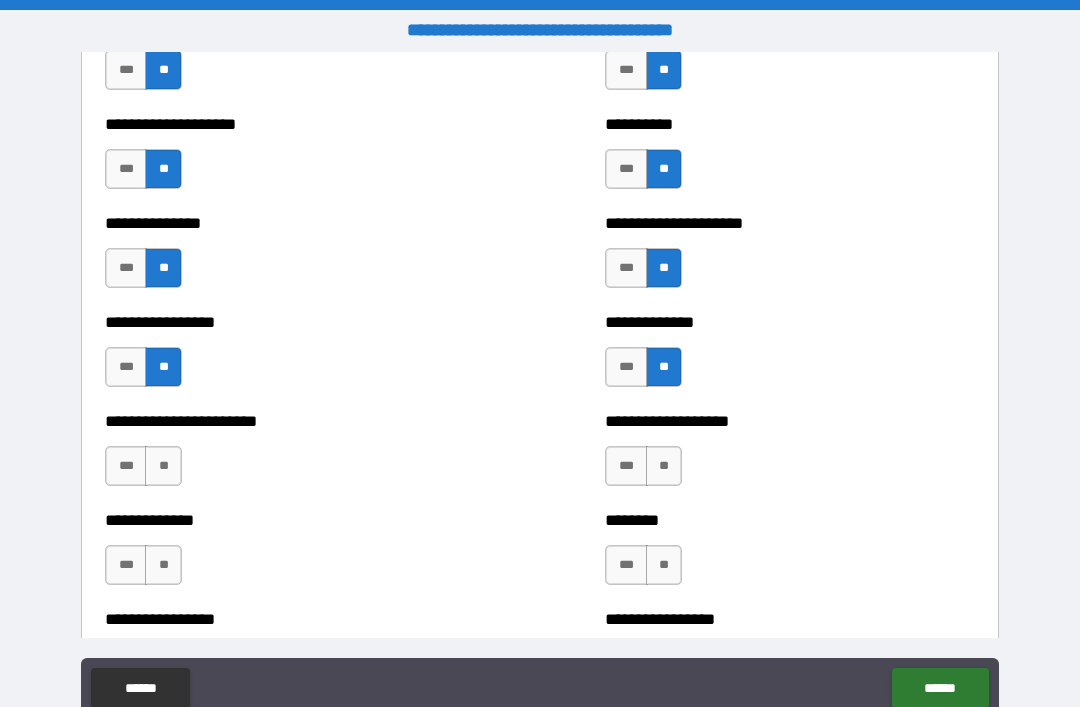 click on "**" at bounding box center (664, 466) 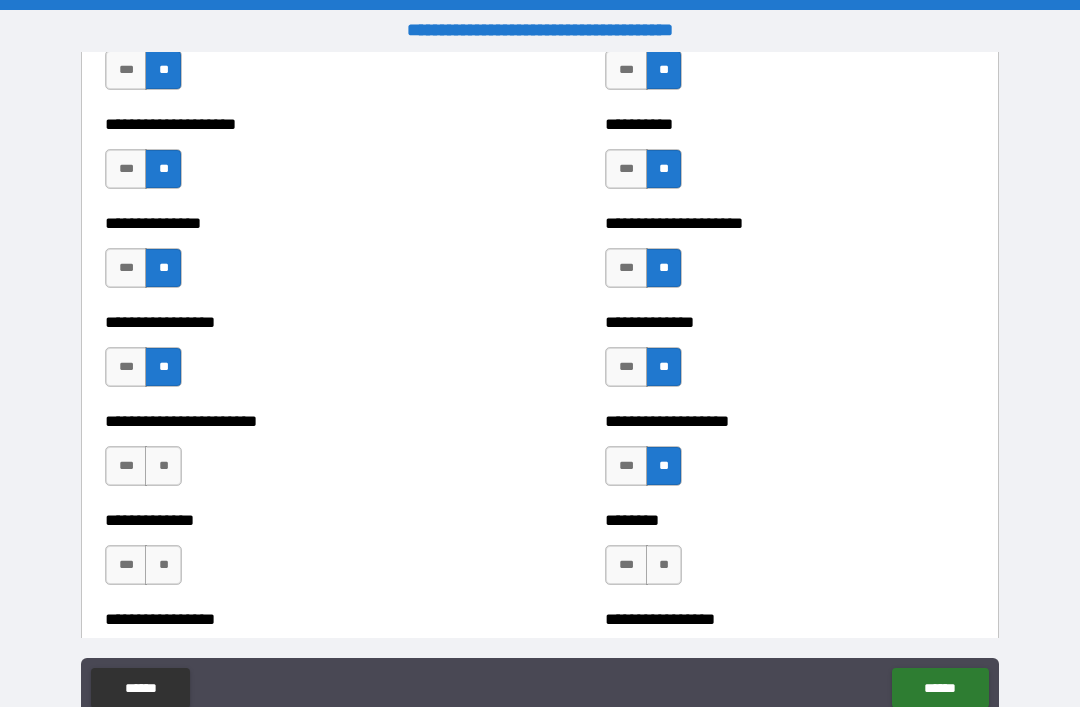 click on "**" at bounding box center [664, 565] 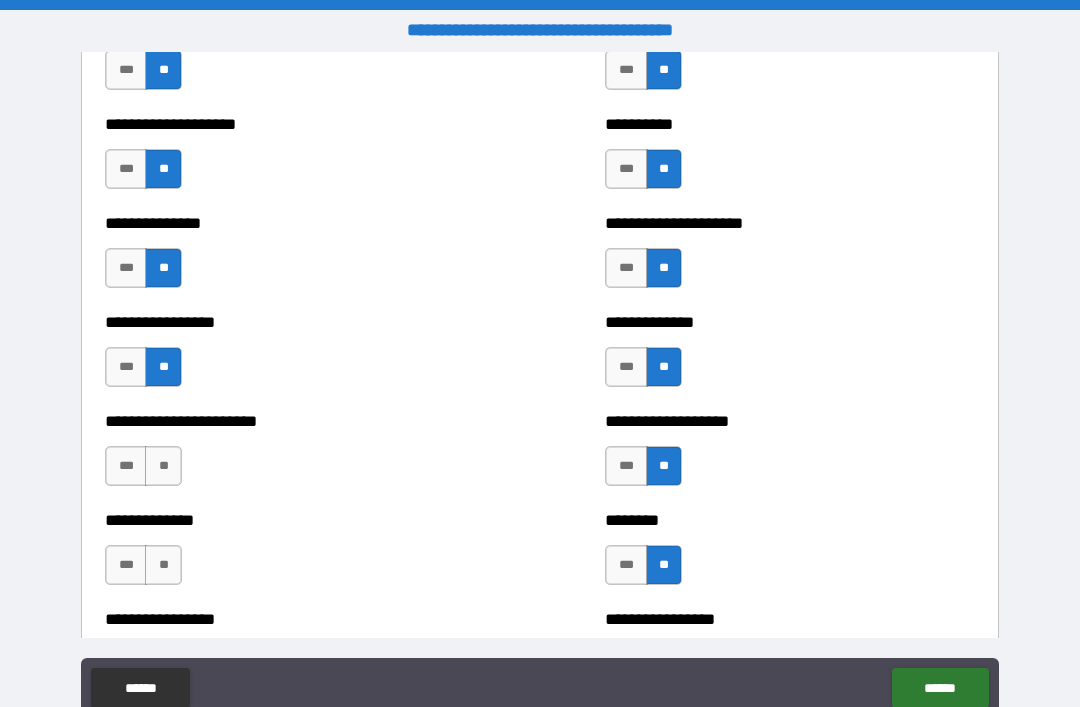 click on "**" at bounding box center [163, 466] 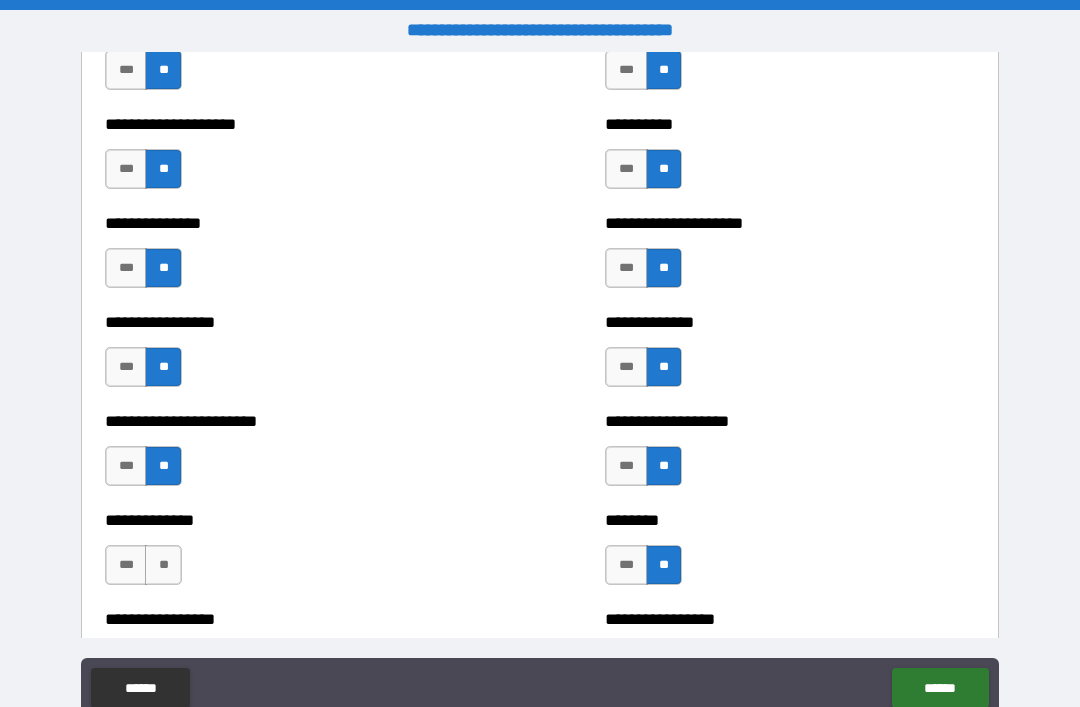click on "**" at bounding box center [163, 565] 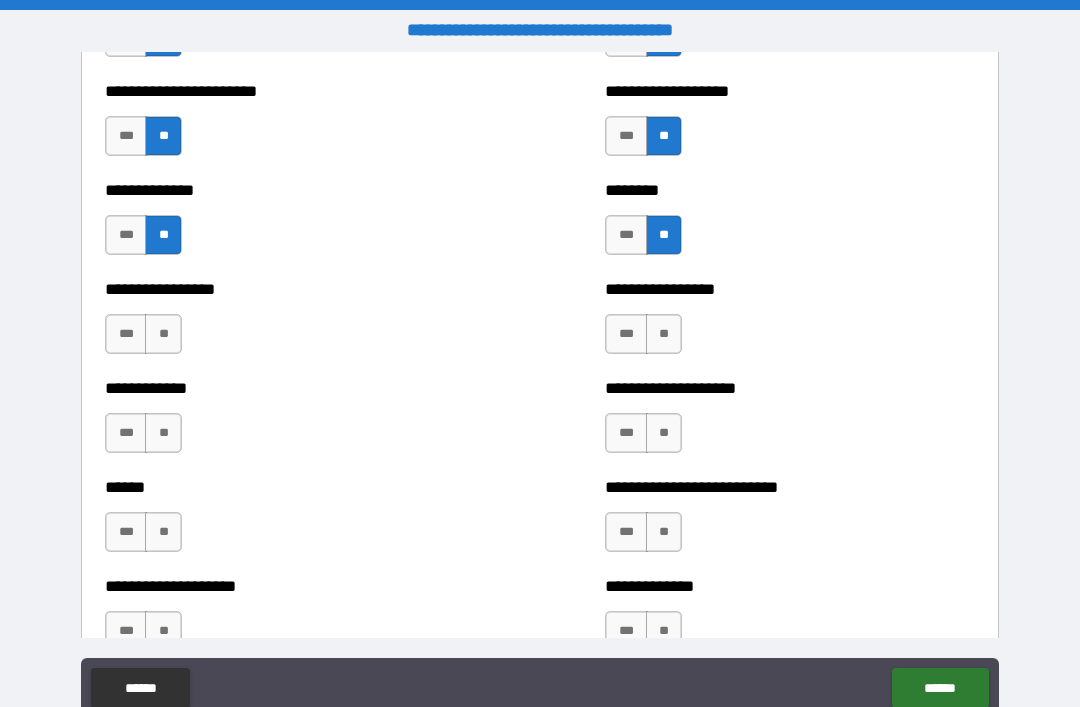 scroll, scrollTop: 3703, scrollLeft: 0, axis: vertical 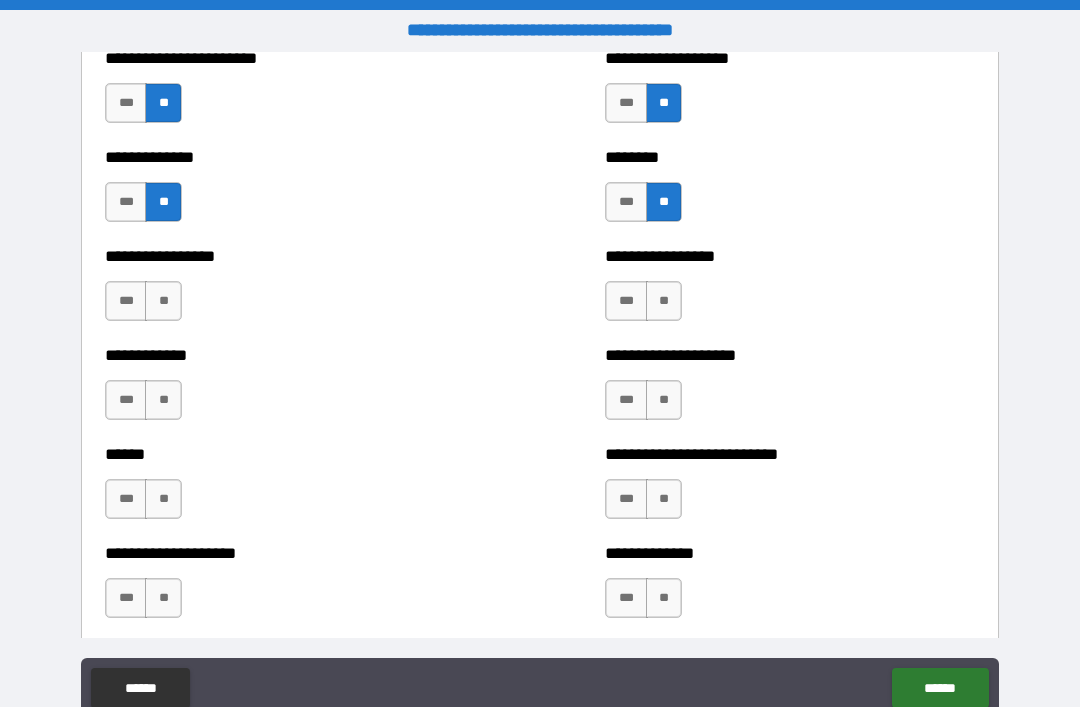click on "**" at bounding box center [664, 301] 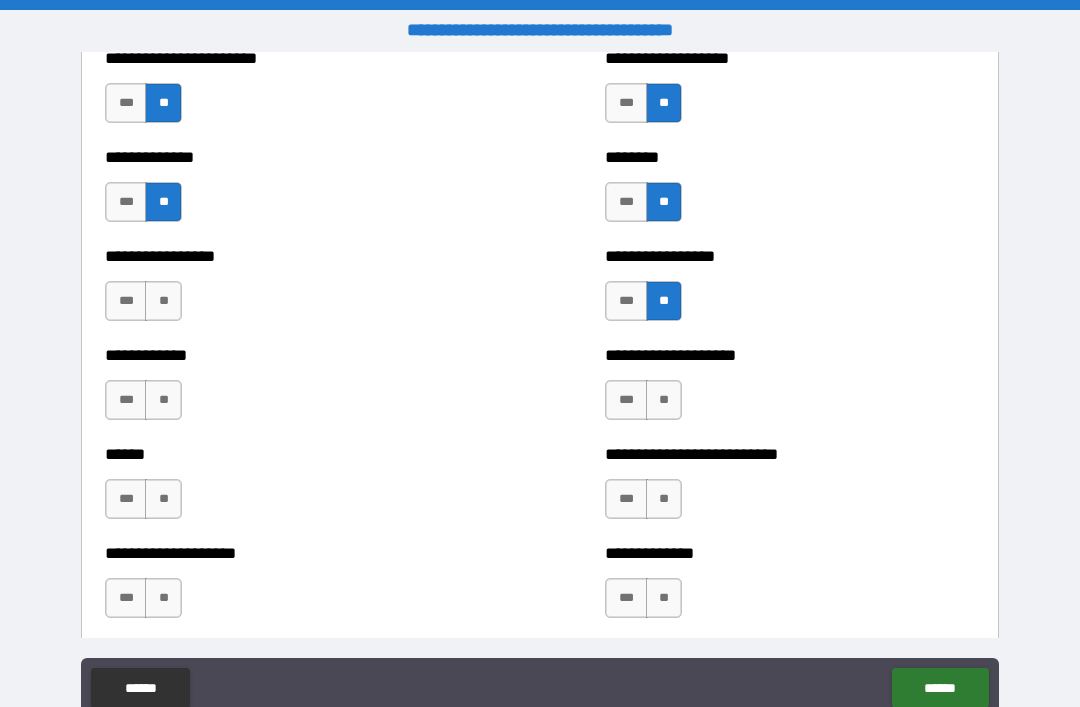 click on "**" at bounding box center (664, 400) 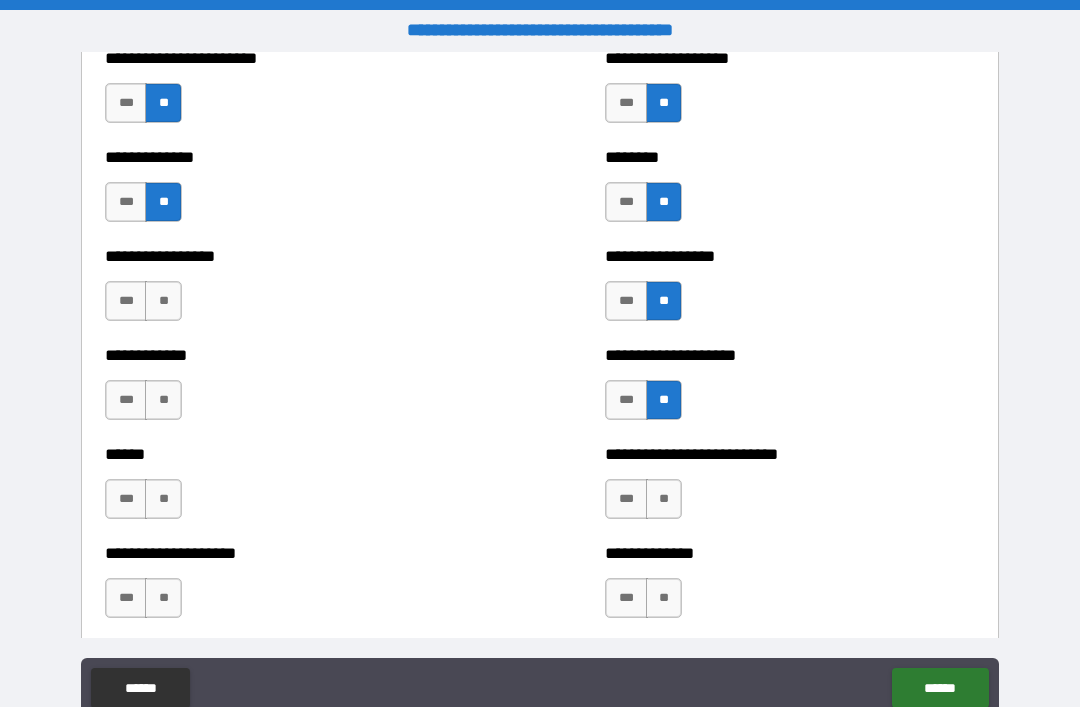 click on "**" at bounding box center (664, 499) 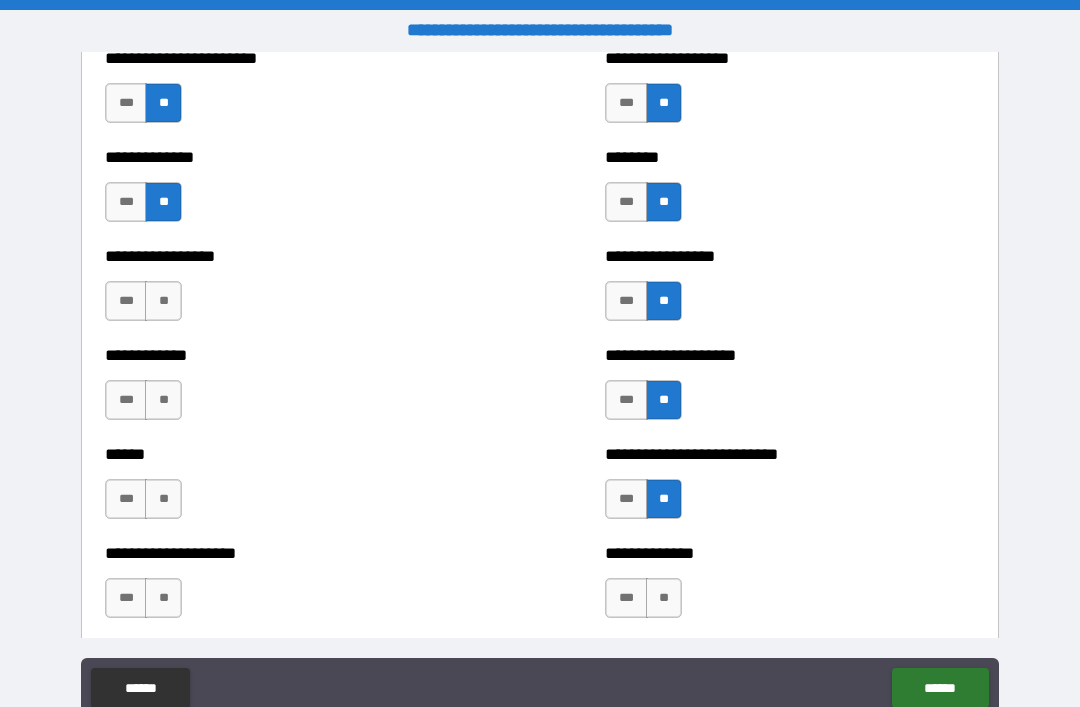 click on "**" at bounding box center [664, 598] 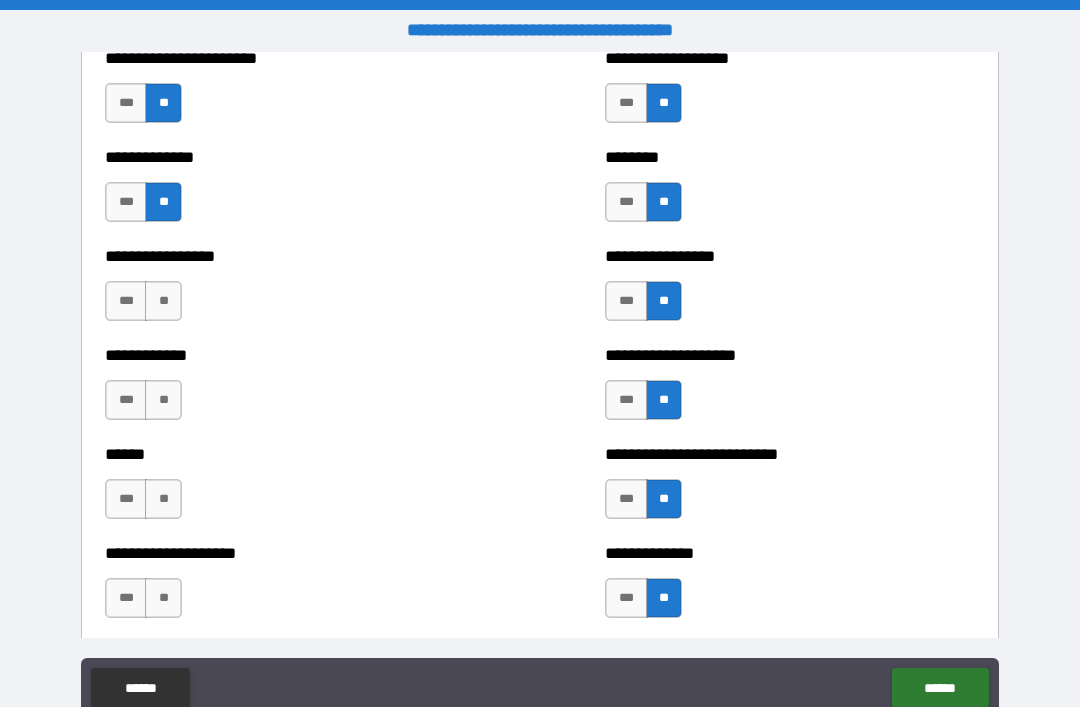 click on "**" at bounding box center (163, 598) 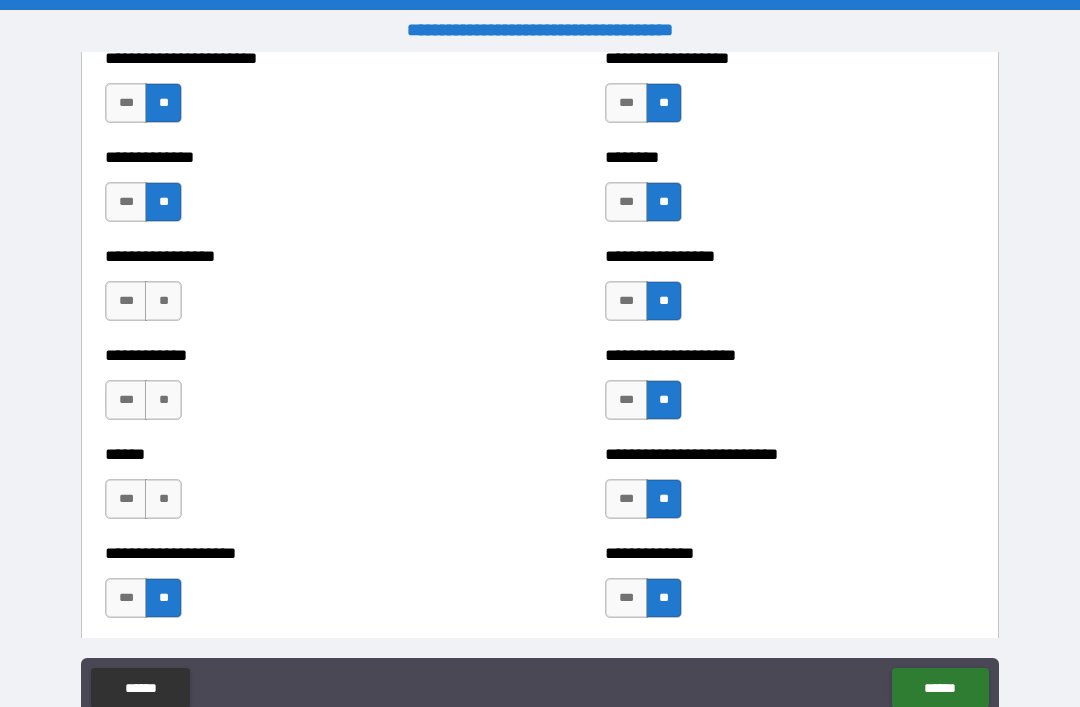 click on "**" at bounding box center (163, 499) 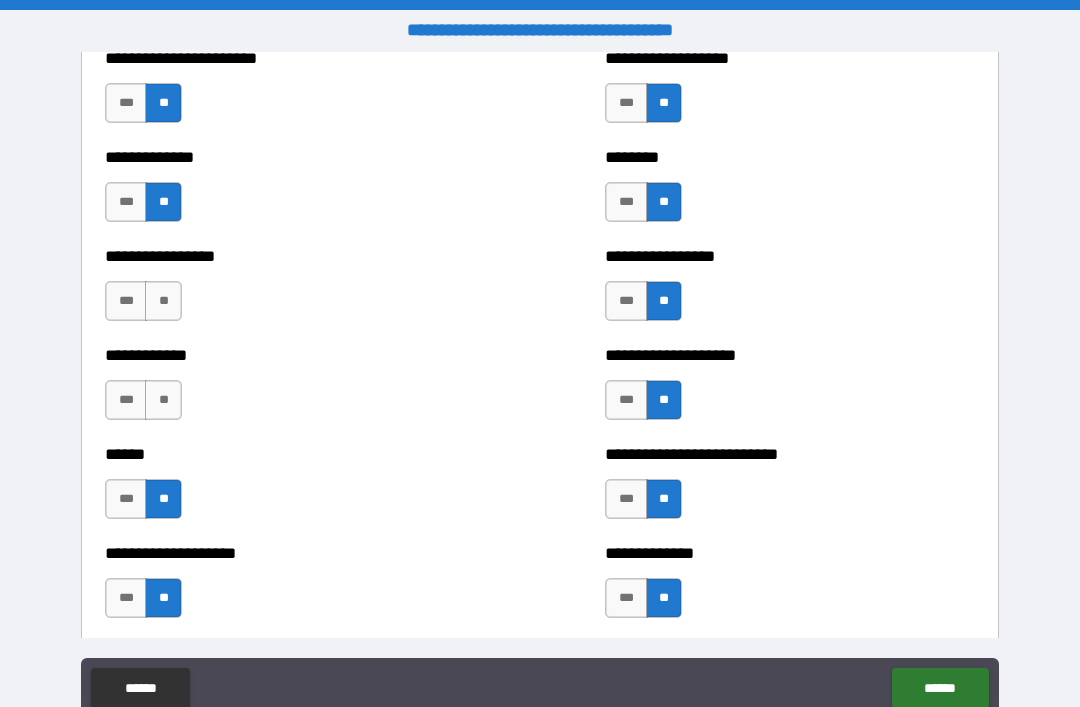 click on "**" at bounding box center [163, 400] 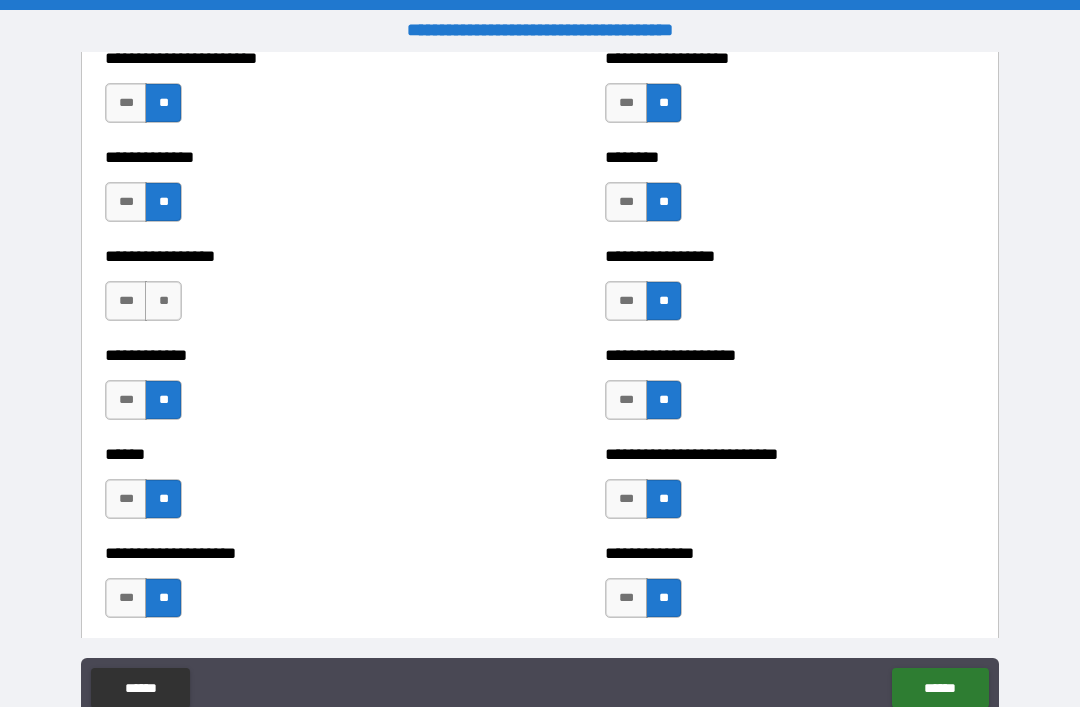 click on "**" at bounding box center (163, 301) 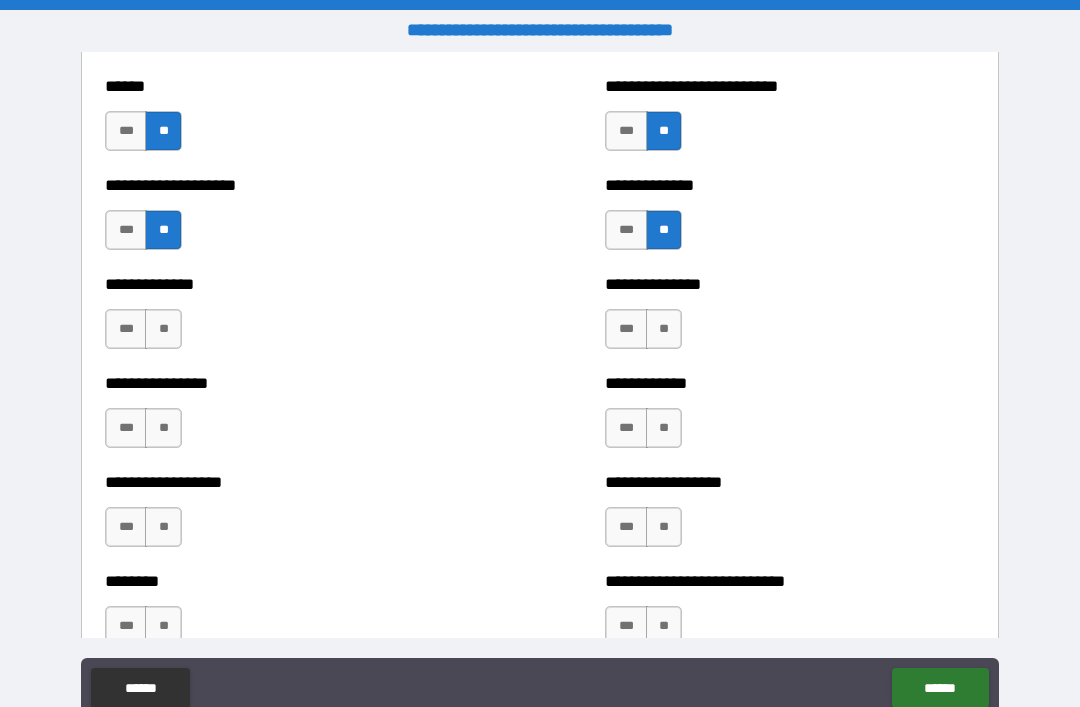 scroll, scrollTop: 4070, scrollLeft: 0, axis: vertical 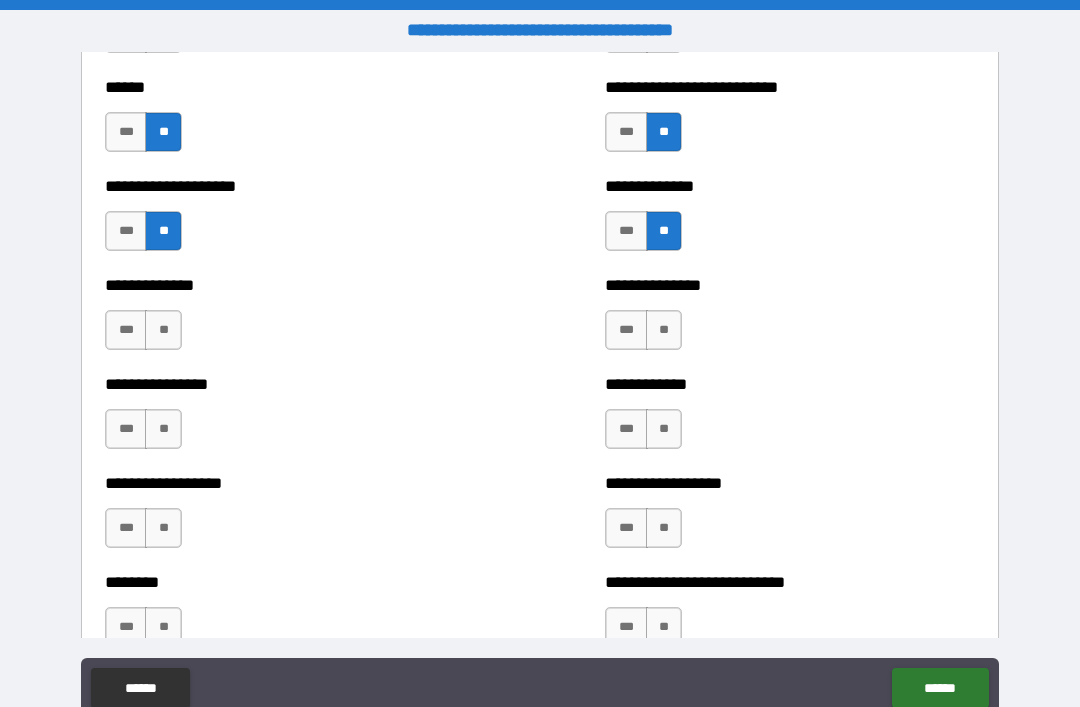 click on "**" at bounding box center (163, 330) 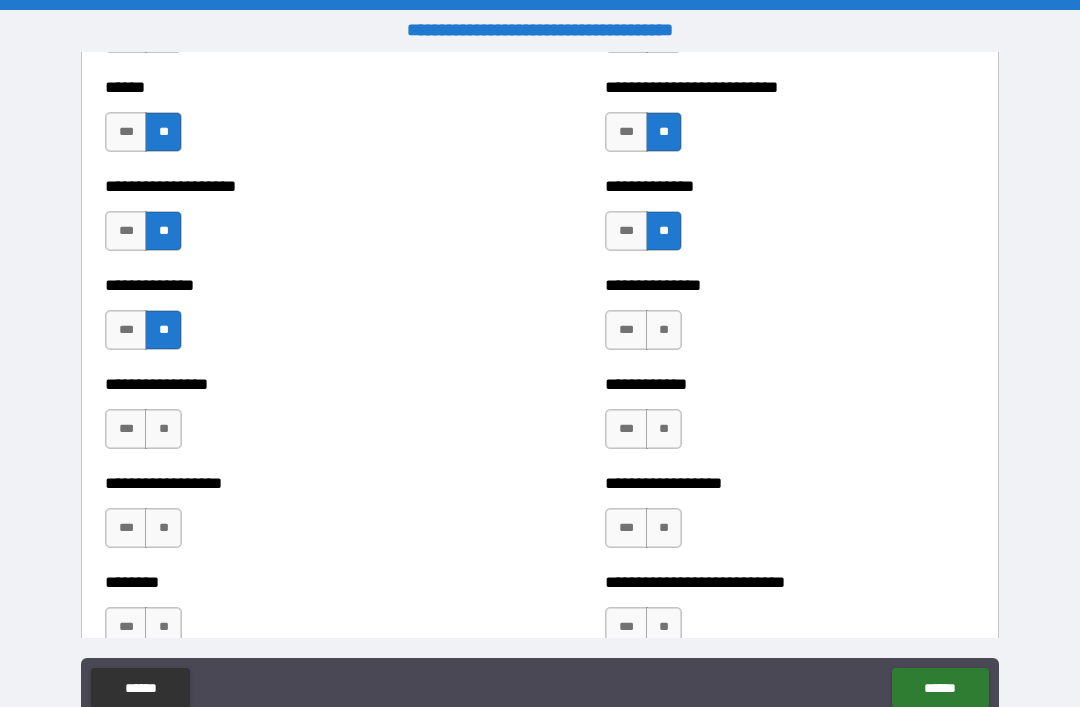 click on "**" at bounding box center (664, 330) 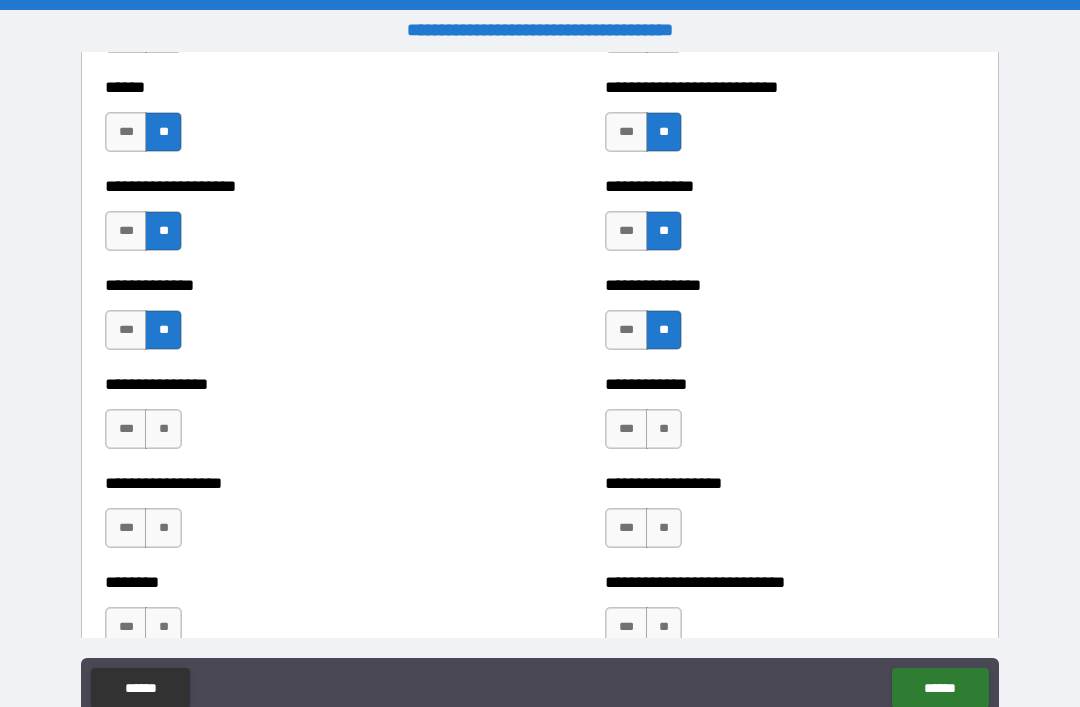 click on "**" at bounding box center (664, 429) 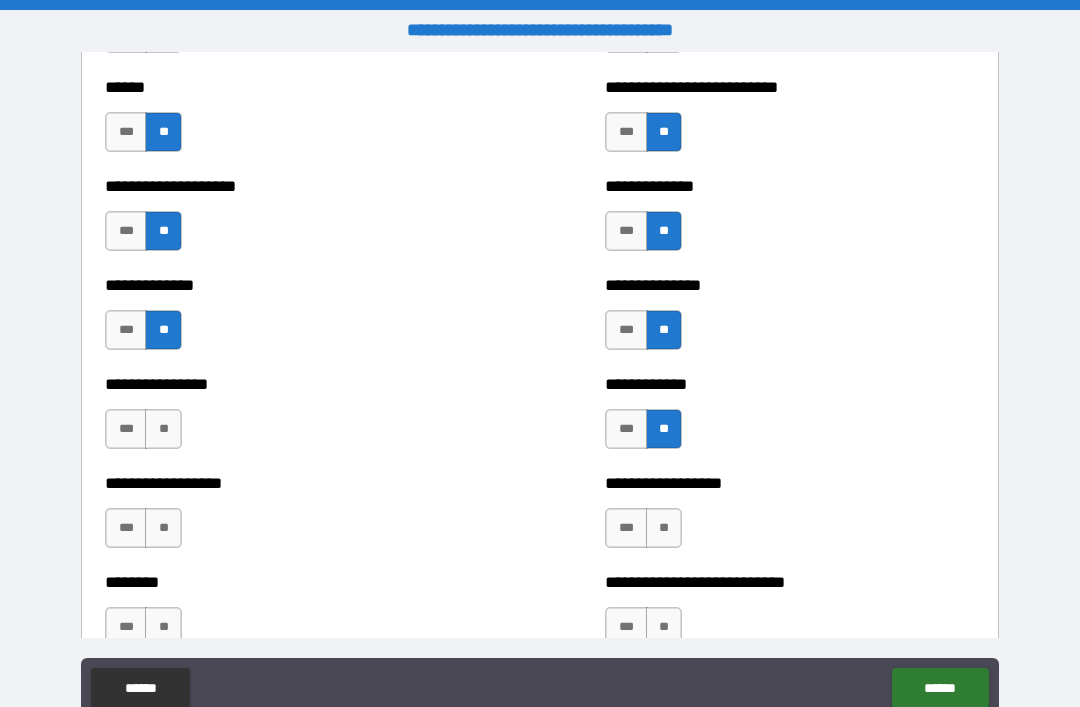 click on "**" at bounding box center (163, 429) 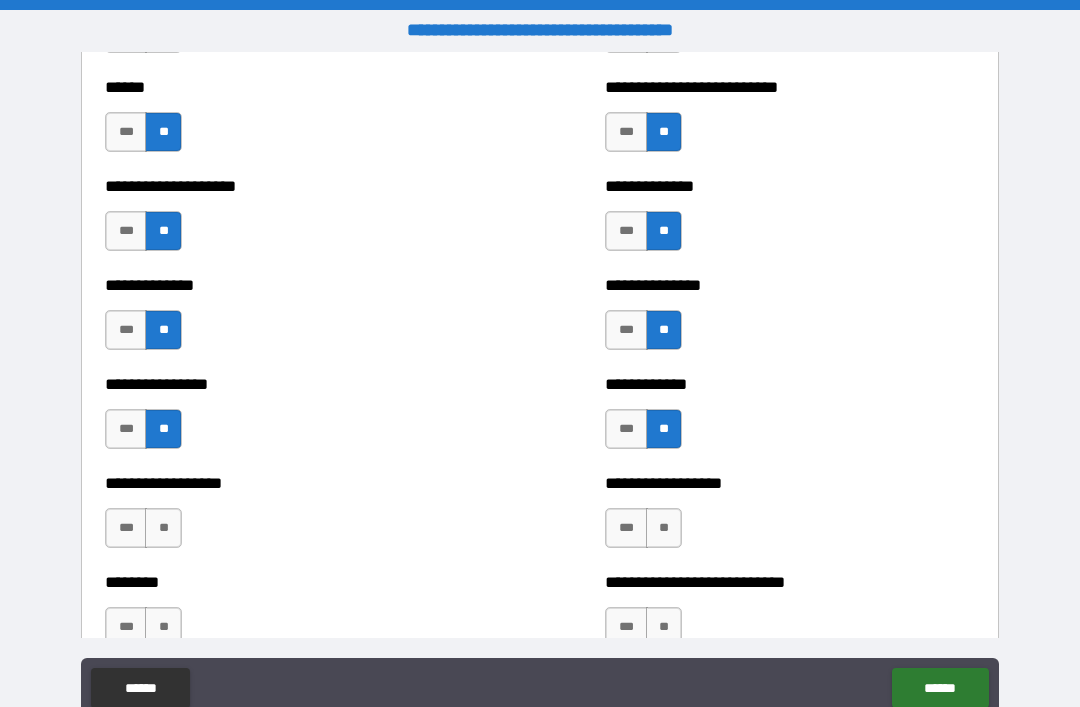 click on "**" at bounding box center (664, 528) 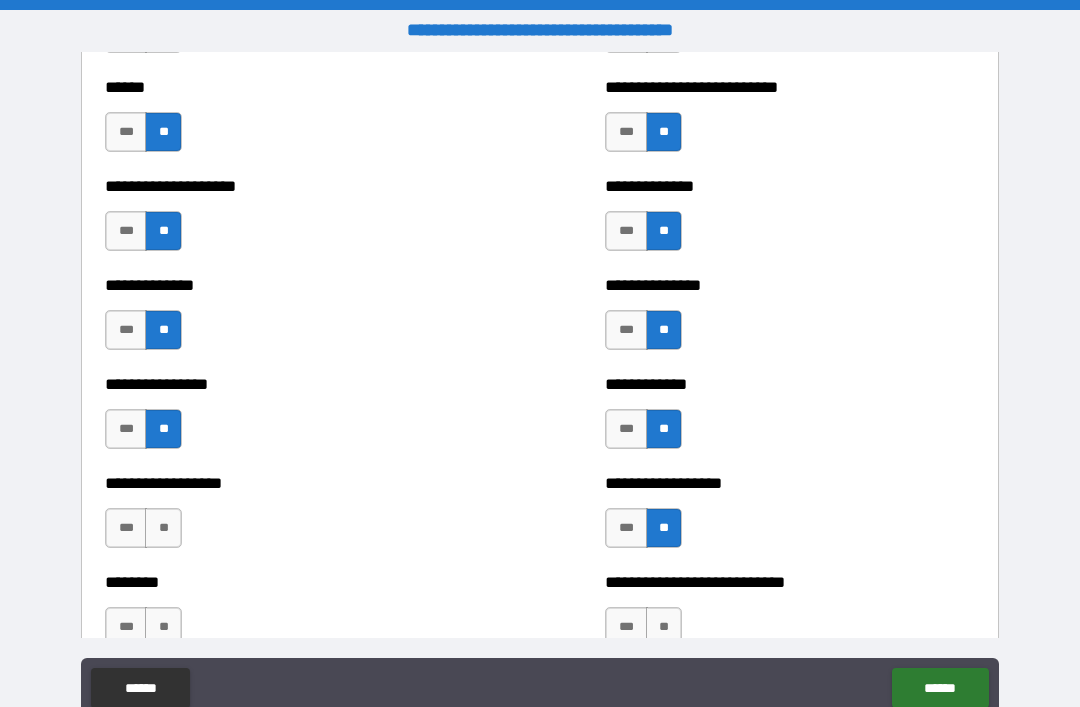 click on "**" at bounding box center (163, 528) 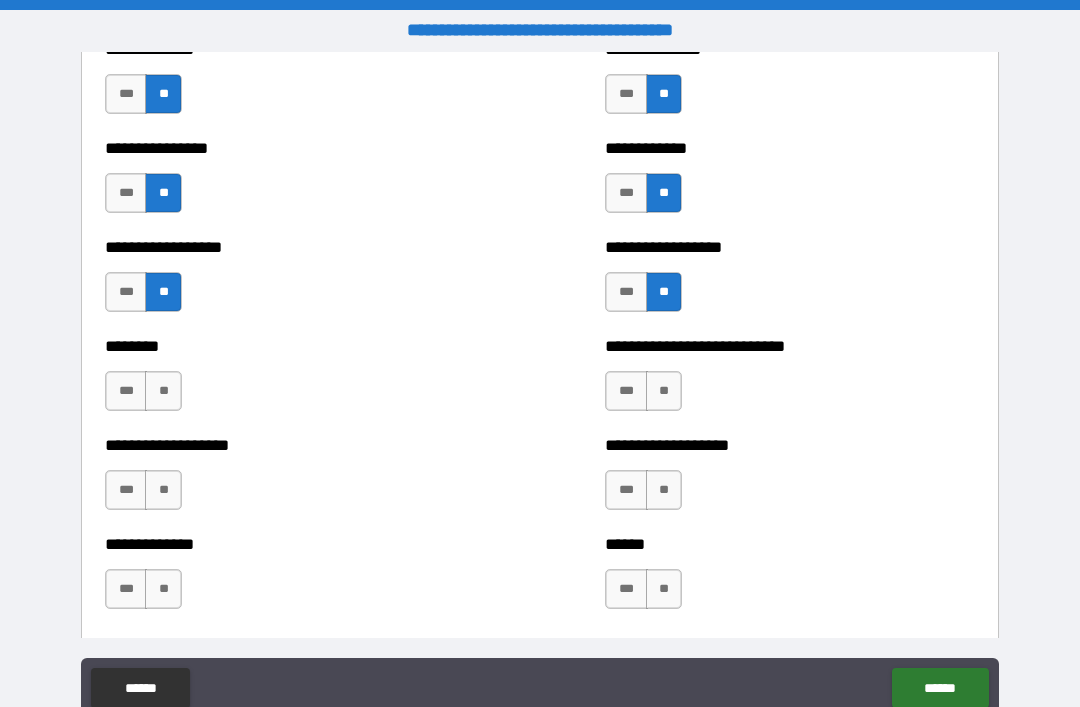 scroll, scrollTop: 4318, scrollLeft: 0, axis: vertical 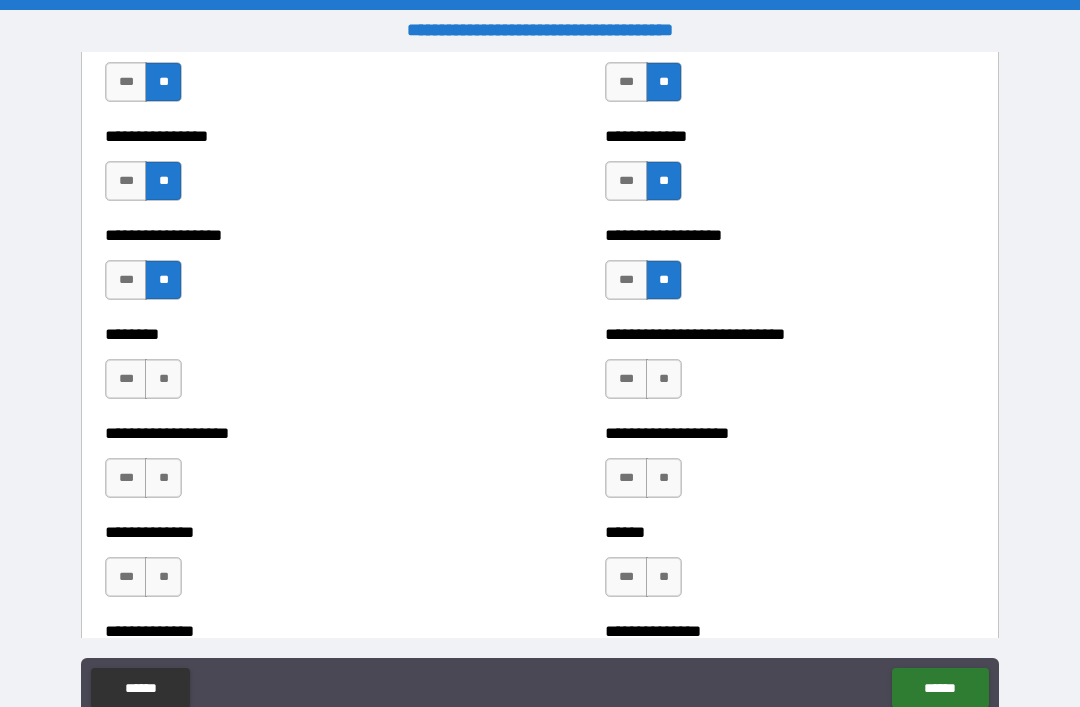 click on "**" at bounding box center [664, 379] 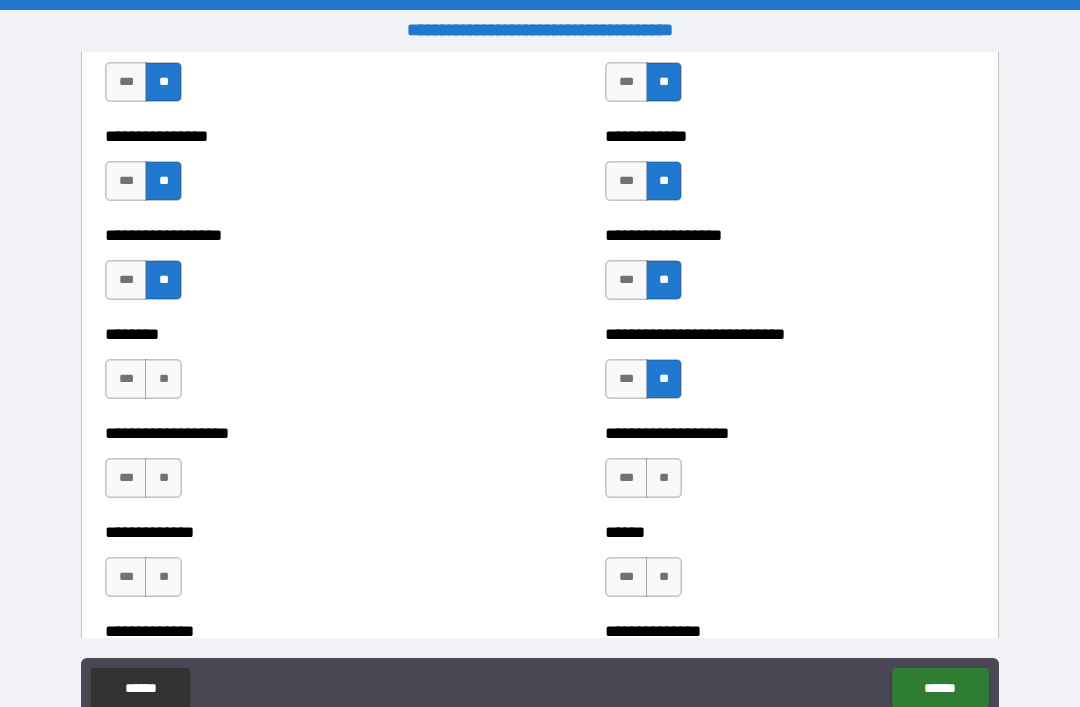 click on "**" at bounding box center [664, 478] 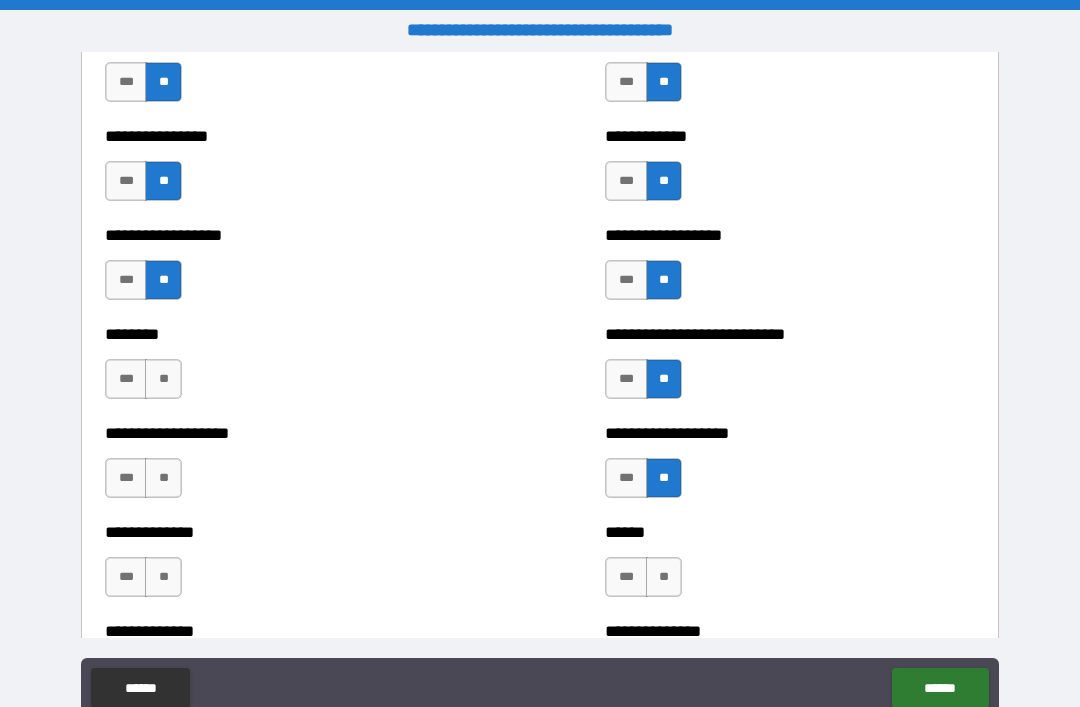 click on "**" at bounding box center [163, 379] 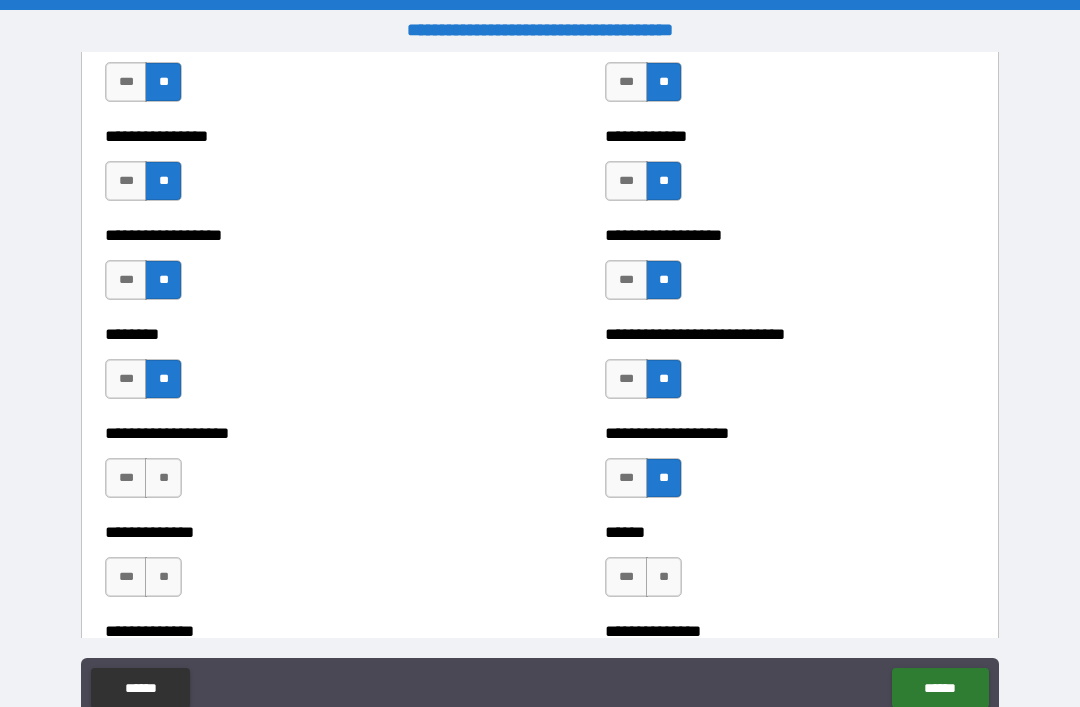 click on "**" at bounding box center [163, 478] 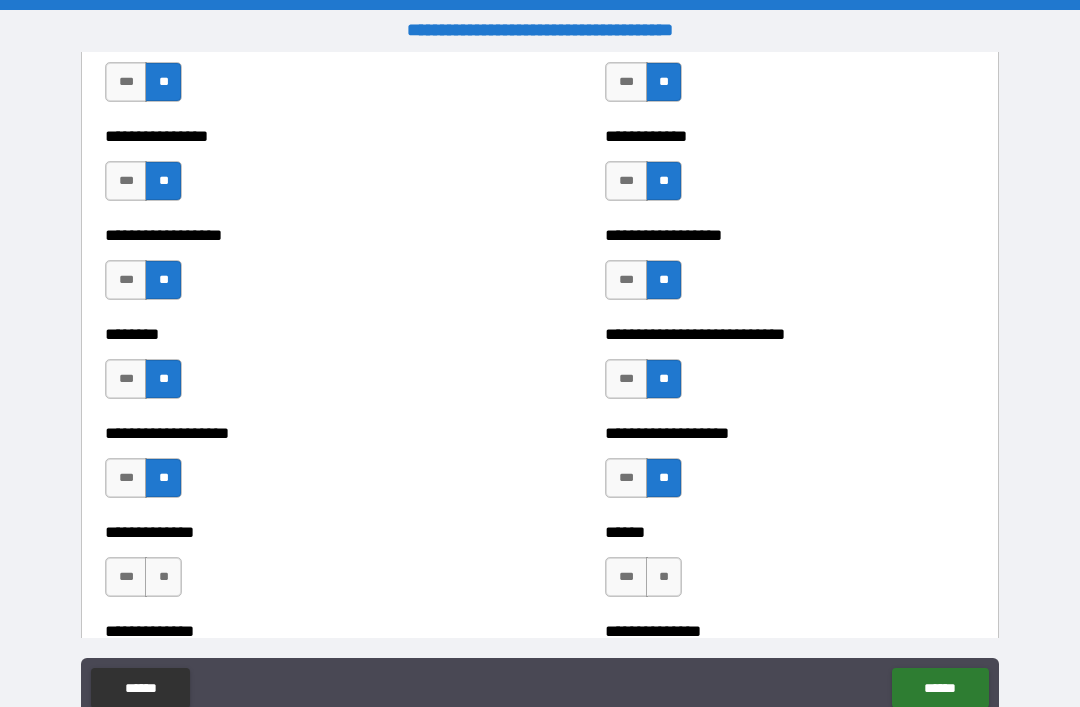 click on "**" at bounding box center (664, 577) 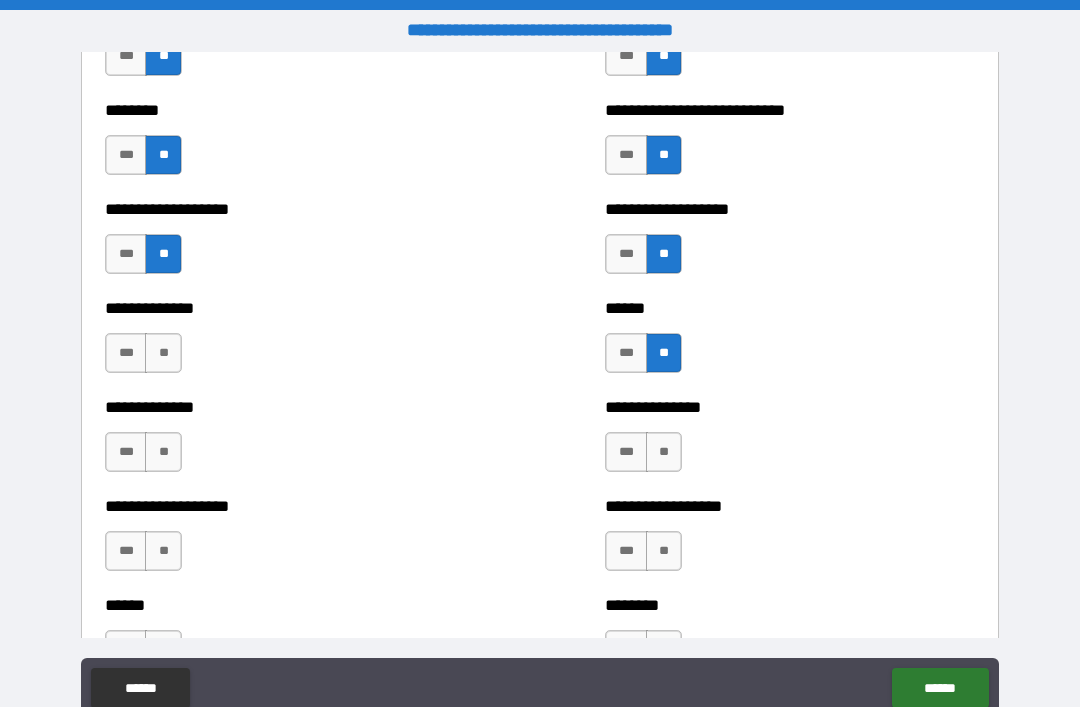 scroll, scrollTop: 4552, scrollLeft: 0, axis: vertical 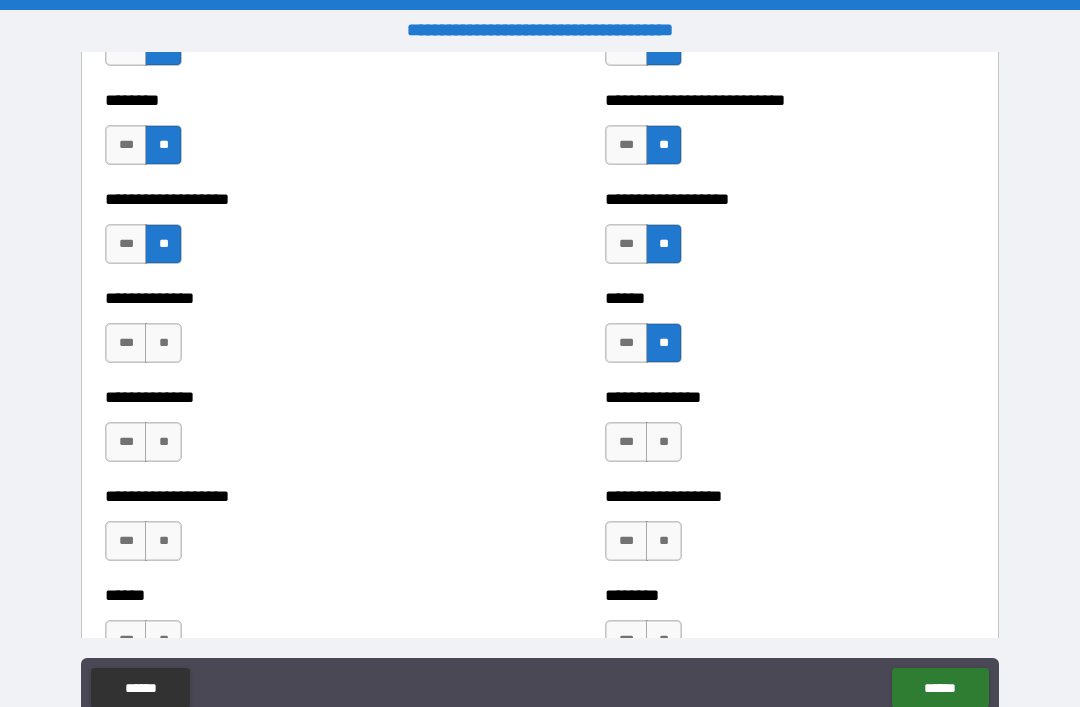 click on "**" at bounding box center (163, 343) 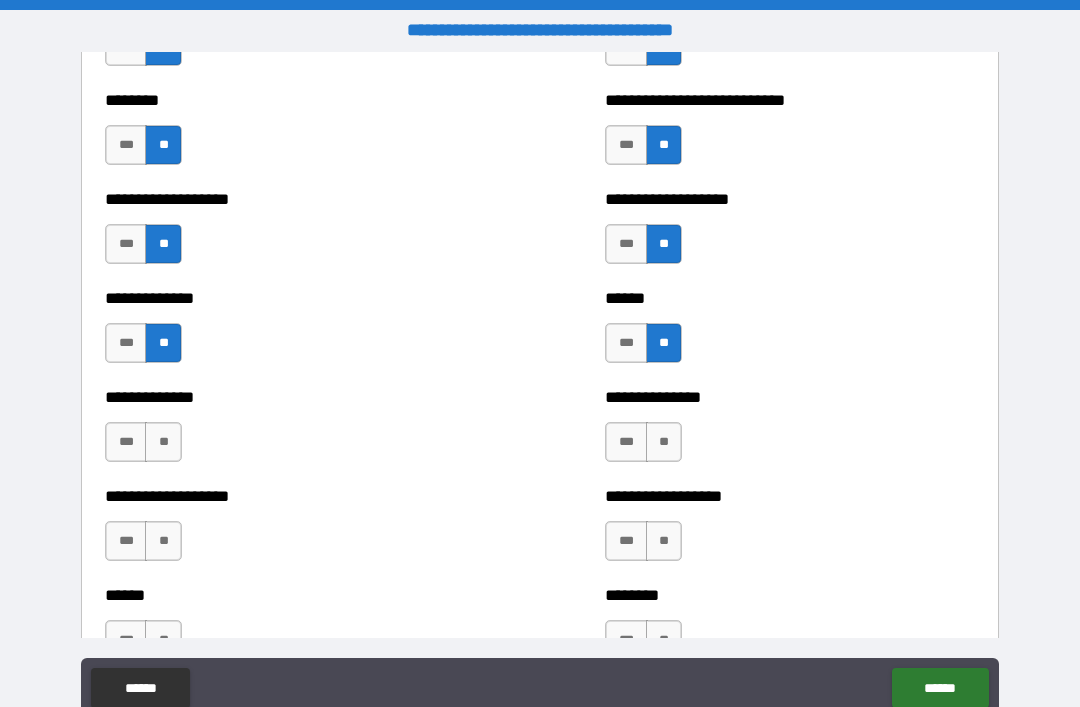 click on "**" at bounding box center (163, 442) 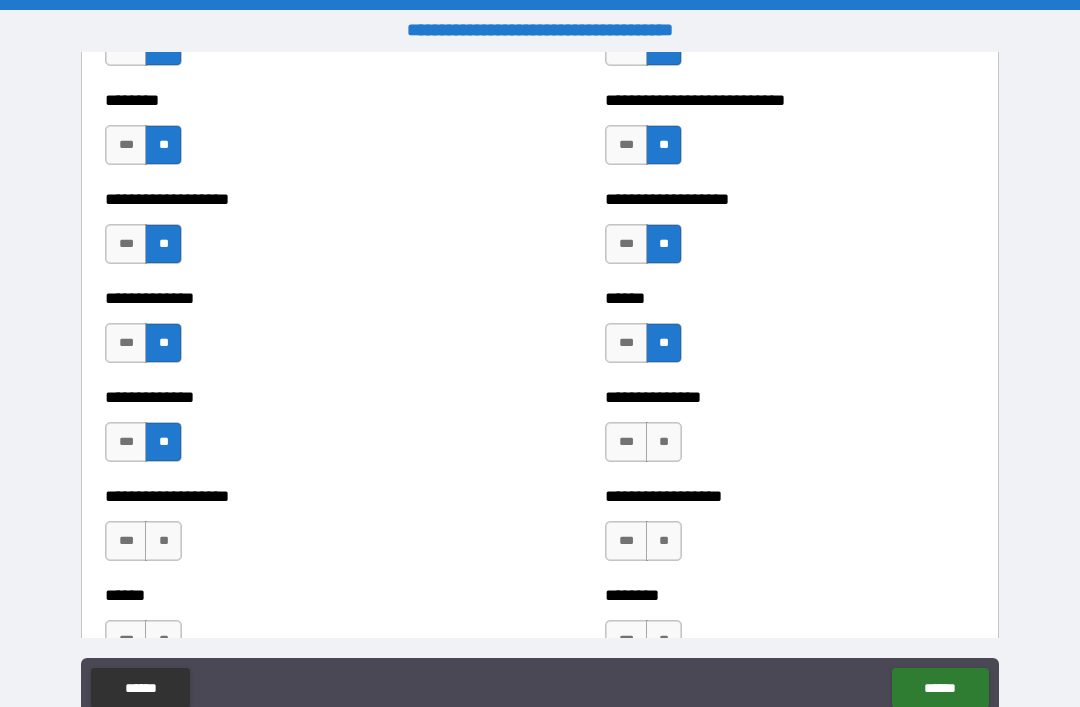 click on "**" at bounding box center [664, 442] 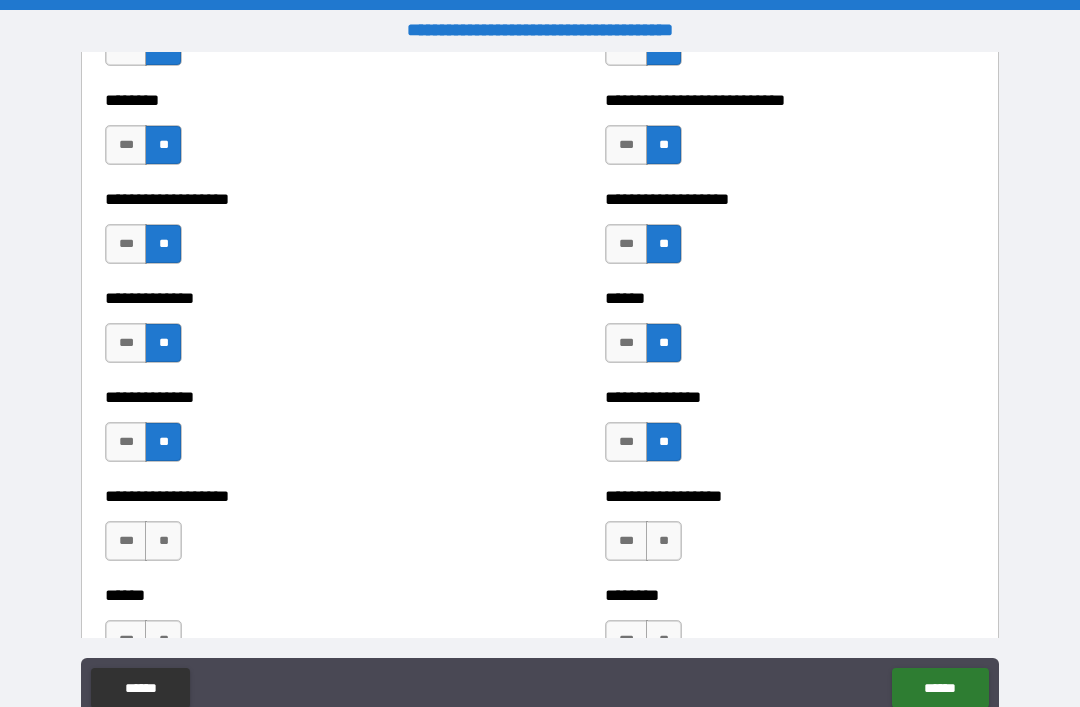 click on "**" at bounding box center [163, 541] 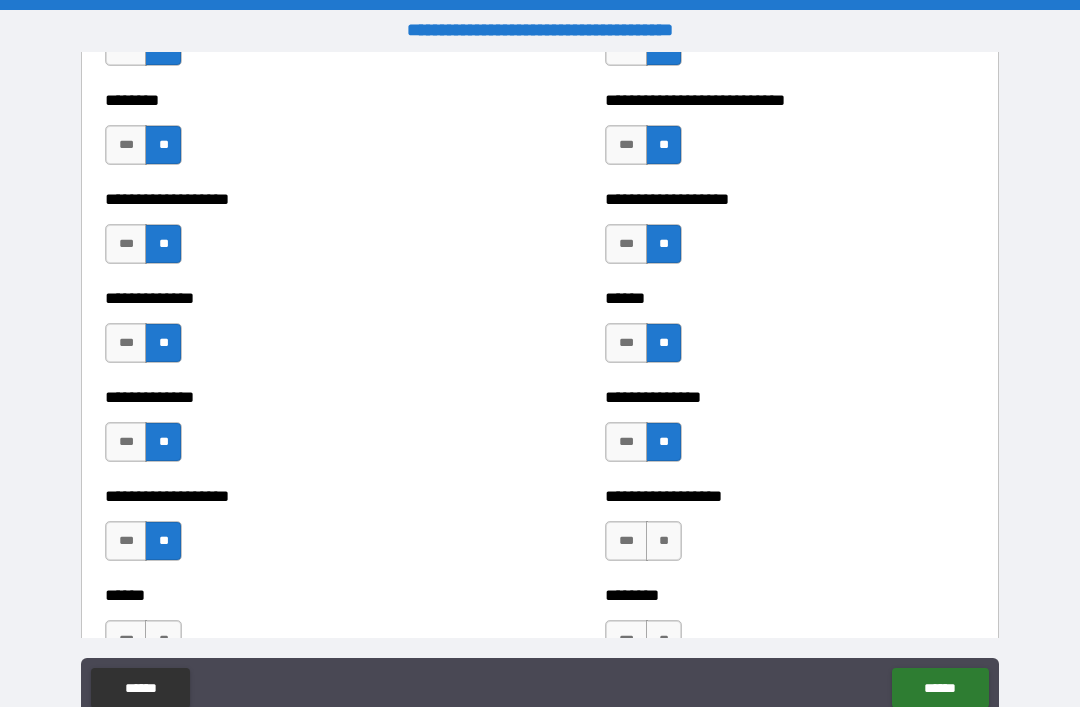 click on "**" at bounding box center [664, 541] 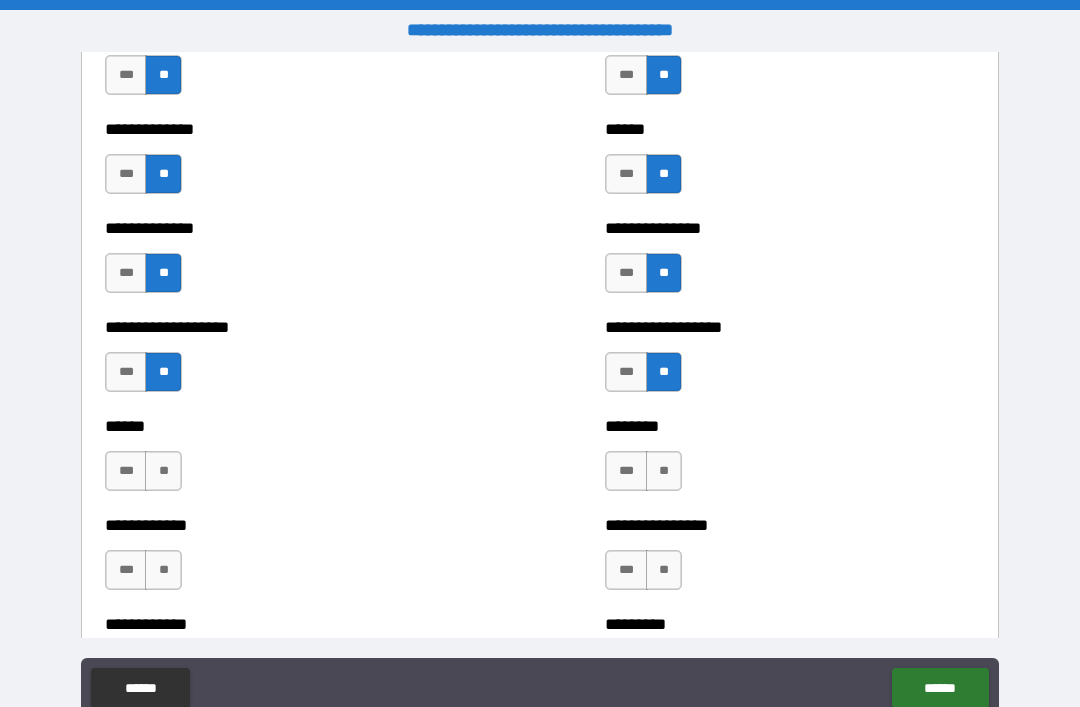 scroll, scrollTop: 4748, scrollLeft: 0, axis: vertical 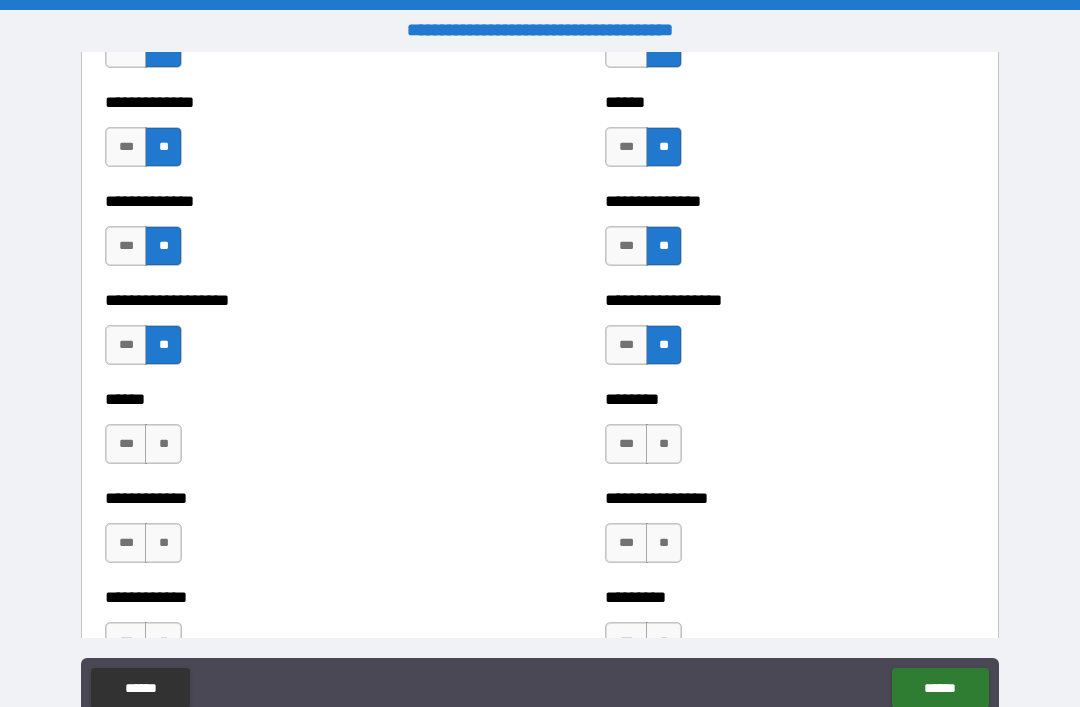 click on "**" at bounding box center (163, 444) 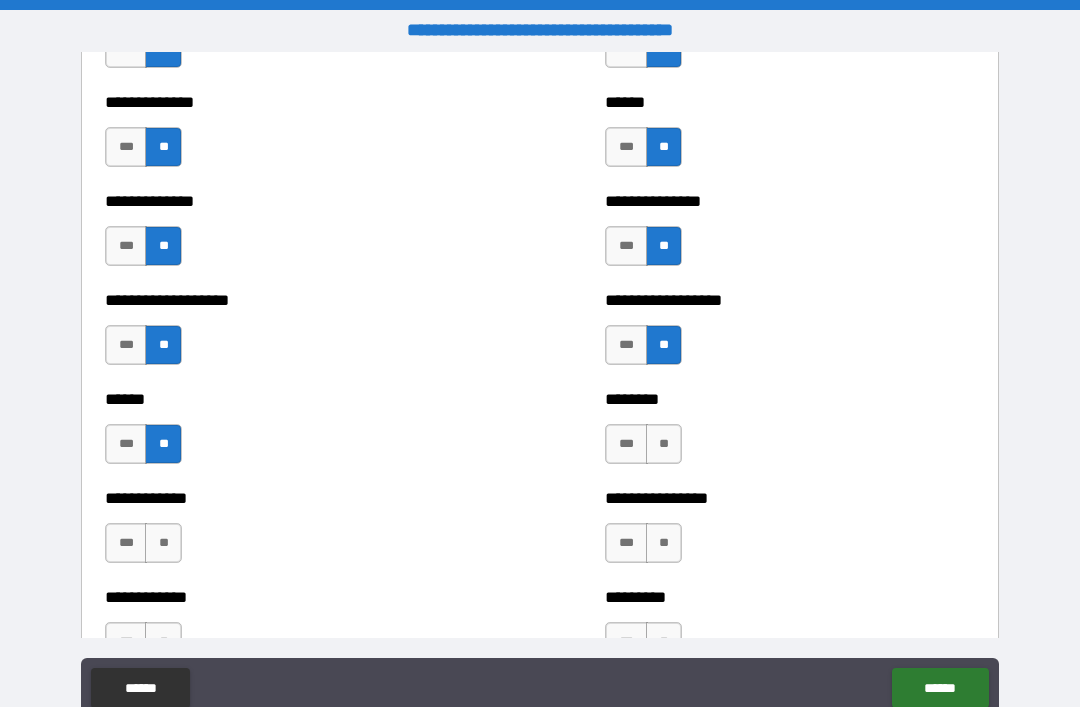 click on "**" at bounding box center [664, 444] 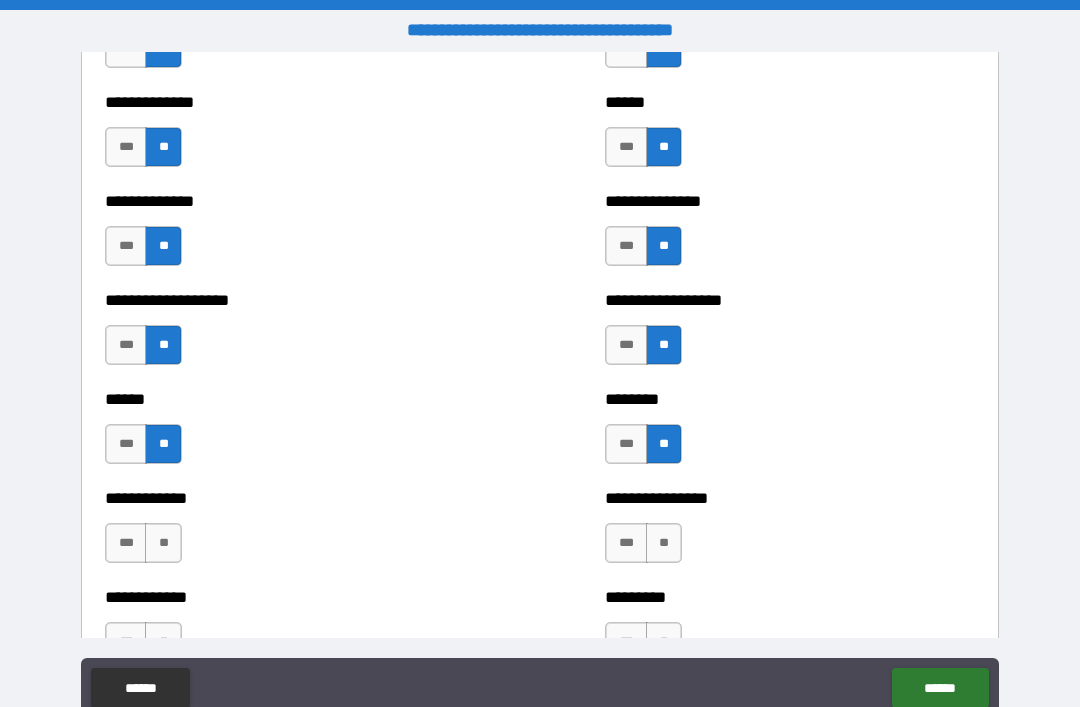 click on "**" at bounding box center [664, 543] 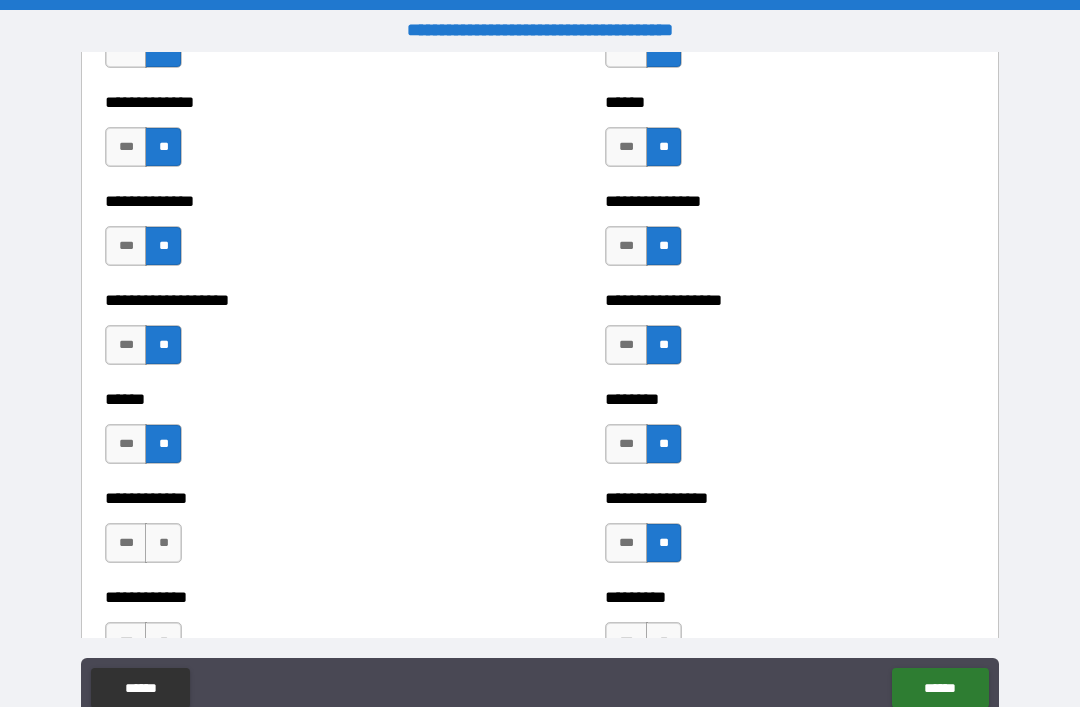 click on "**" at bounding box center [163, 543] 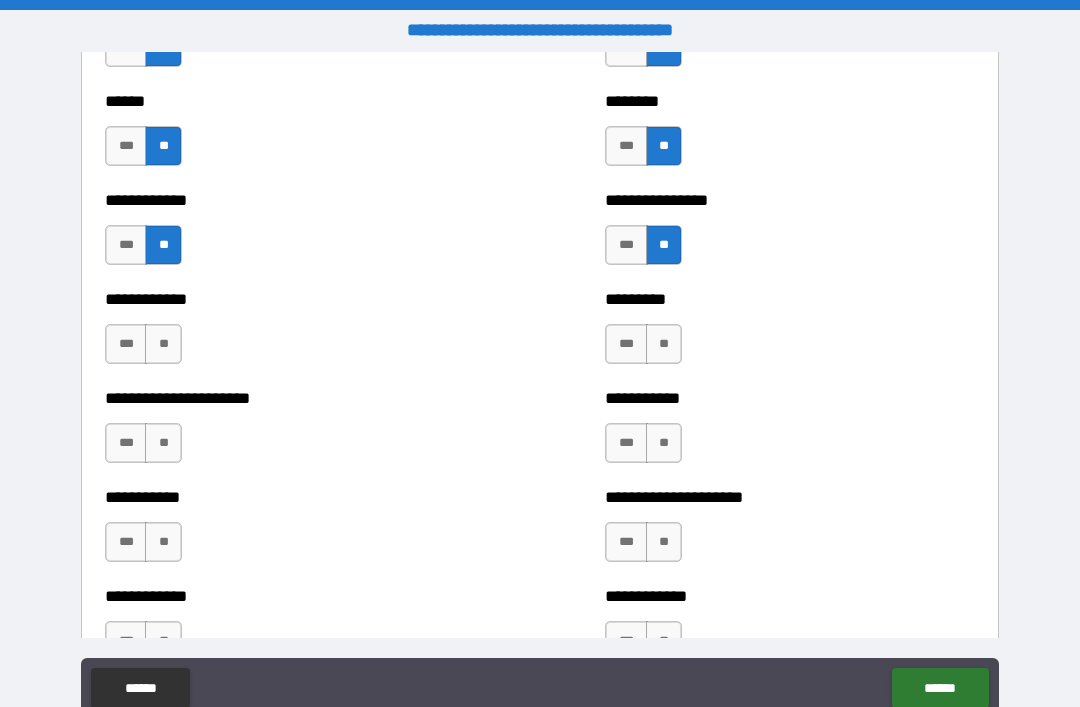 scroll, scrollTop: 5057, scrollLeft: 0, axis: vertical 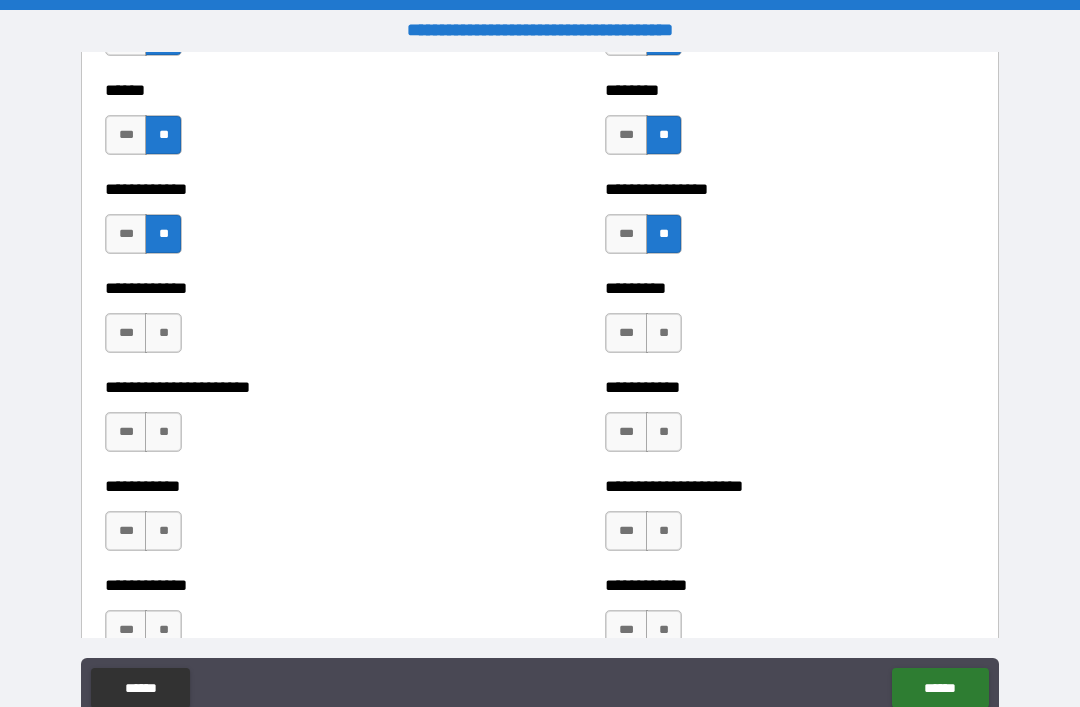 click on "**" at bounding box center (664, 432) 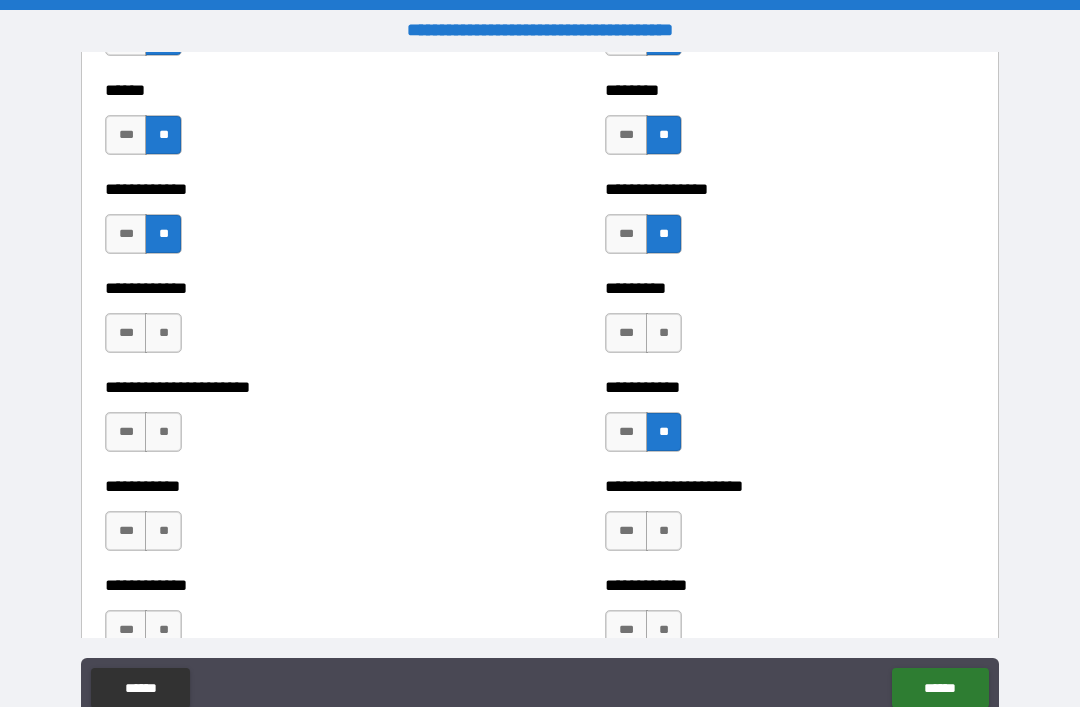 click on "**" at bounding box center [664, 531] 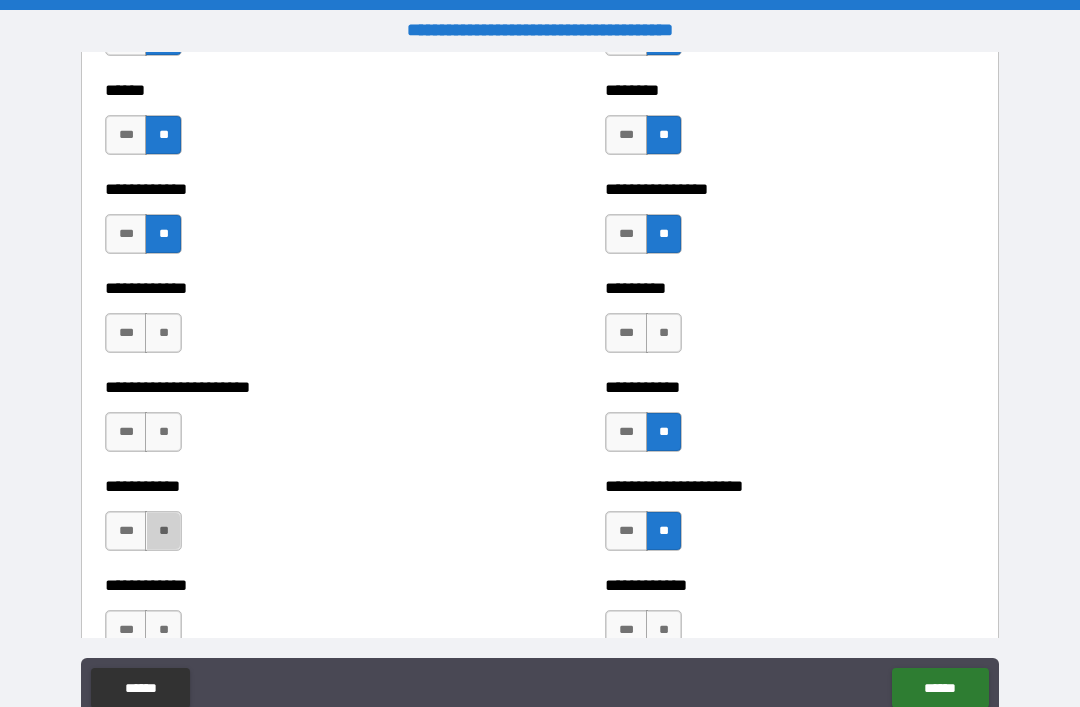 click on "**" at bounding box center [163, 531] 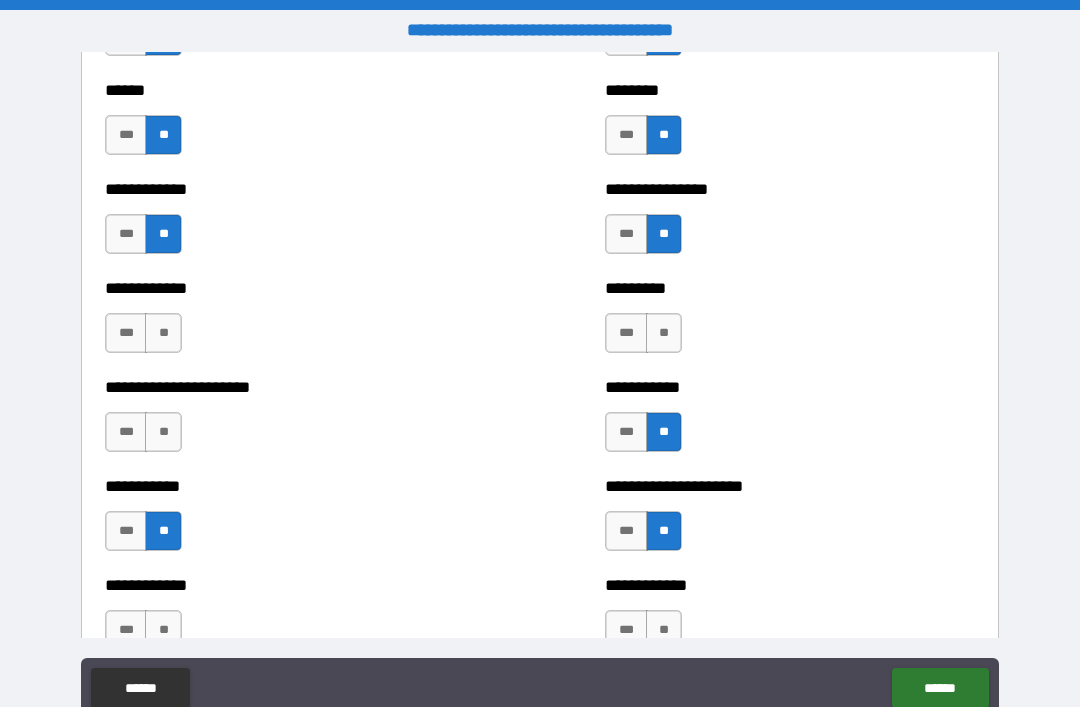 click on "**" at bounding box center [163, 432] 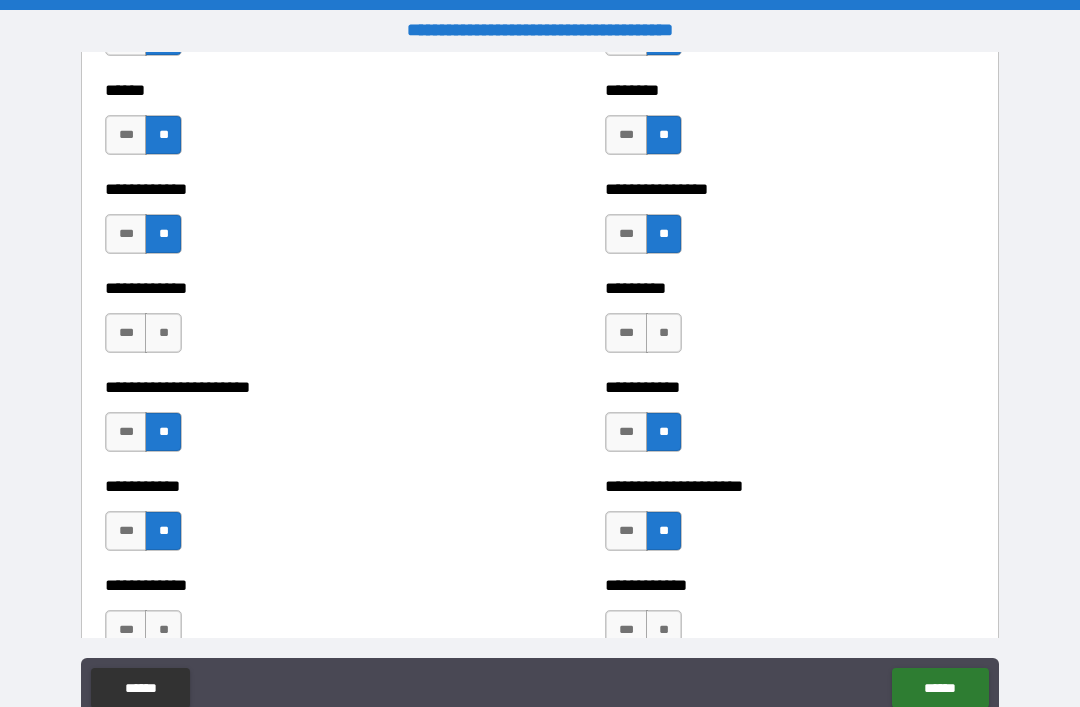 click on "**" at bounding box center [664, 333] 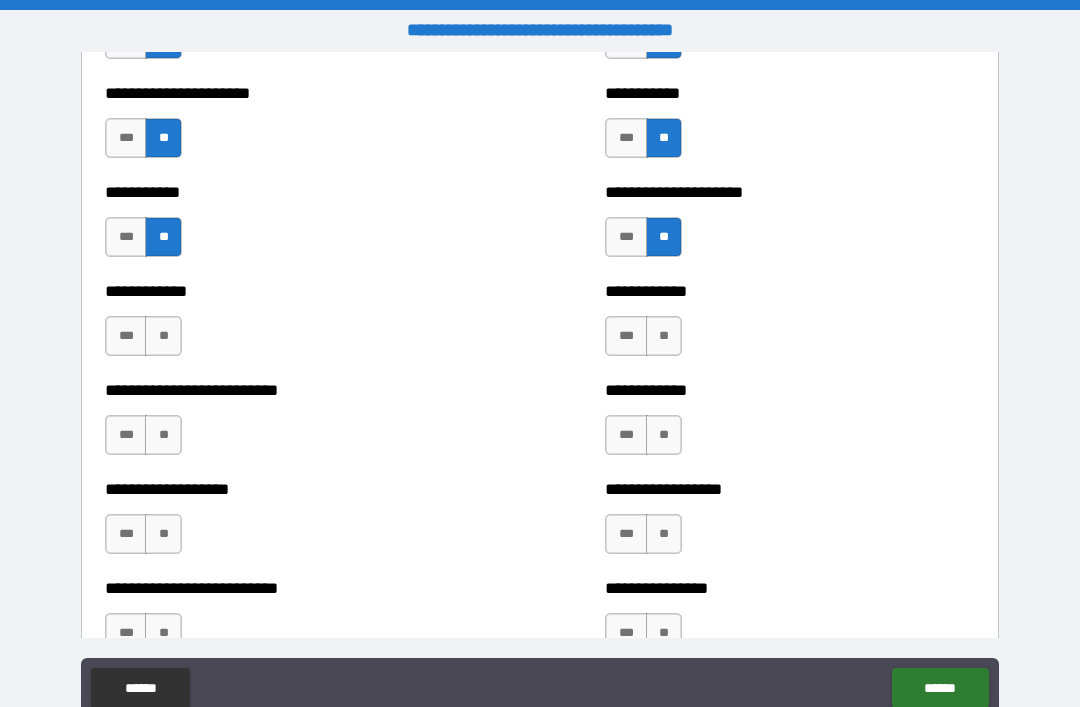 scroll, scrollTop: 5366, scrollLeft: 0, axis: vertical 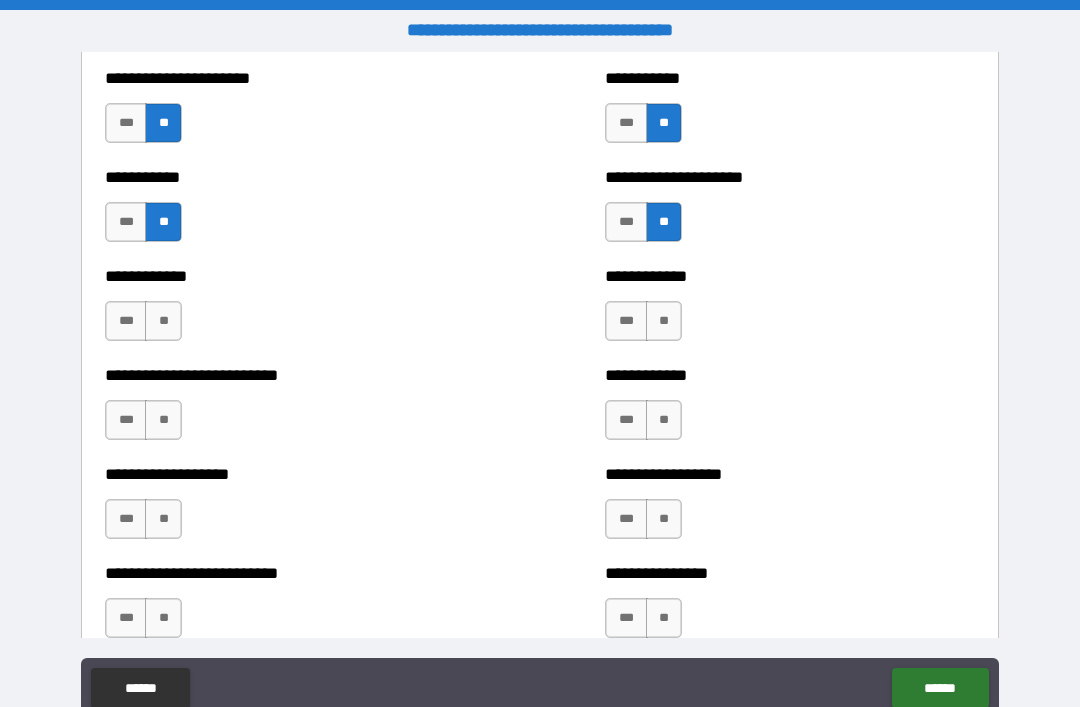 click on "**" at bounding box center (664, 321) 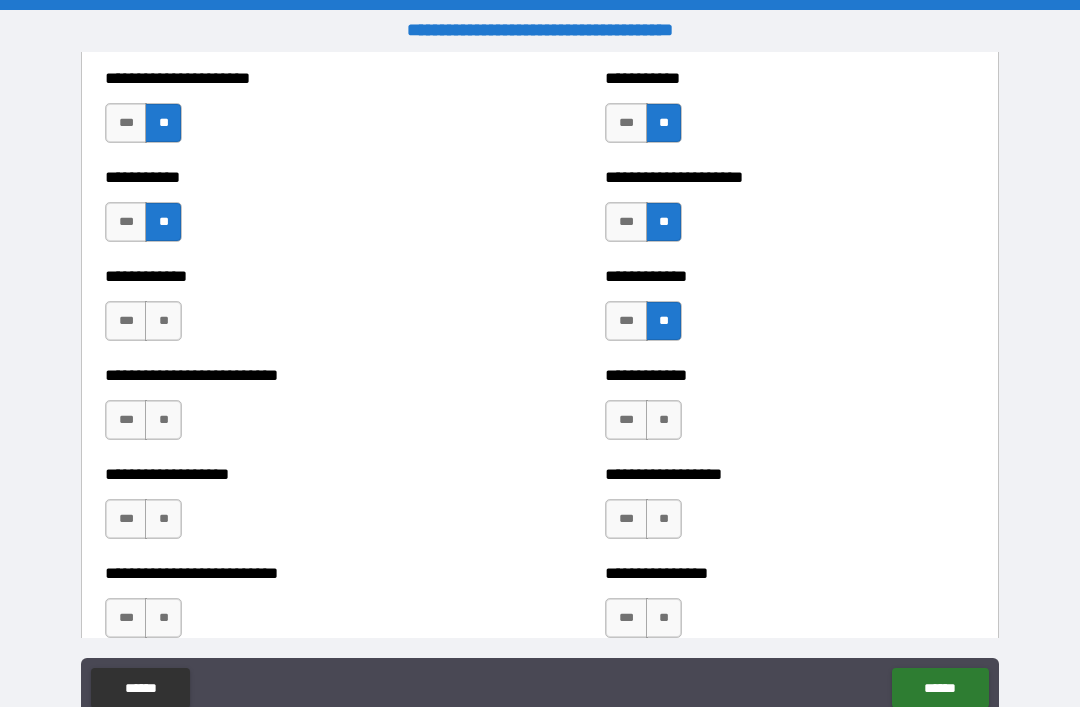 click on "**********" at bounding box center (290, 311) 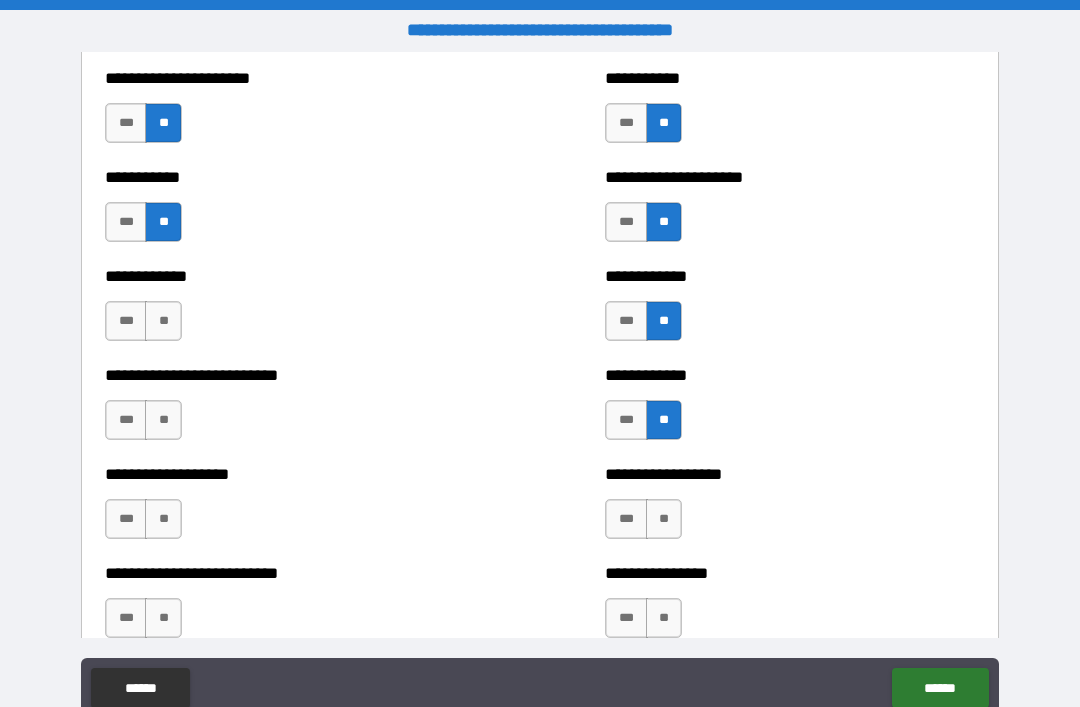 click on "**" at bounding box center (664, 519) 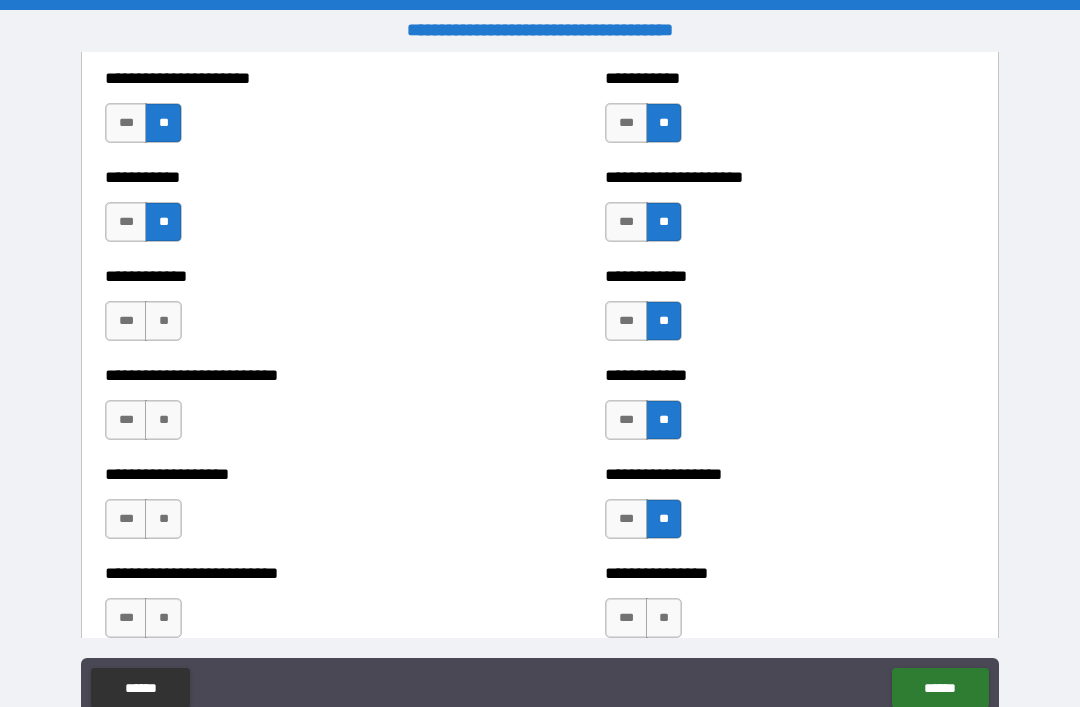 click on "**" at bounding box center (163, 420) 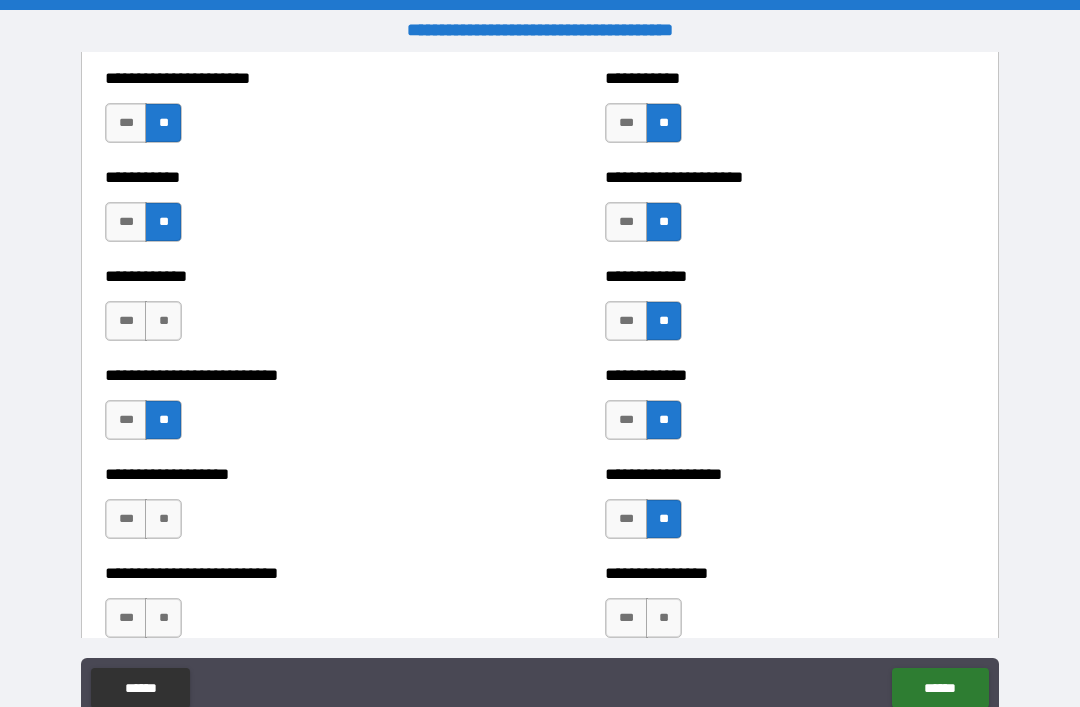 click on "**" at bounding box center [163, 519] 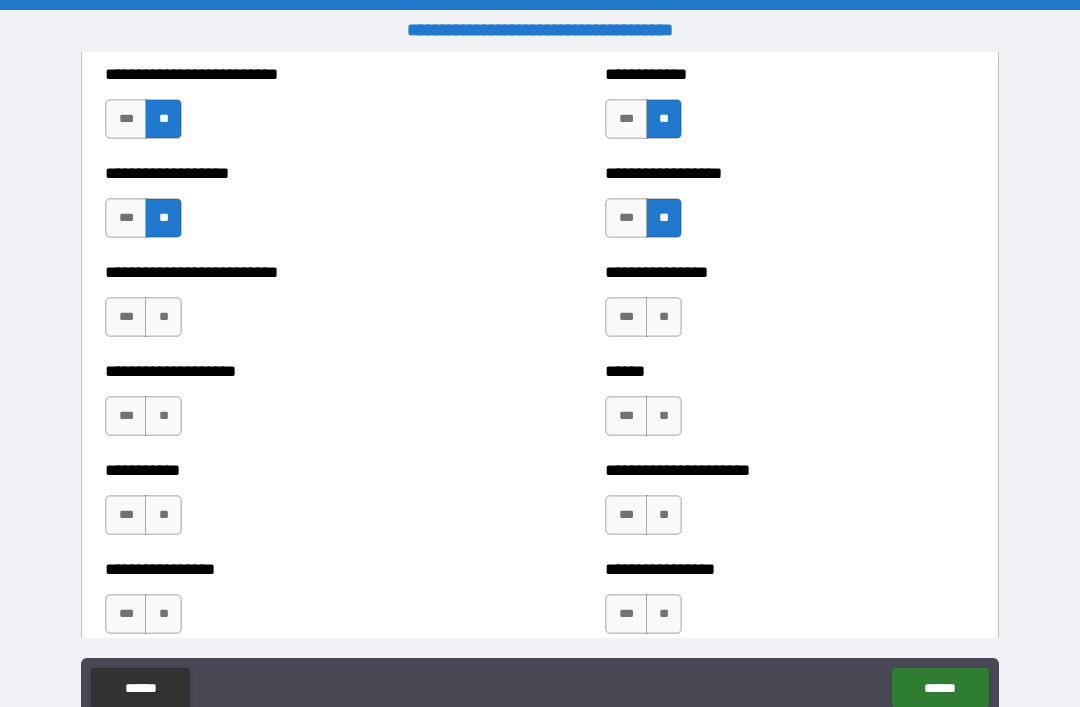 scroll, scrollTop: 5674, scrollLeft: 0, axis: vertical 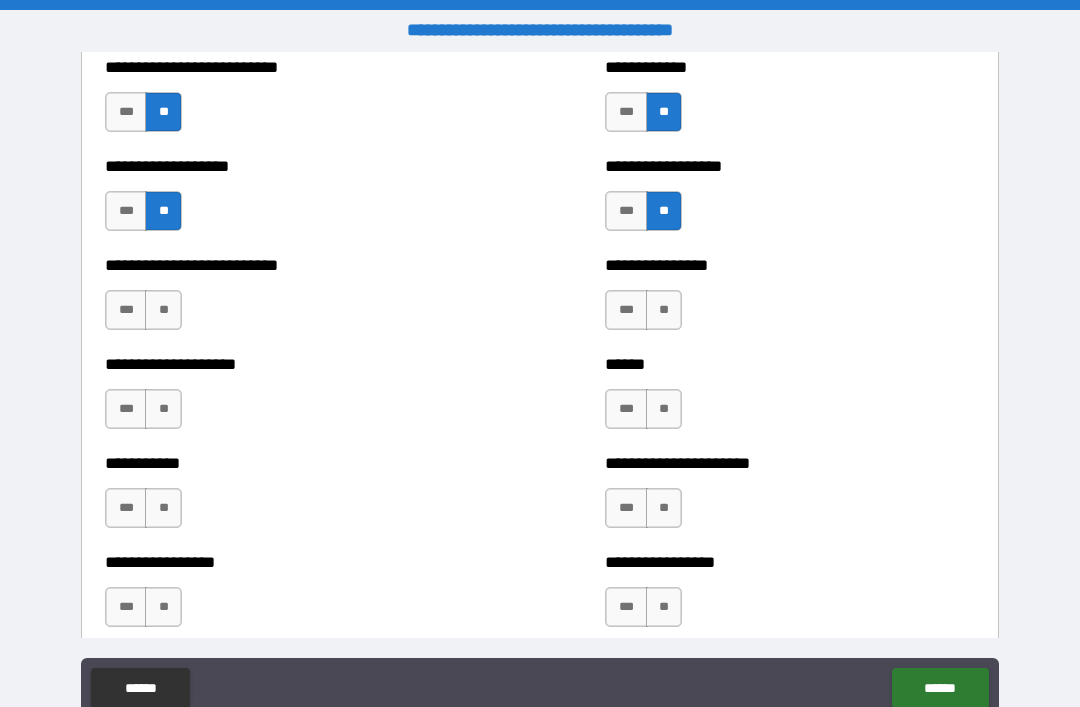 click on "**" at bounding box center (664, 310) 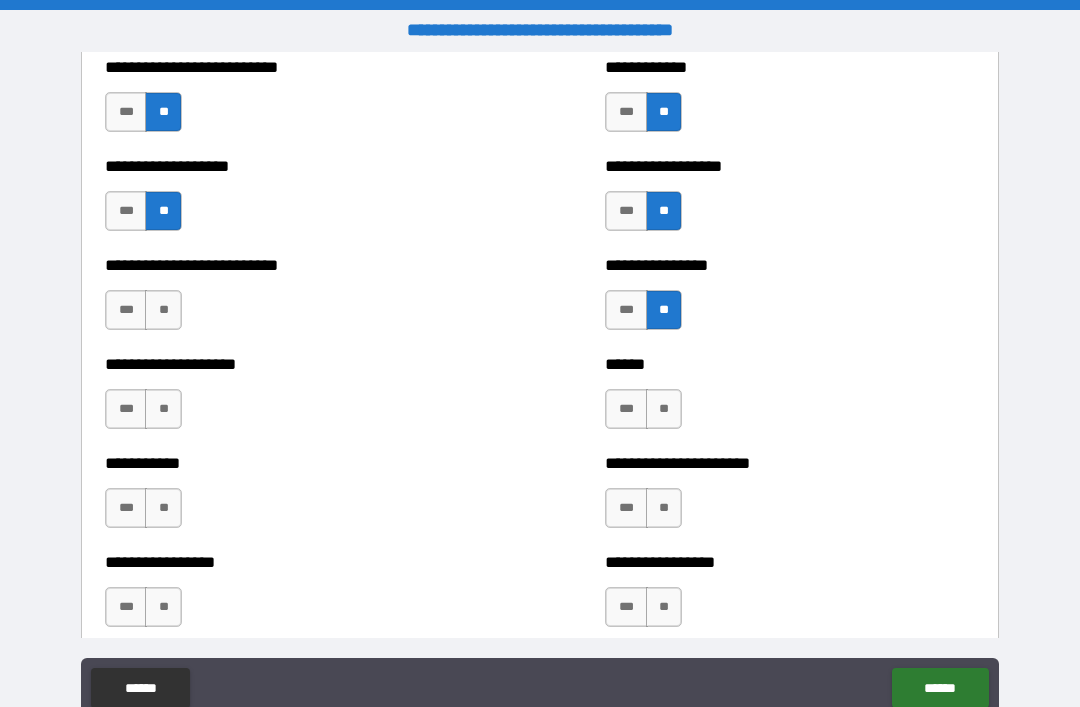 click on "**" at bounding box center [664, 409] 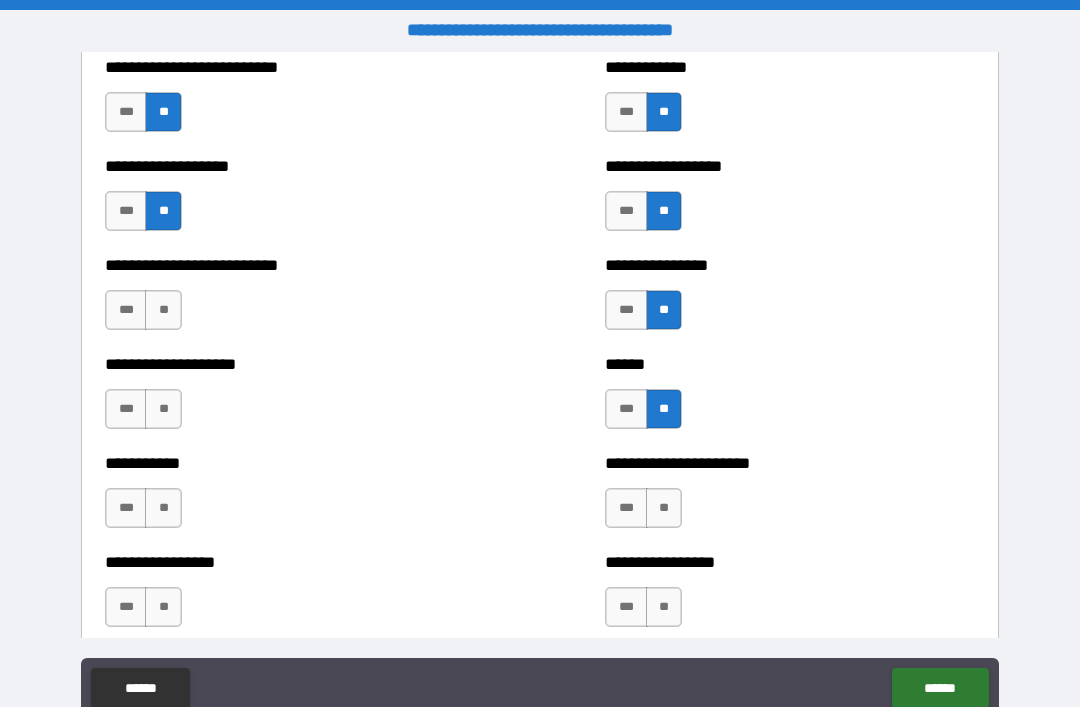 click on "**" at bounding box center (664, 508) 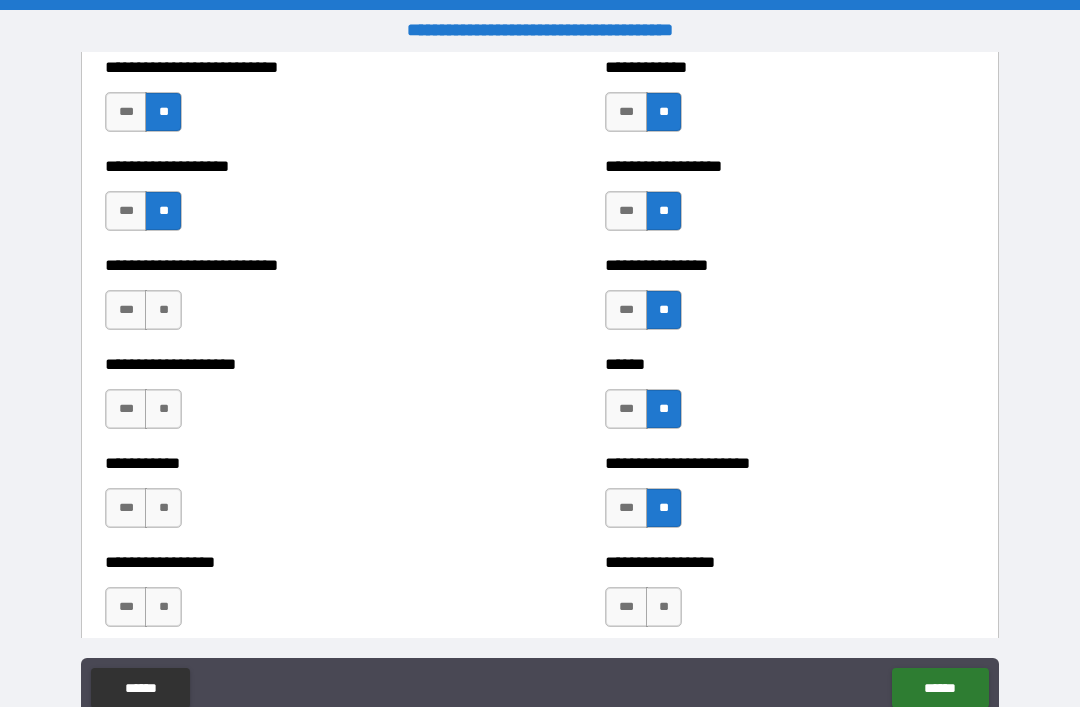click on "**" at bounding box center [664, 607] 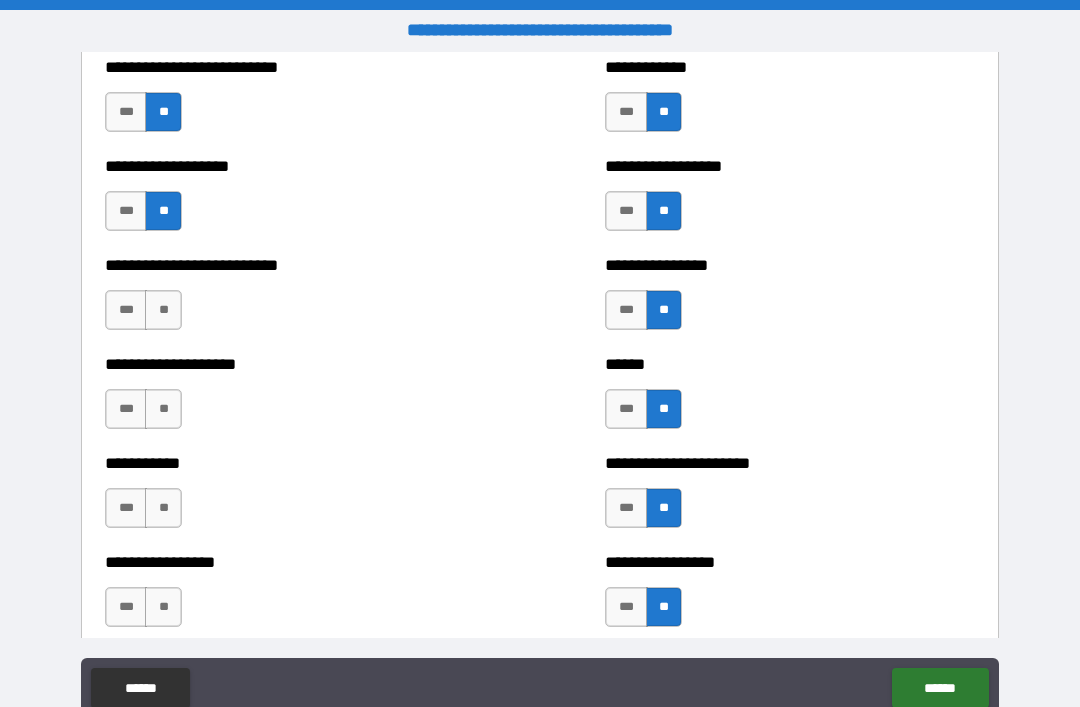 click on "**" at bounding box center (163, 607) 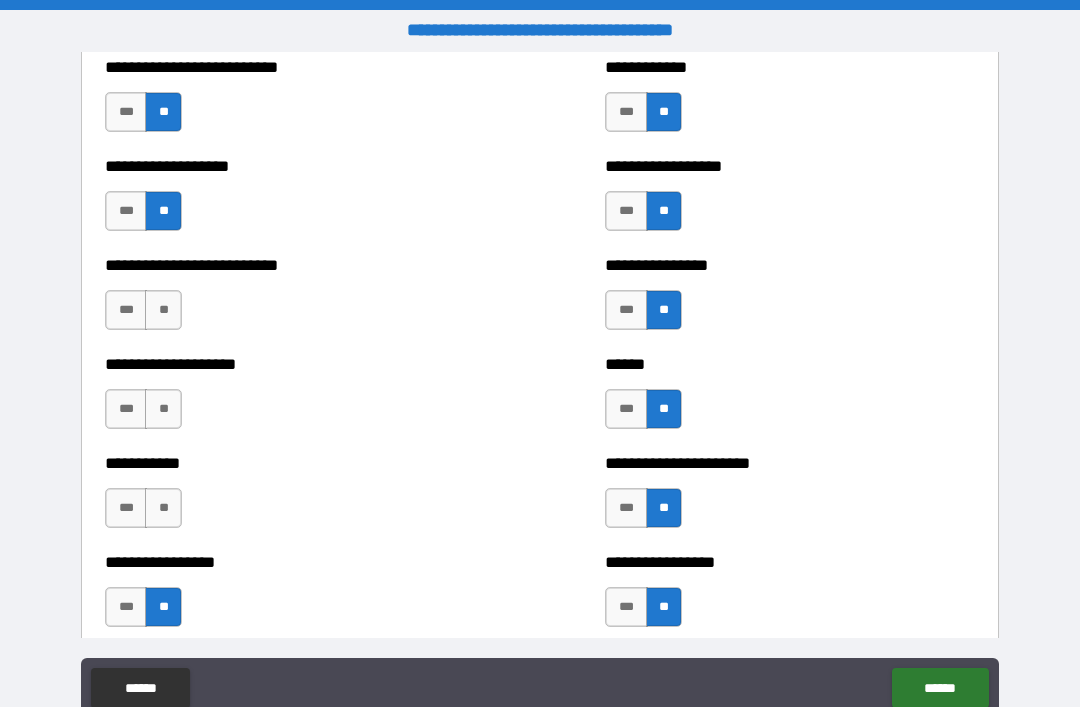 click on "**" at bounding box center [163, 508] 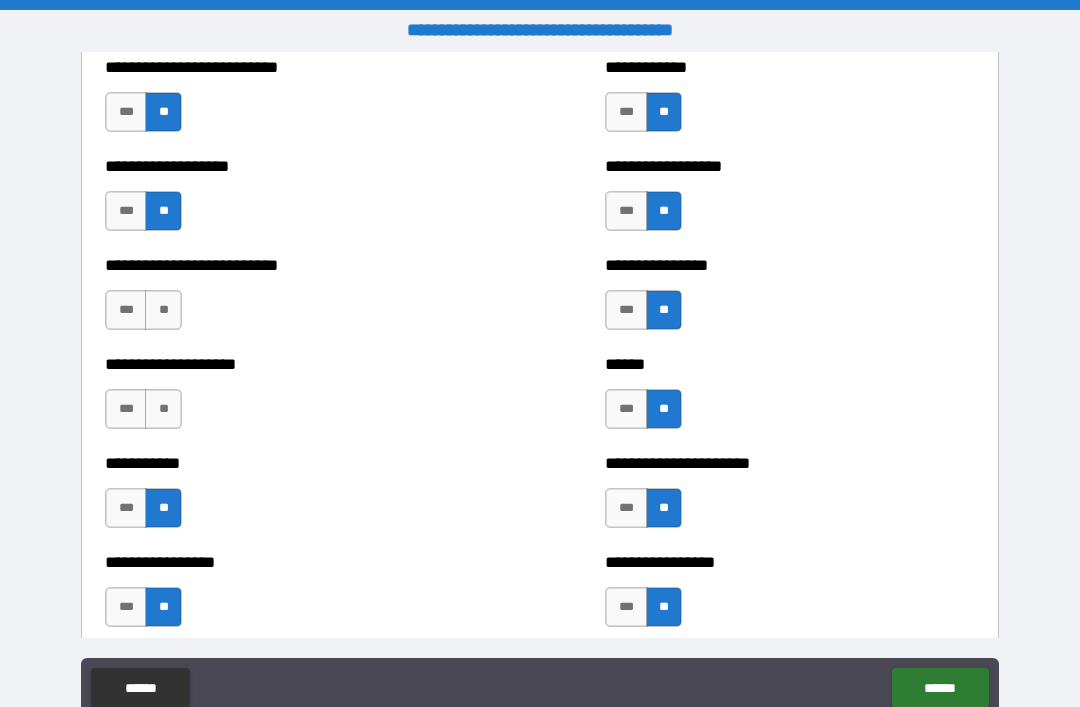 click on "**" at bounding box center (163, 409) 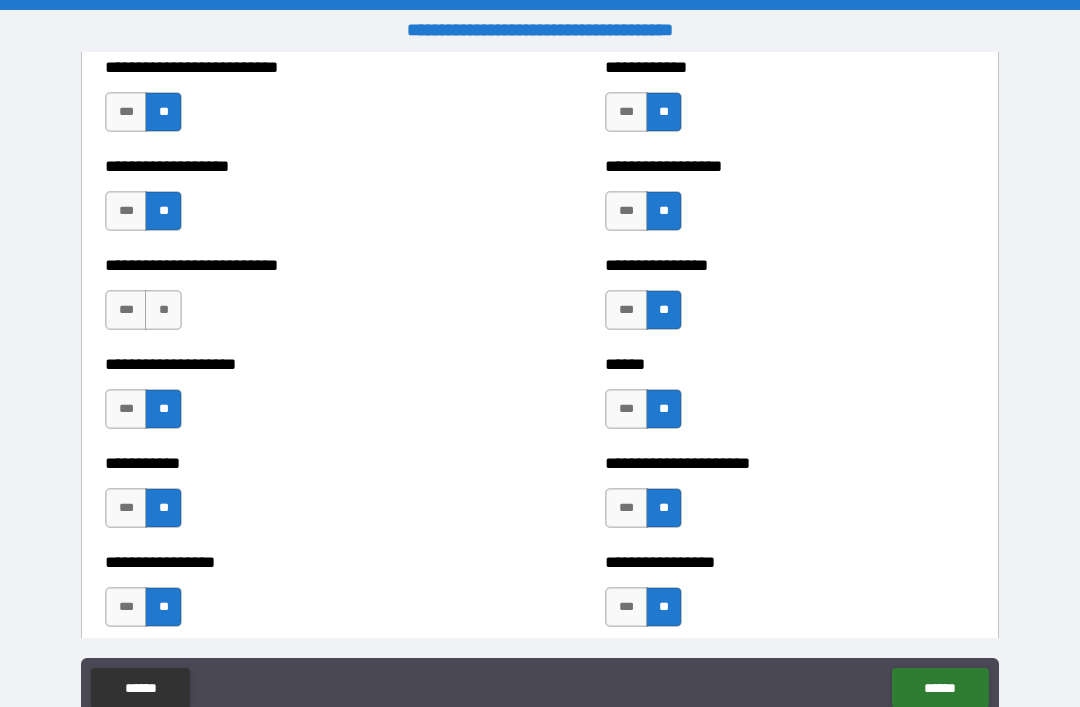 click on "**" at bounding box center (163, 310) 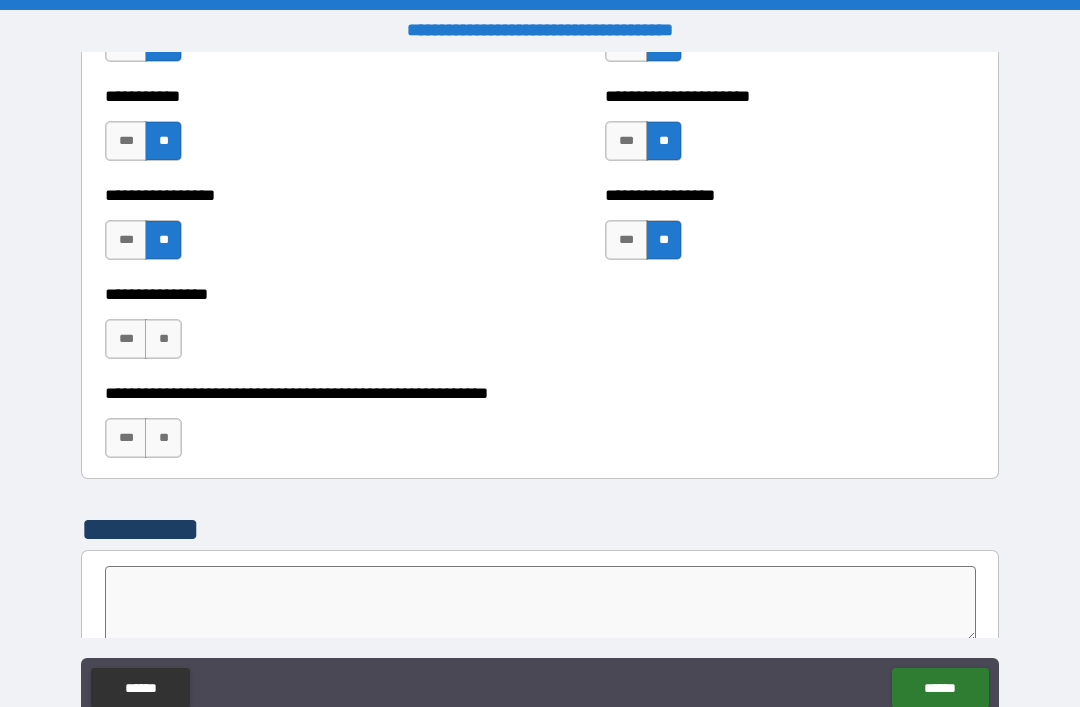scroll, scrollTop: 6044, scrollLeft: 0, axis: vertical 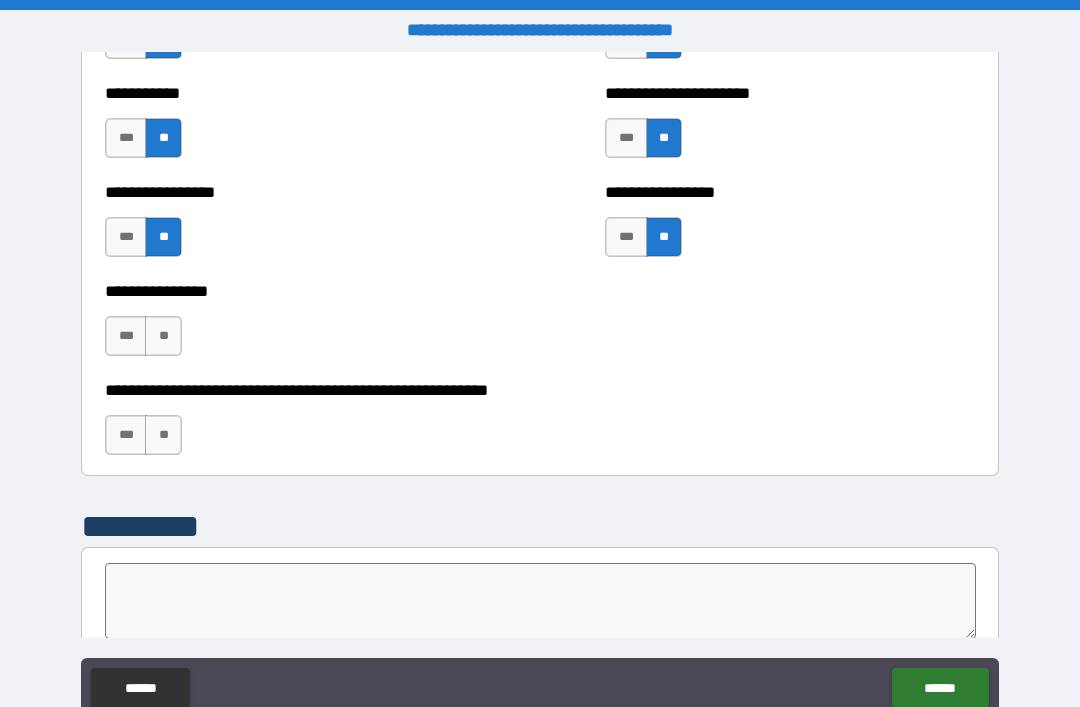 click on "**" at bounding box center [163, 336] 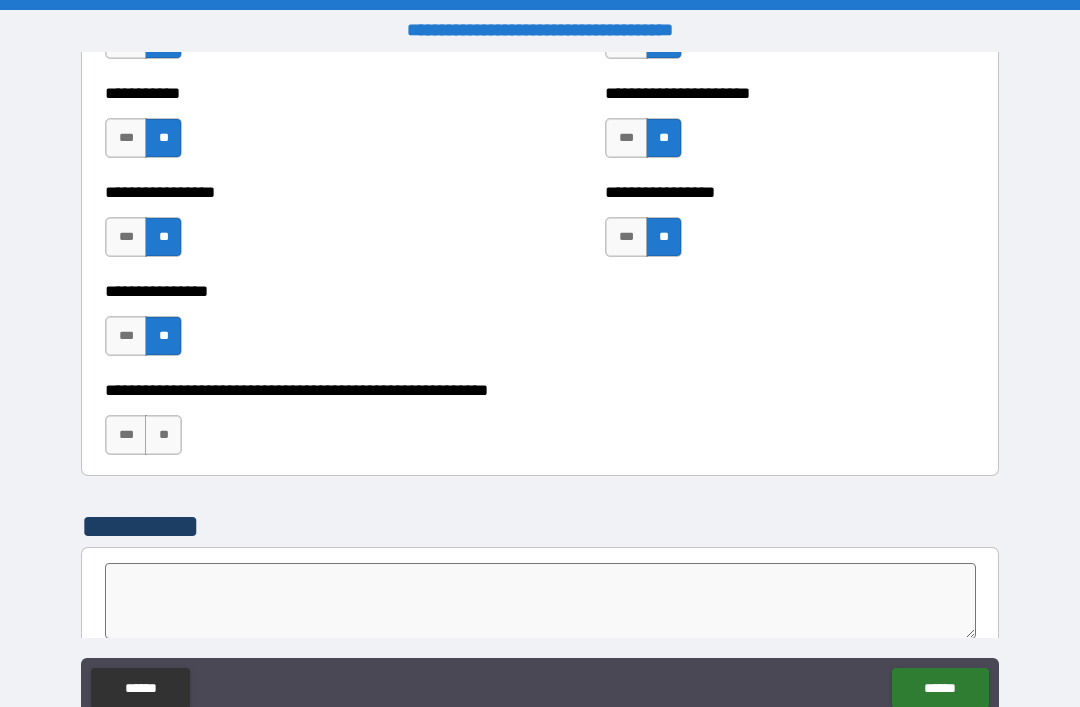 click on "**" at bounding box center [163, 435] 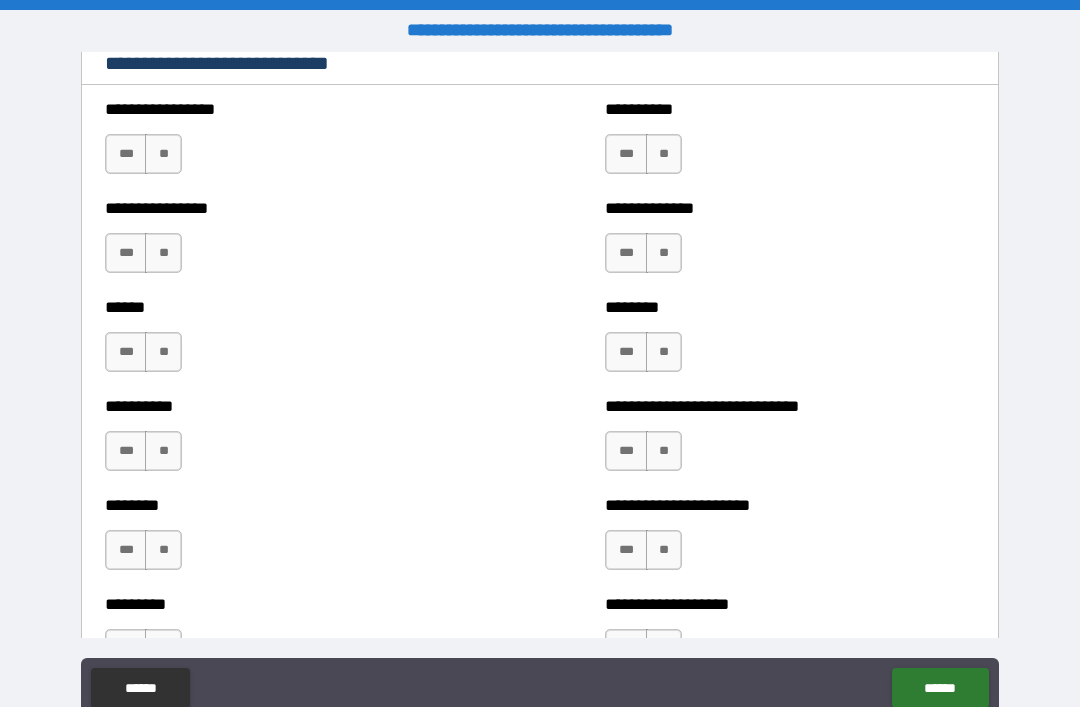 scroll, scrollTop: 6744, scrollLeft: 0, axis: vertical 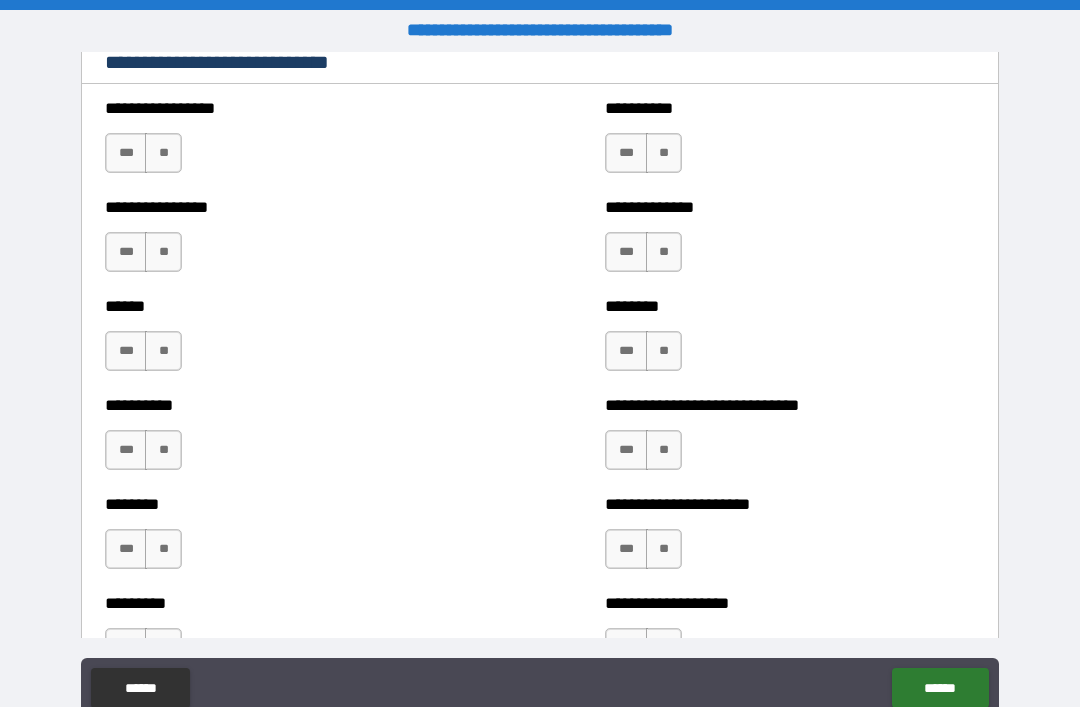 click on "**" at bounding box center [163, 153] 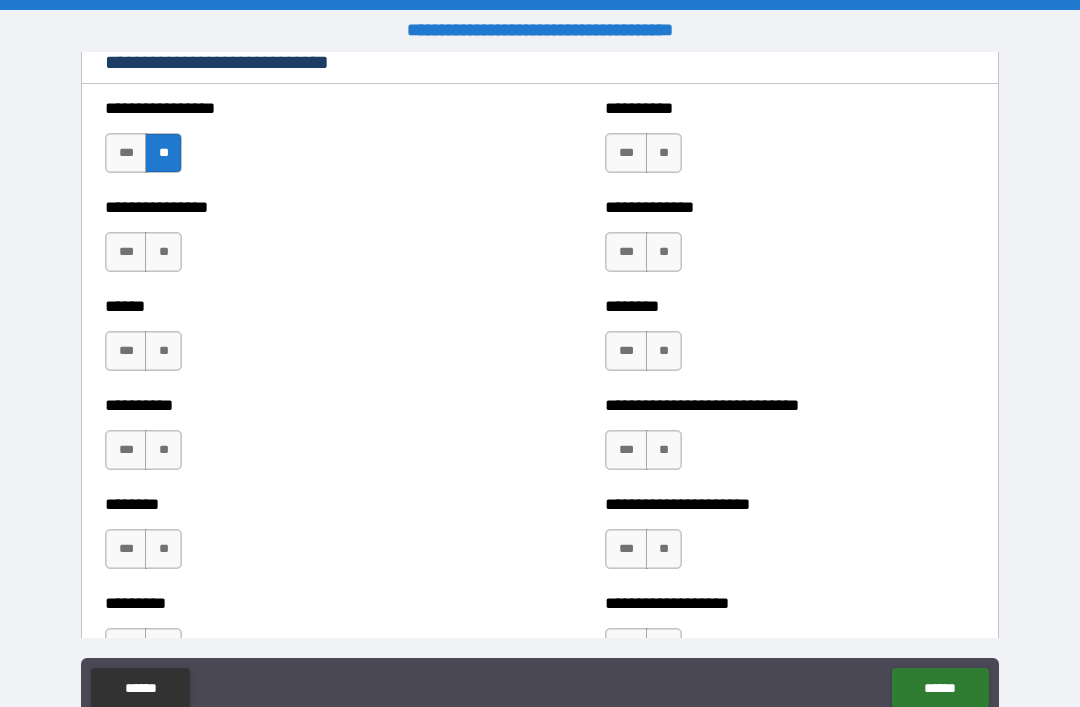 click on "**" at bounding box center (664, 153) 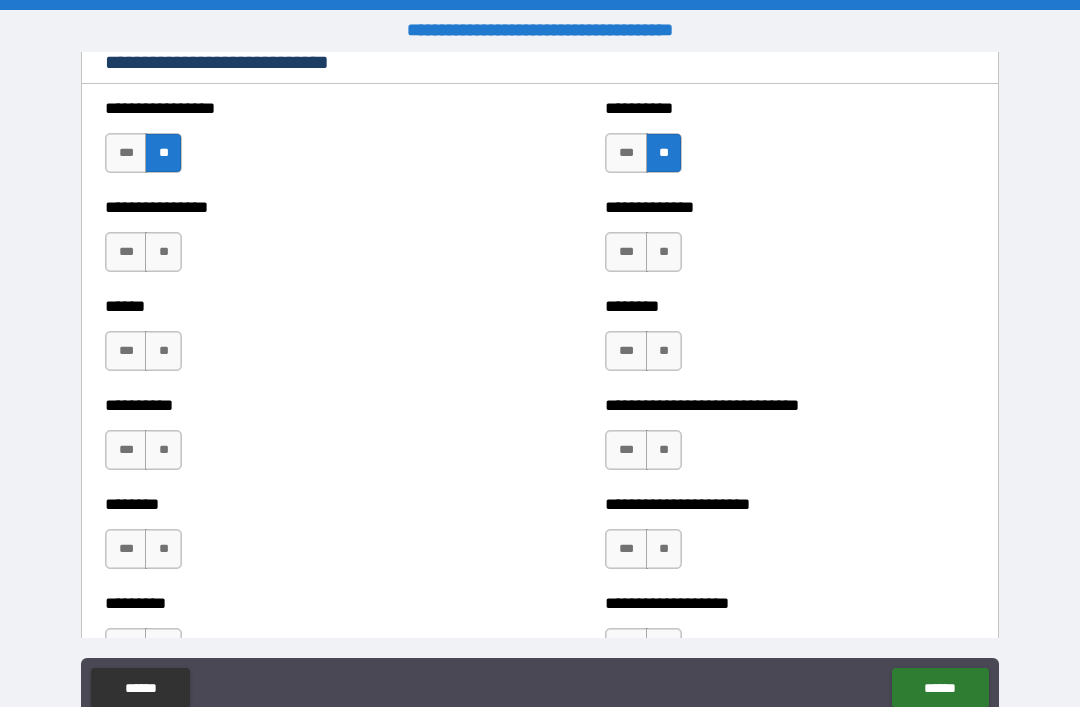 click on "**" at bounding box center (664, 252) 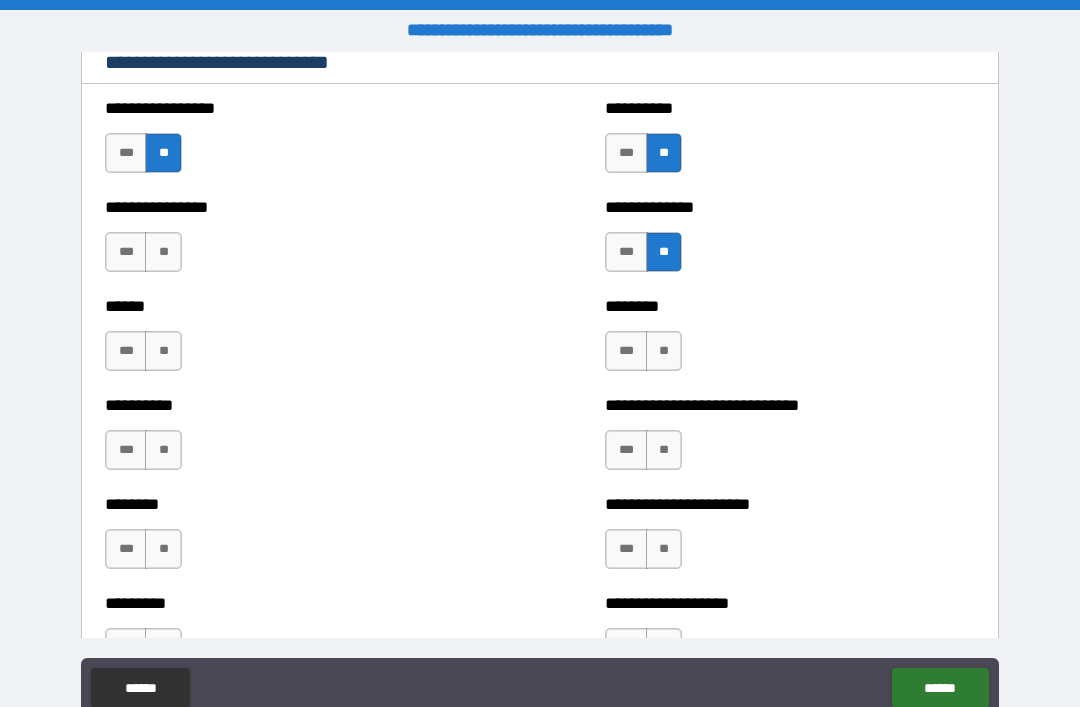 click on "**" at bounding box center [163, 252] 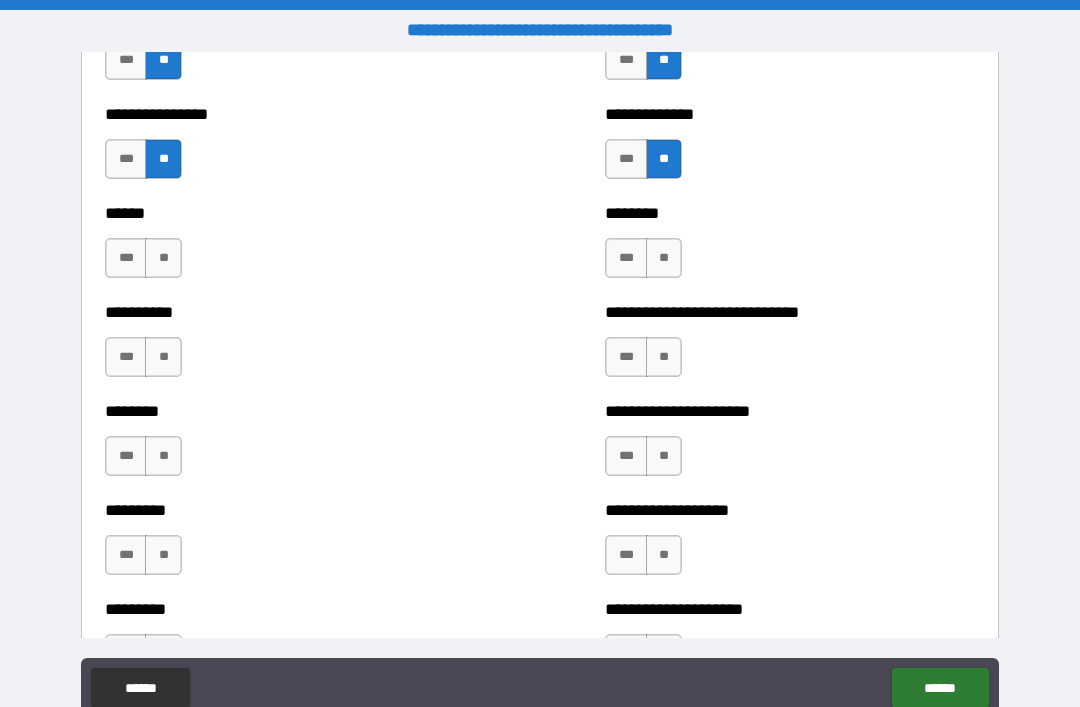 scroll, scrollTop: 6842, scrollLeft: 0, axis: vertical 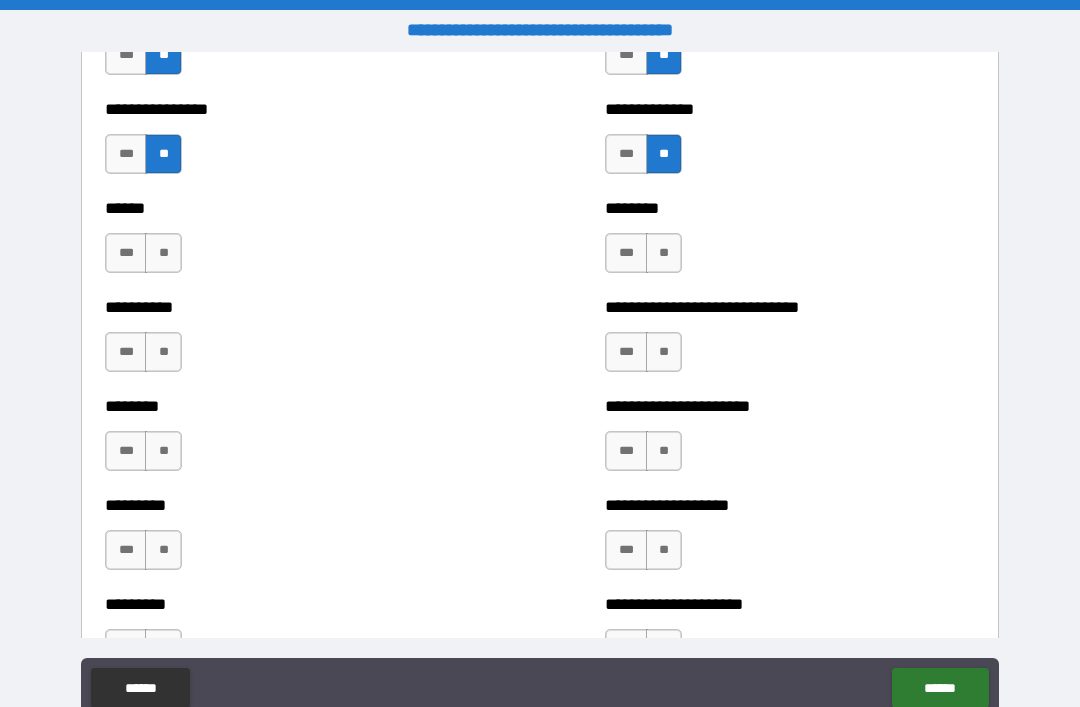 click on "***" at bounding box center [626, 253] 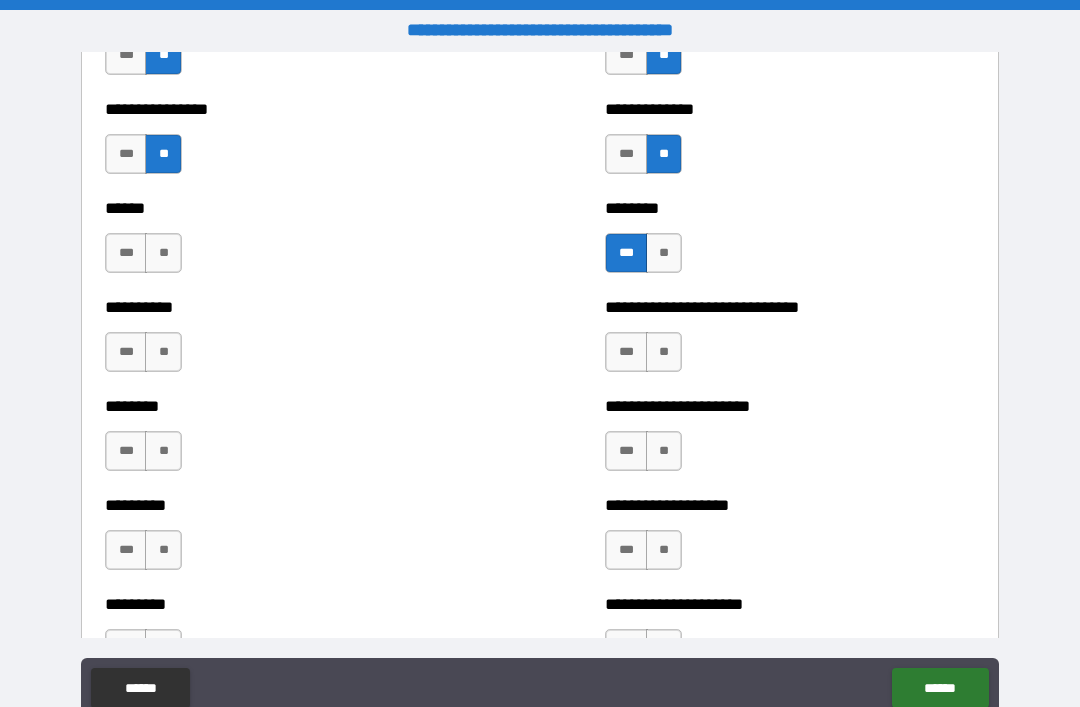 click on "**" at bounding box center (163, 253) 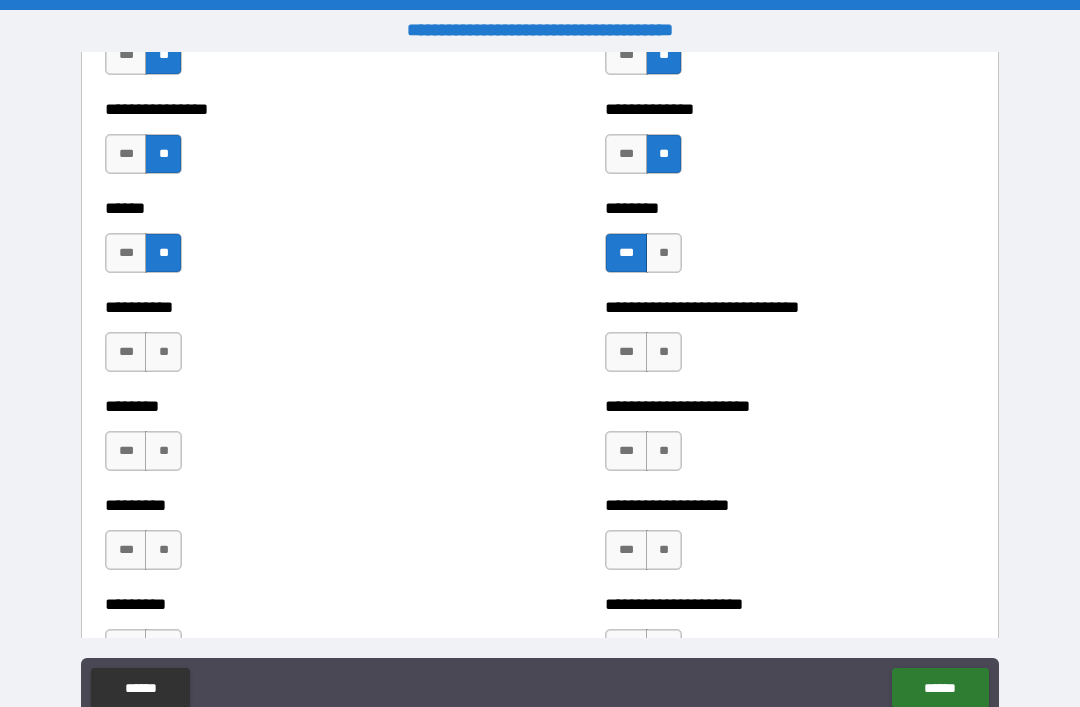 click on "**" at bounding box center (664, 352) 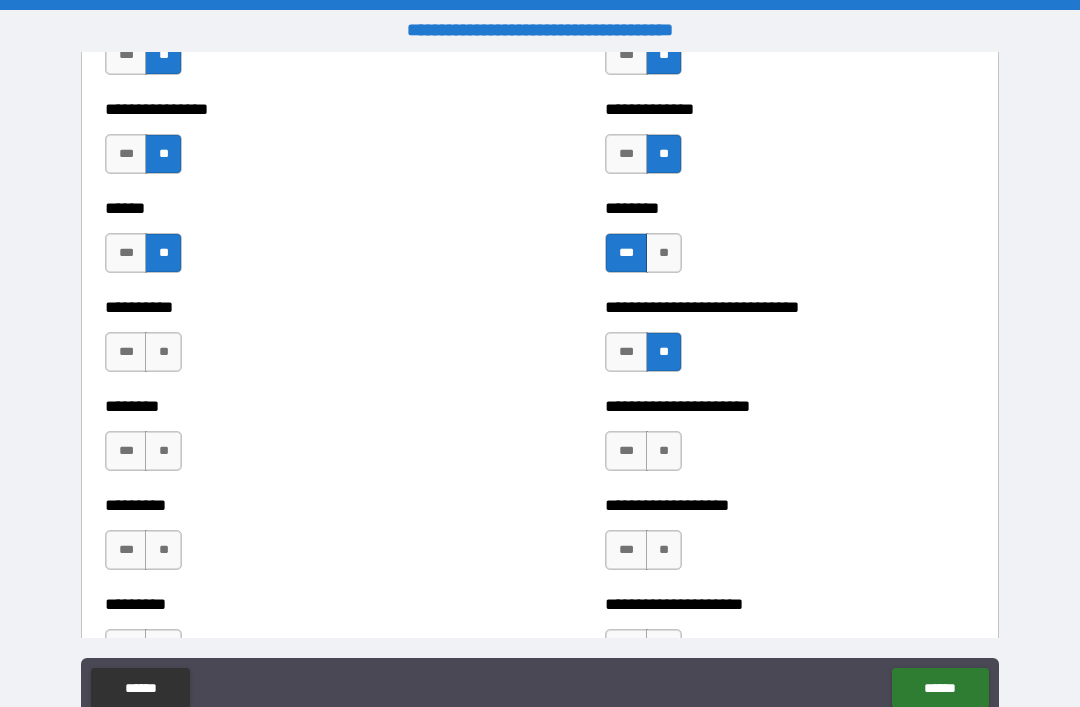 click on "**" at bounding box center (163, 352) 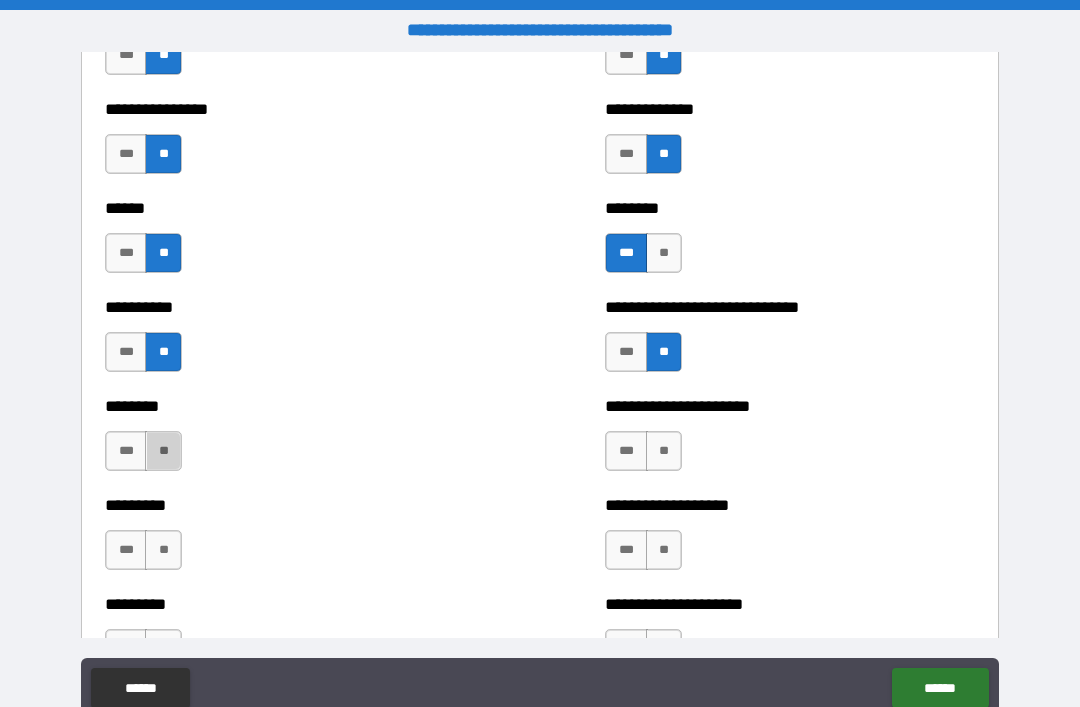 click on "**" at bounding box center (163, 451) 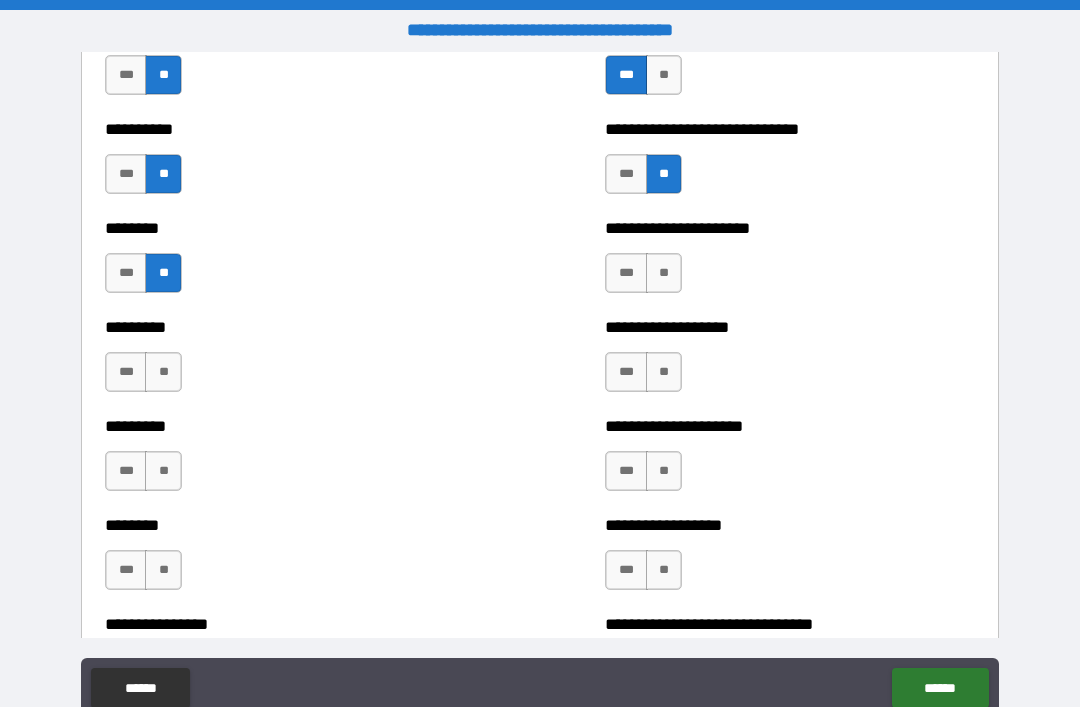 scroll, scrollTop: 7025, scrollLeft: 0, axis: vertical 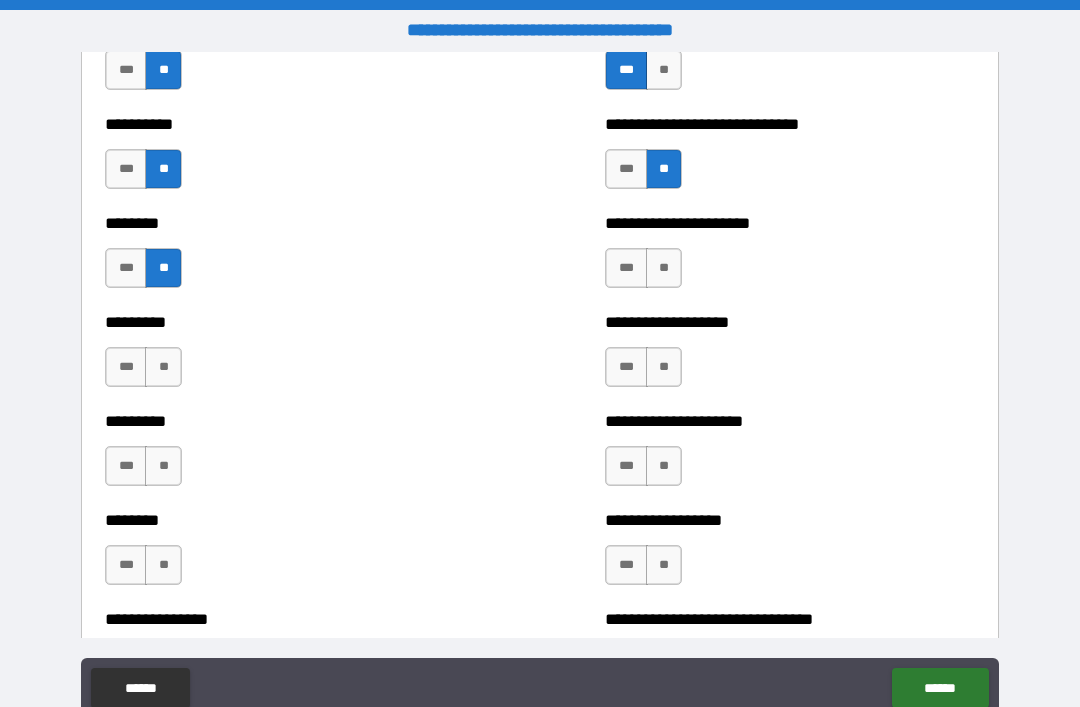 click on "**" at bounding box center (664, 268) 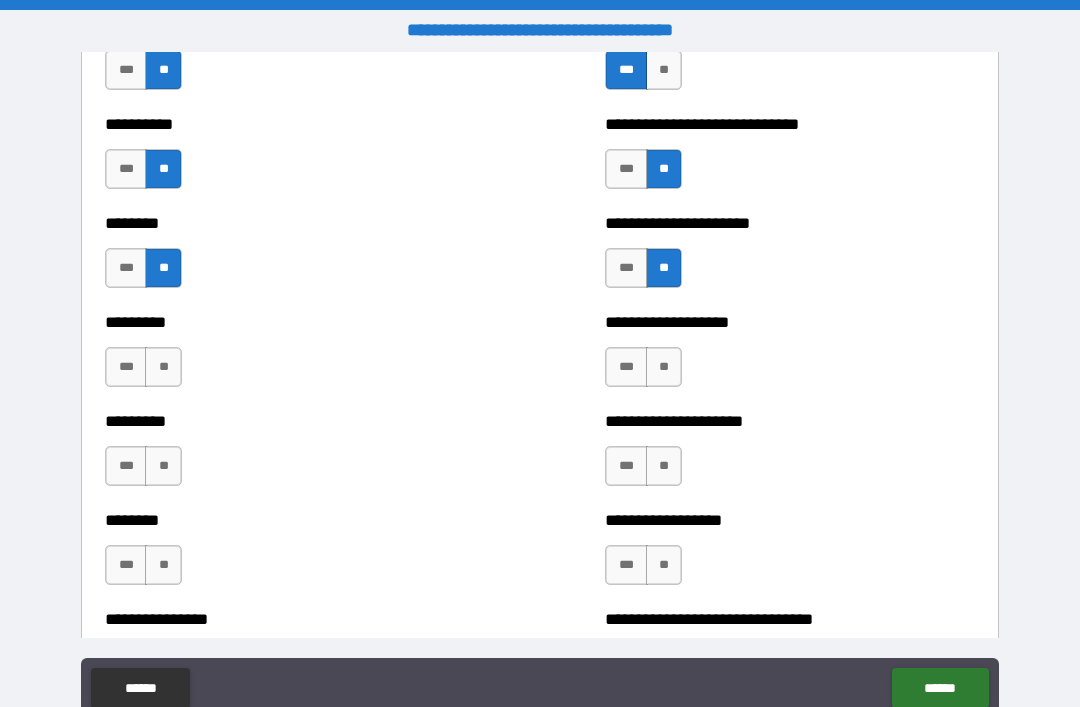 click on "**" at bounding box center [664, 367] 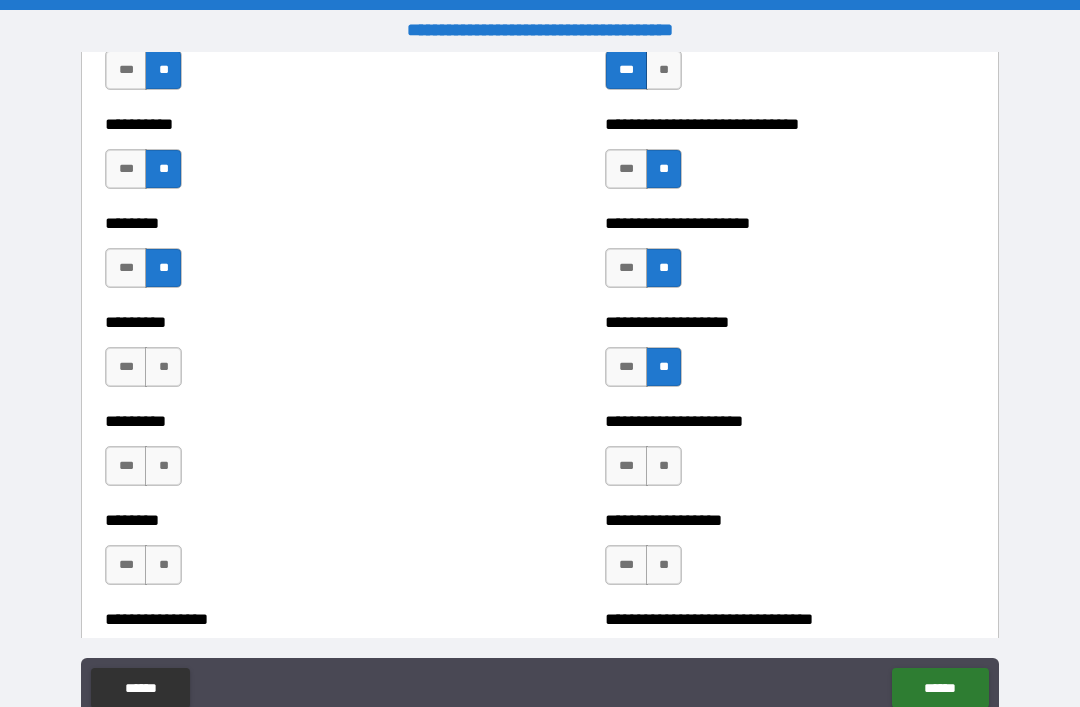 click on "**" at bounding box center [163, 367] 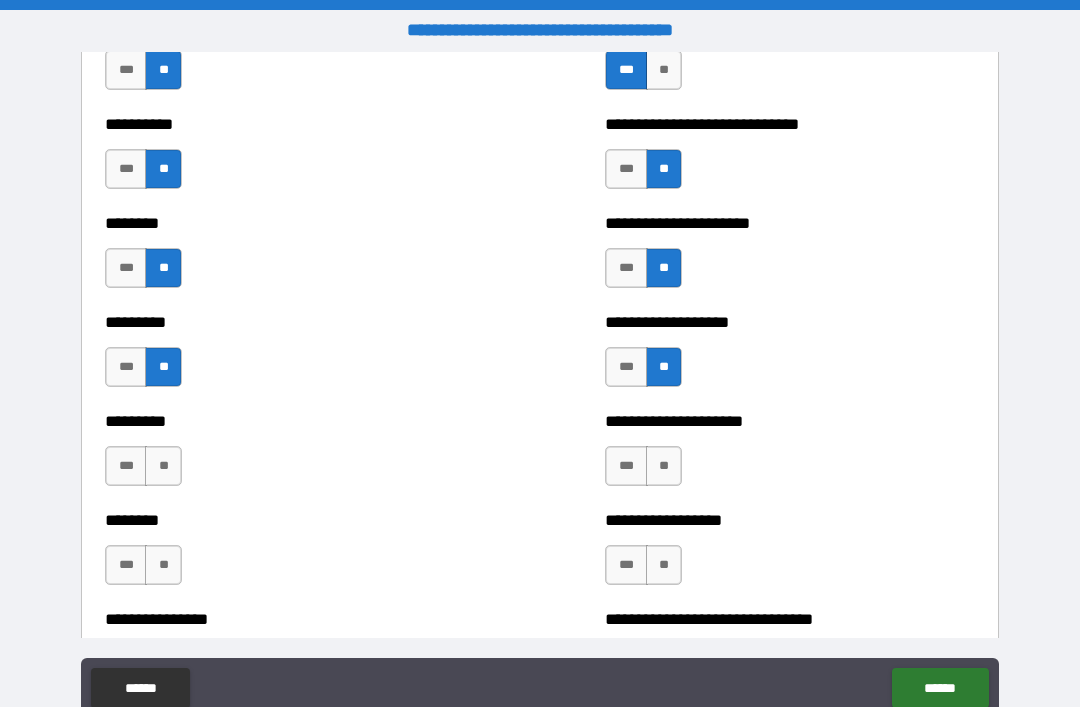 click on "**" at bounding box center [163, 466] 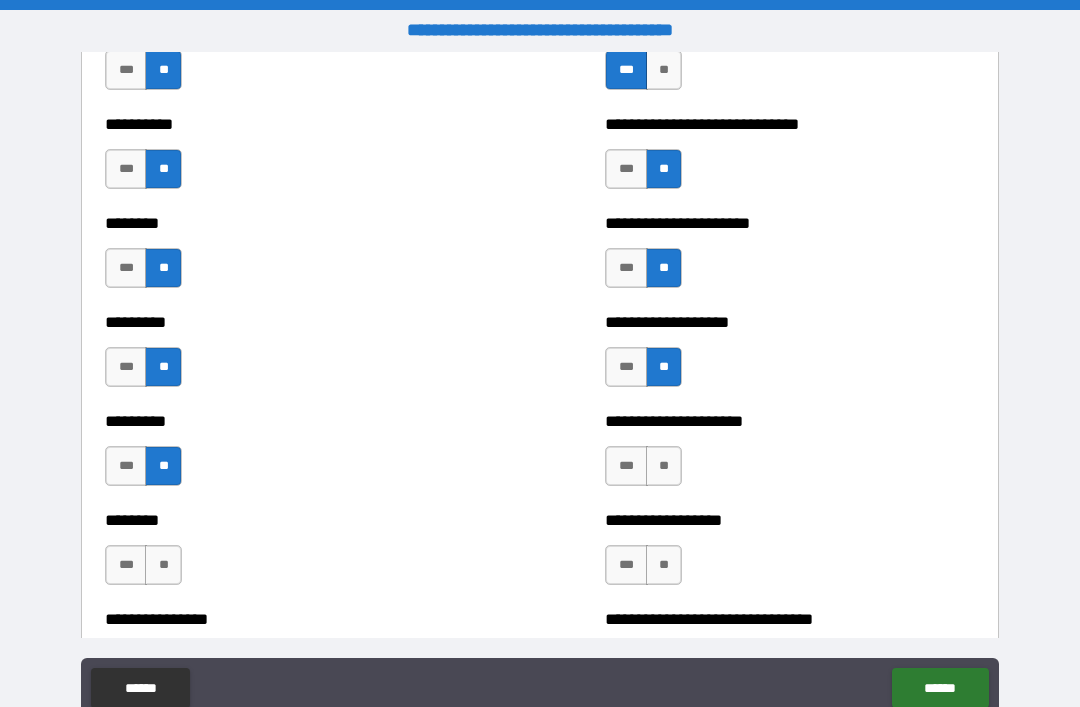 click on "**" at bounding box center (664, 466) 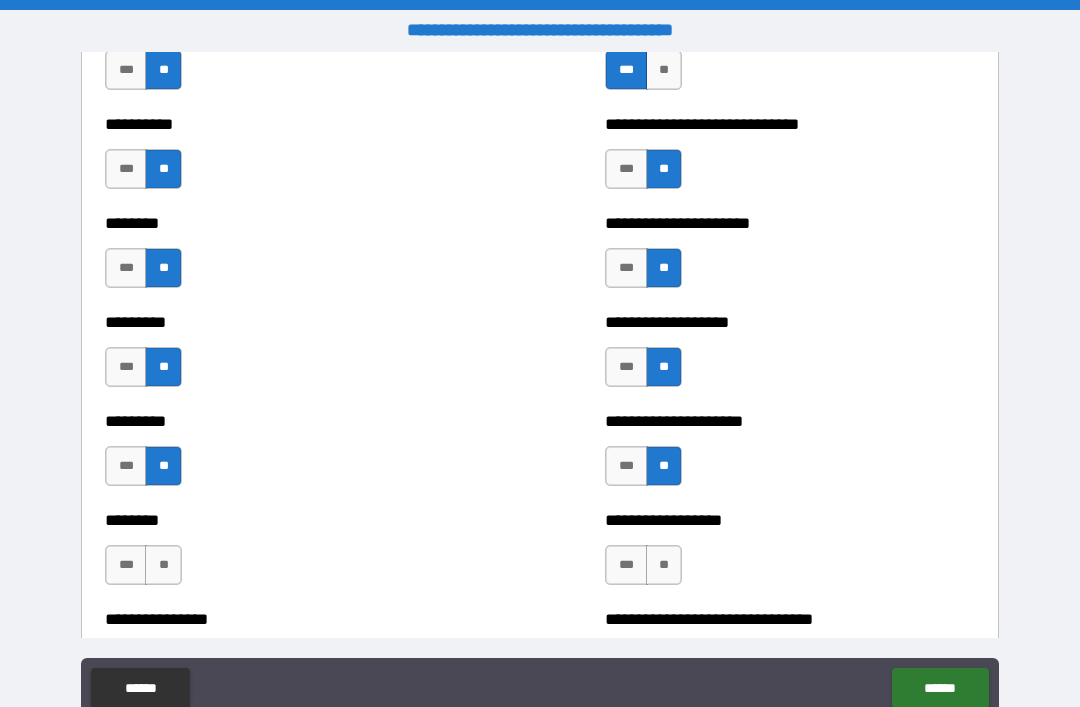 click on "**" at bounding box center (664, 565) 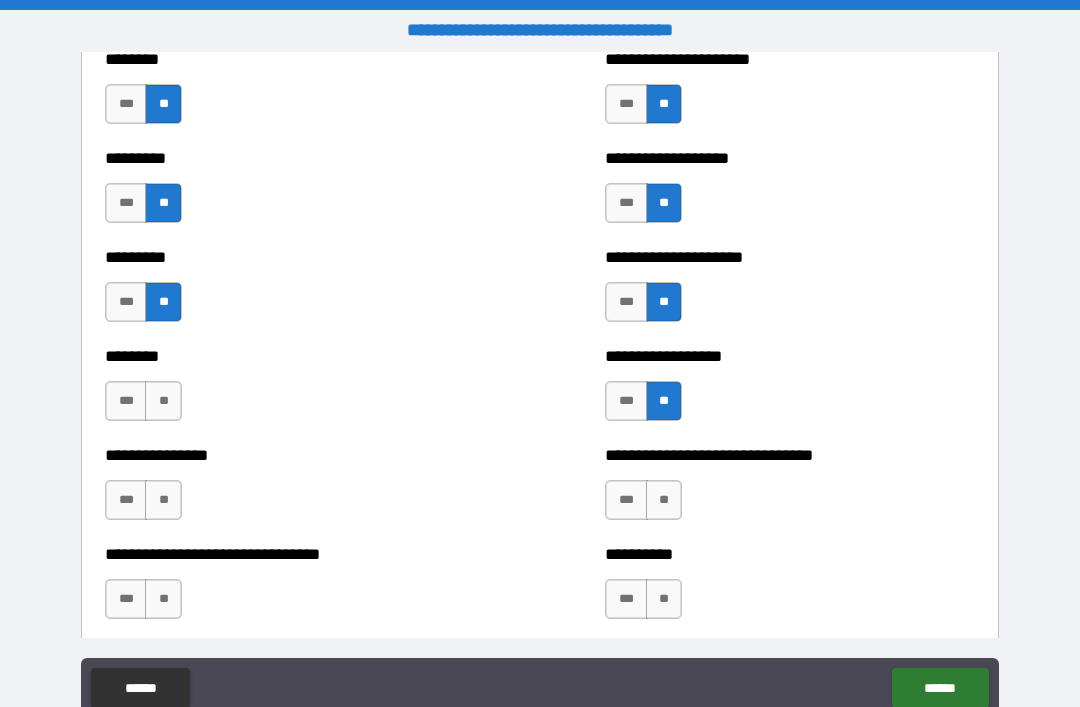 scroll, scrollTop: 7193, scrollLeft: 0, axis: vertical 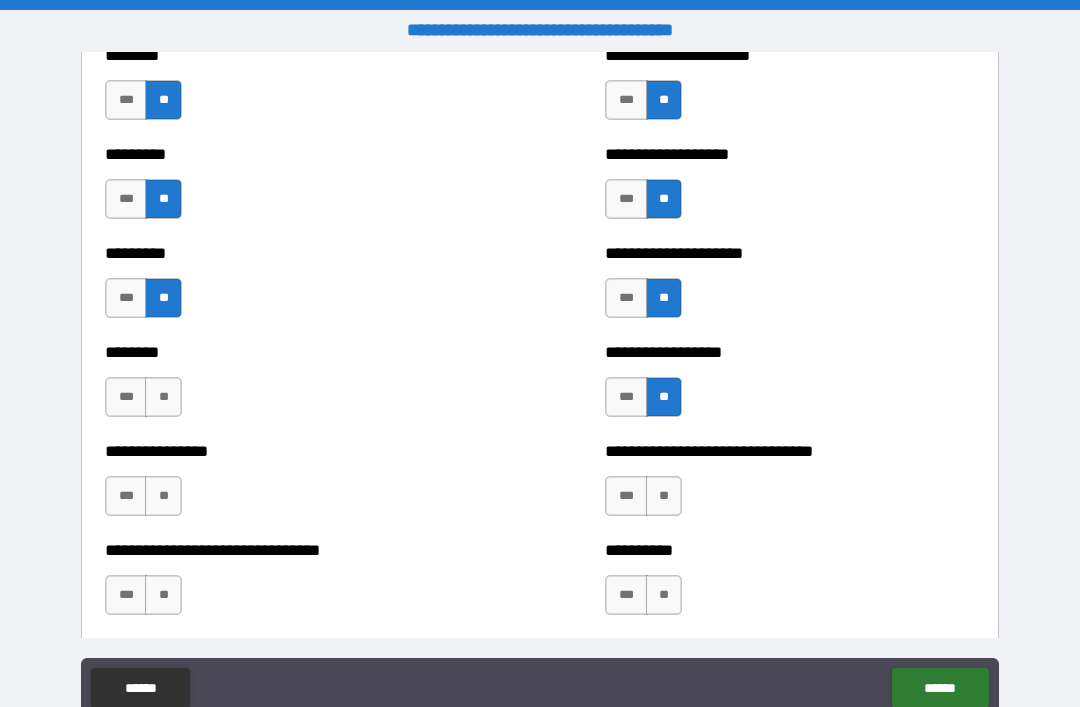 click on "**" at bounding box center [163, 397] 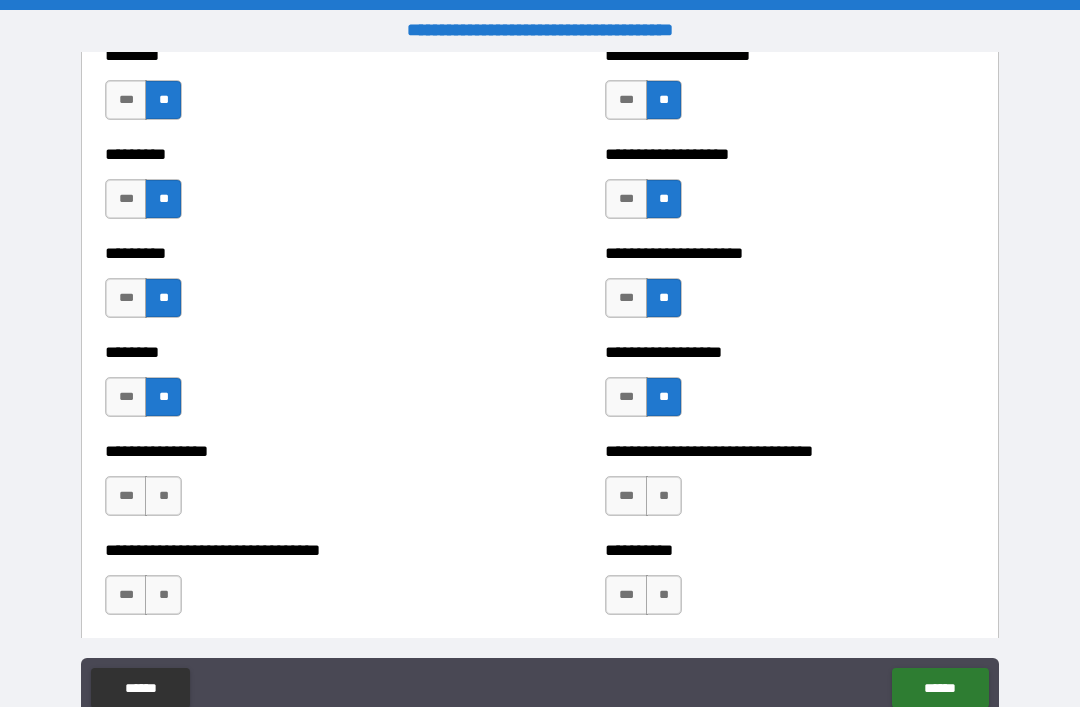 click on "**" at bounding box center (163, 496) 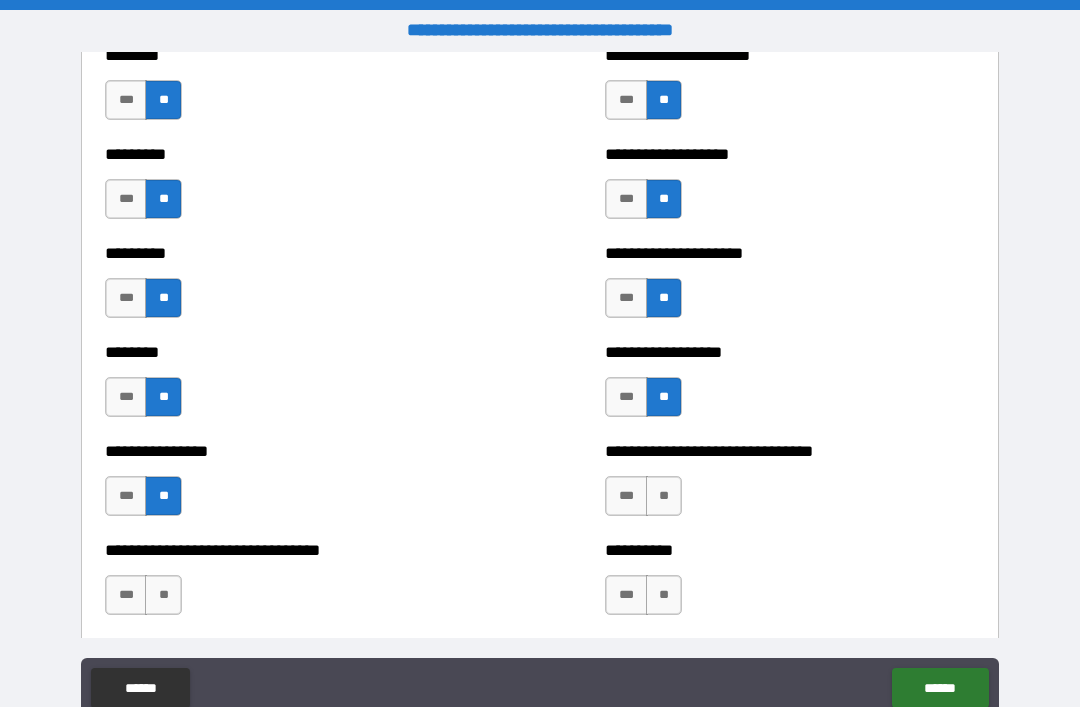 click on "**" at bounding box center [664, 496] 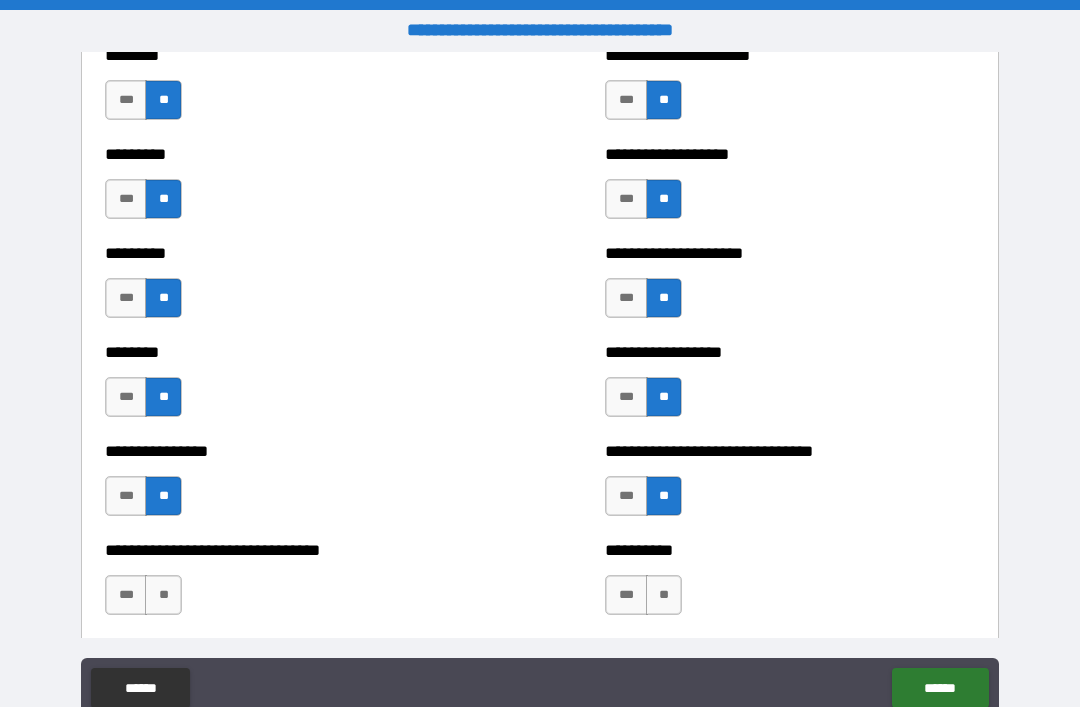click on "**" at bounding box center [664, 595] 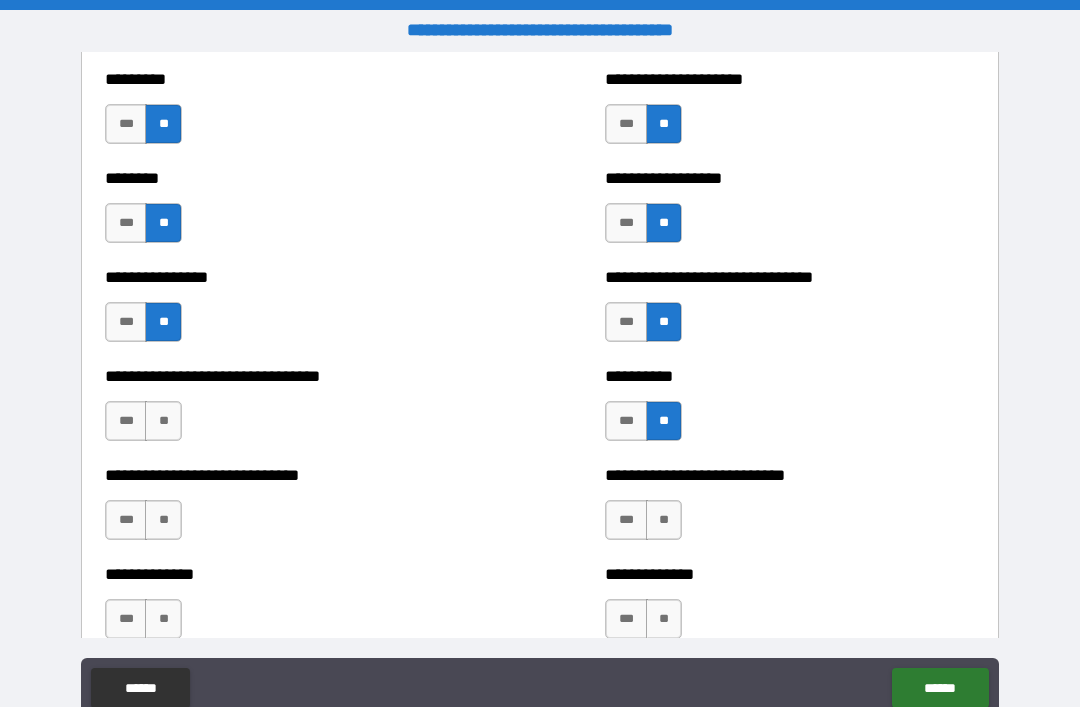 scroll, scrollTop: 7368, scrollLeft: 0, axis: vertical 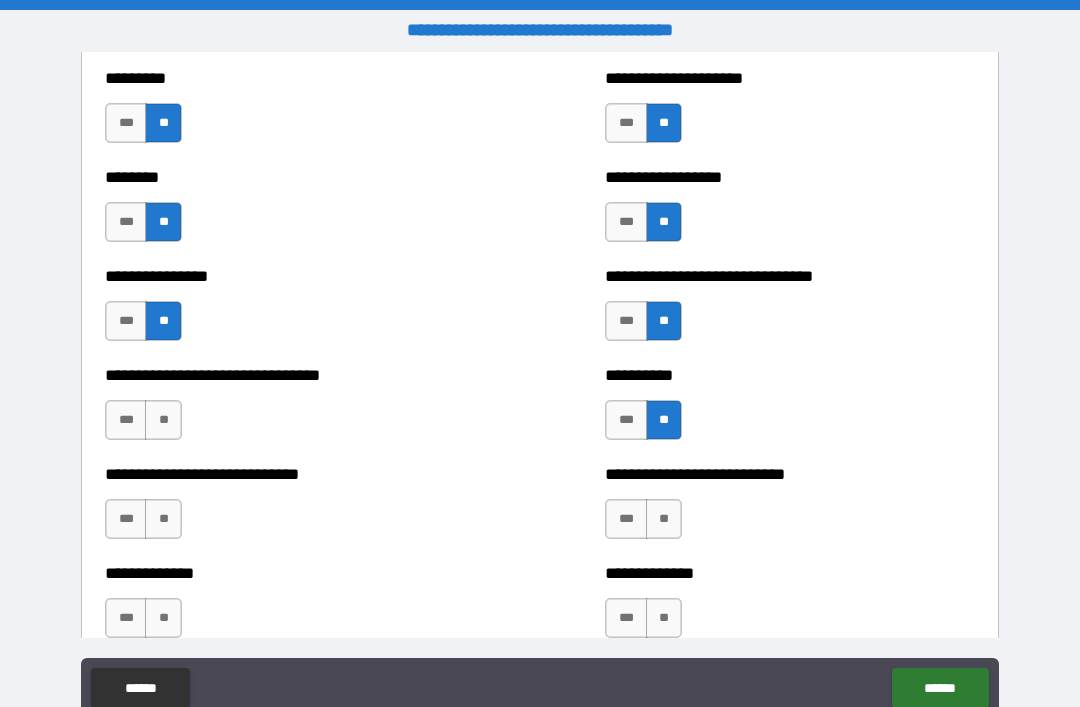 click on "**" at bounding box center [163, 420] 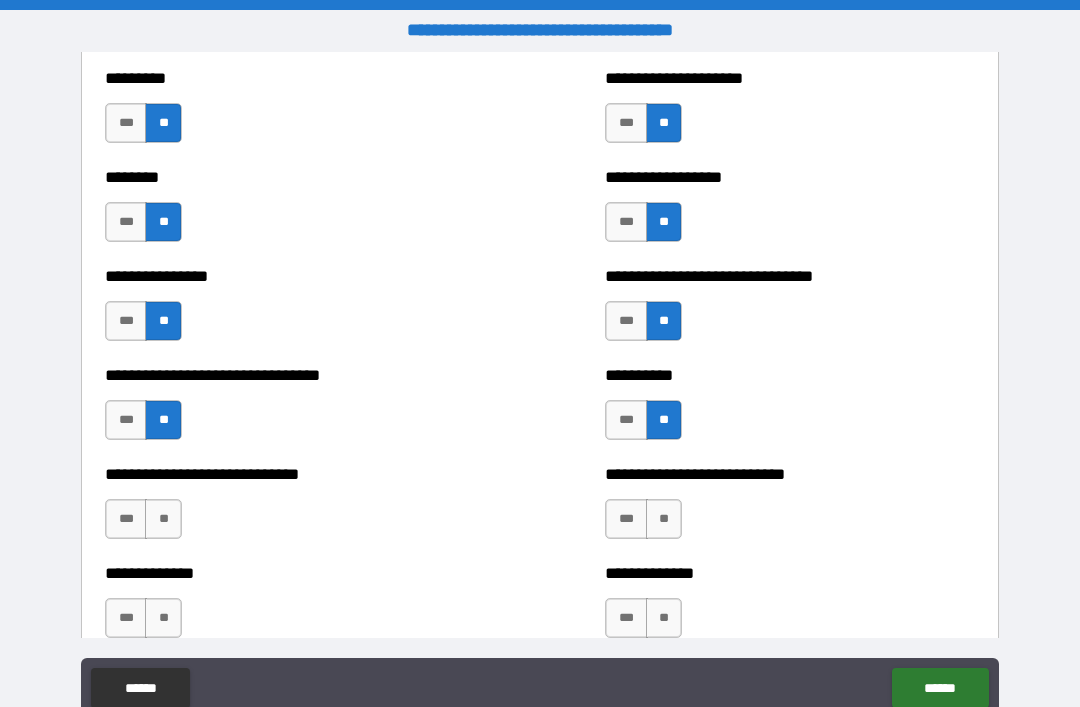 click on "**" at bounding box center [163, 519] 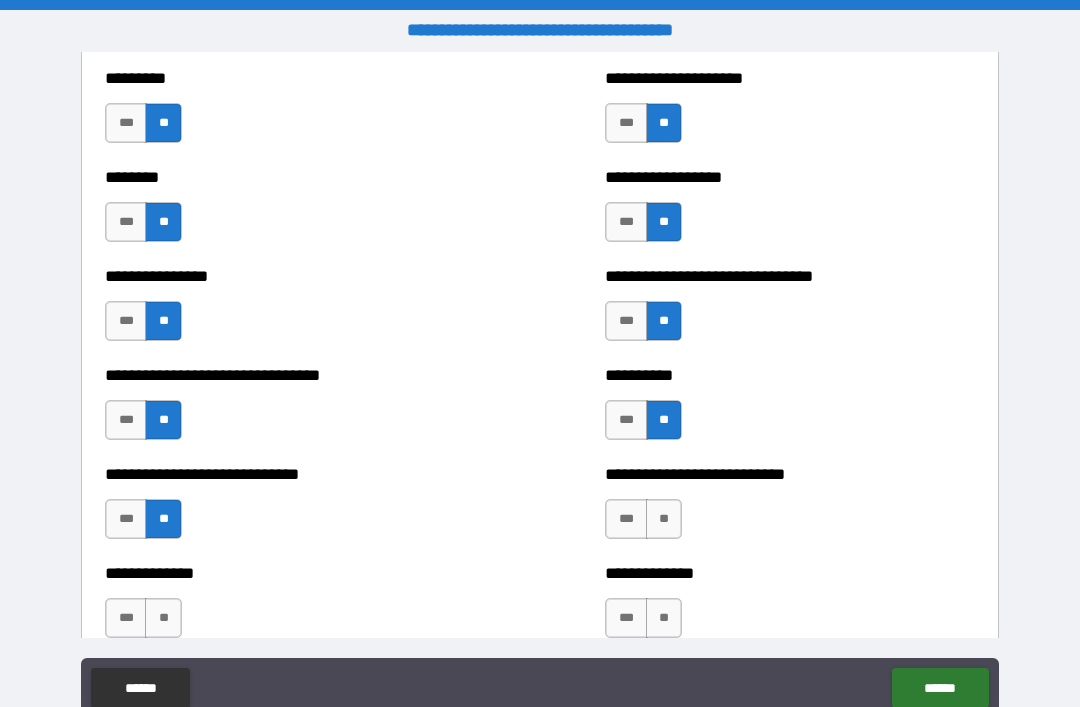 click on "**" at bounding box center [664, 519] 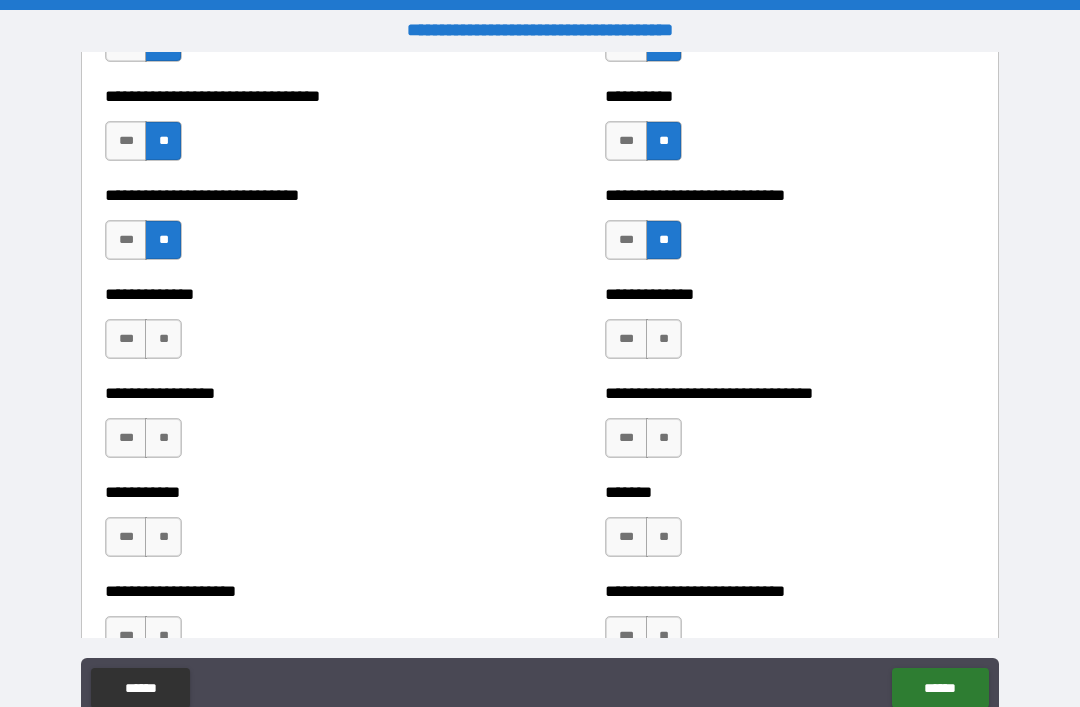 scroll, scrollTop: 7660, scrollLeft: 0, axis: vertical 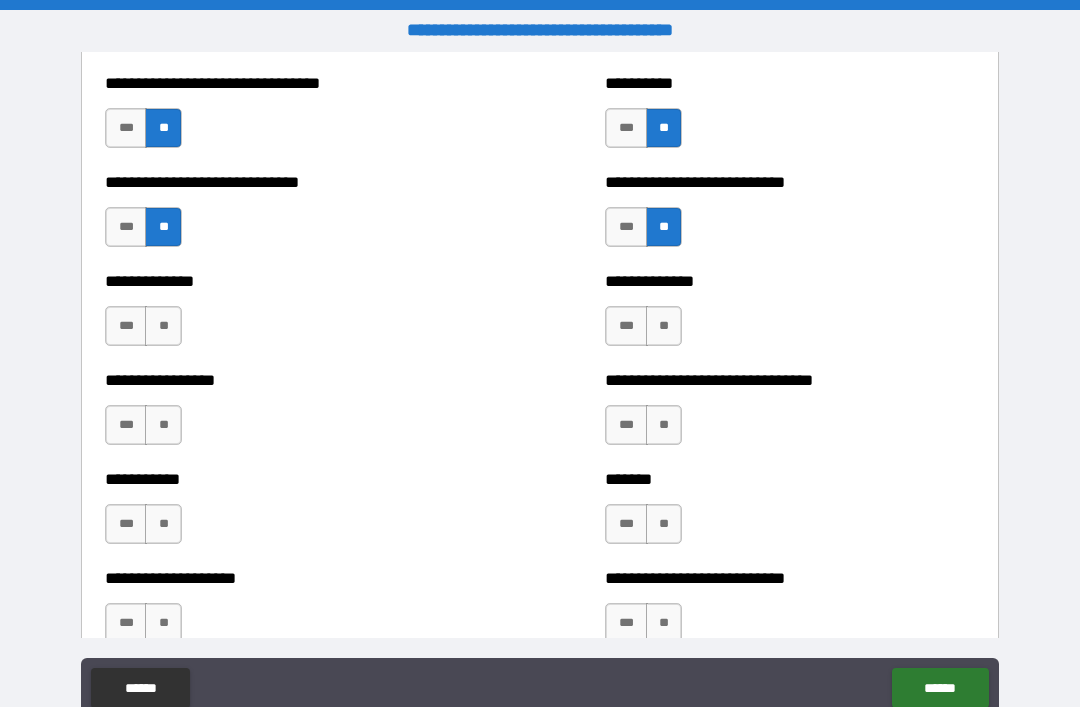 click on "**" at bounding box center [664, 326] 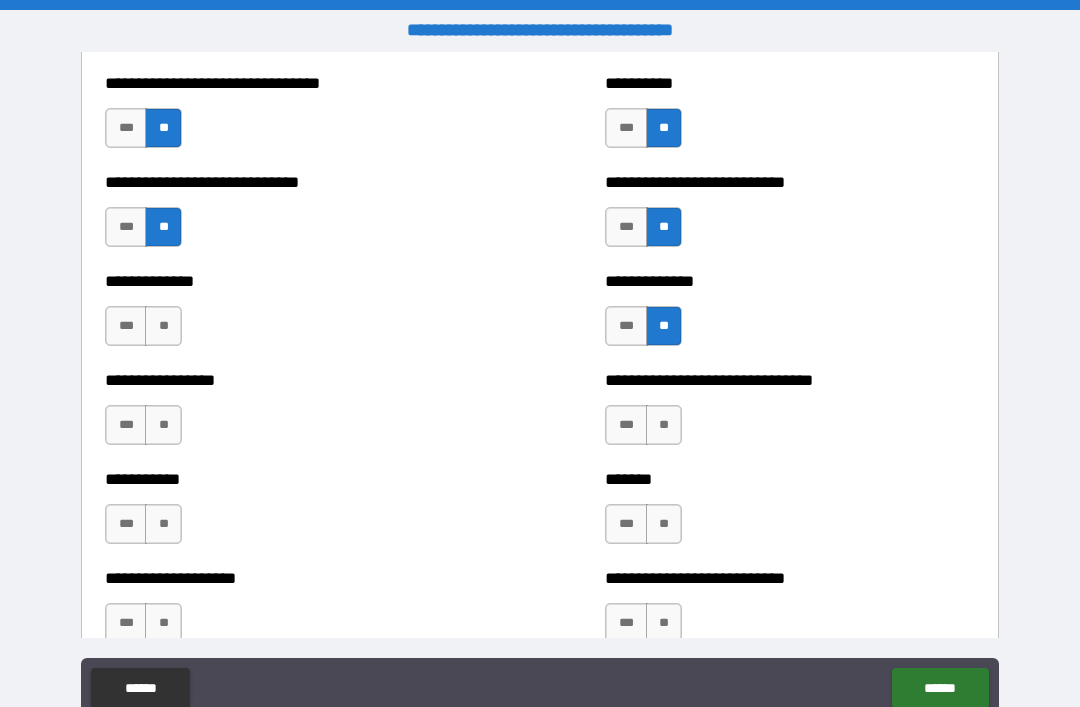 click on "***" at bounding box center (626, 425) 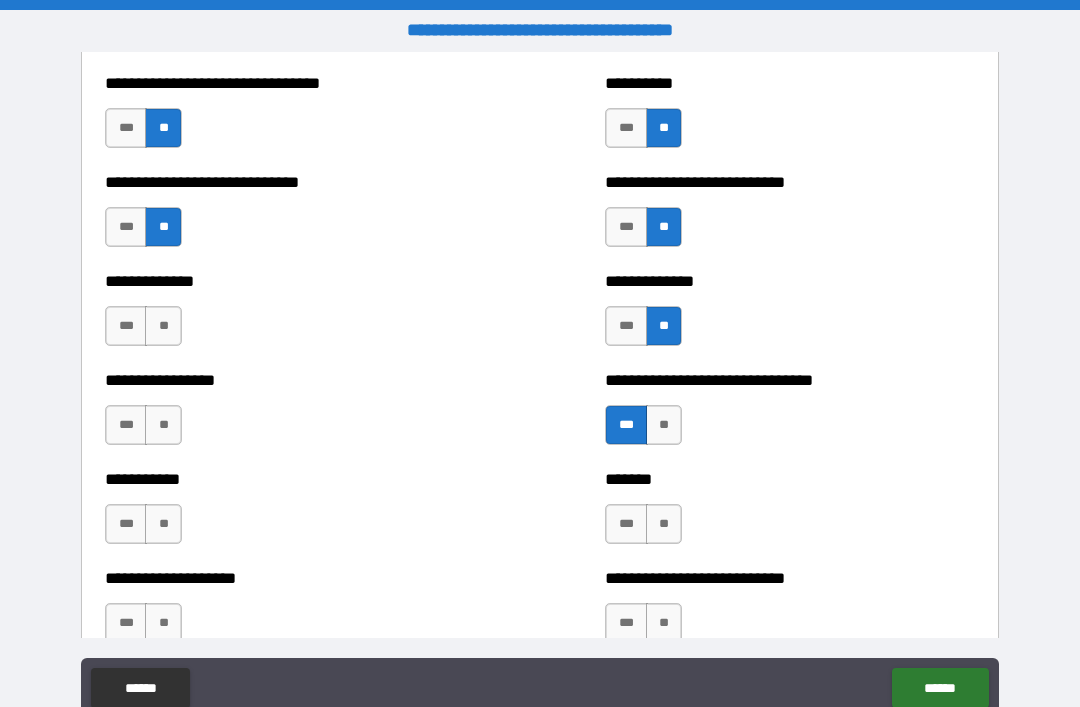 click on "**" at bounding box center (163, 326) 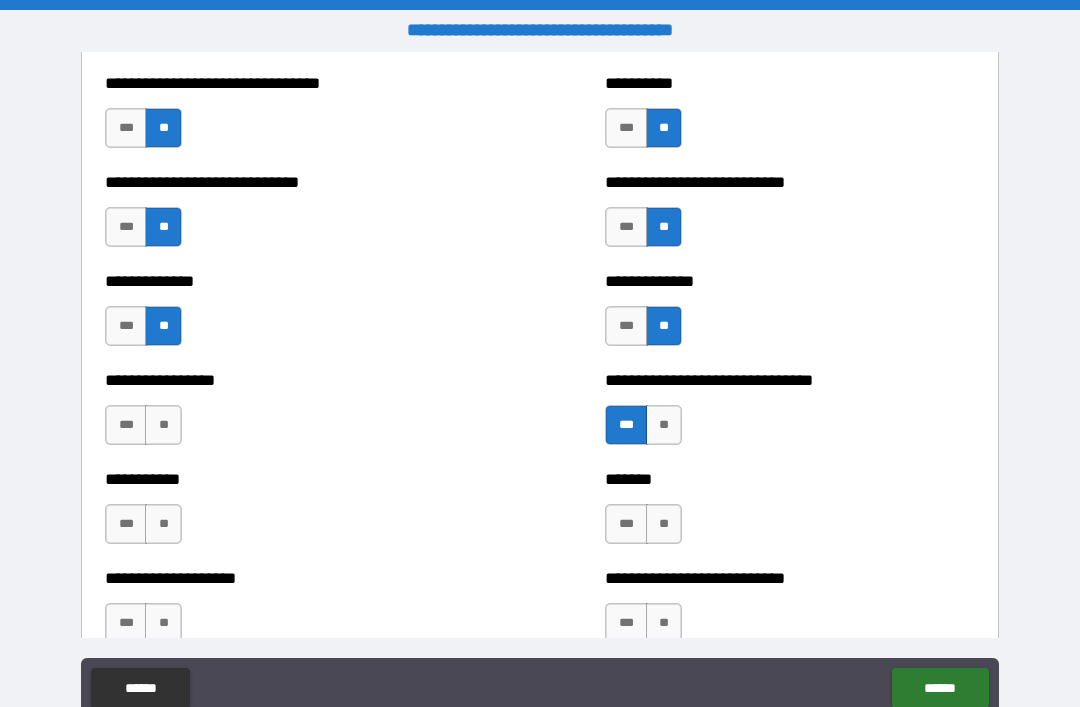 click on "***" at bounding box center [126, 425] 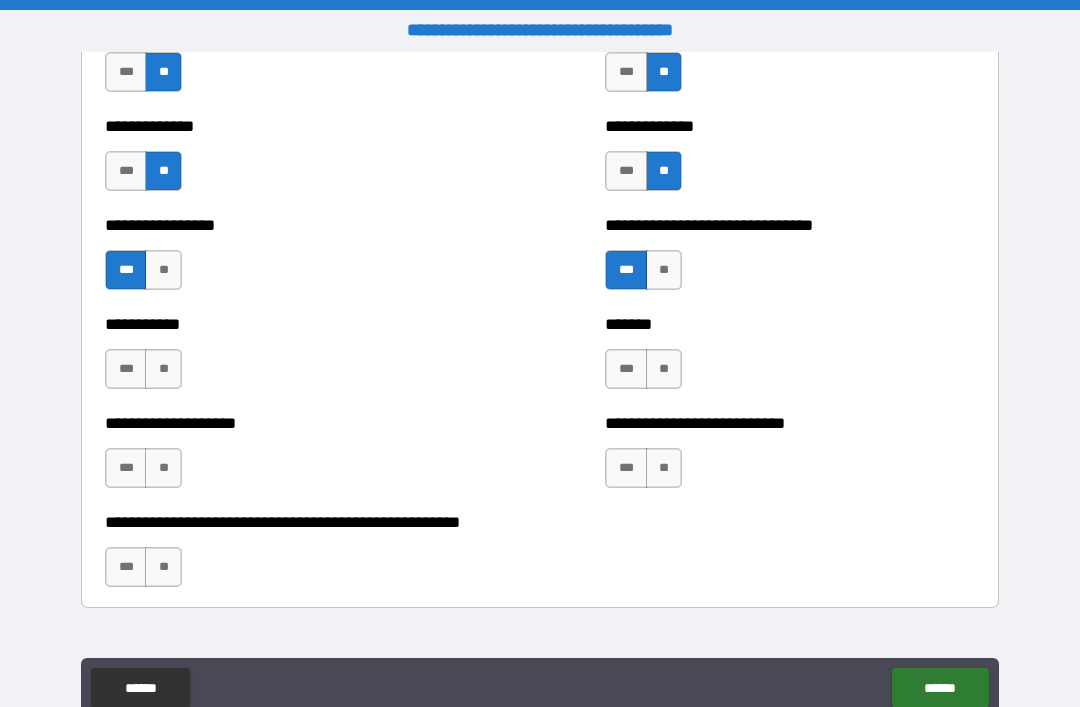 scroll, scrollTop: 7834, scrollLeft: 0, axis: vertical 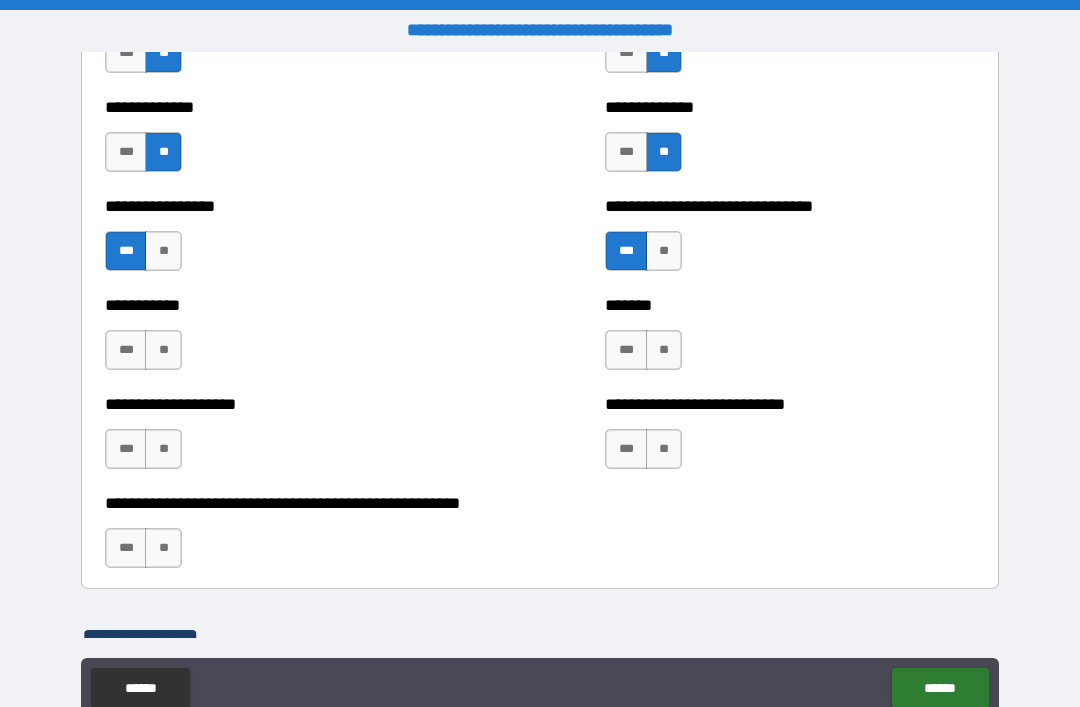 click on "**" at bounding box center [664, 350] 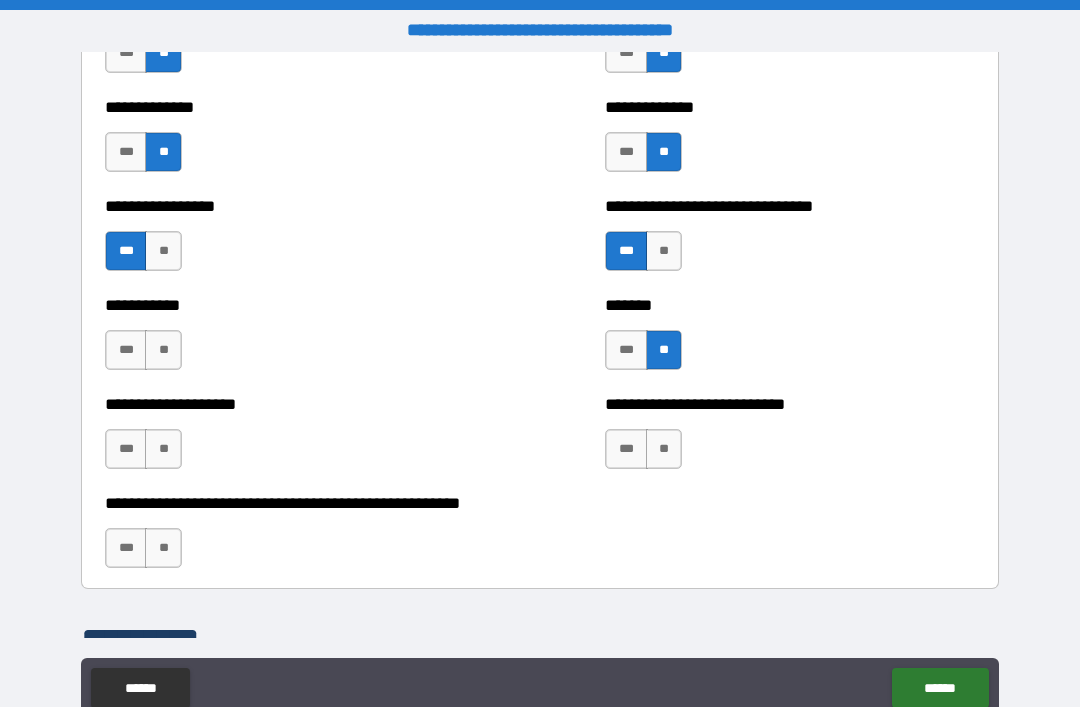 click on "**" at bounding box center (664, 449) 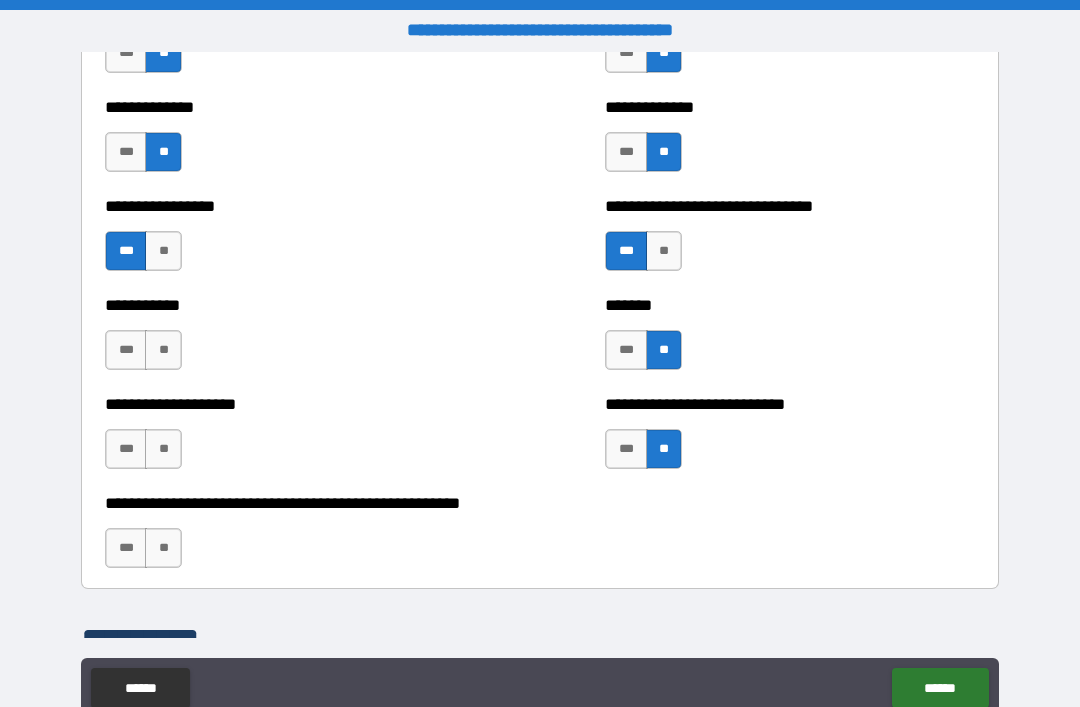 click on "**" at bounding box center [163, 449] 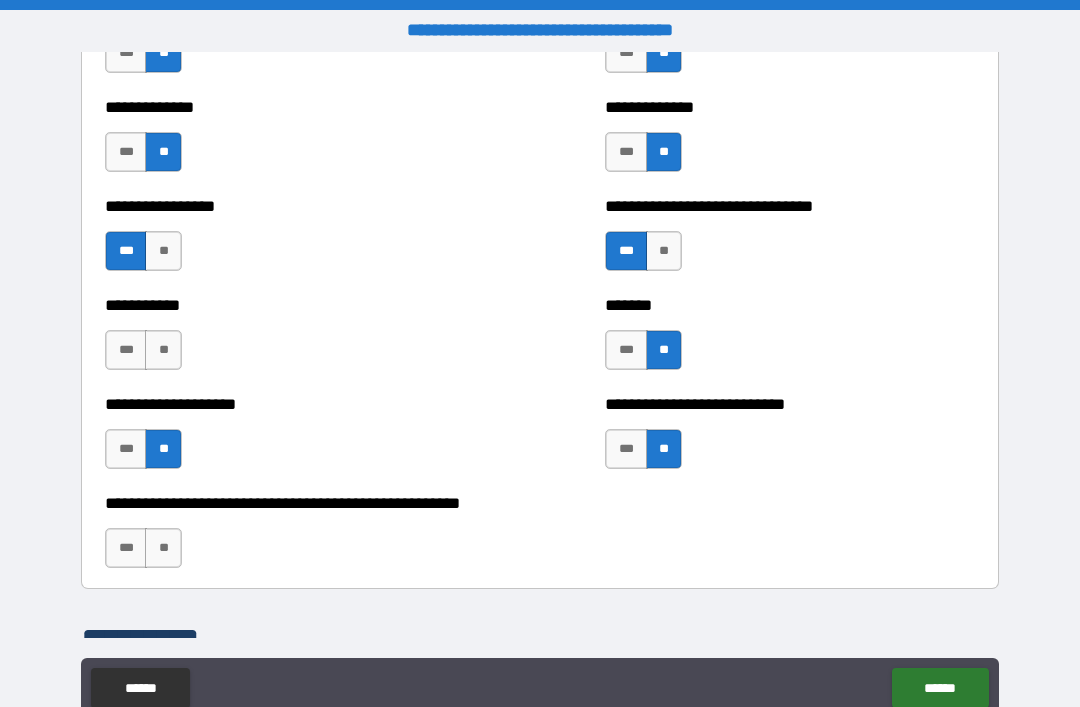 click on "***" at bounding box center [126, 548] 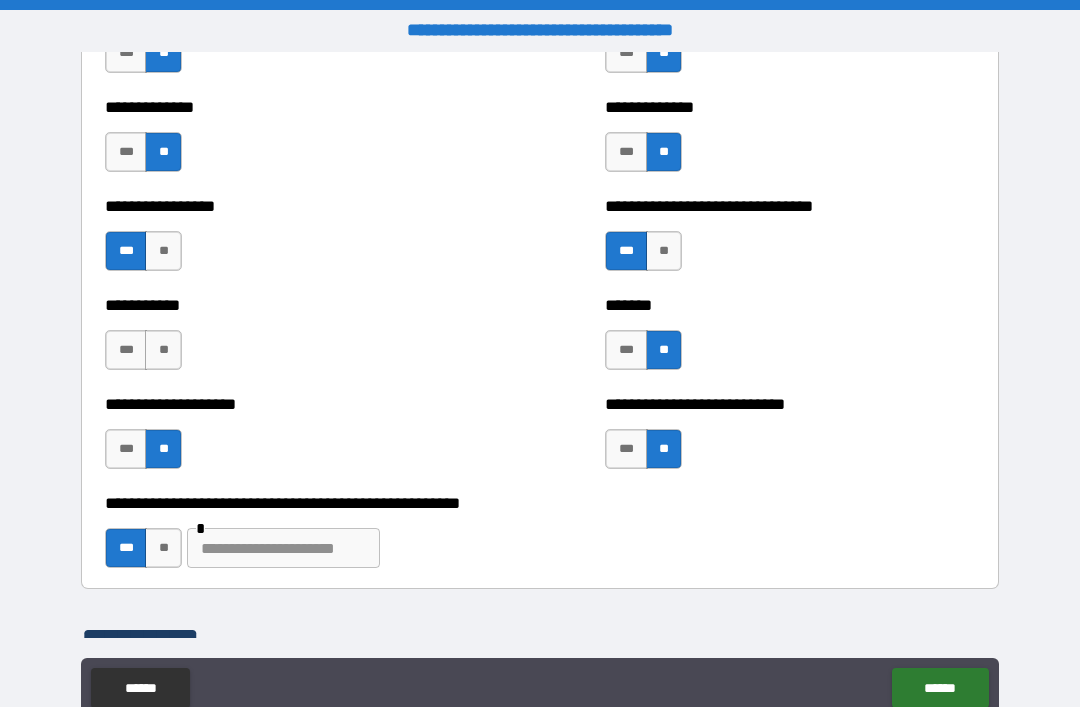 click on "**" at bounding box center (163, 350) 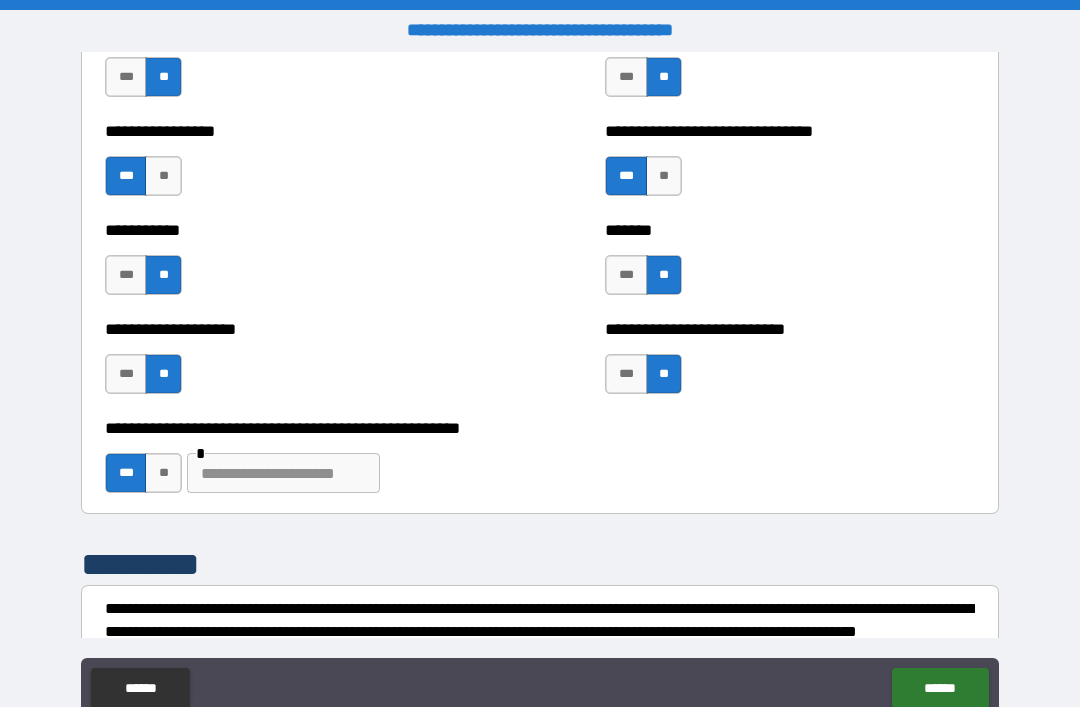 scroll, scrollTop: 7920, scrollLeft: 0, axis: vertical 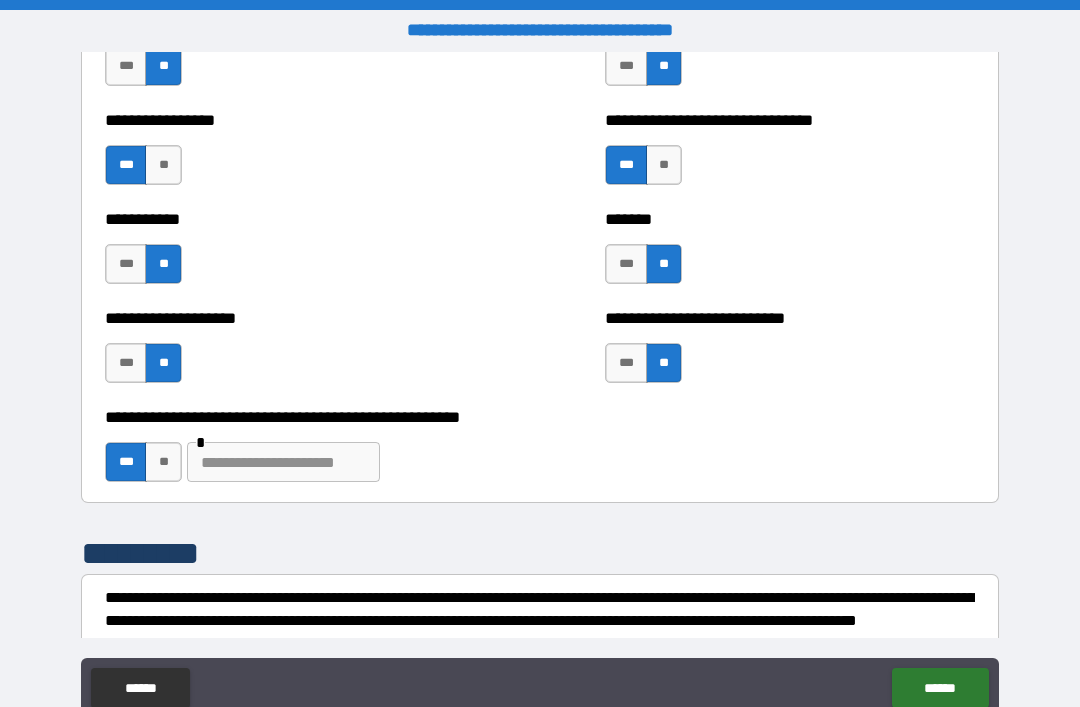 click at bounding box center (283, 462) 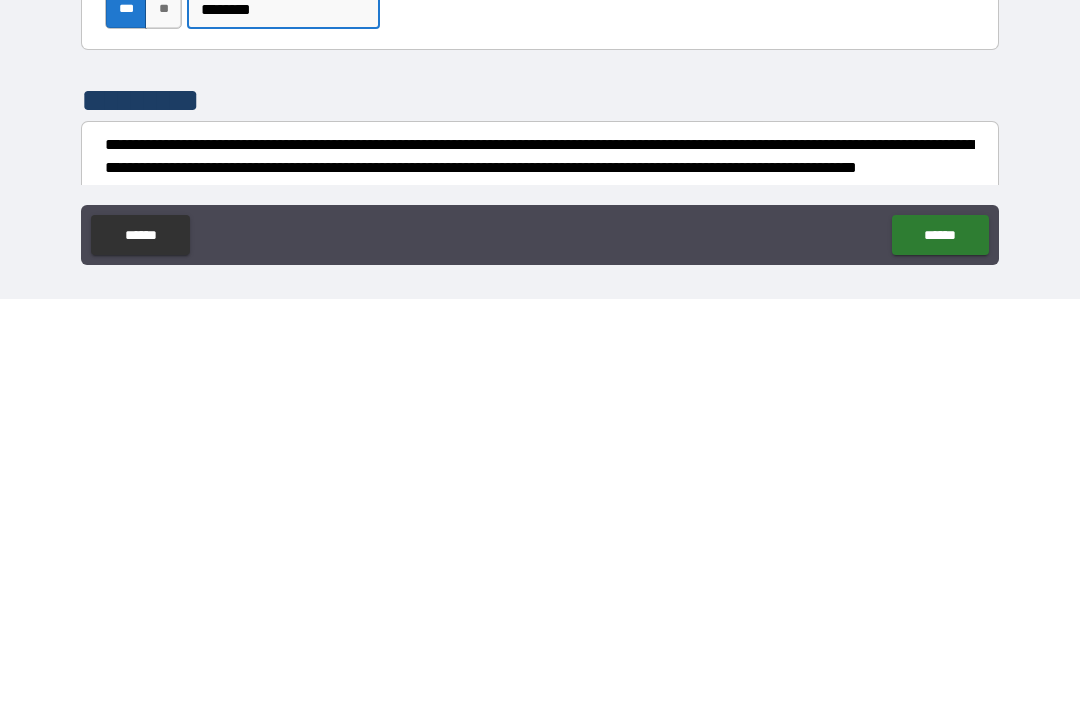 scroll, scrollTop: 64, scrollLeft: 0, axis: vertical 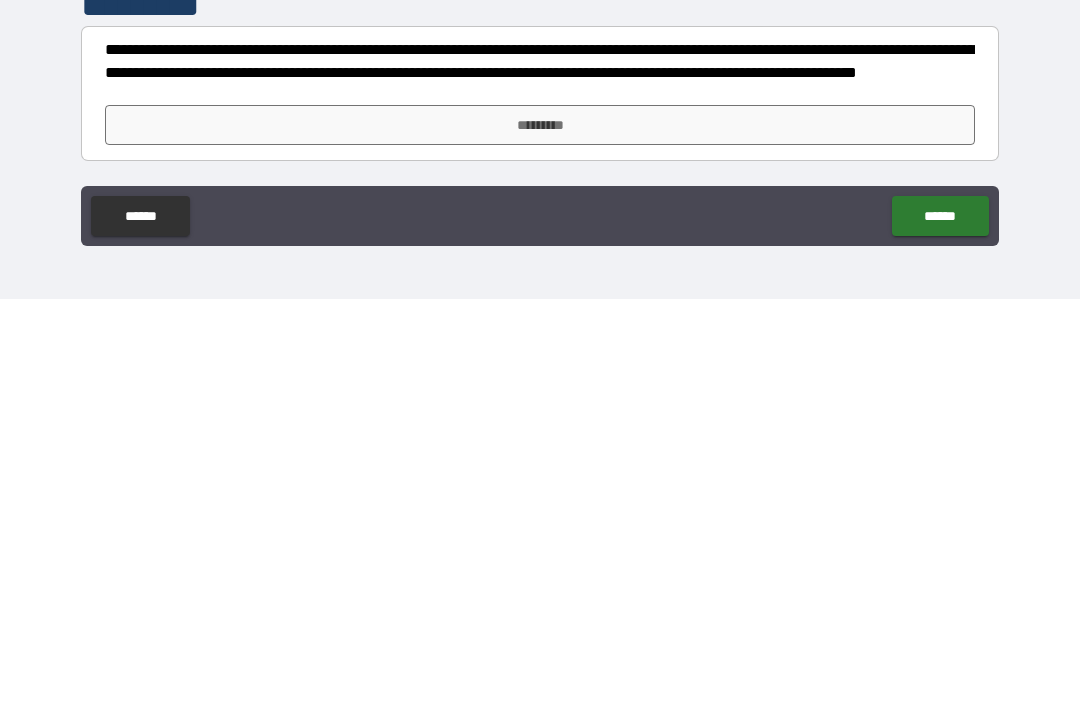 type on "********" 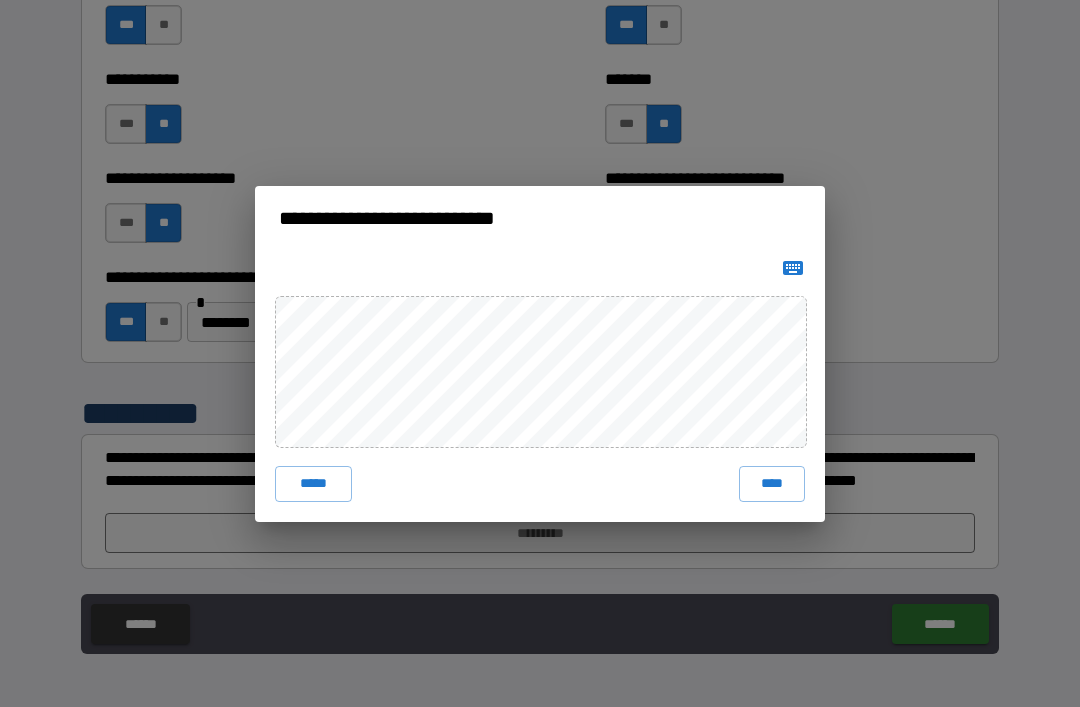 click on "****" at bounding box center [772, 484] 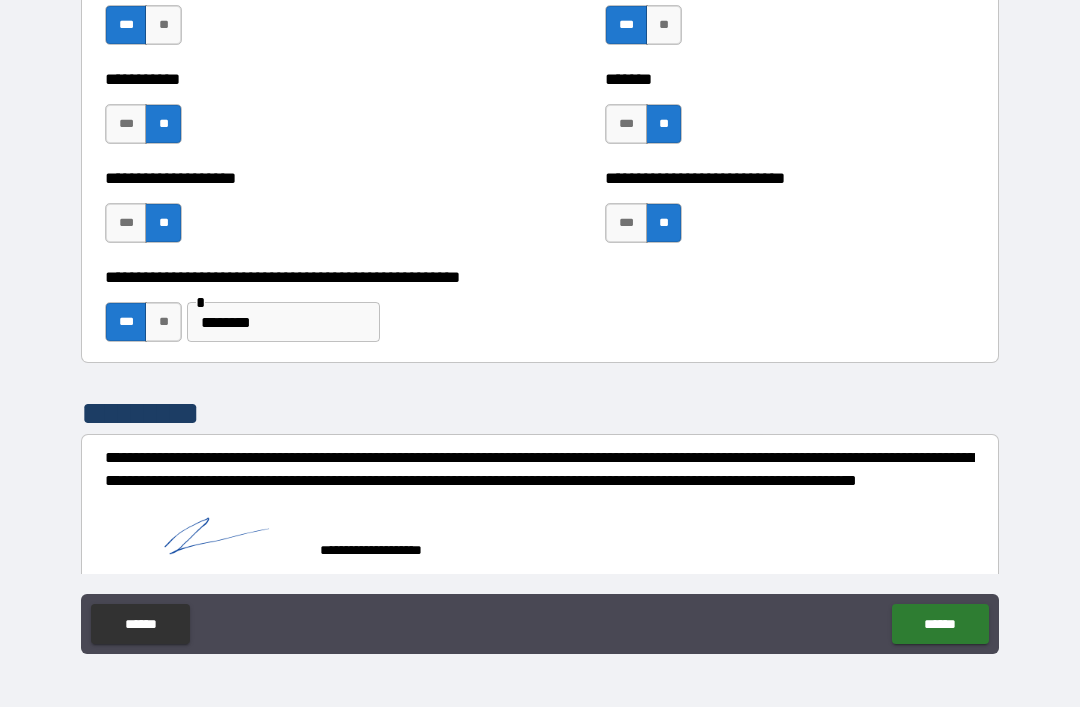 click on "******" at bounding box center (940, 624) 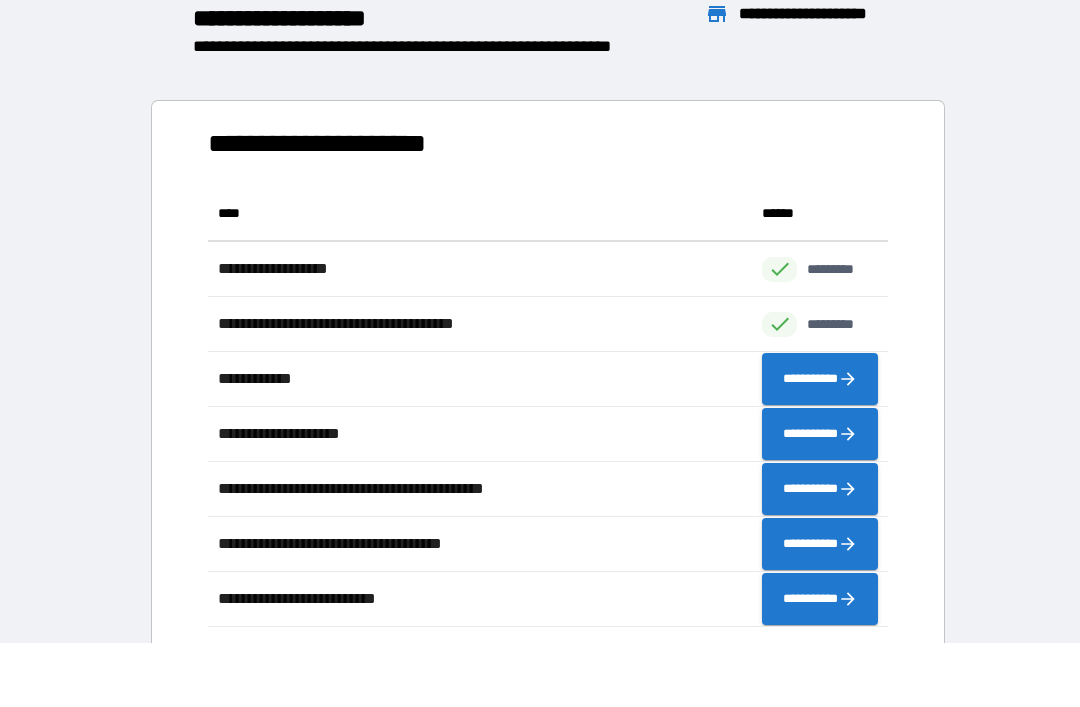 scroll, scrollTop: 1, scrollLeft: 1, axis: both 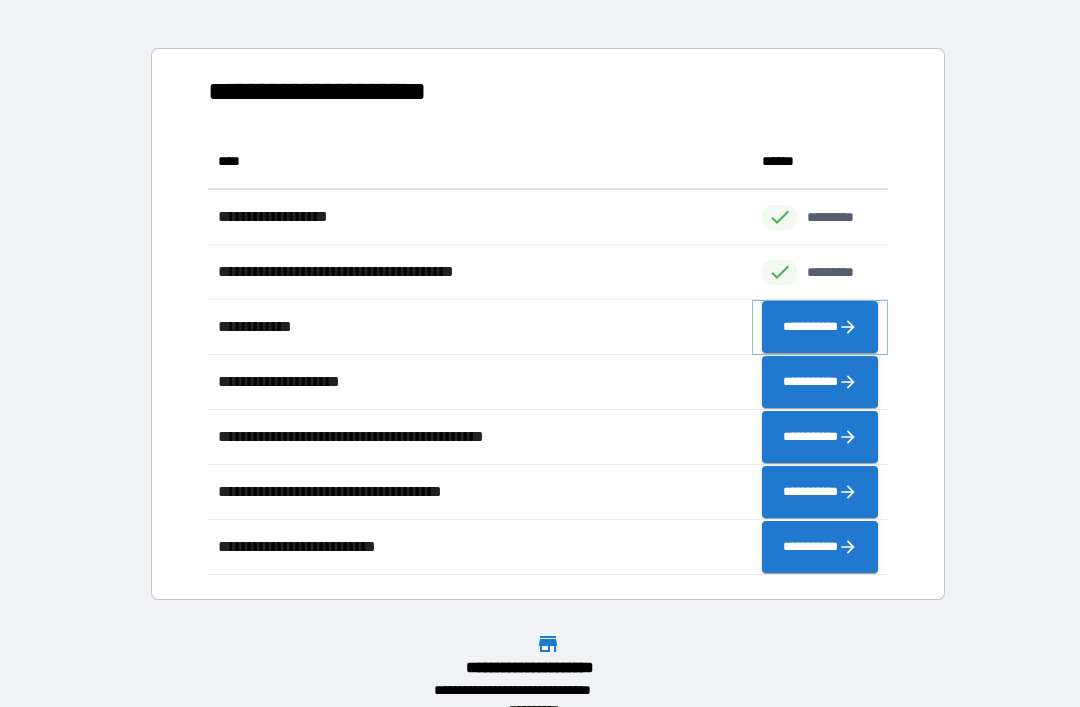click 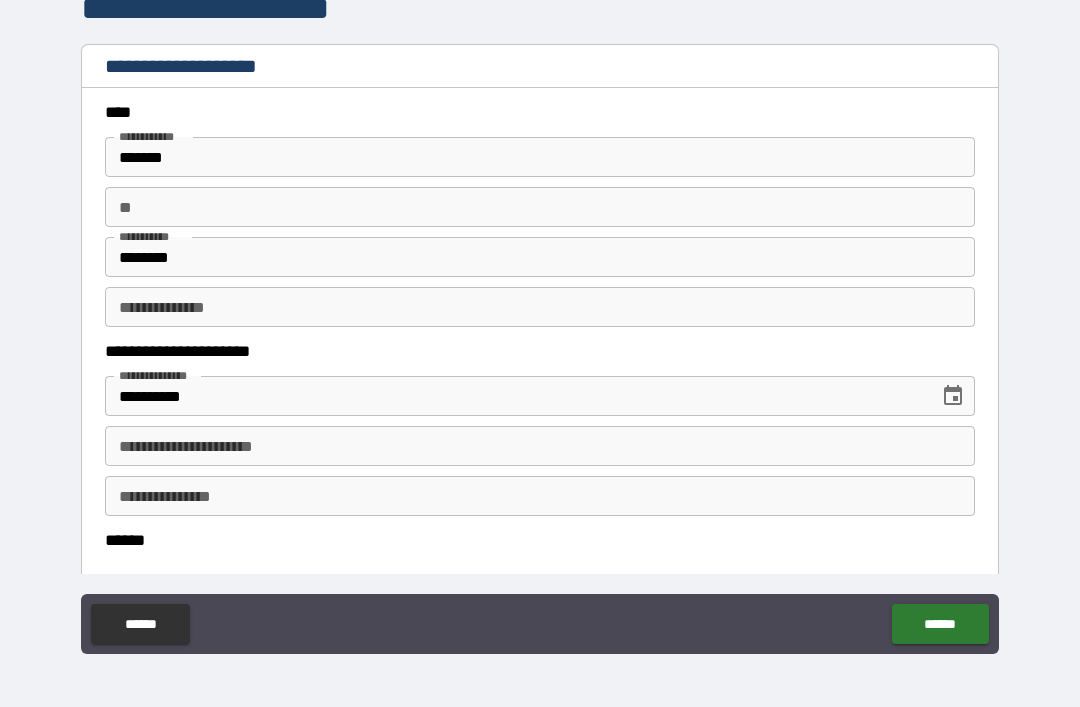 click on "******" at bounding box center (940, 624) 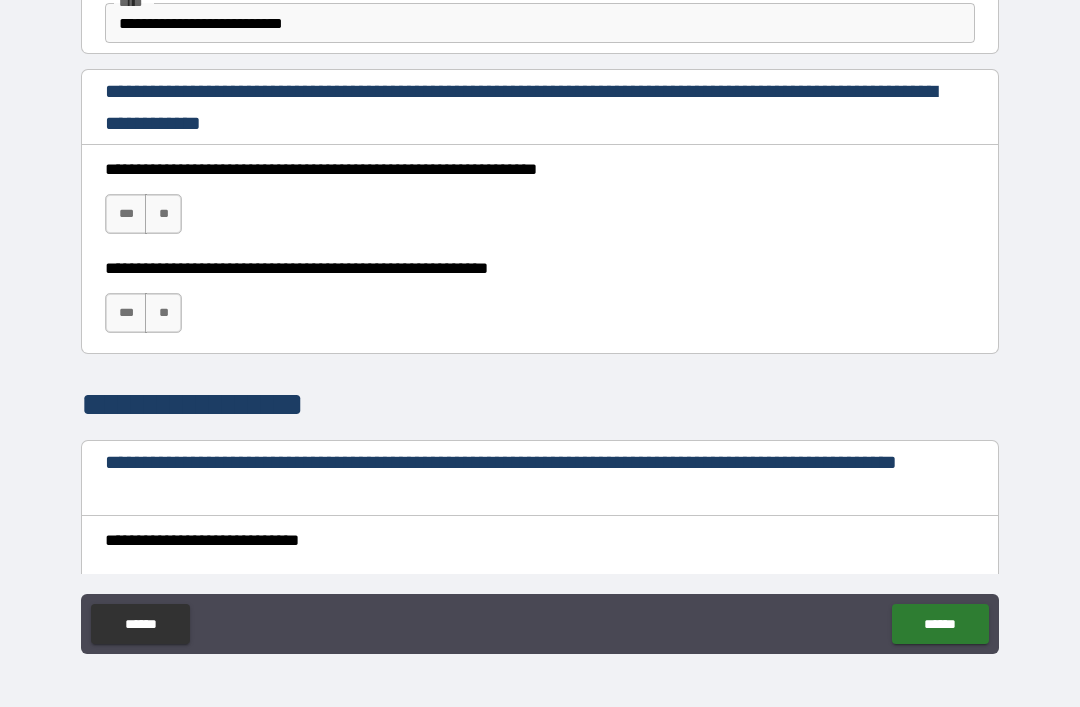 scroll, scrollTop: 1278, scrollLeft: 0, axis: vertical 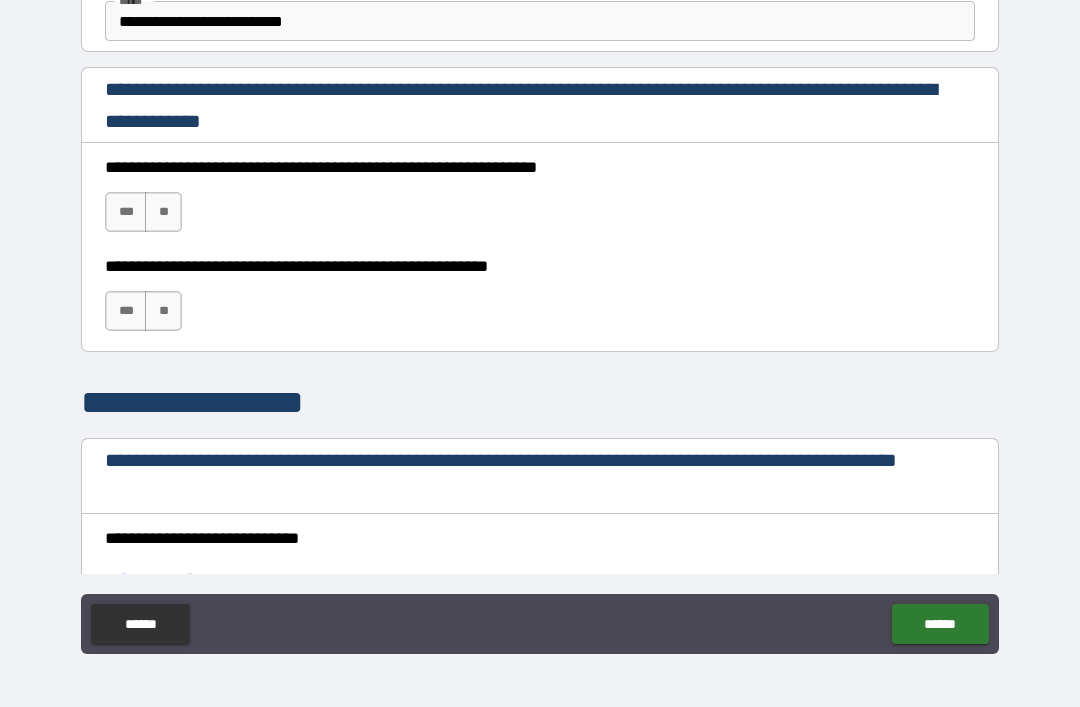 click on "***" at bounding box center [126, 212] 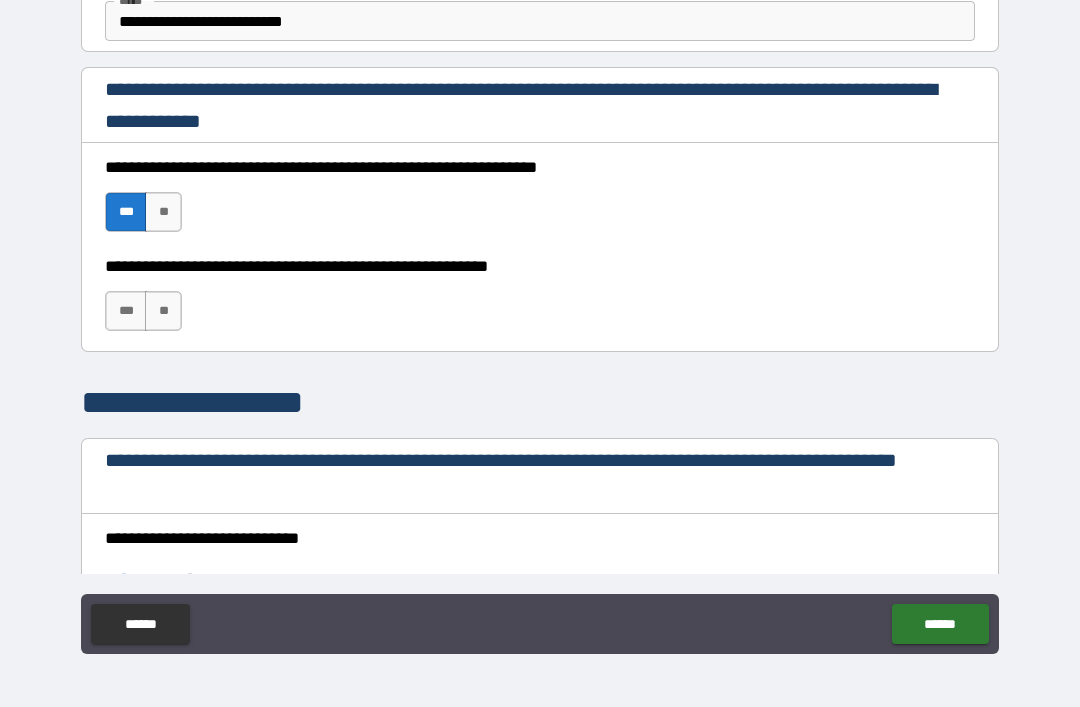 click on "***" at bounding box center (126, 311) 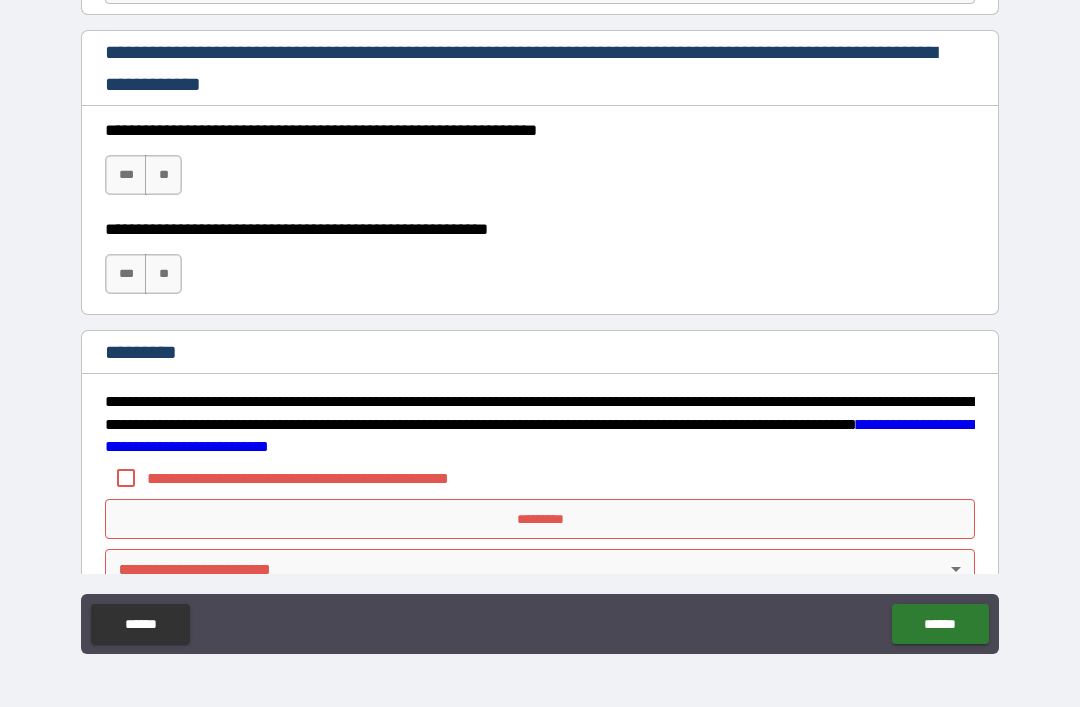 scroll, scrollTop: 2954, scrollLeft: 0, axis: vertical 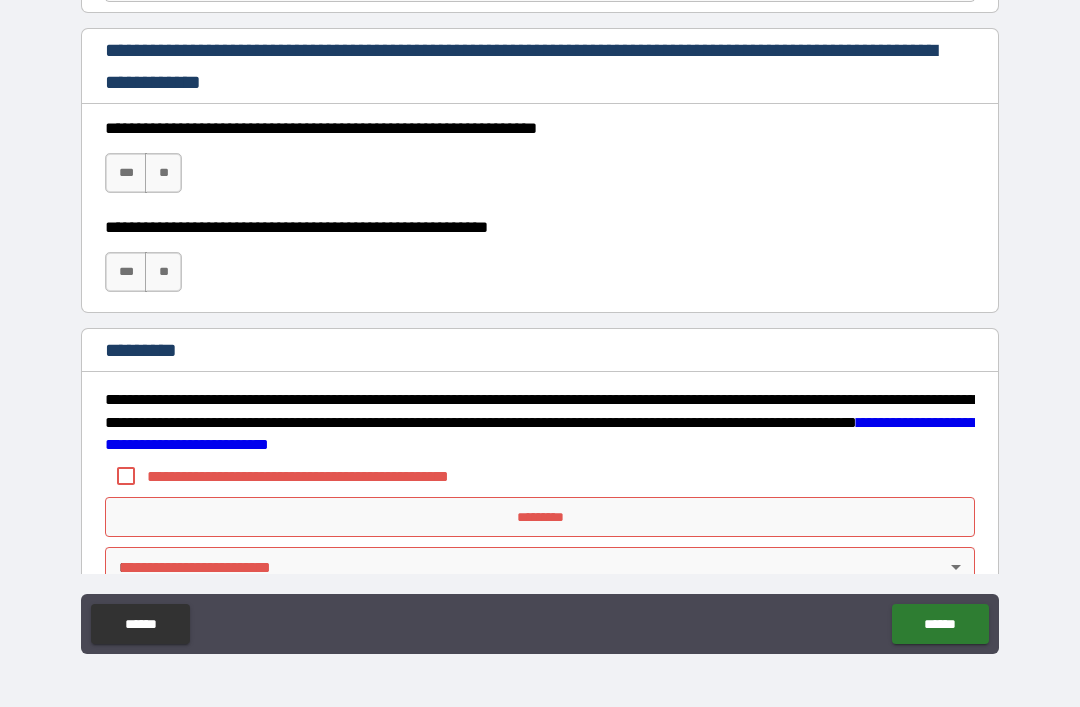 click on "***" at bounding box center [126, 173] 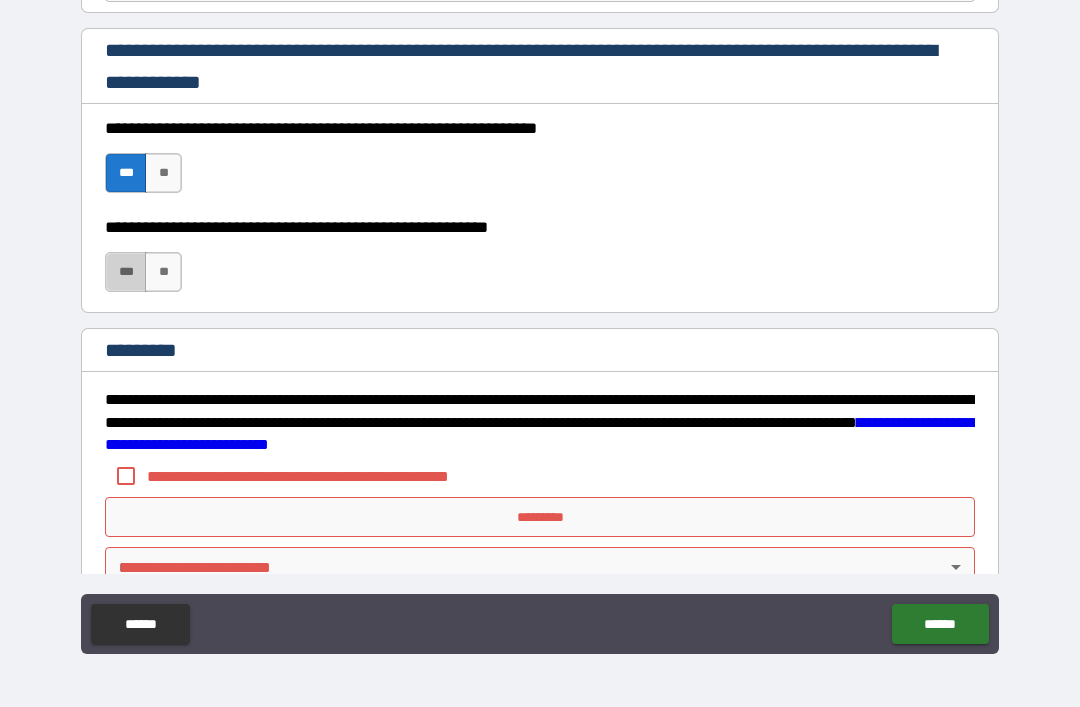 click on "***" at bounding box center [126, 272] 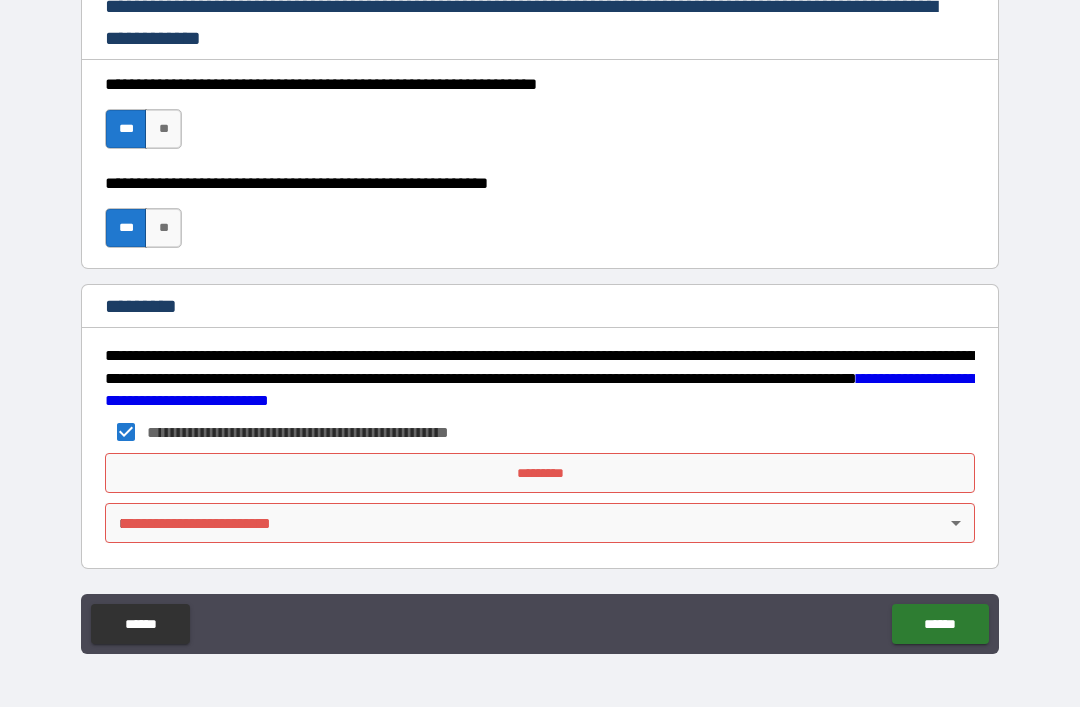 scroll, scrollTop: 2998, scrollLeft: 0, axis: vertical 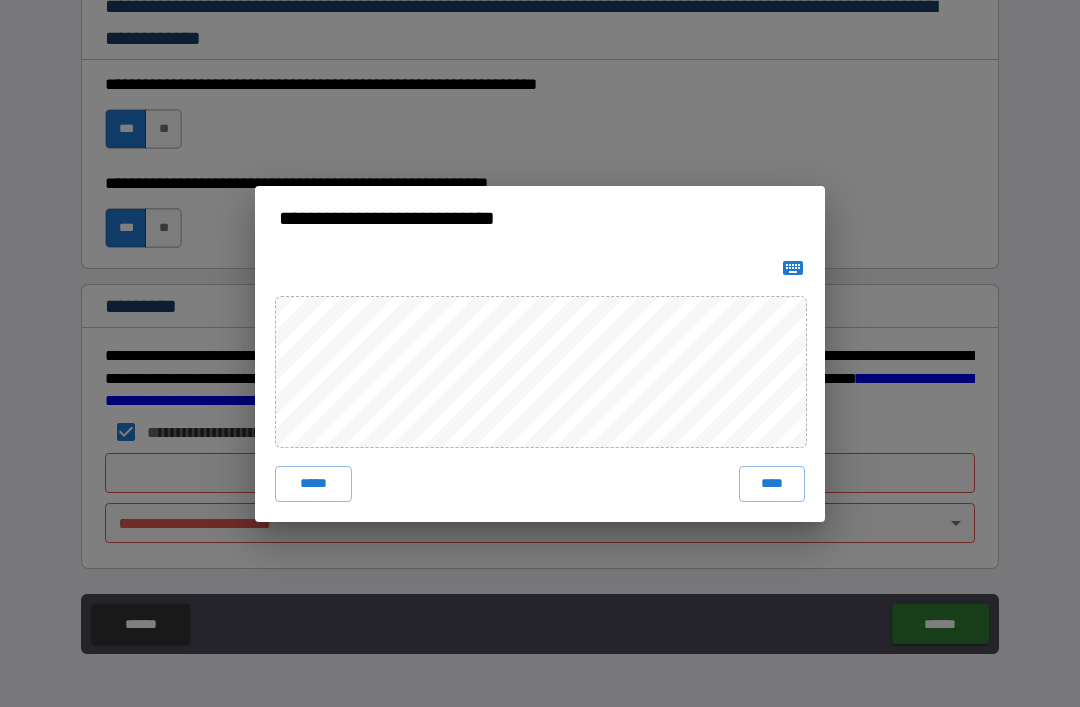 click on "****" at bounding box center [772, 484] 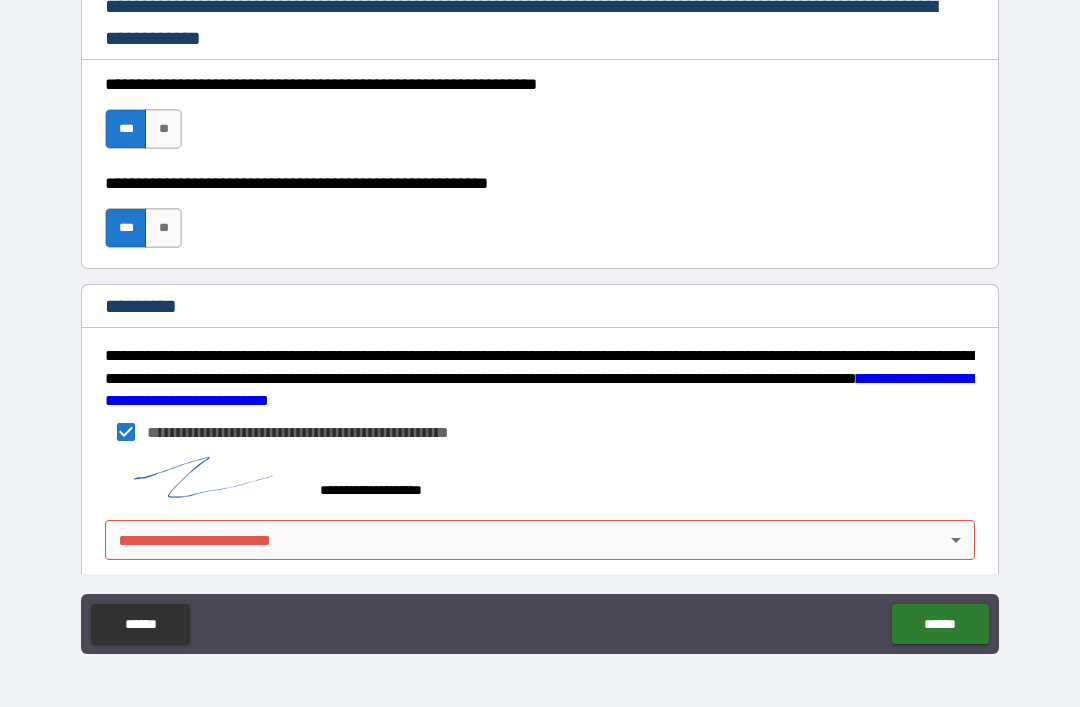 scroll, scrollTop: 2988, scrollLeft: 0, axis: vertical 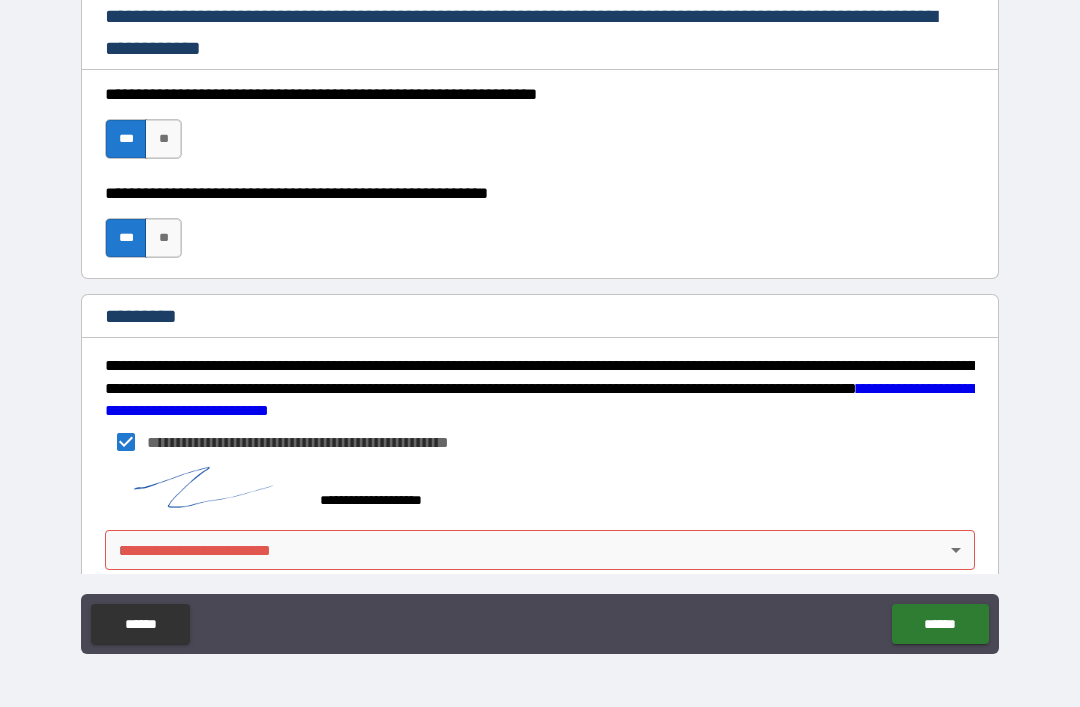 click on "**********" at bounding box center [540, 321] 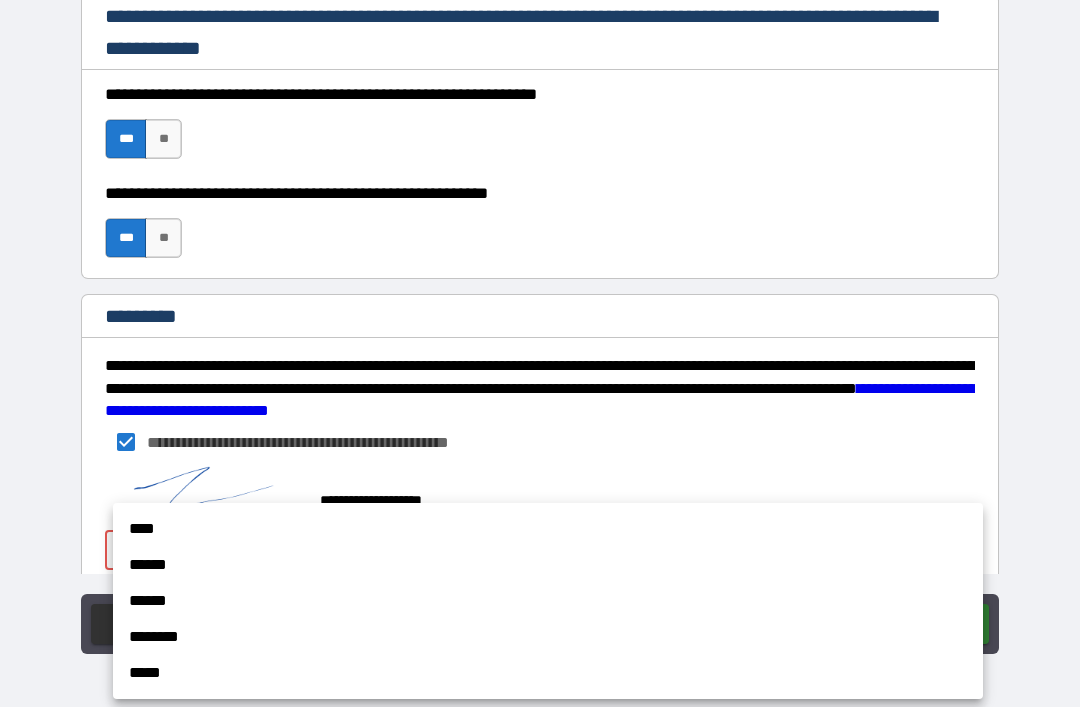 click on "****" at bounding box center [548, 529] 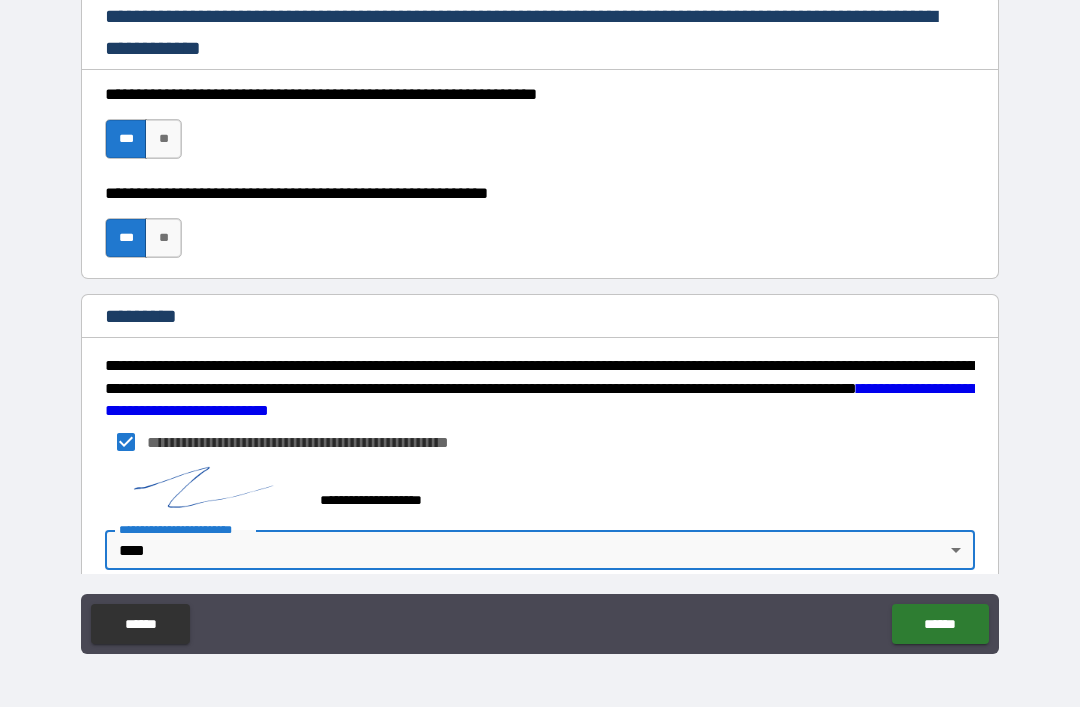 click on "******" at bounding box center [940, 624] 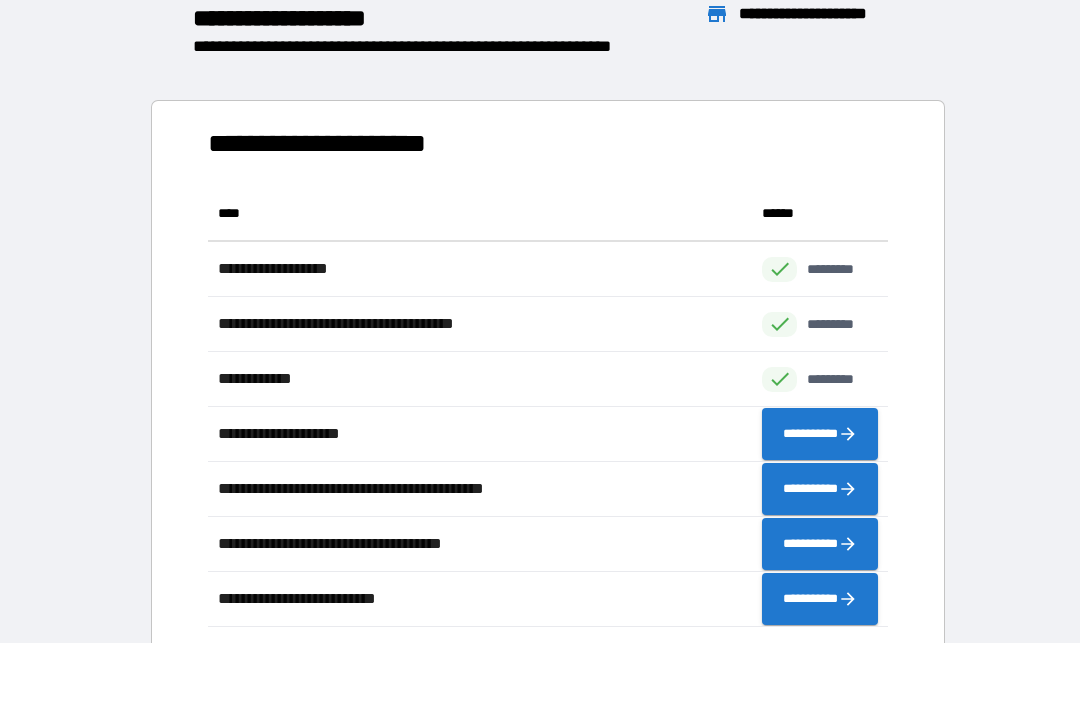 scroll, scrollTop: 441, scrollLeft: 680, axis: both 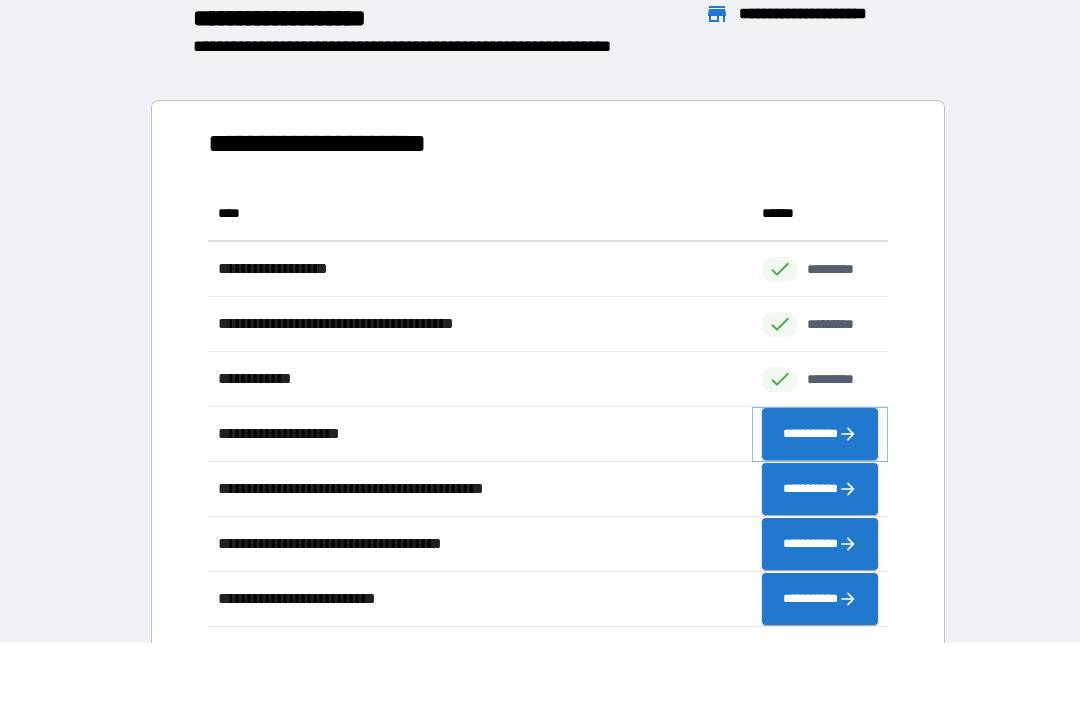 click on "**********" at bounding box center [820, 434] 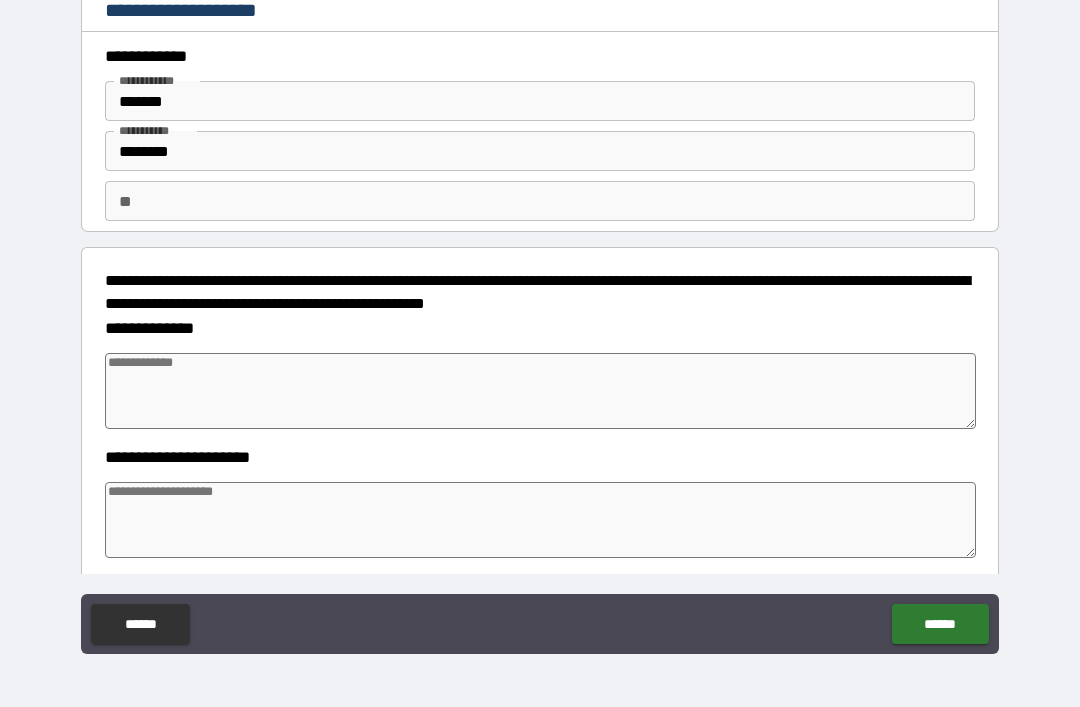 type on "*" 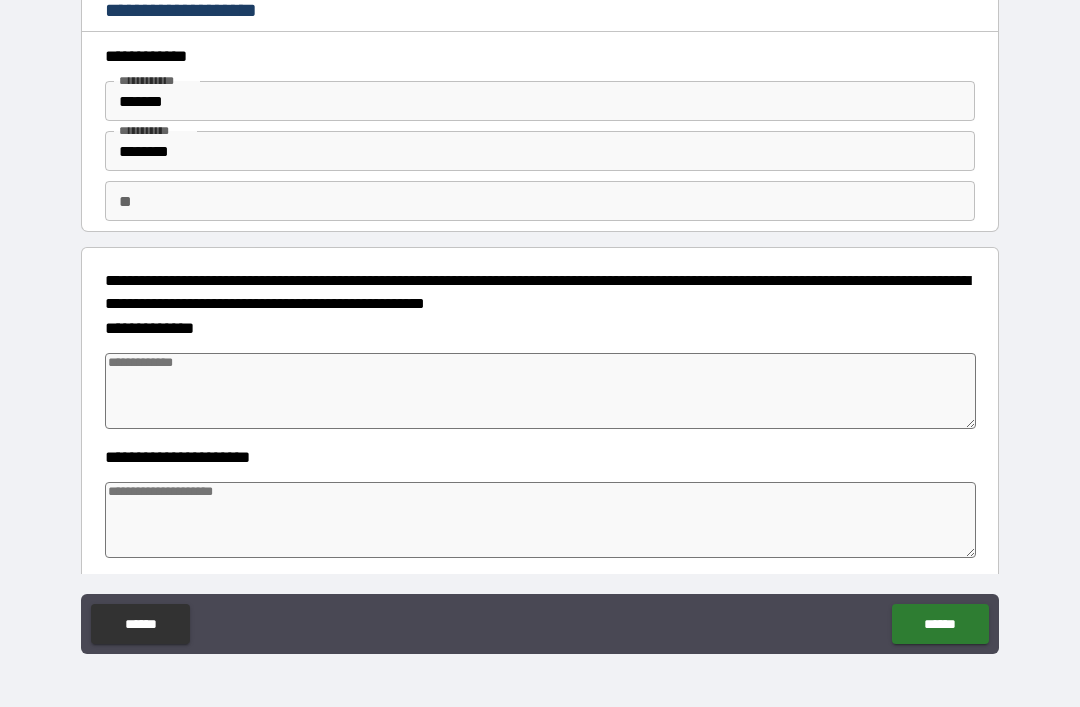 type on "*" 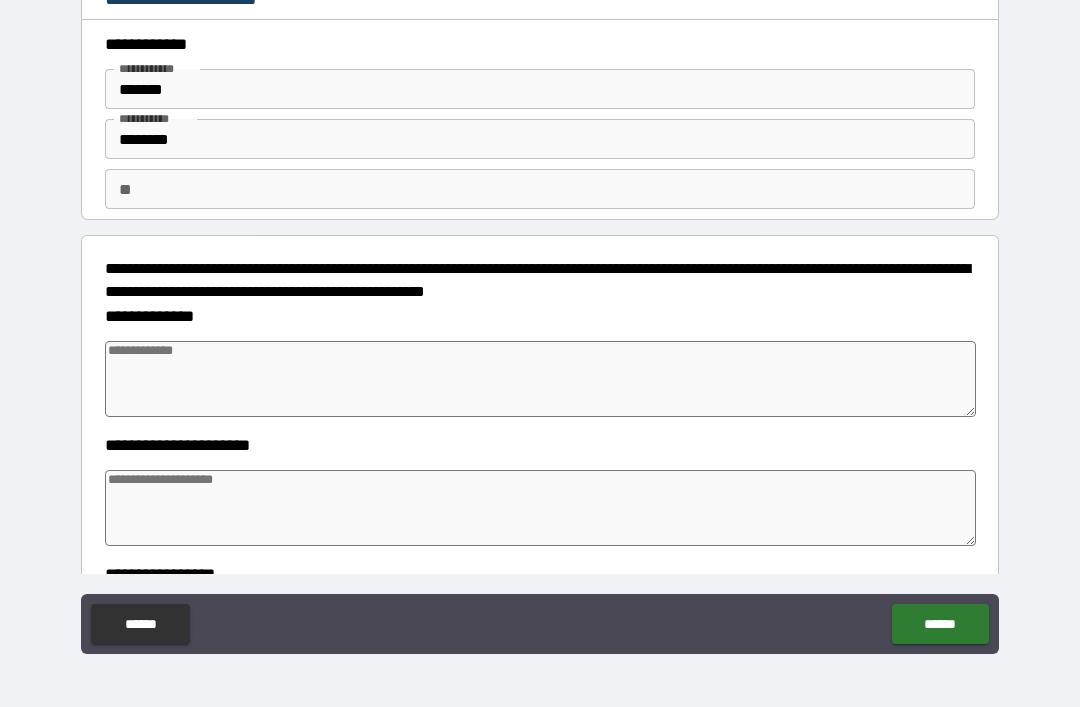 scroll, scrollTop: 13, scrollLeft: 0, axis: vertical 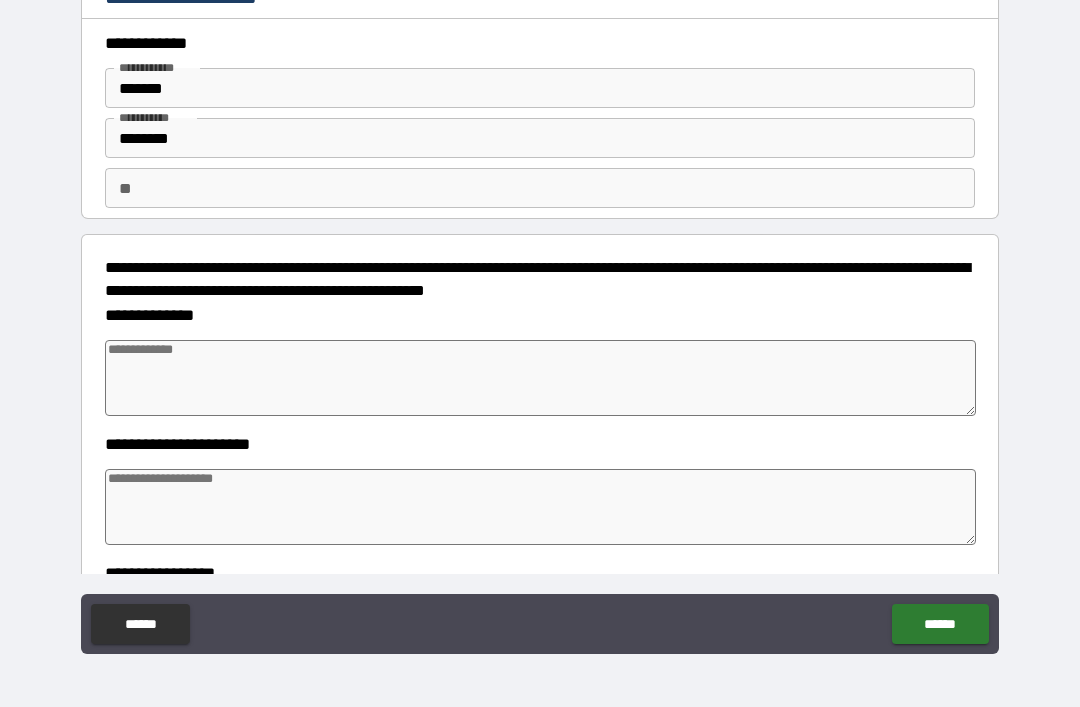 click at bounding box center (540, 378) 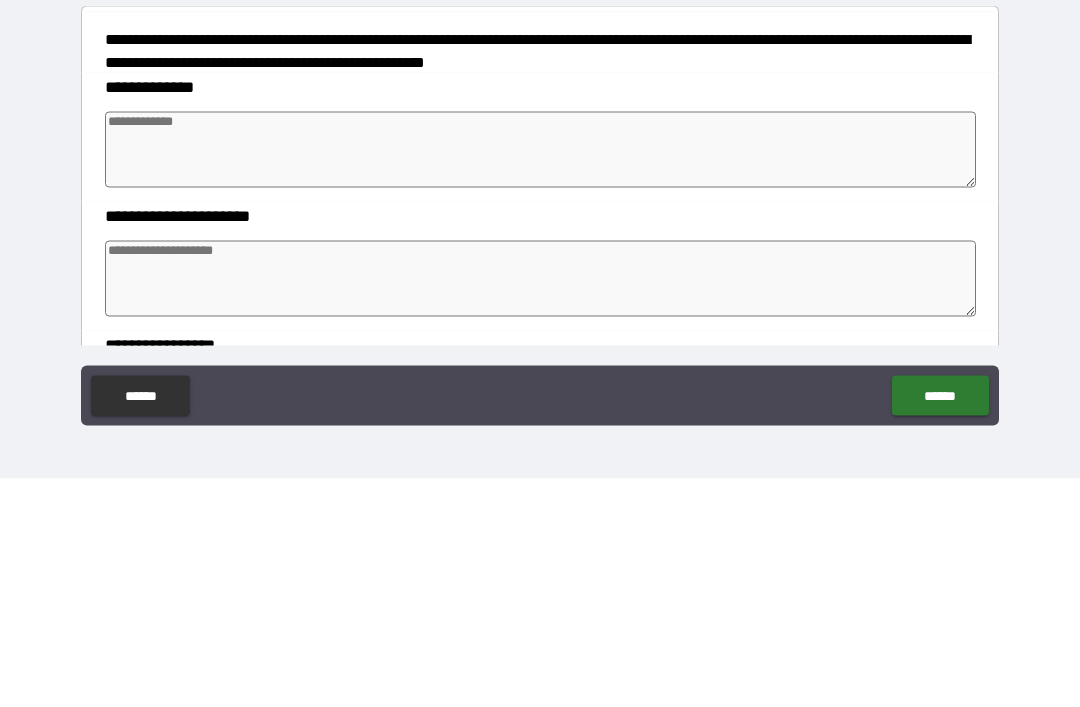 type on "*" 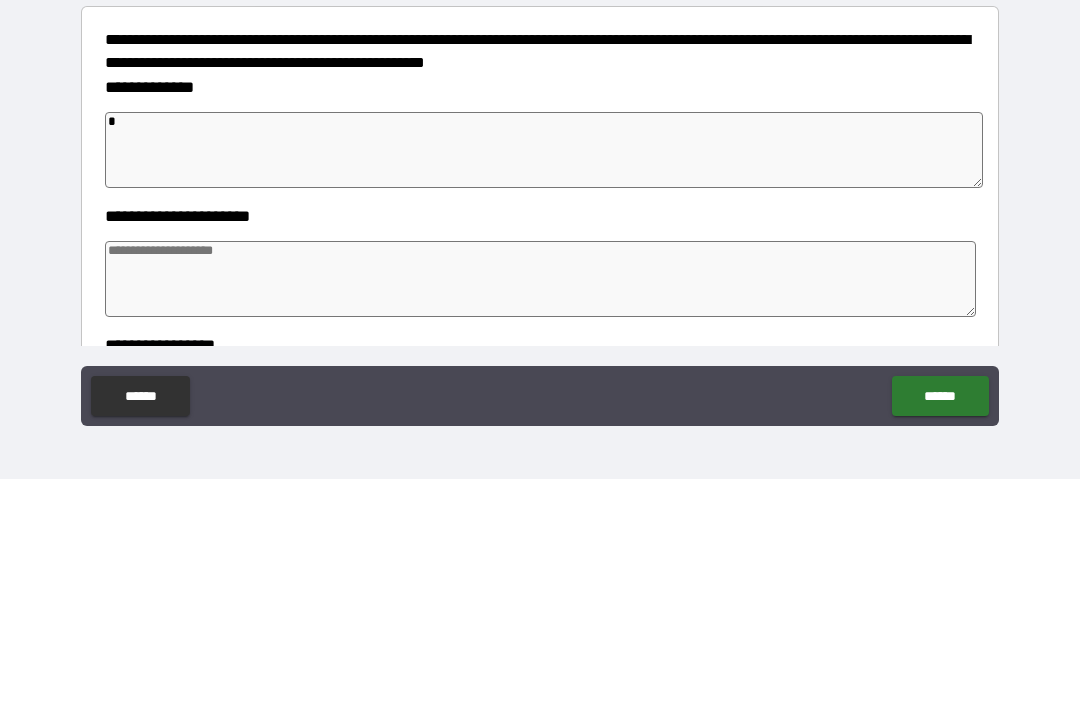 type on "*" 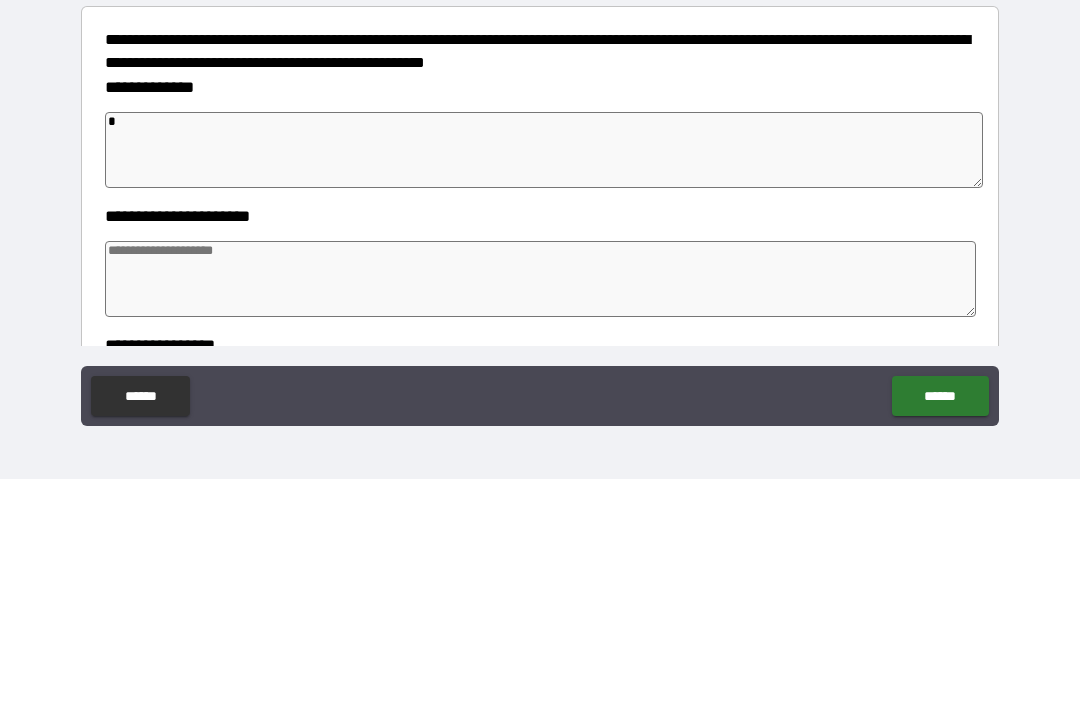 type on "*" 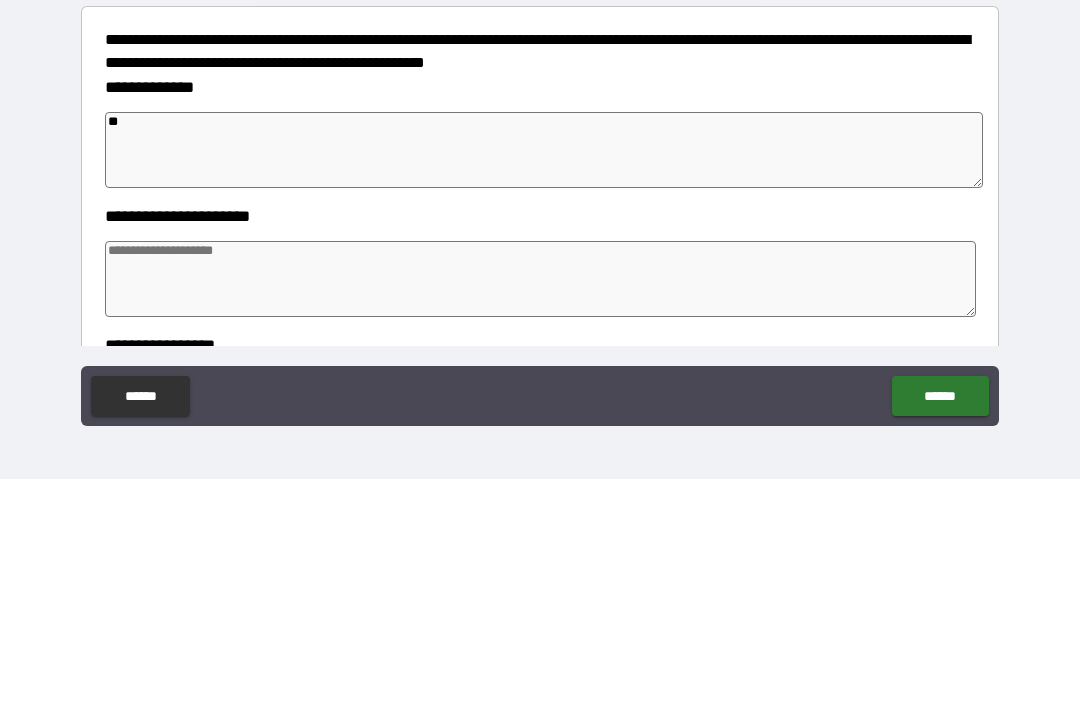 type on "*" 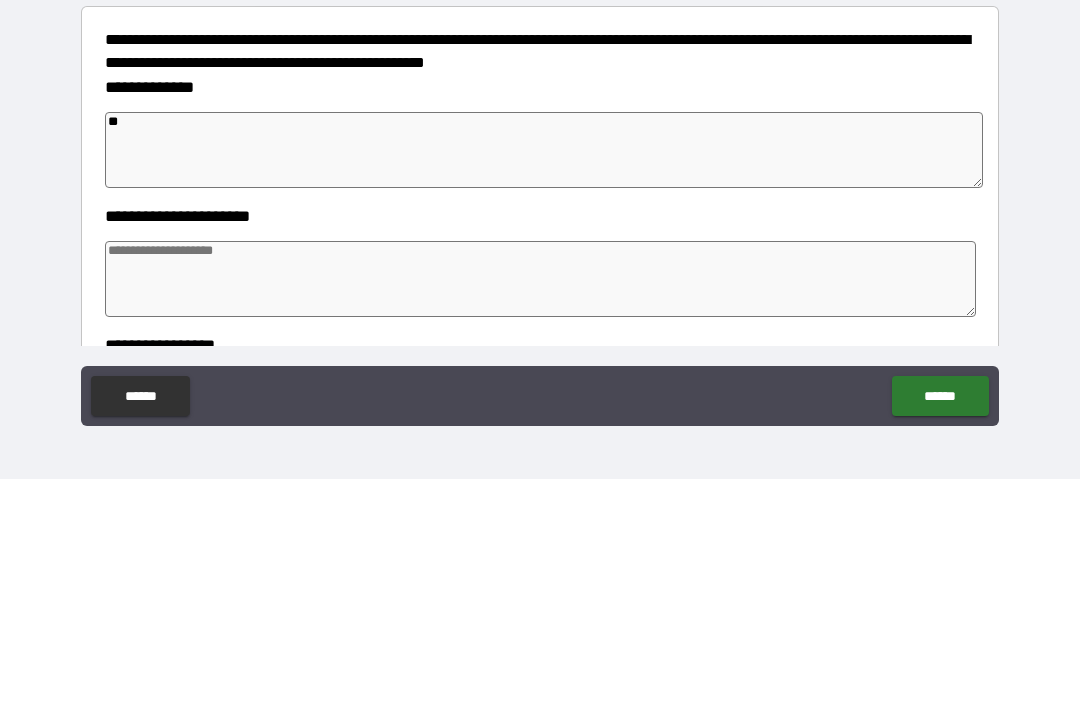 type on "*" 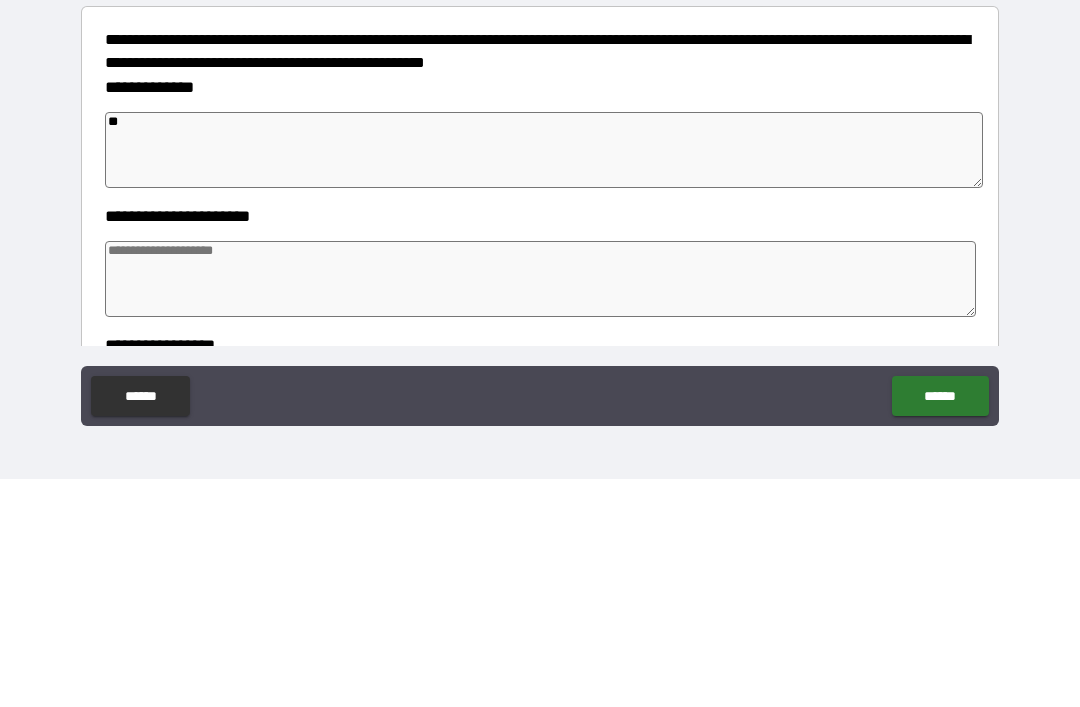 type on "*" 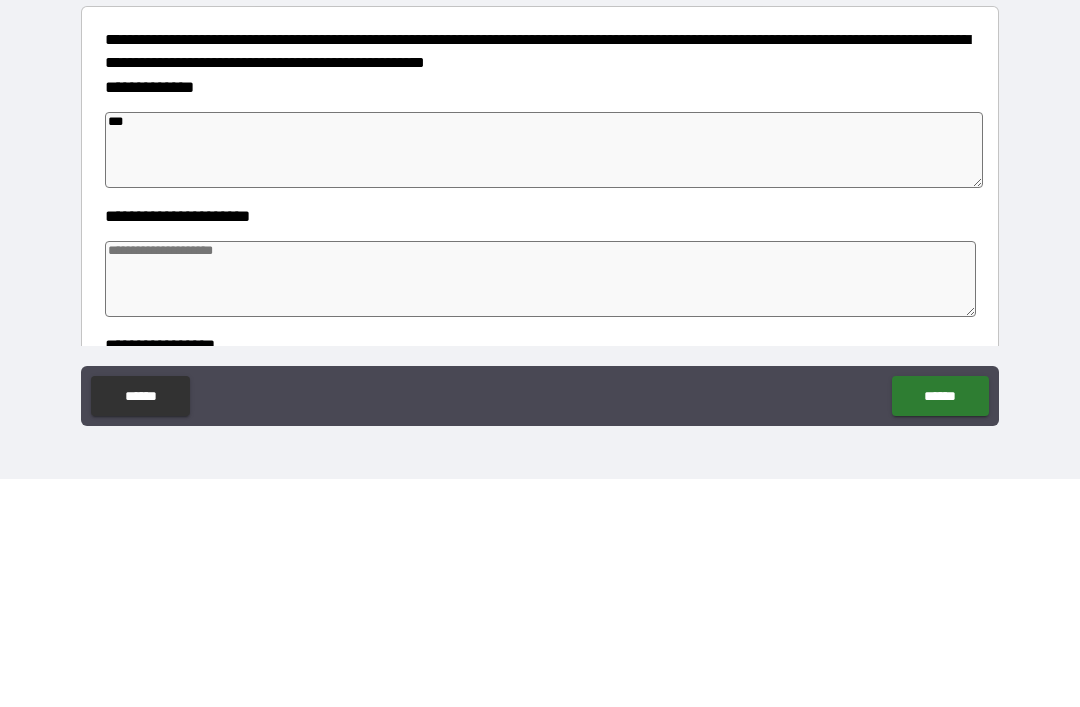 type on "****" 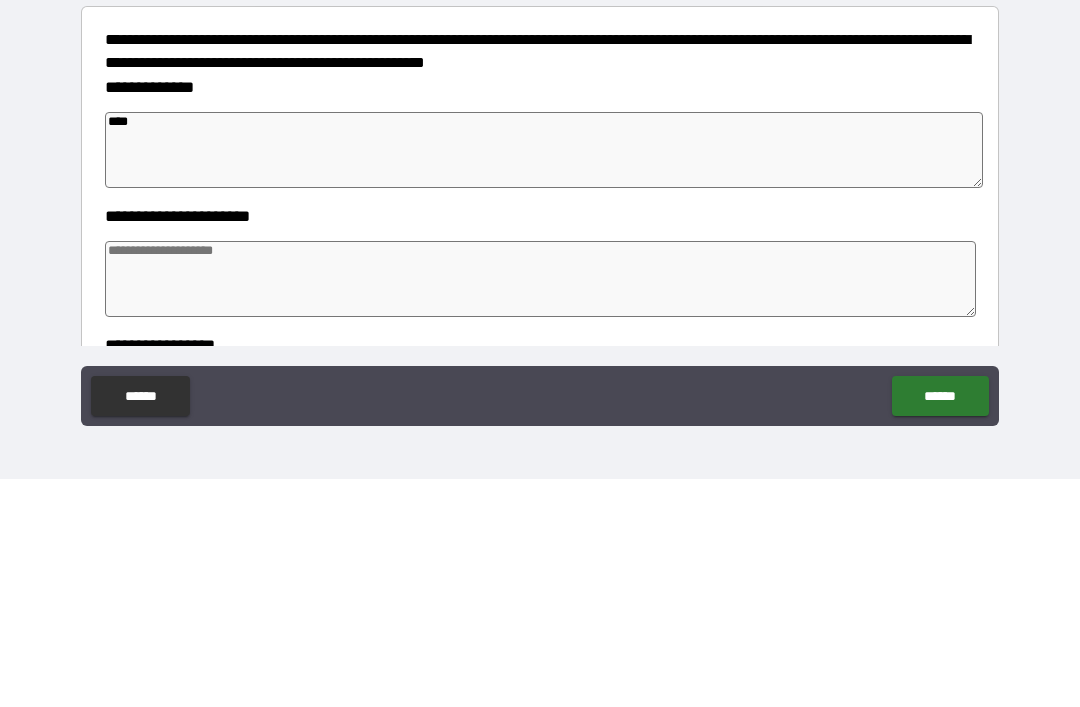 type on "*" 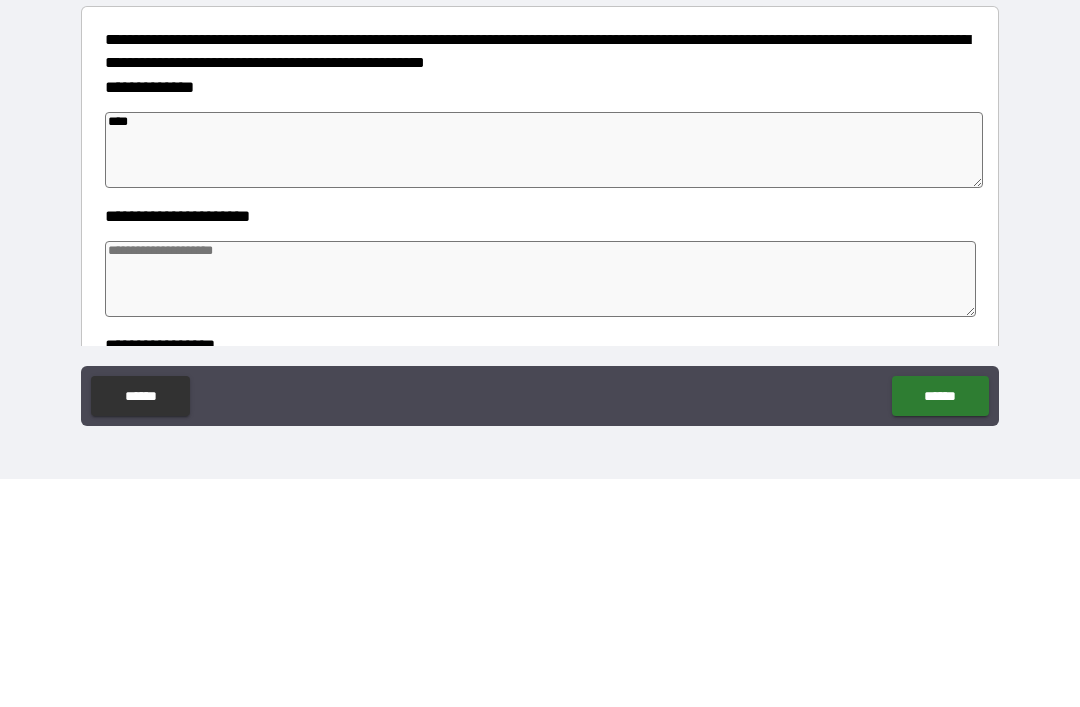 type on "*" 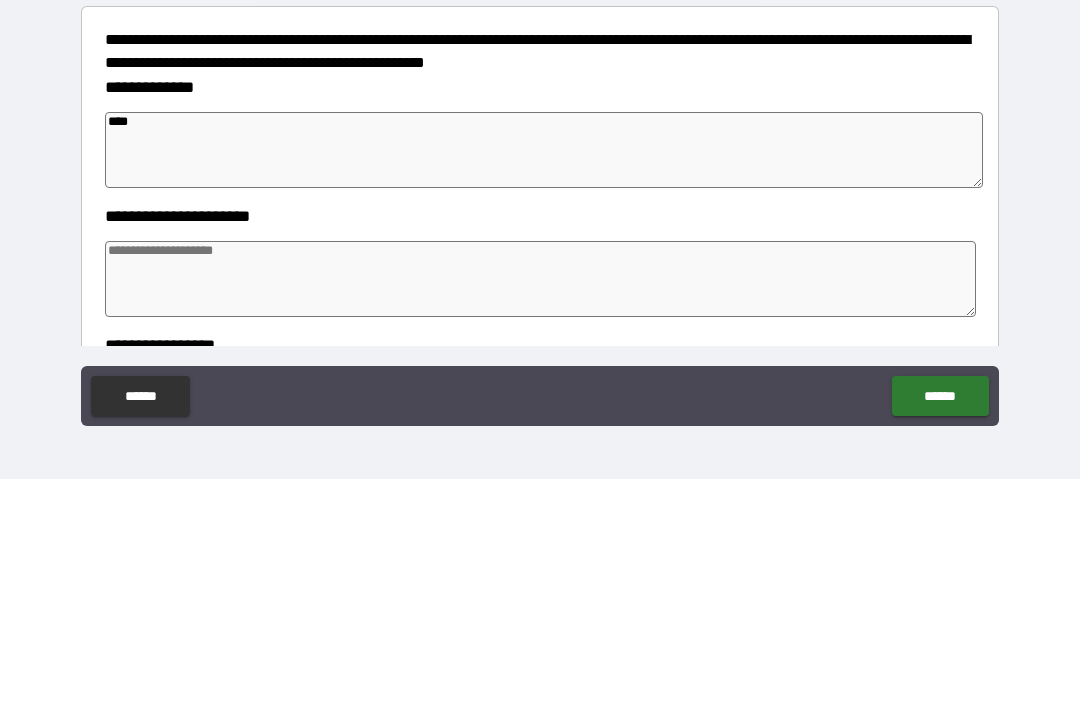 type on "*" 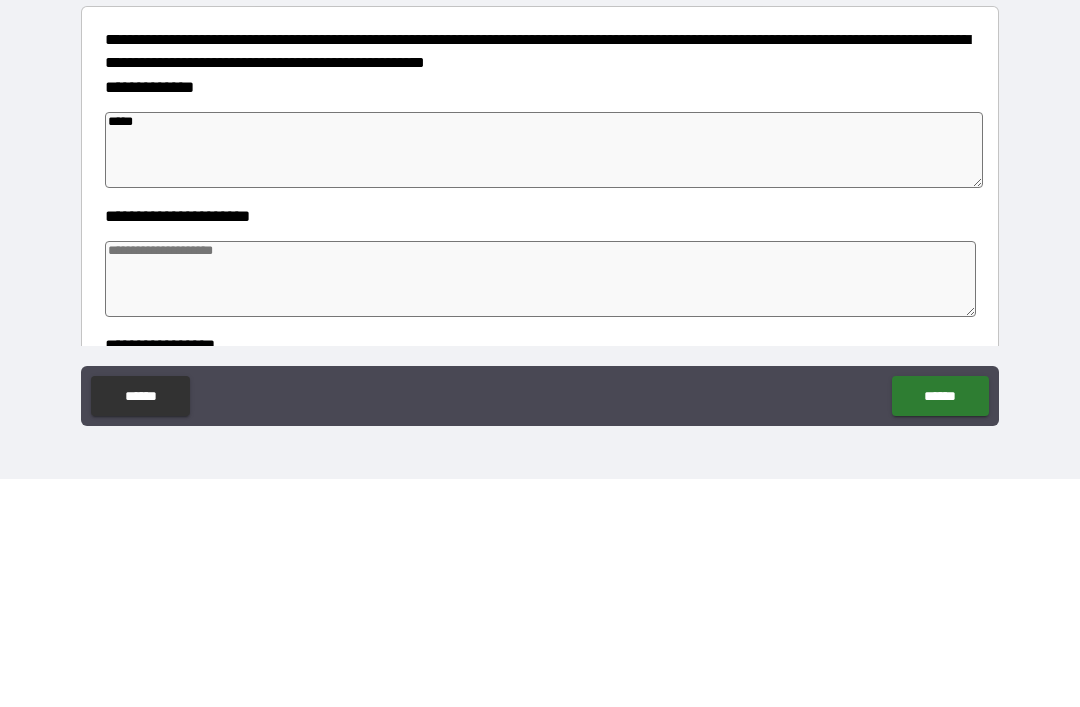 type on "*" 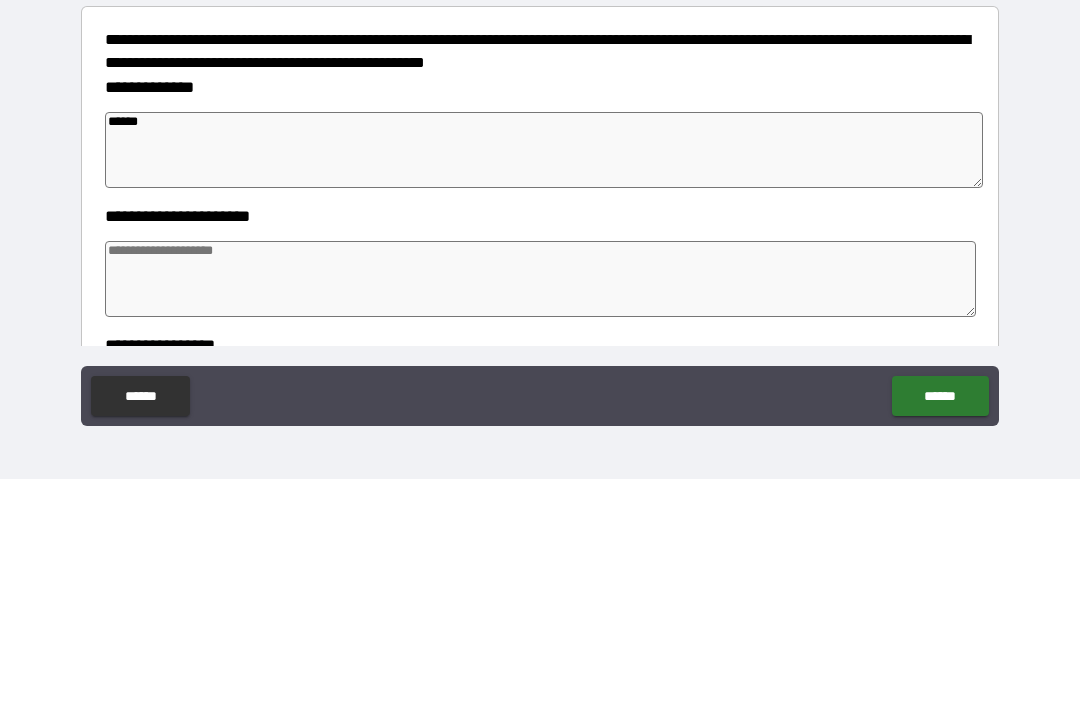 type on "*" 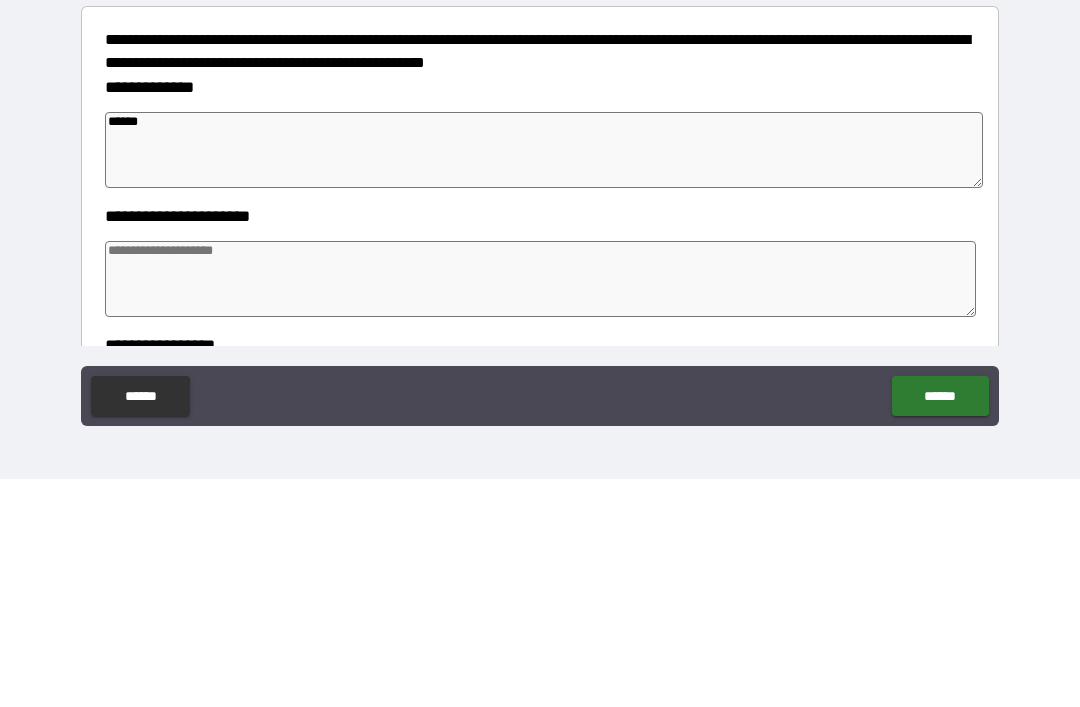 type on "*" 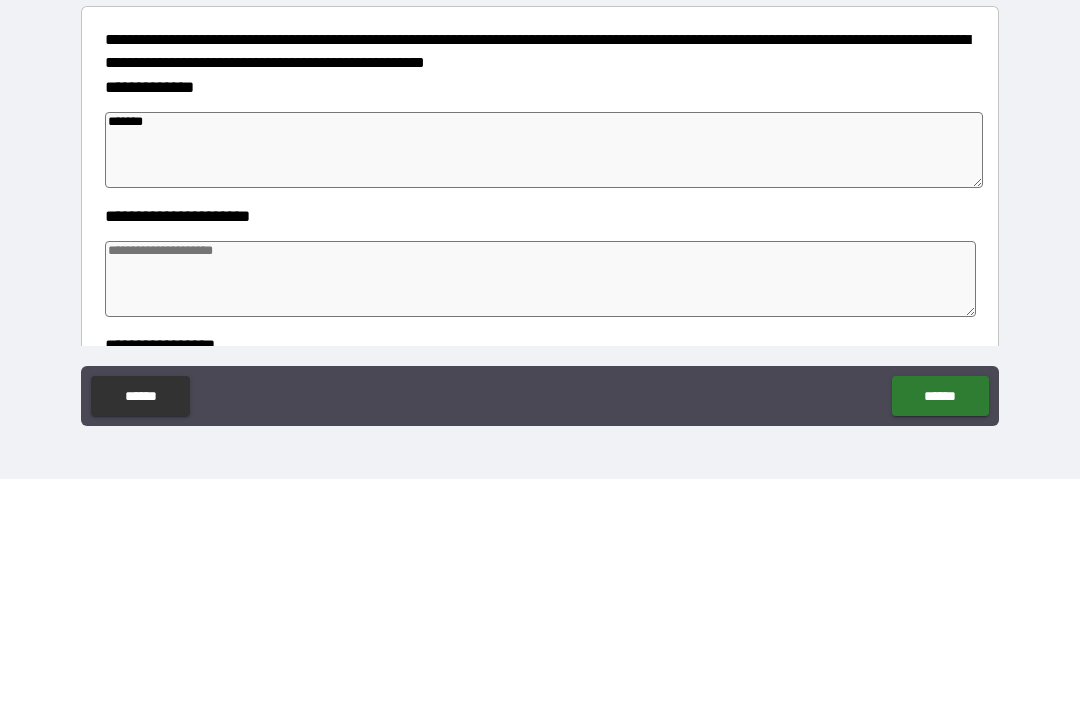 type on "*" 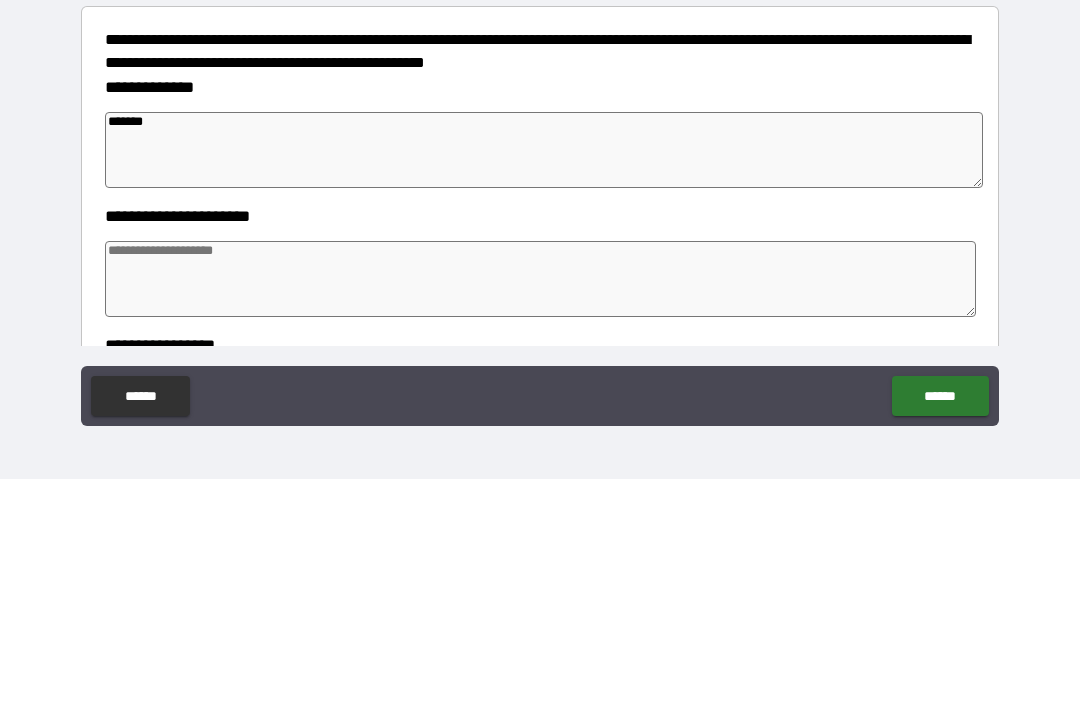 type on "*" 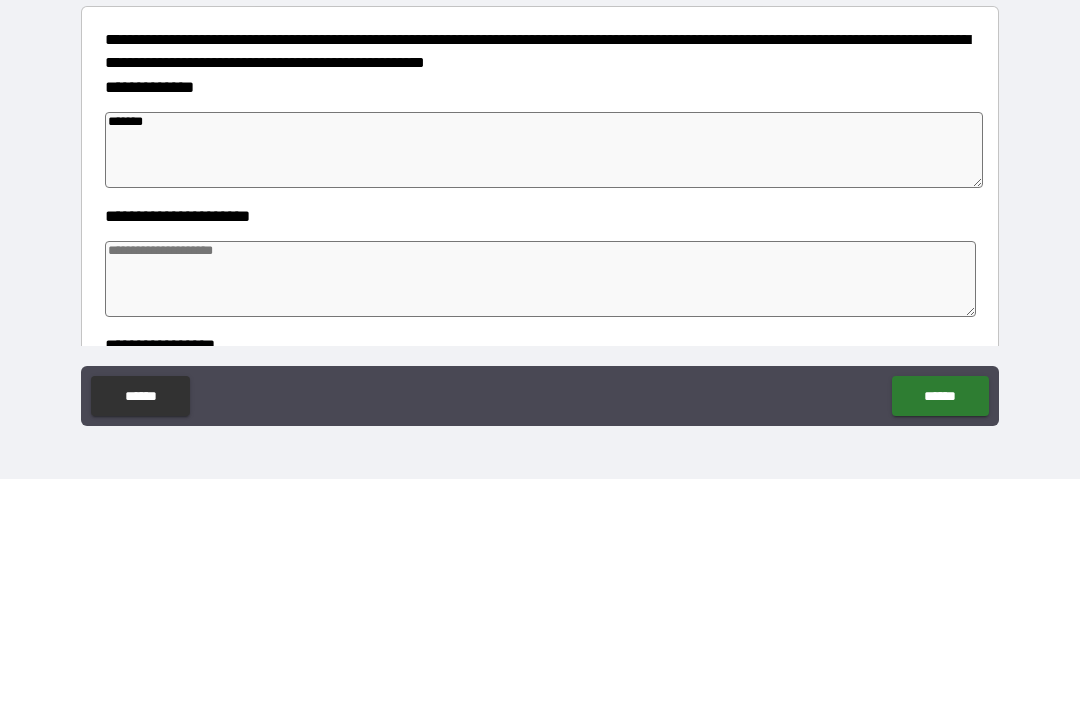 type on "*" 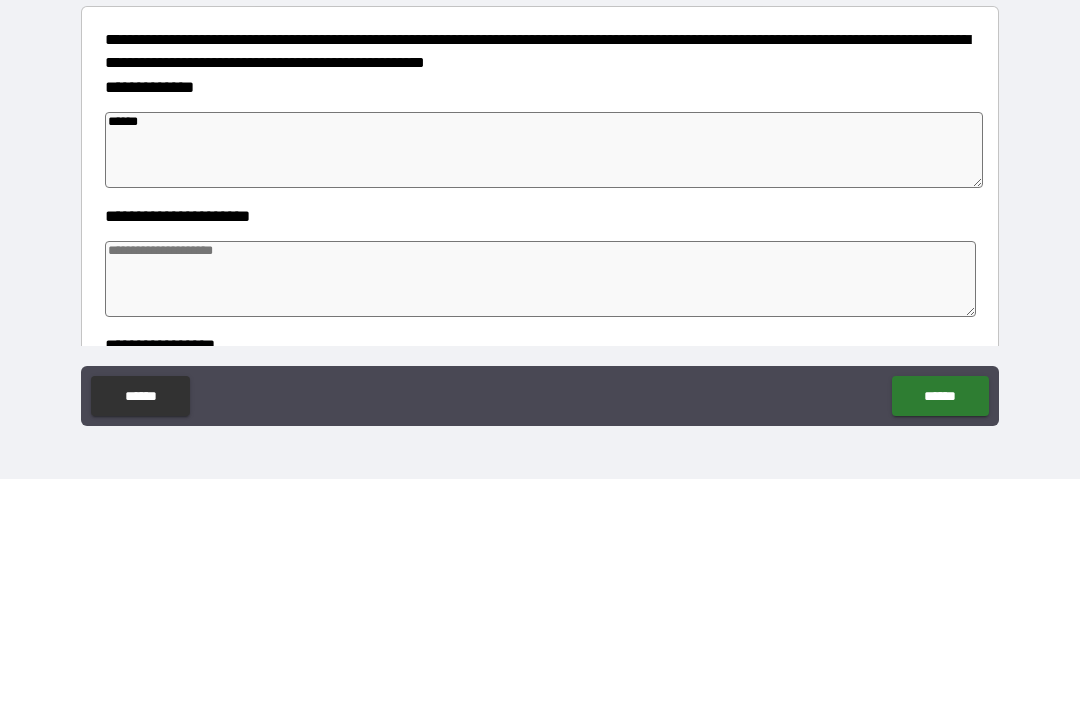 type on "*" 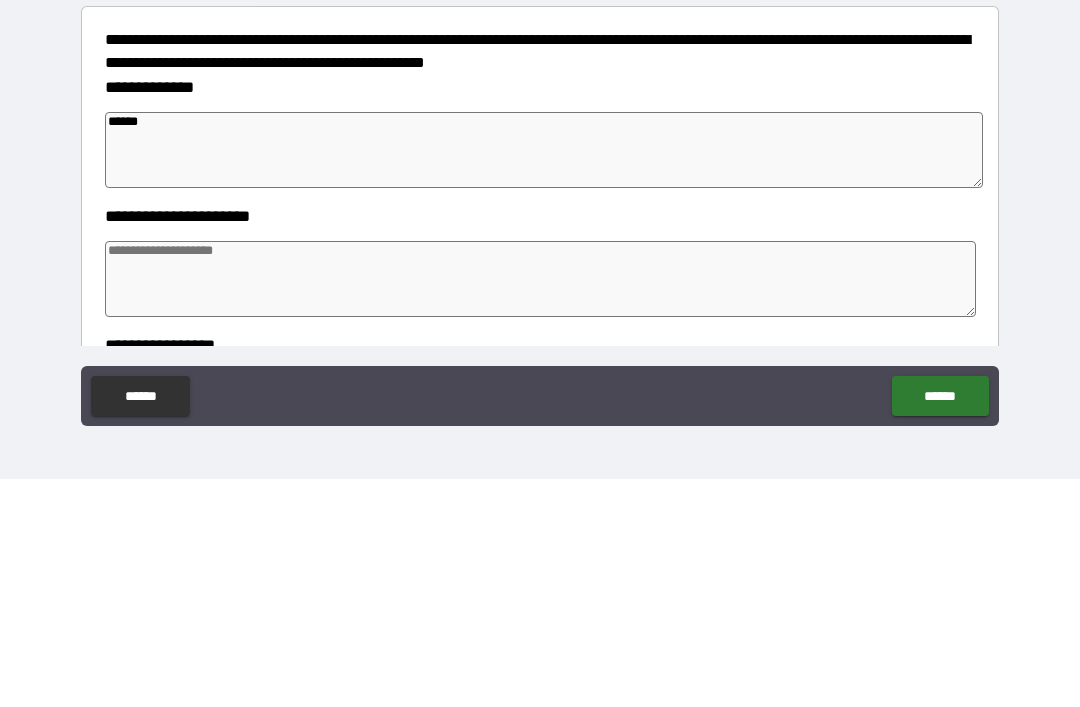 type on "*" 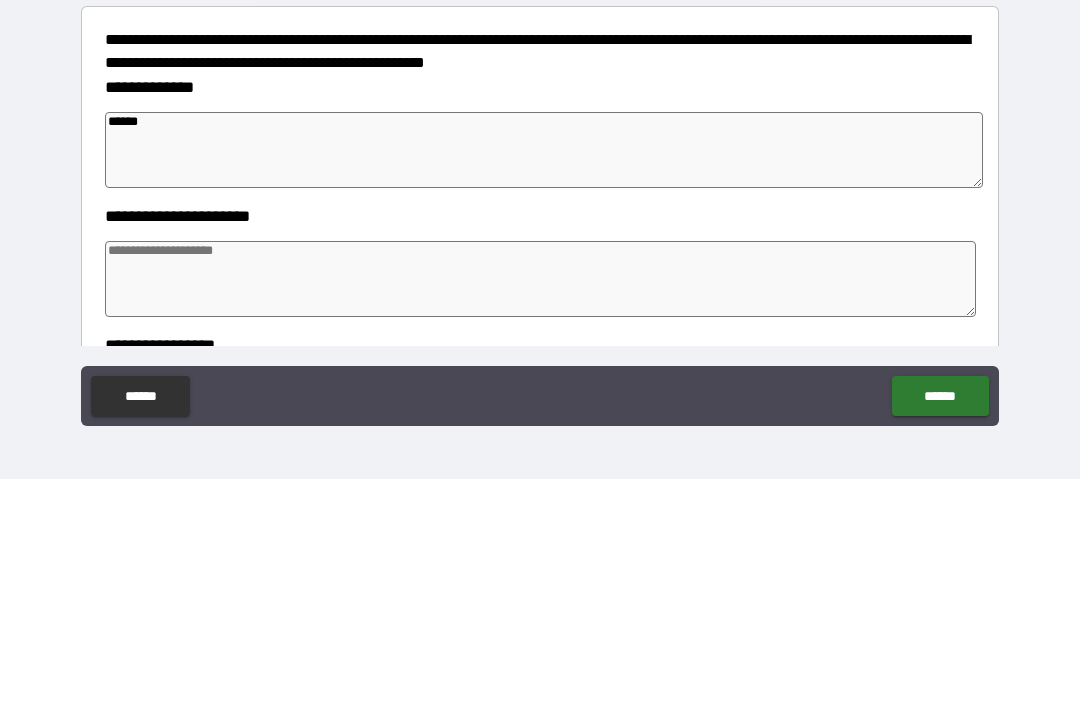 type on "*" 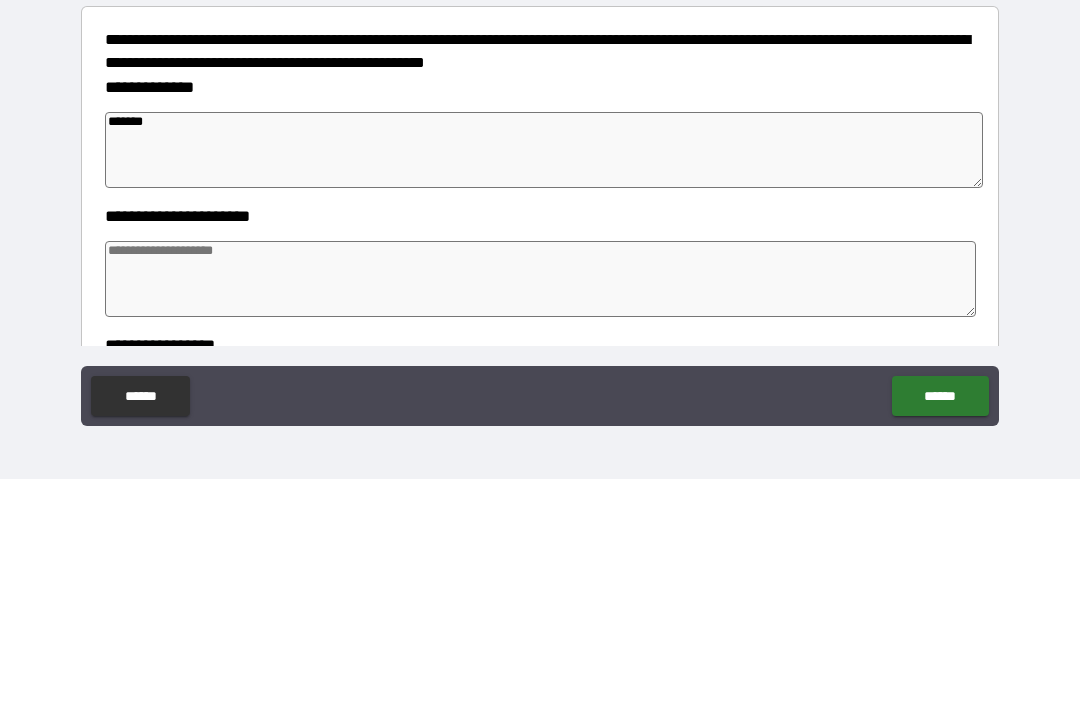 type on "*" 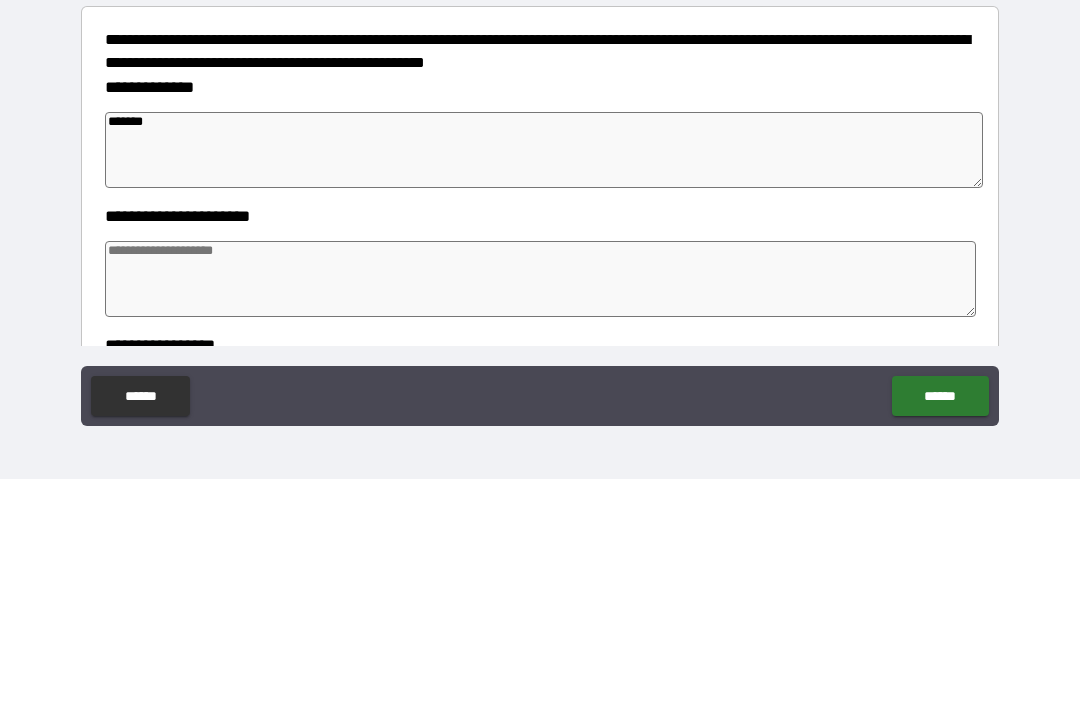 type on "********" 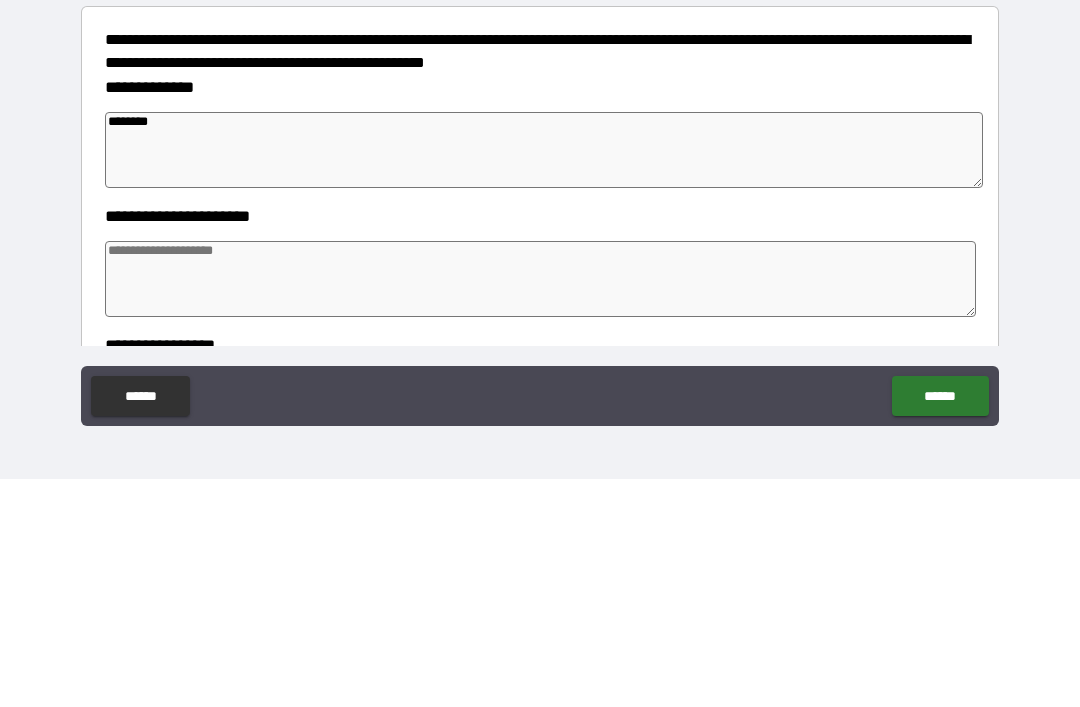 type on "*" 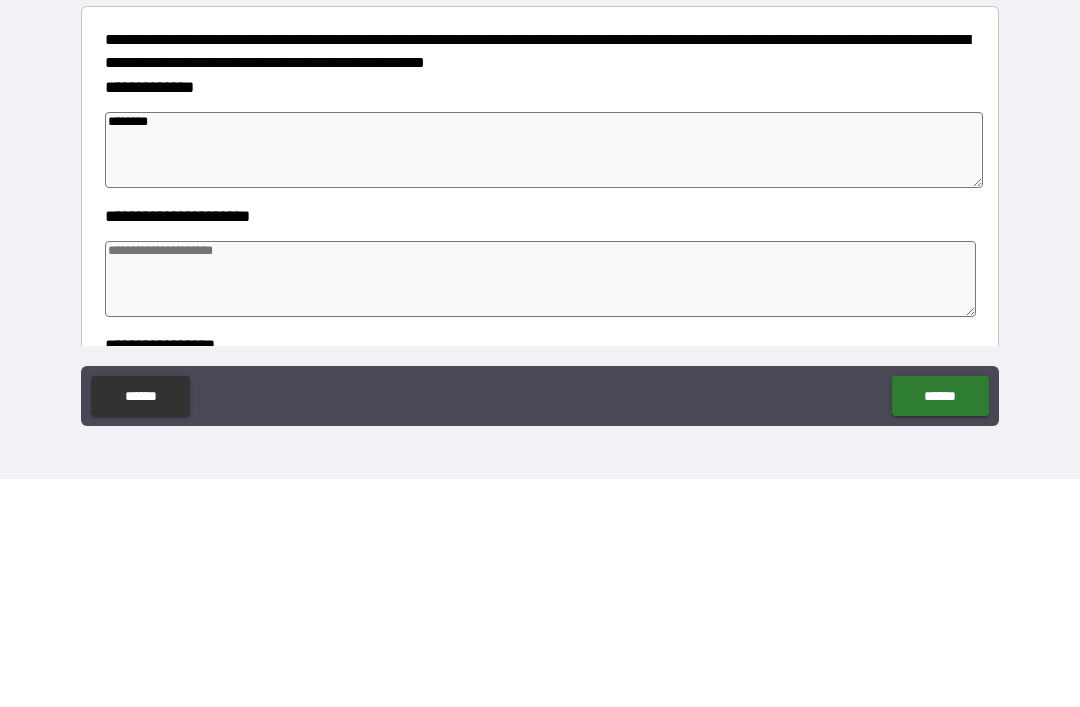 type on "*" 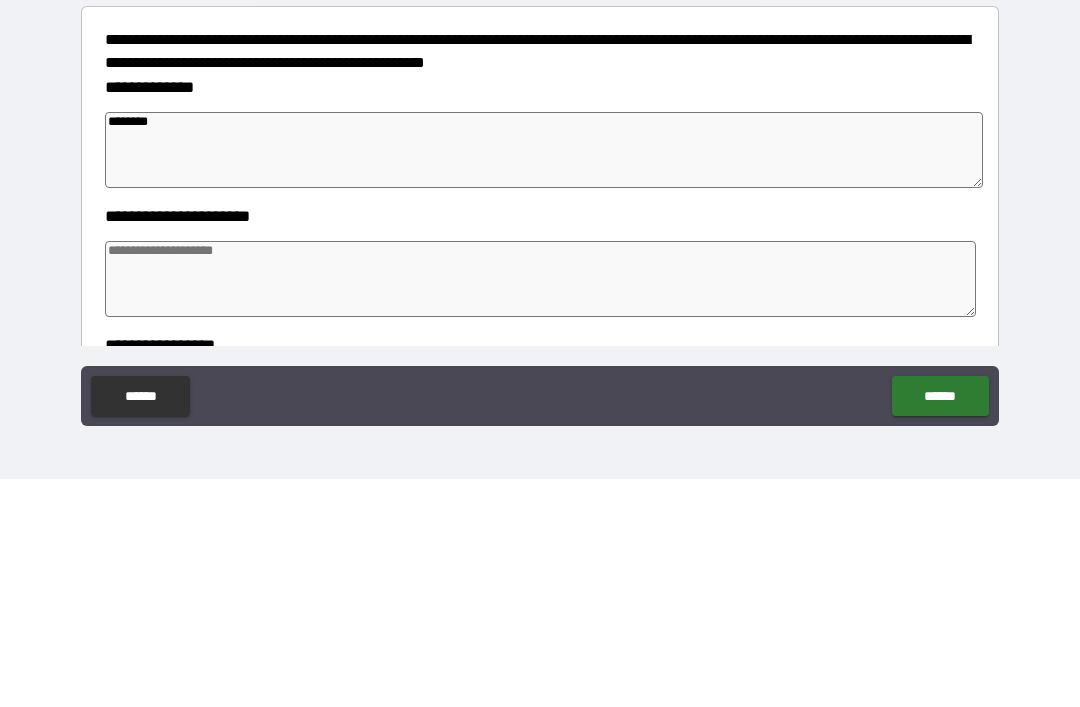 type on "*" 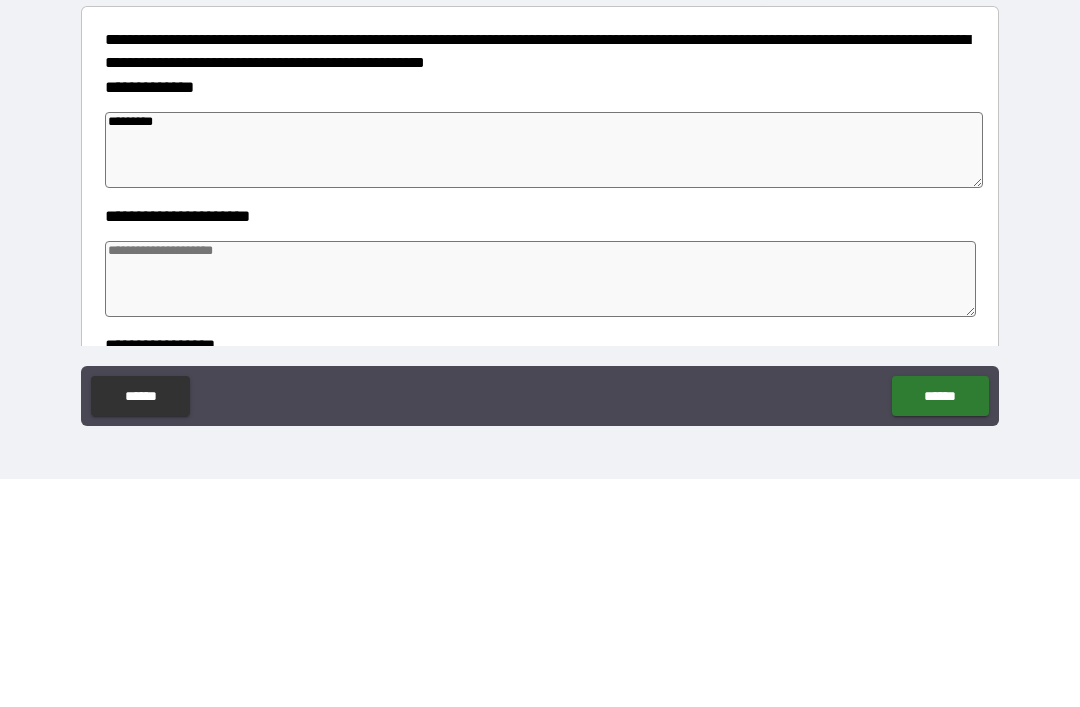 type on "*" 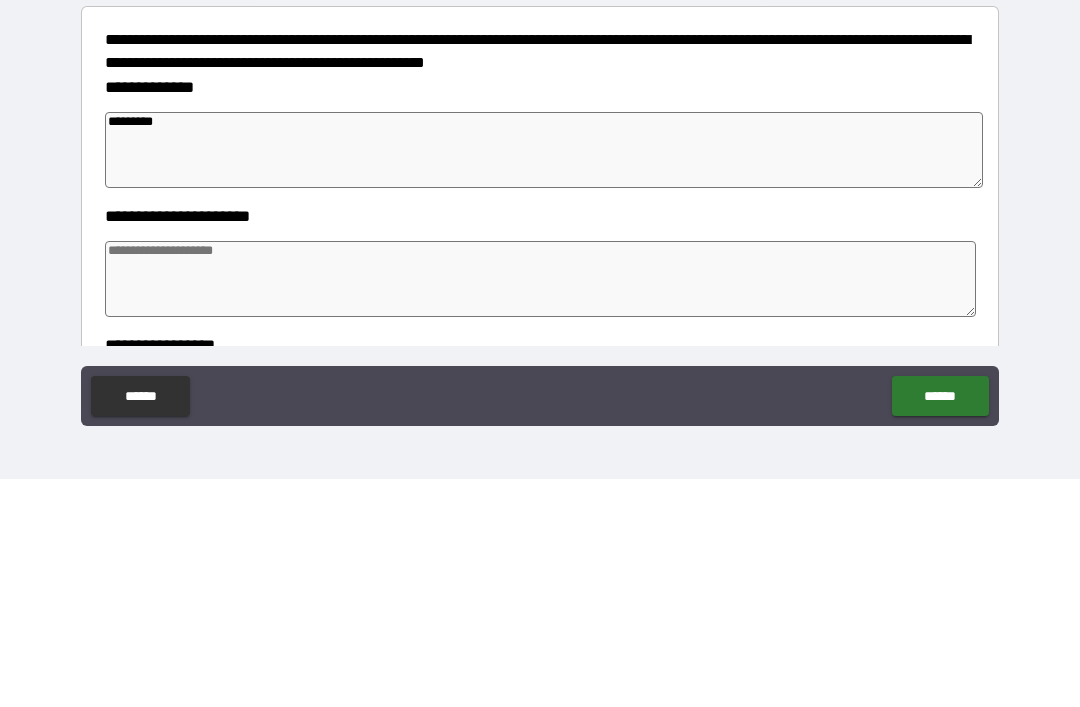 type on "*" 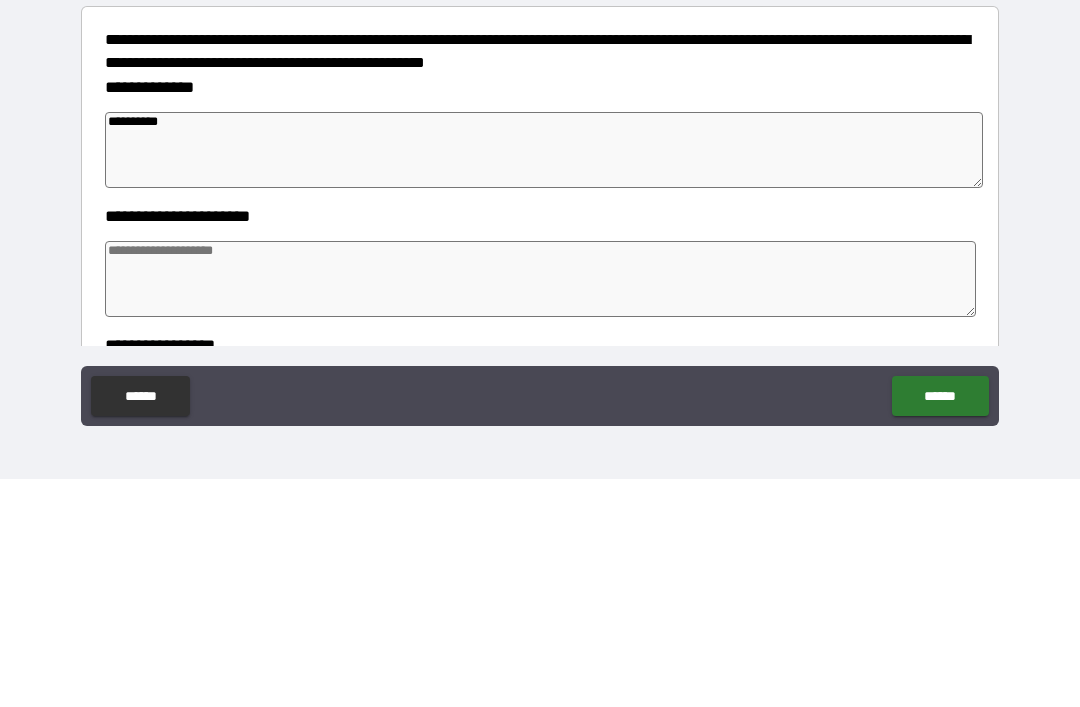 type on "*" 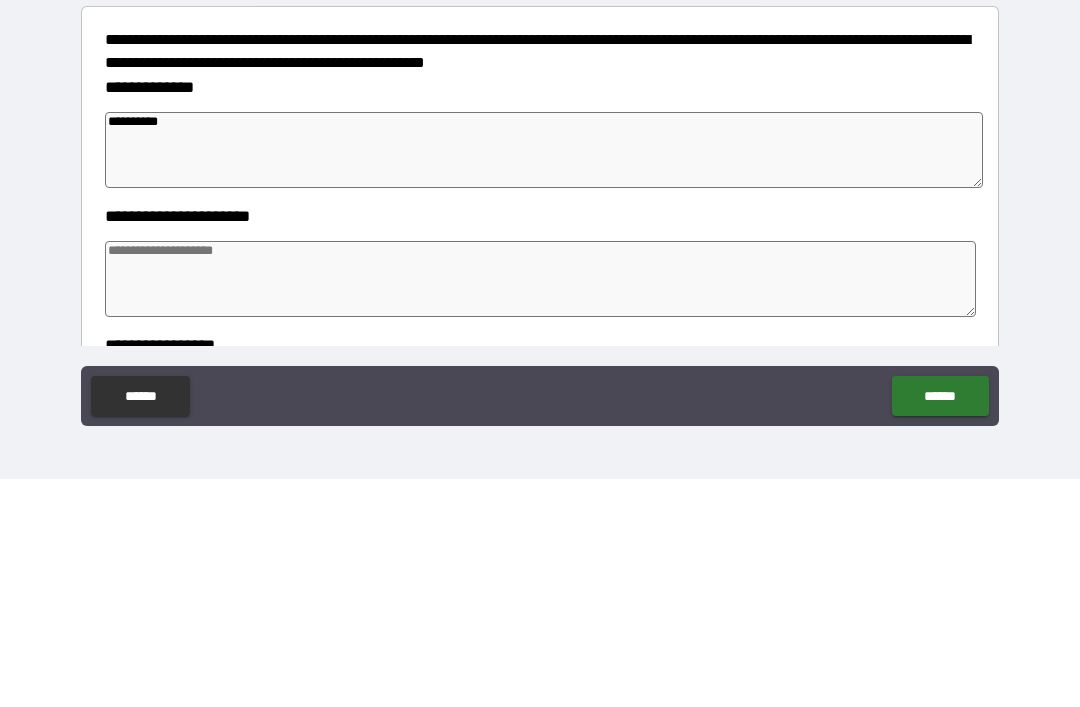 type on "*" 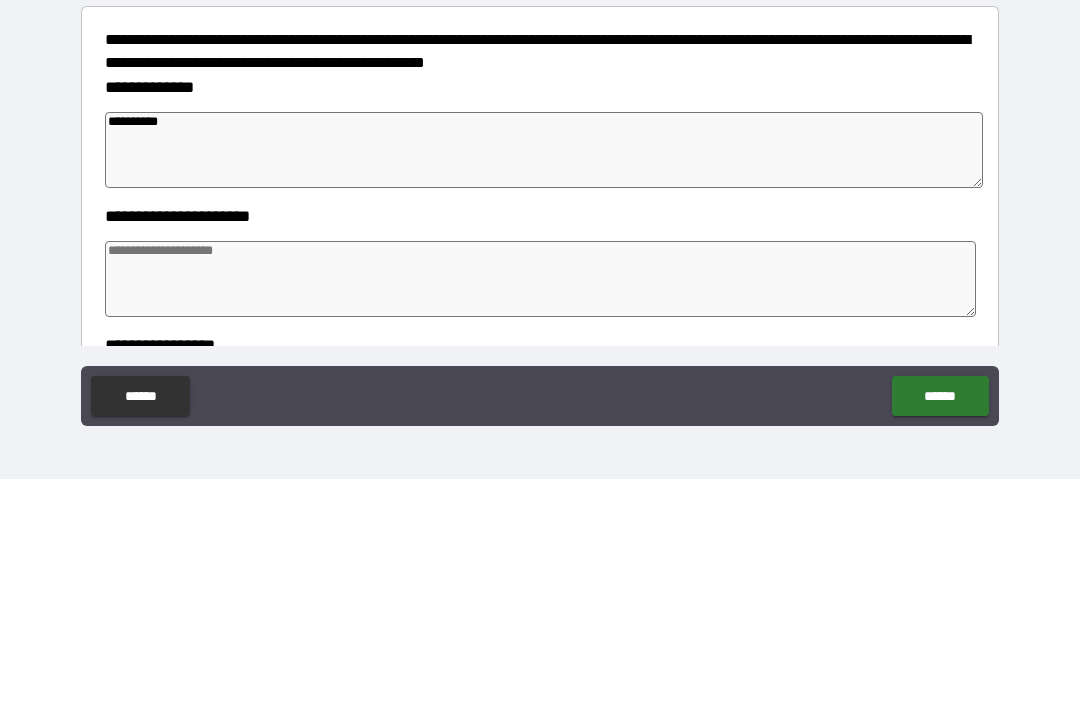 type on "*" 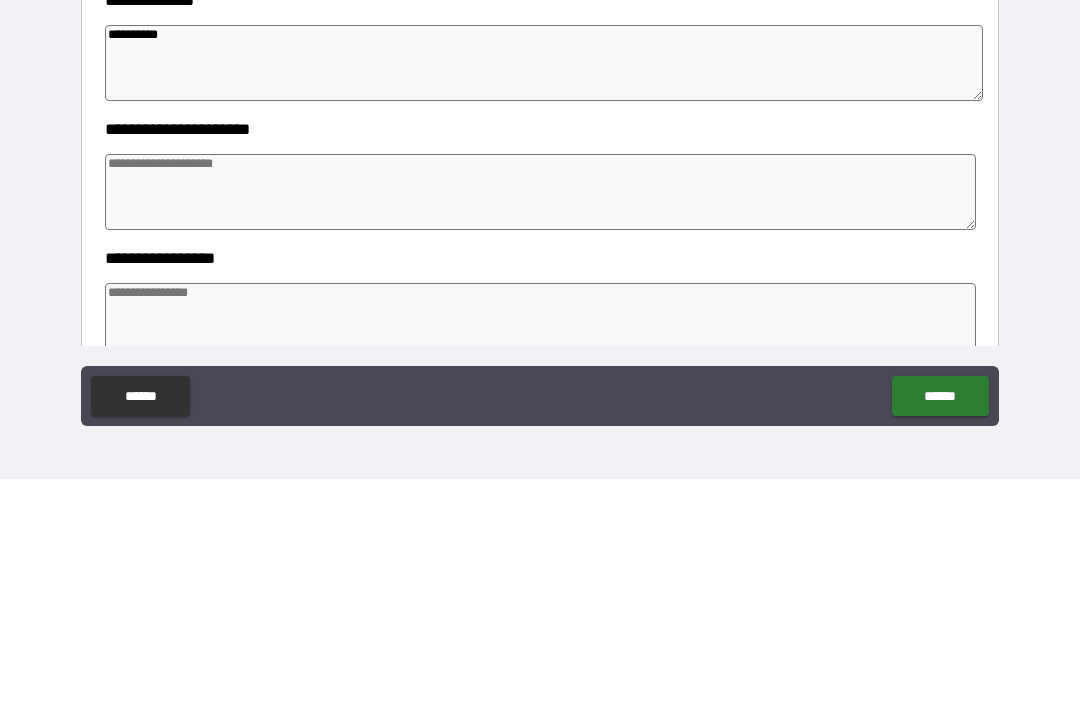 scroll, scrollTop: 119, scrollLeft: 0, axis: vertical 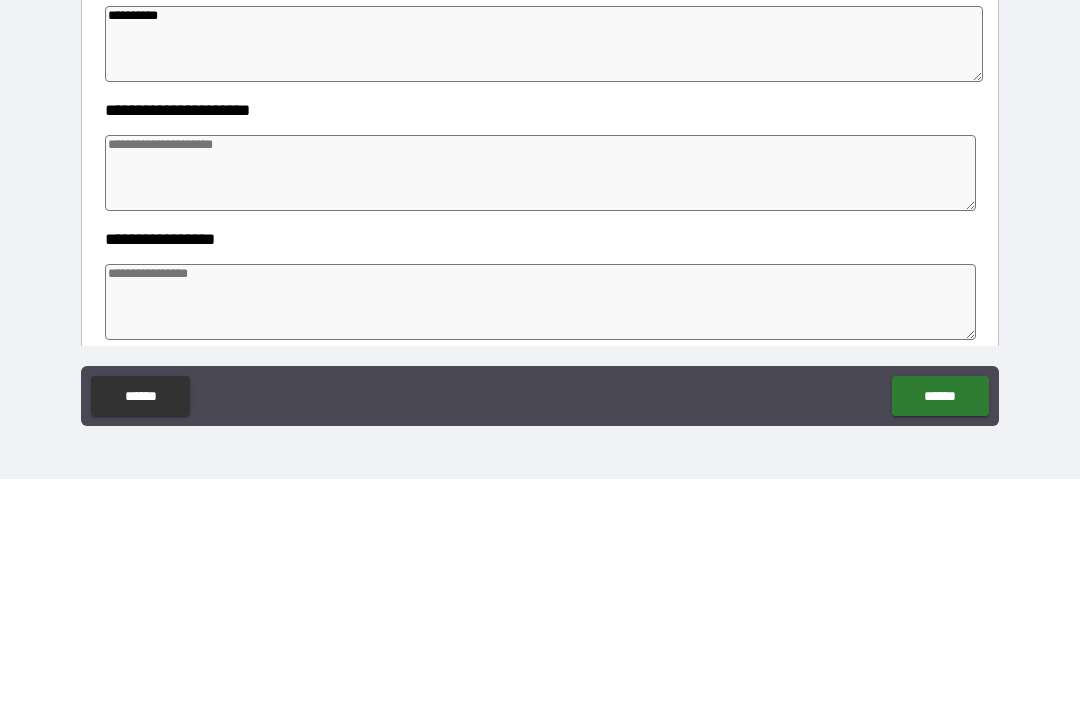 type on "**********" 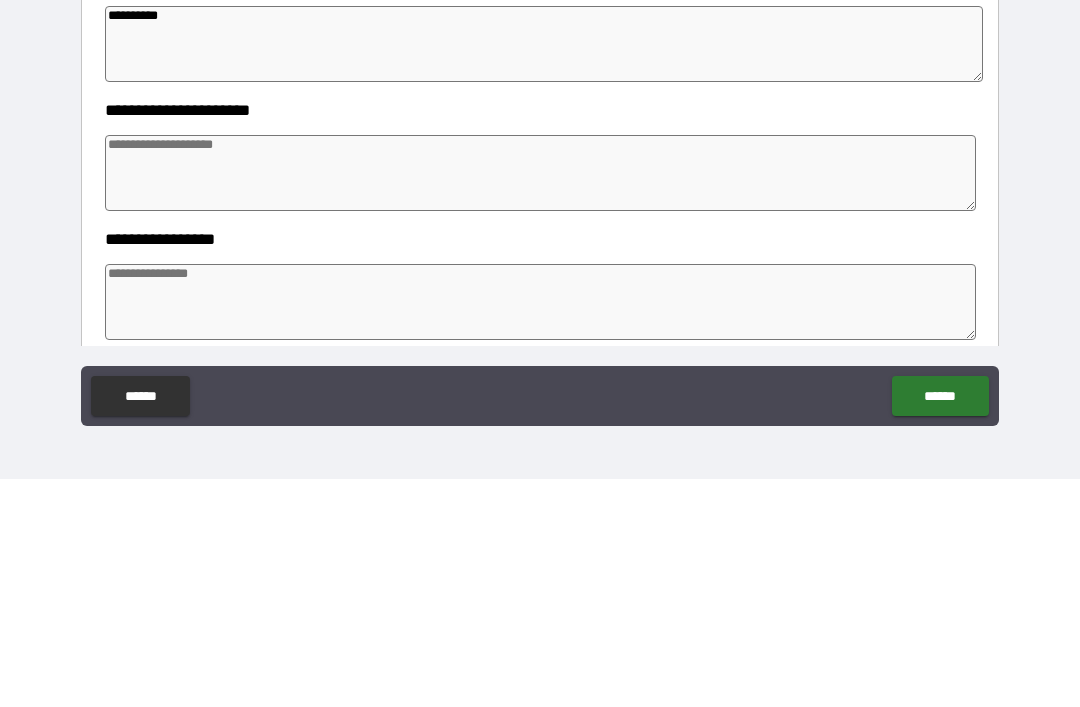 click at bounding box center [540, 401] 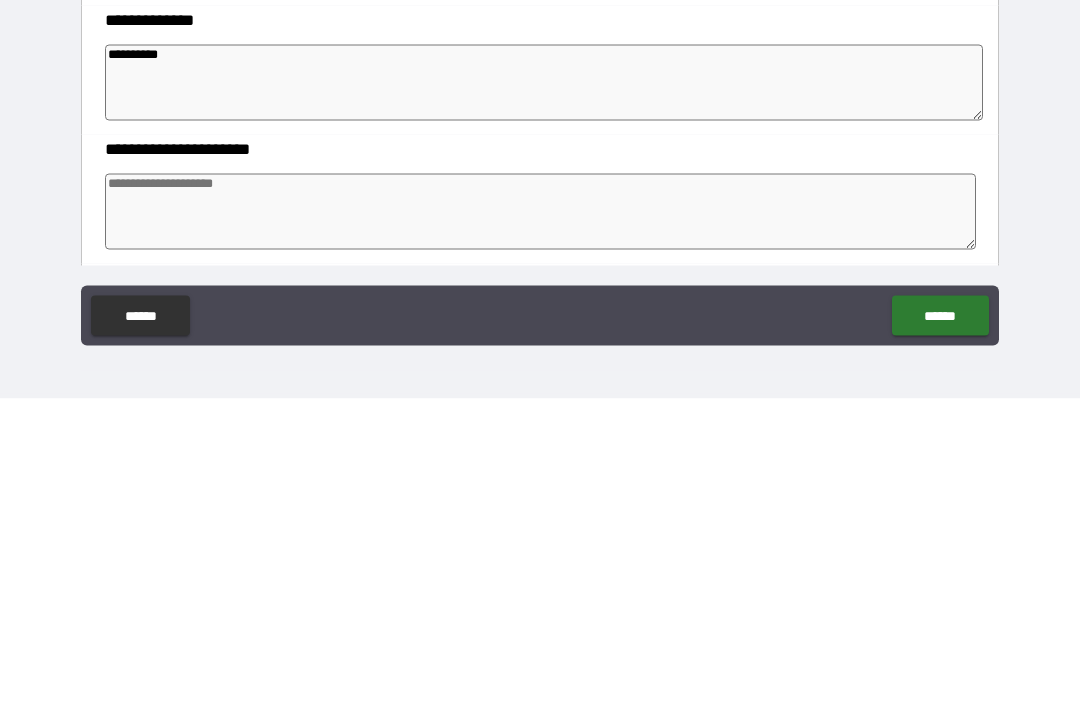 scroll, scrollTop: 0, scrollLeft: 0, axis: both 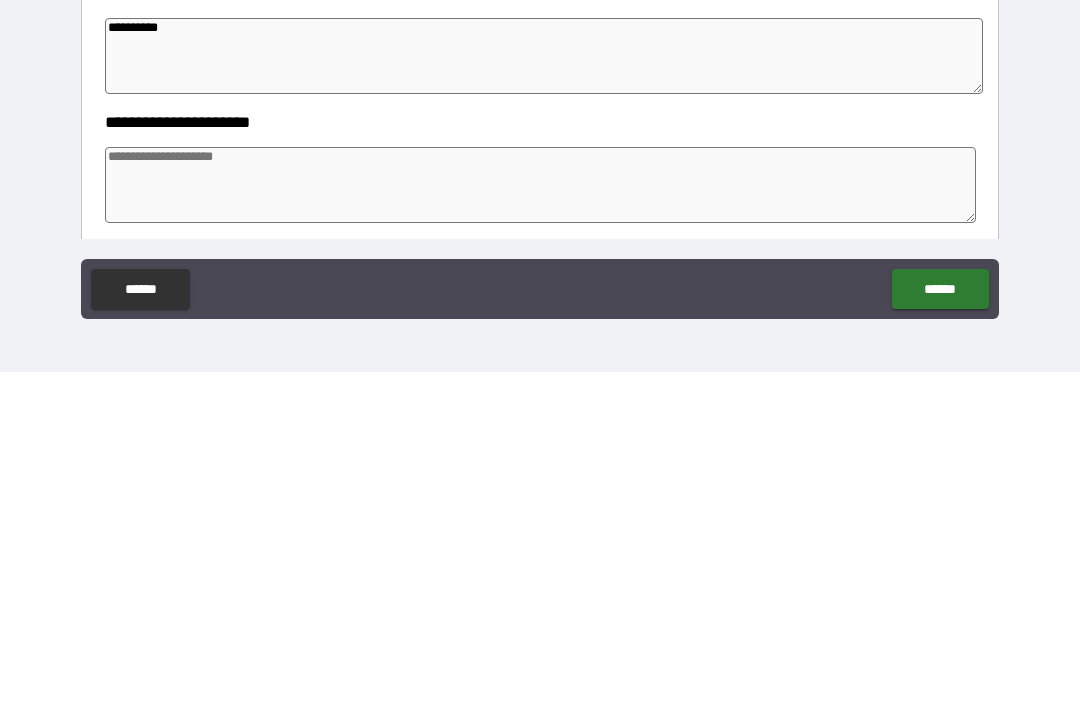 click at bounding box center (540, 520) 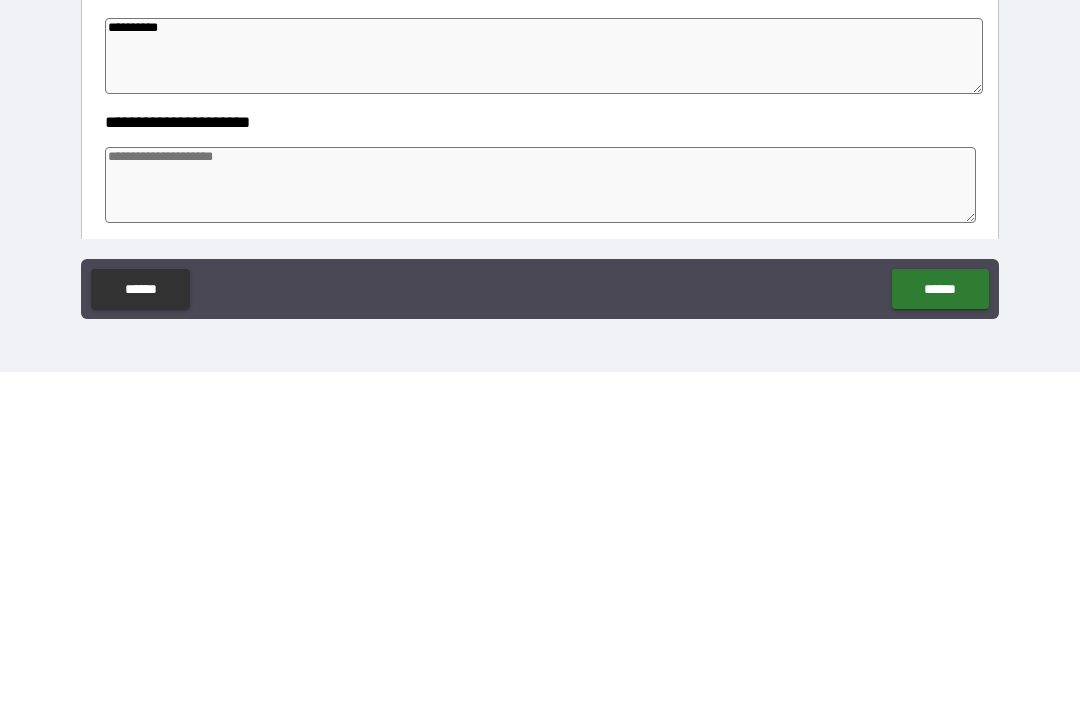 type on "*" 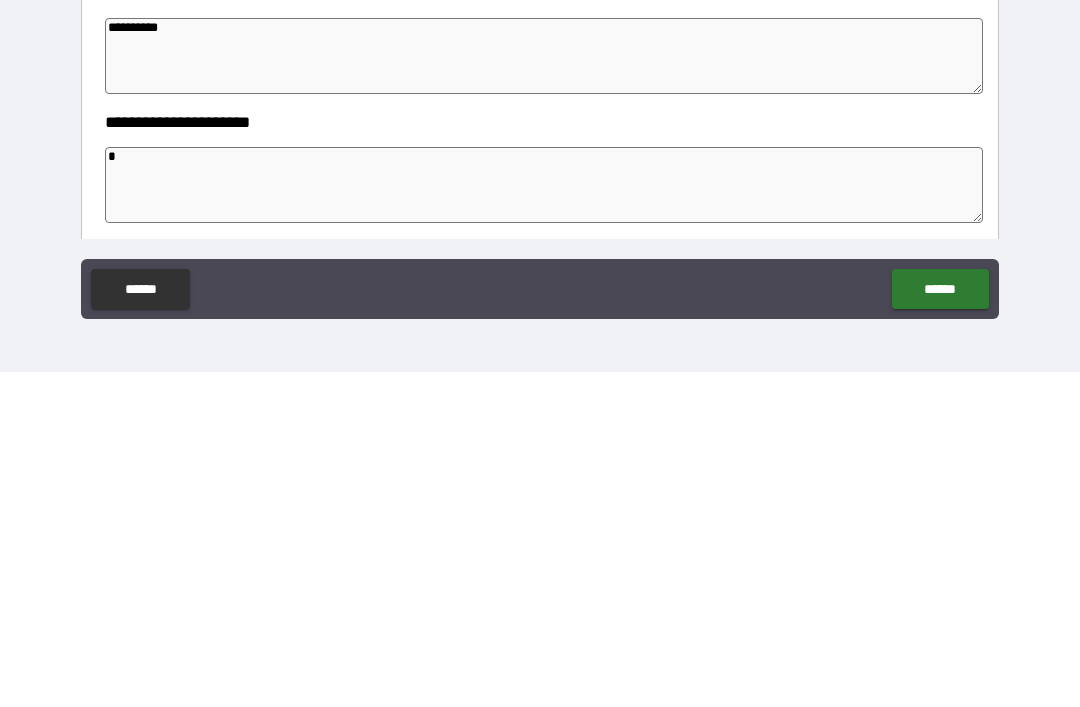 type on "*" 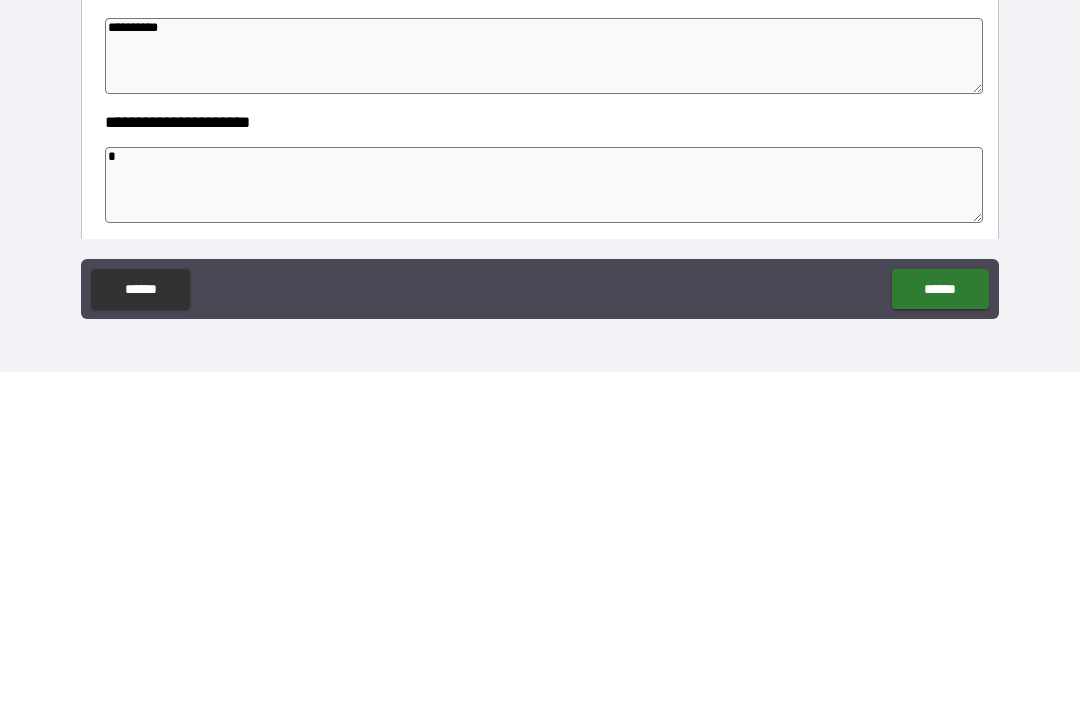 type on "*" 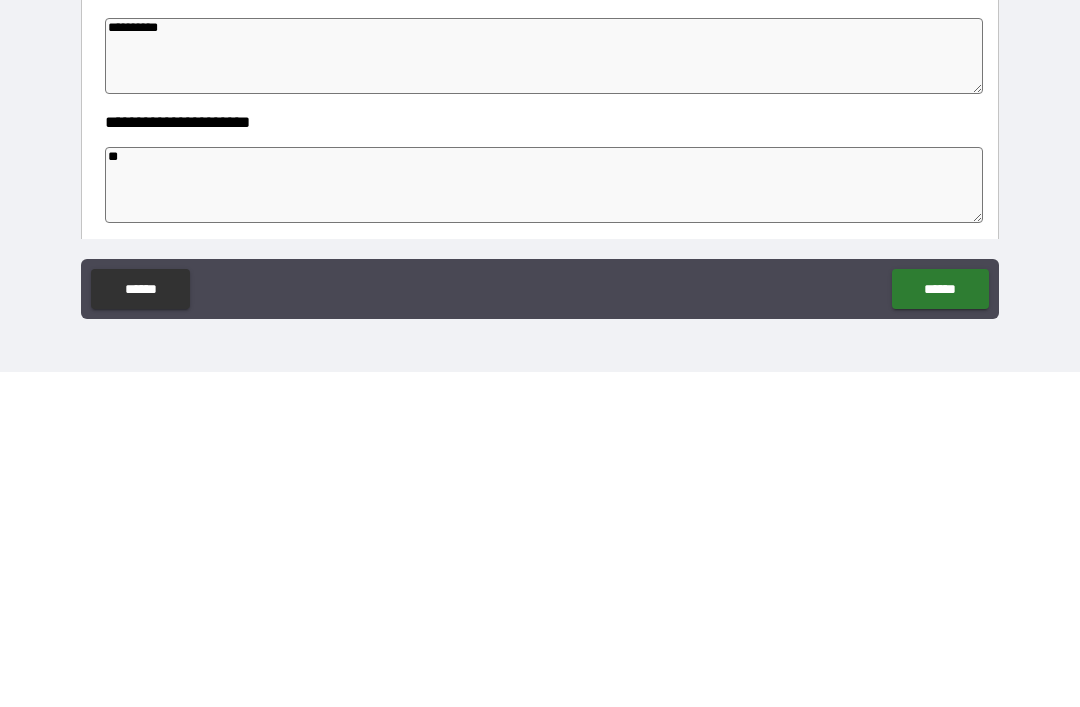 type on "*" 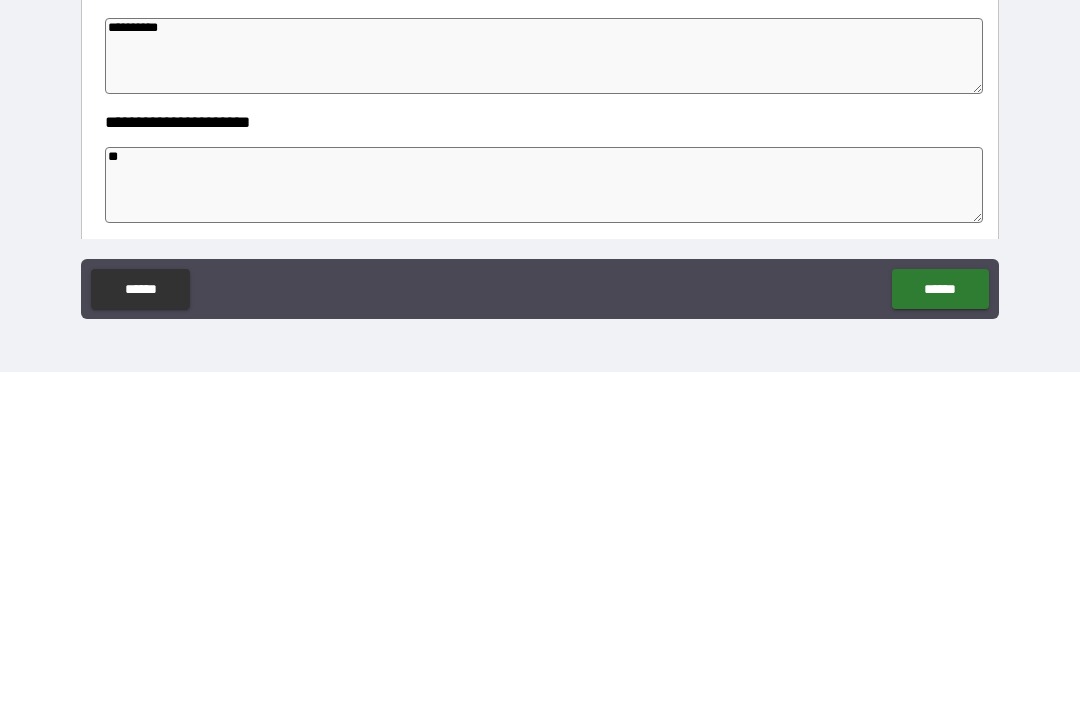 type on "*" 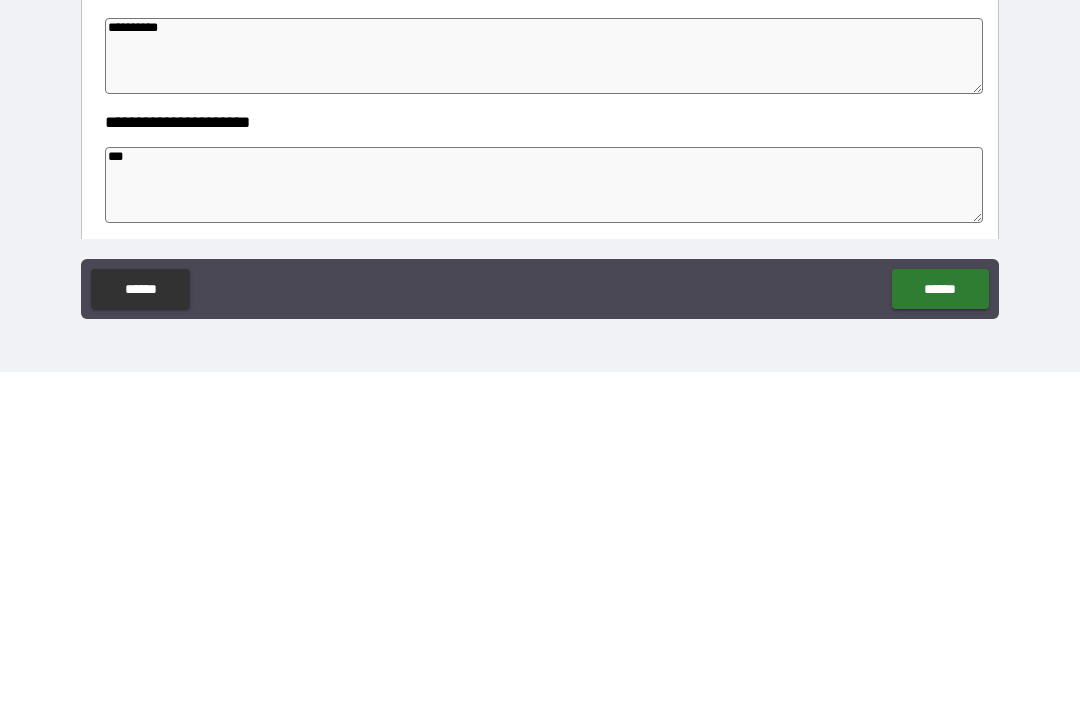 type on "*" 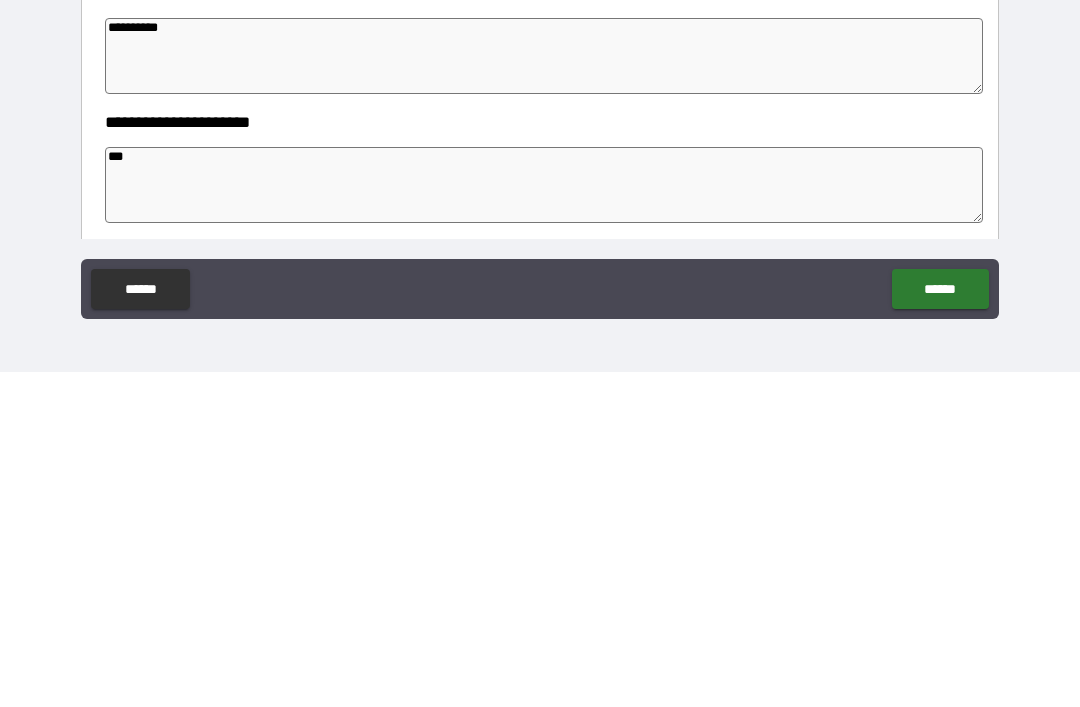 type on "****" 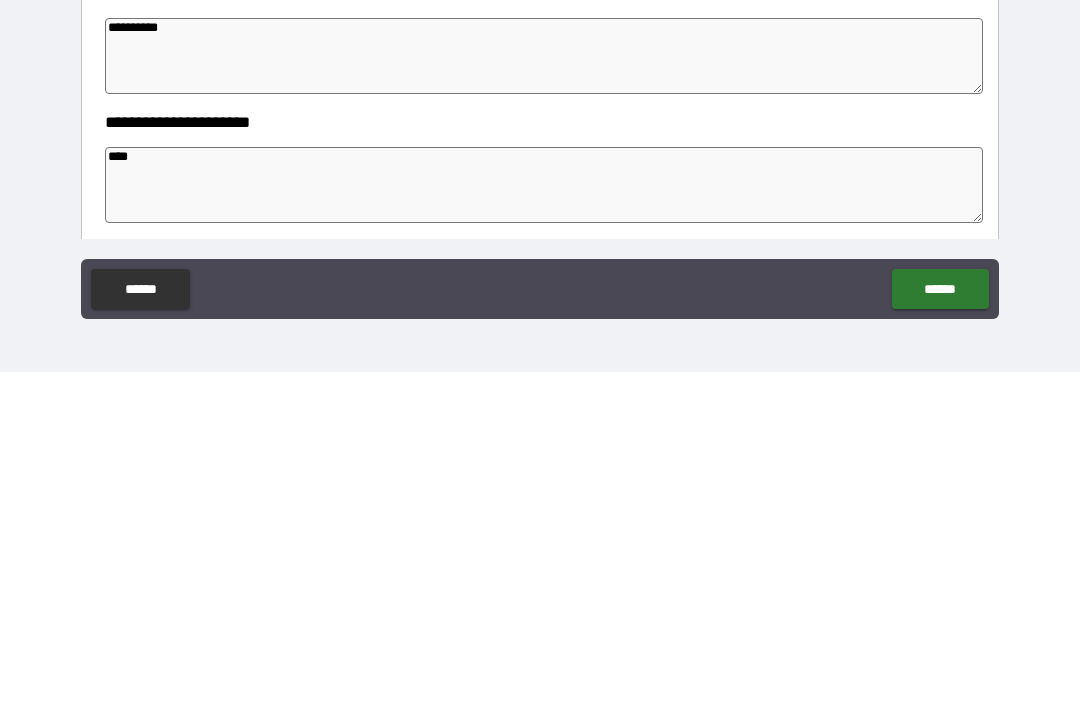 type on "*" 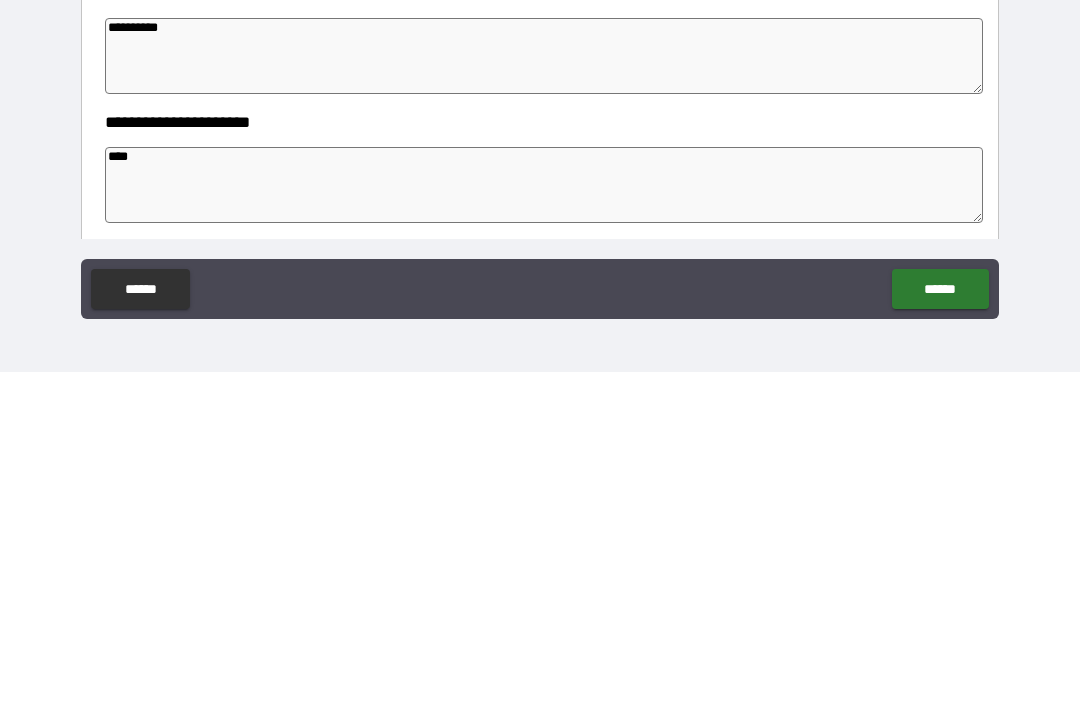 type on "*" 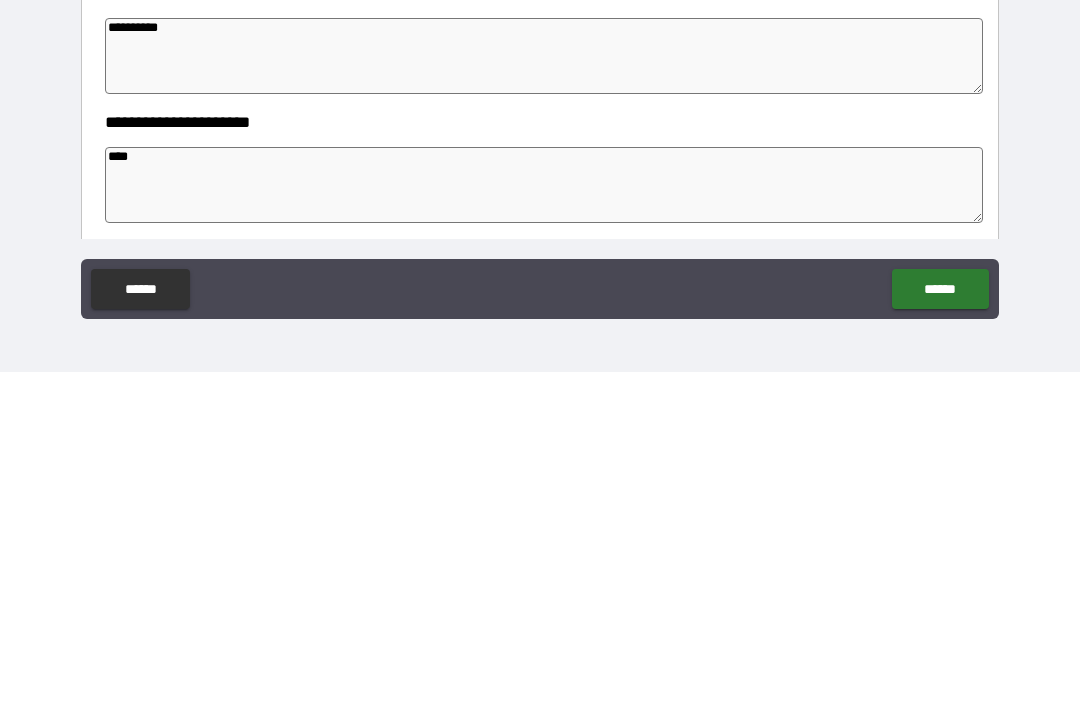 type on "*" 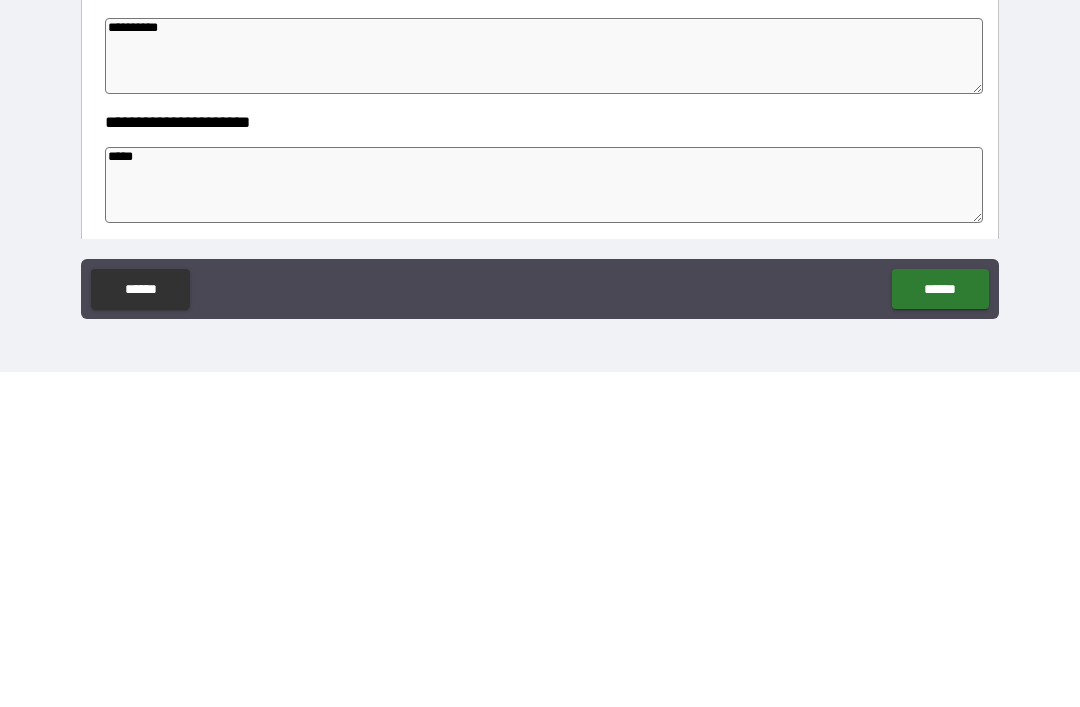 type on "*" 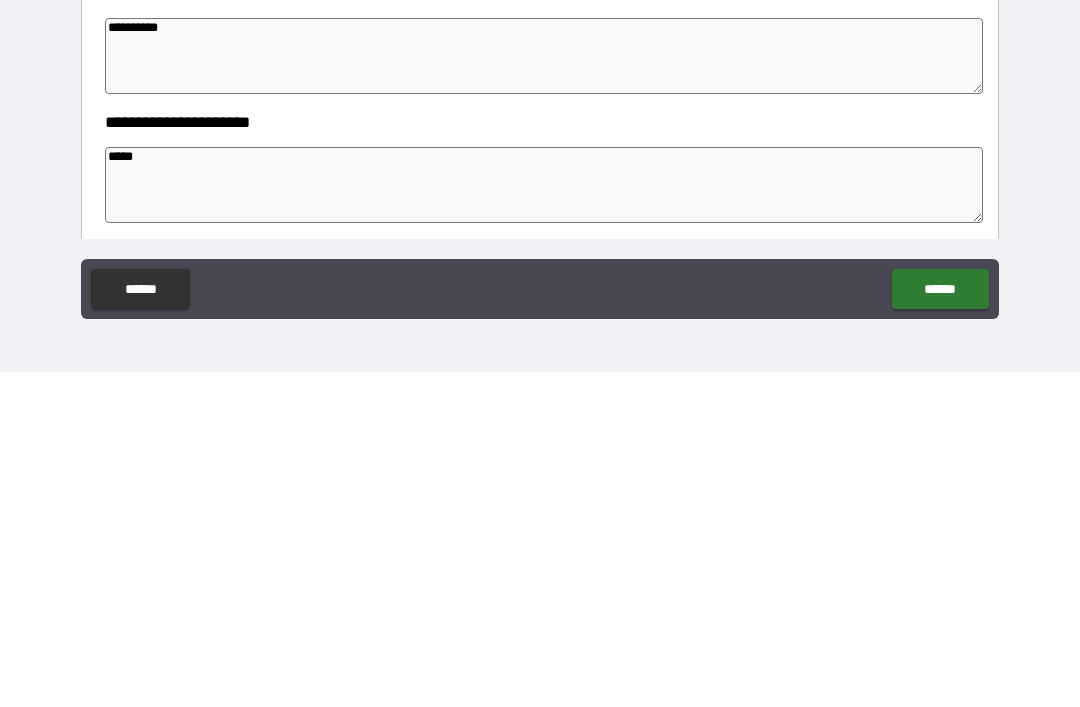type on "*" 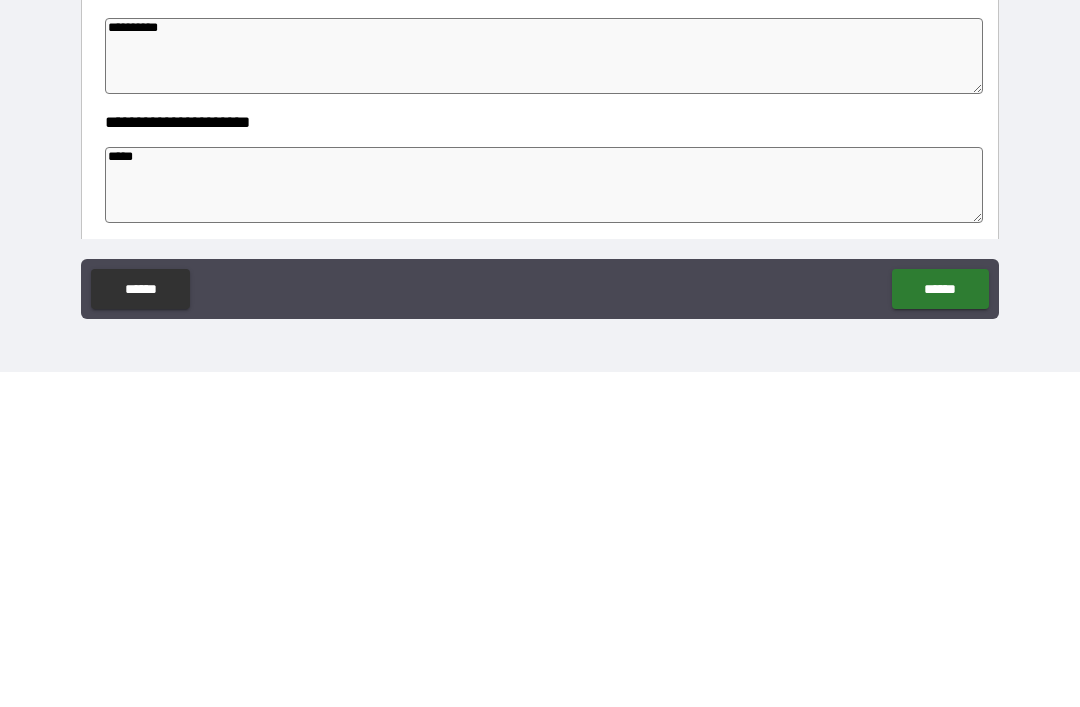 type on "*" 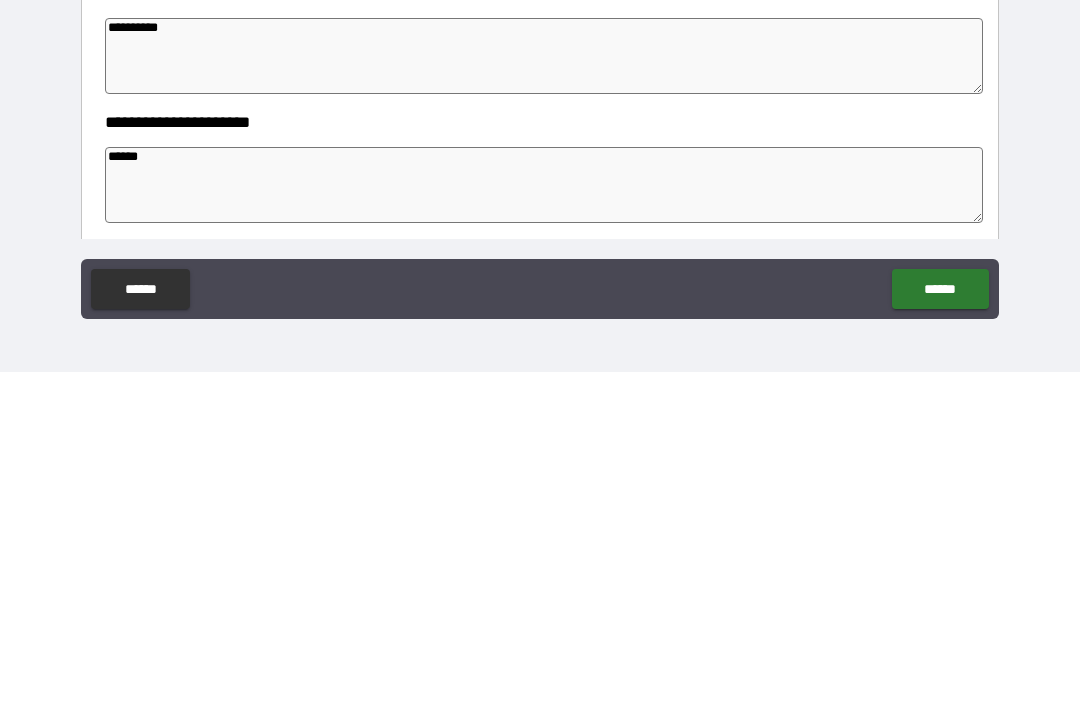 type on "*" 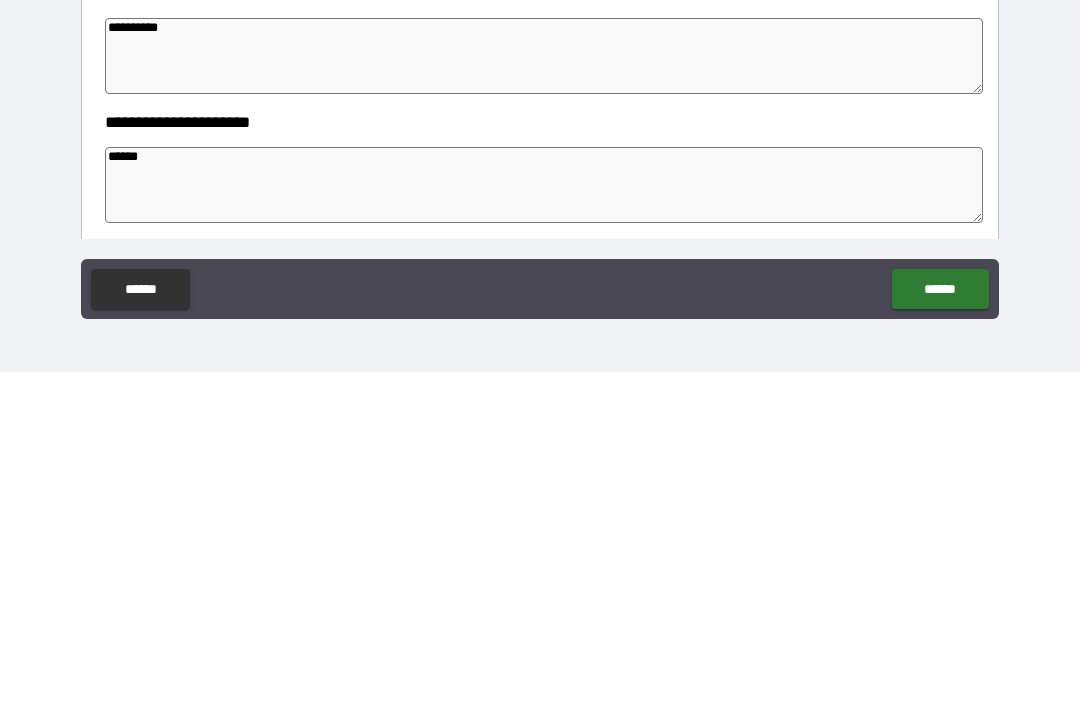 type on "*" 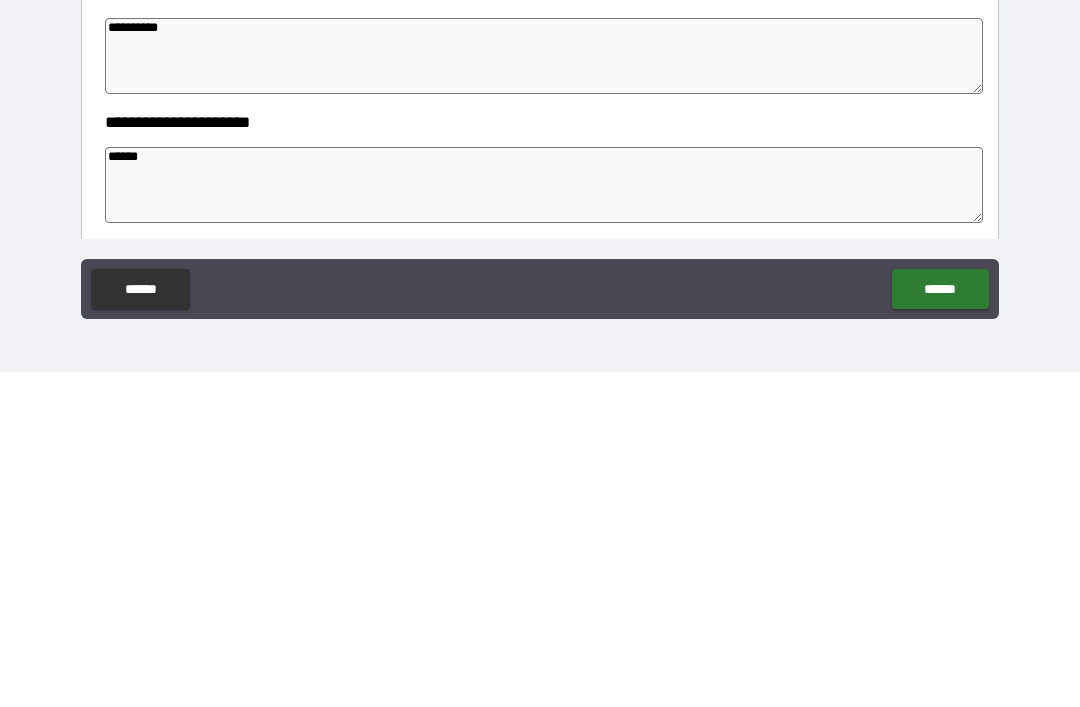 type on "*" 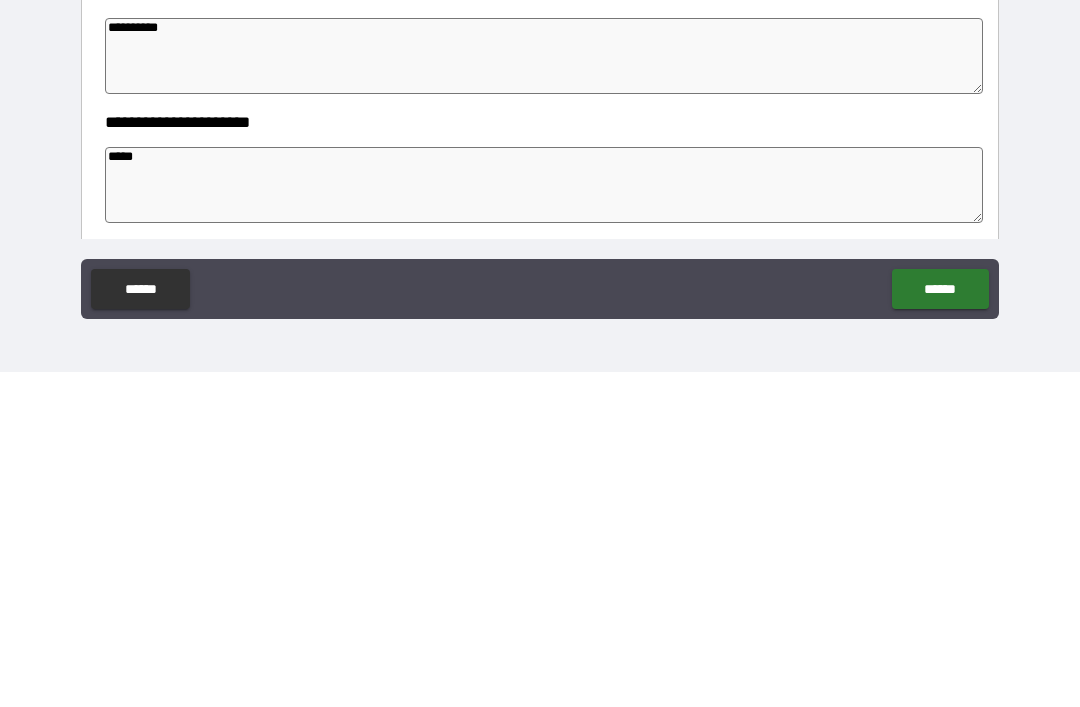 type on "*" 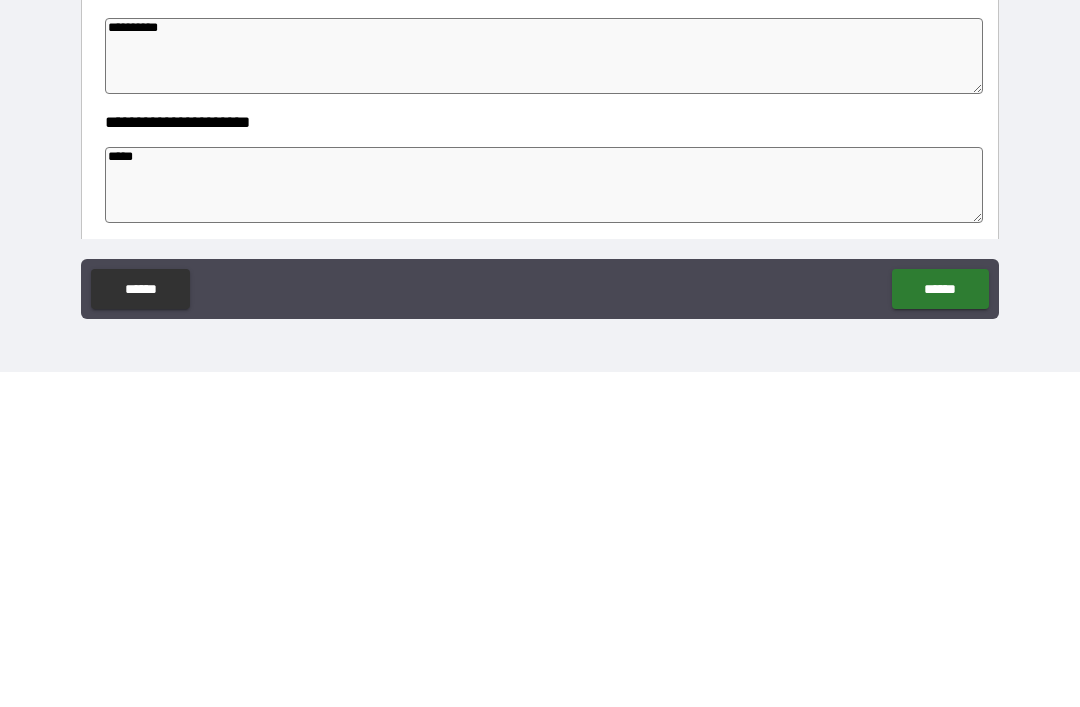 type on "*" 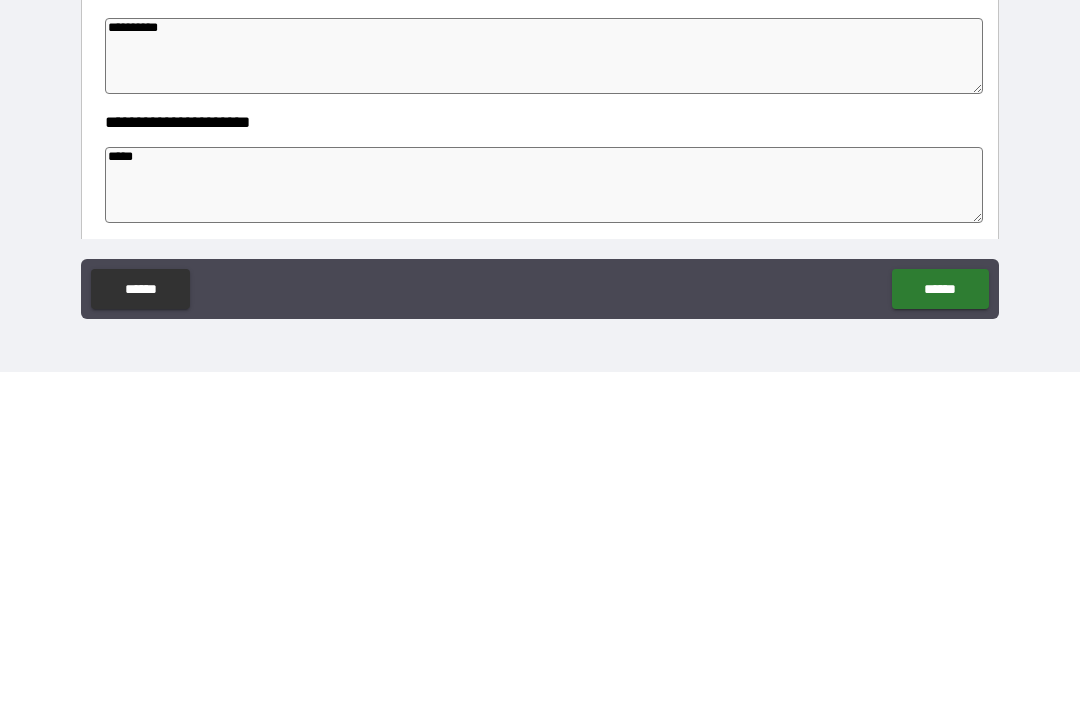 type on "****" 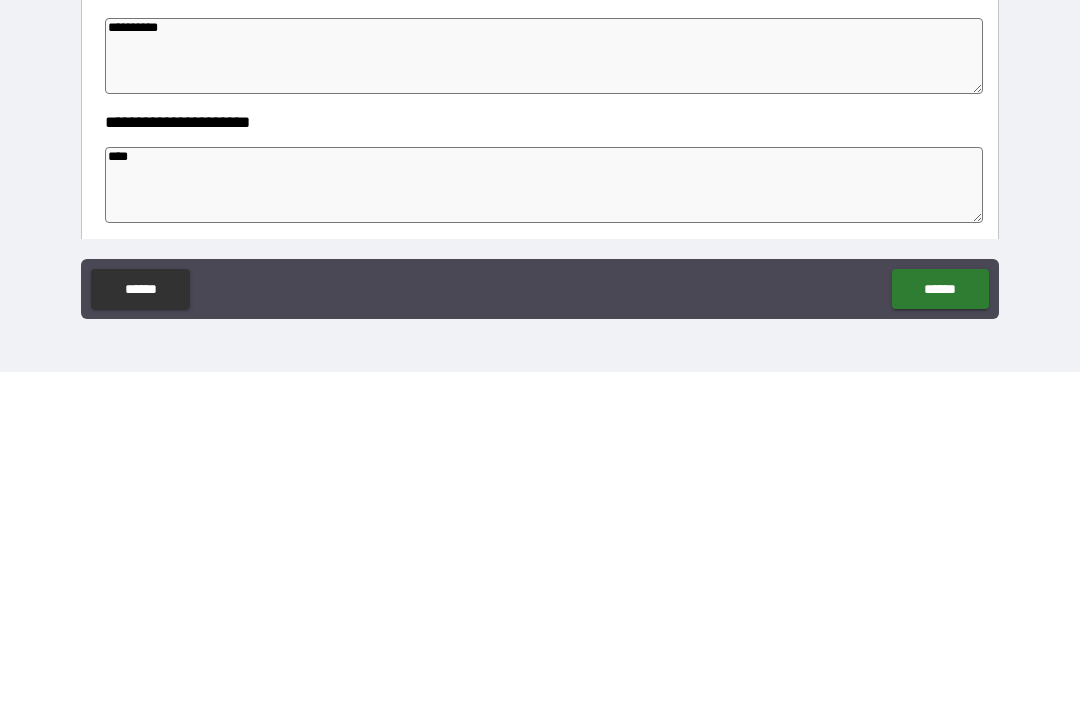 type on "*" 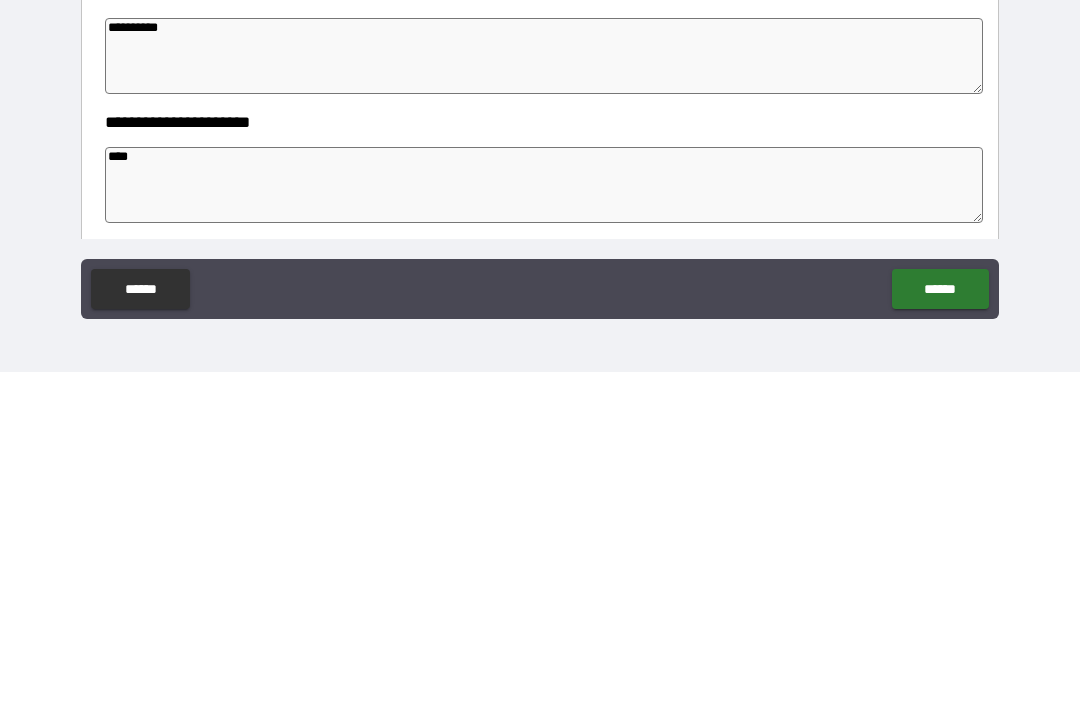 type on "*" 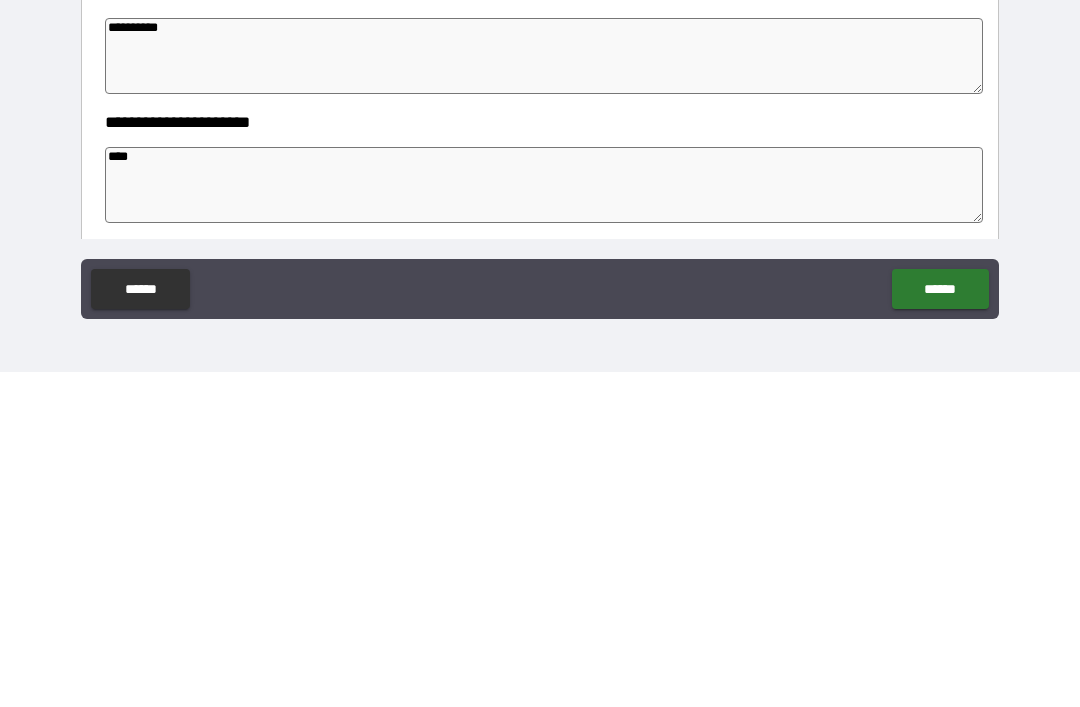 type on "*****" 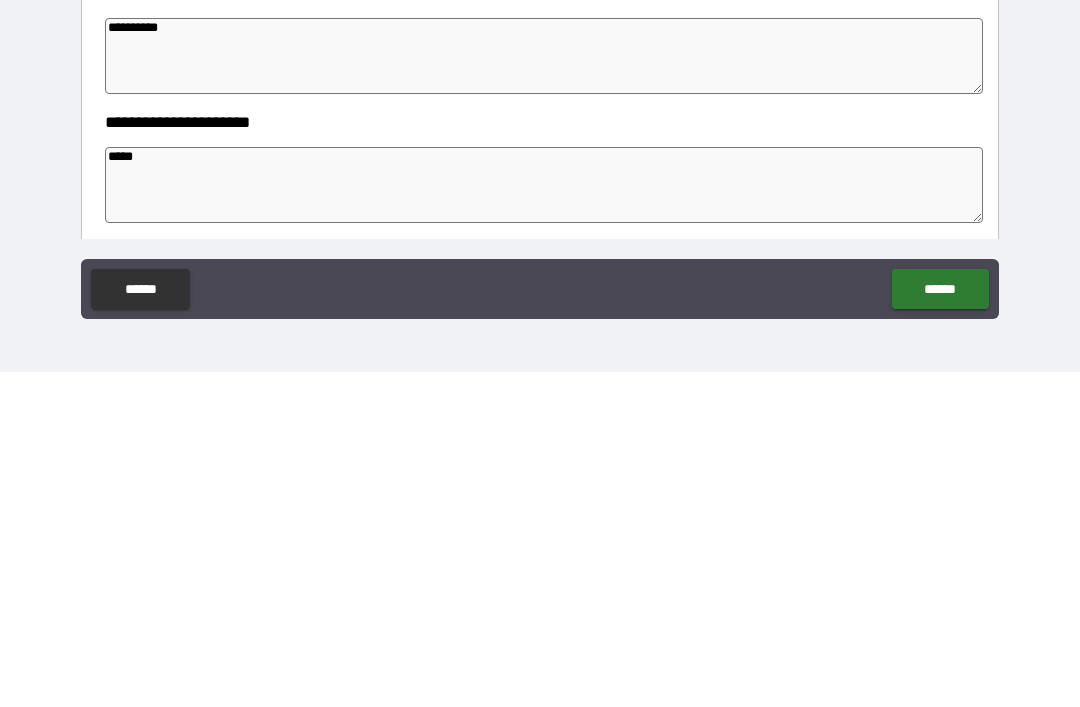 type on "******" 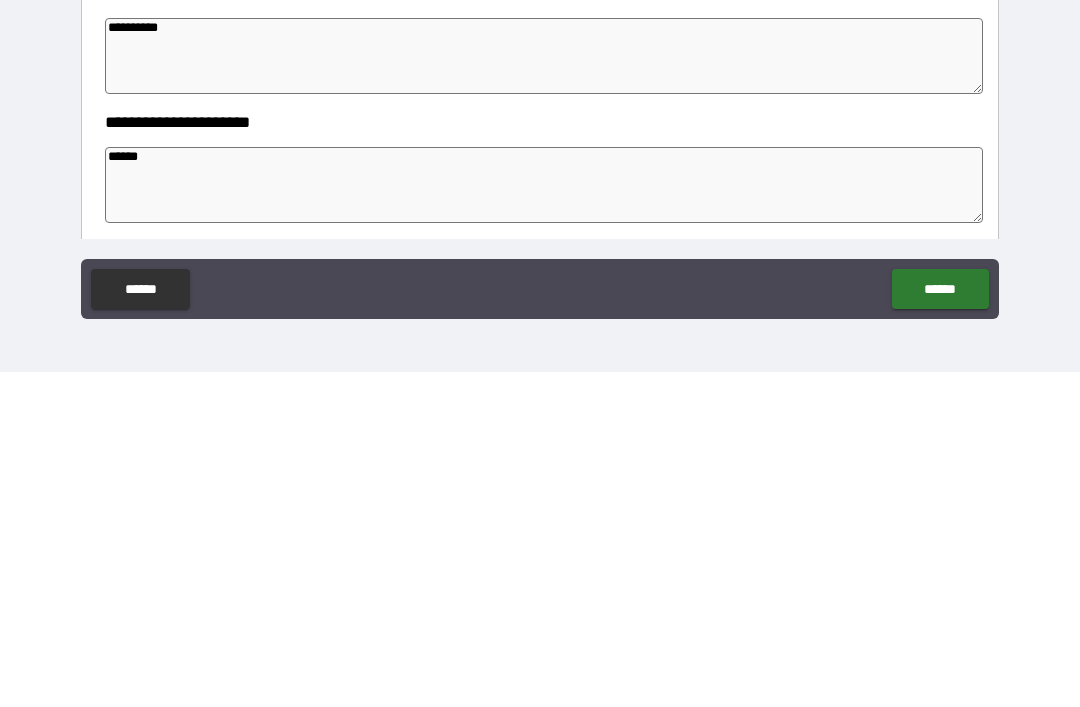 type on "*" 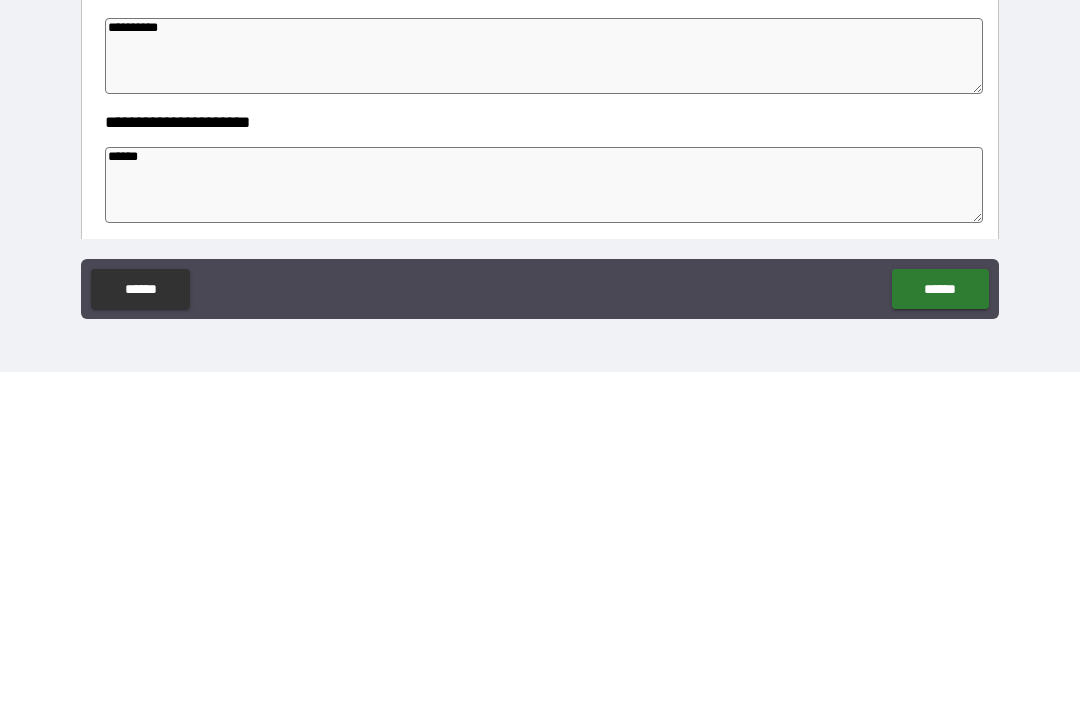 type on "*" 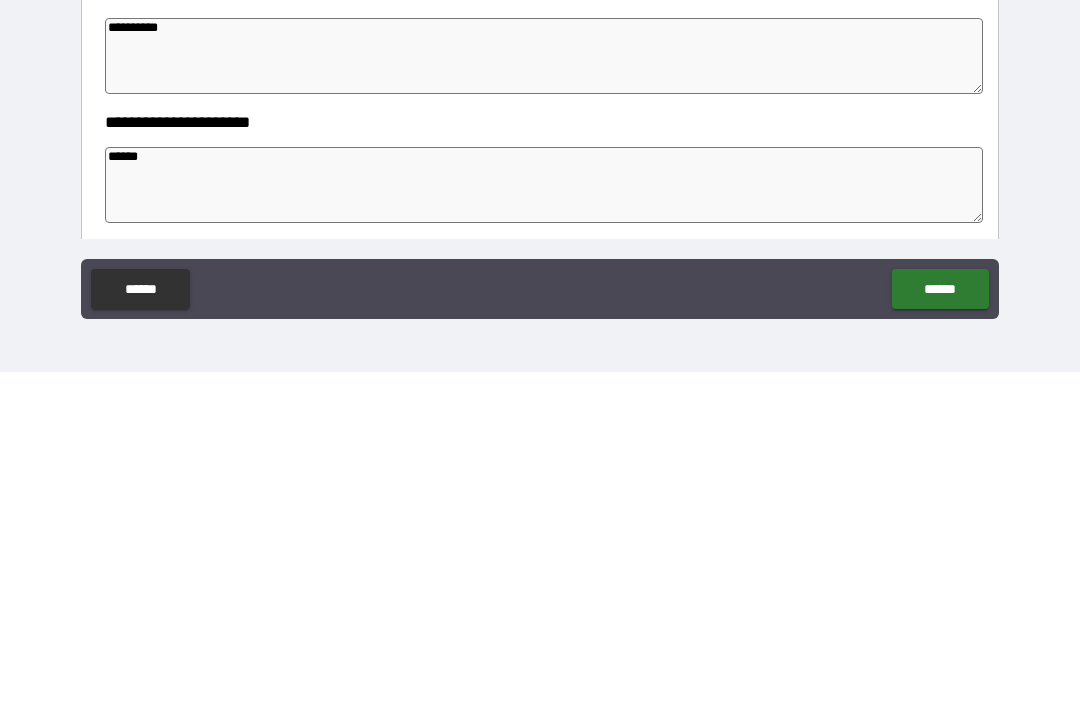 type on "*" 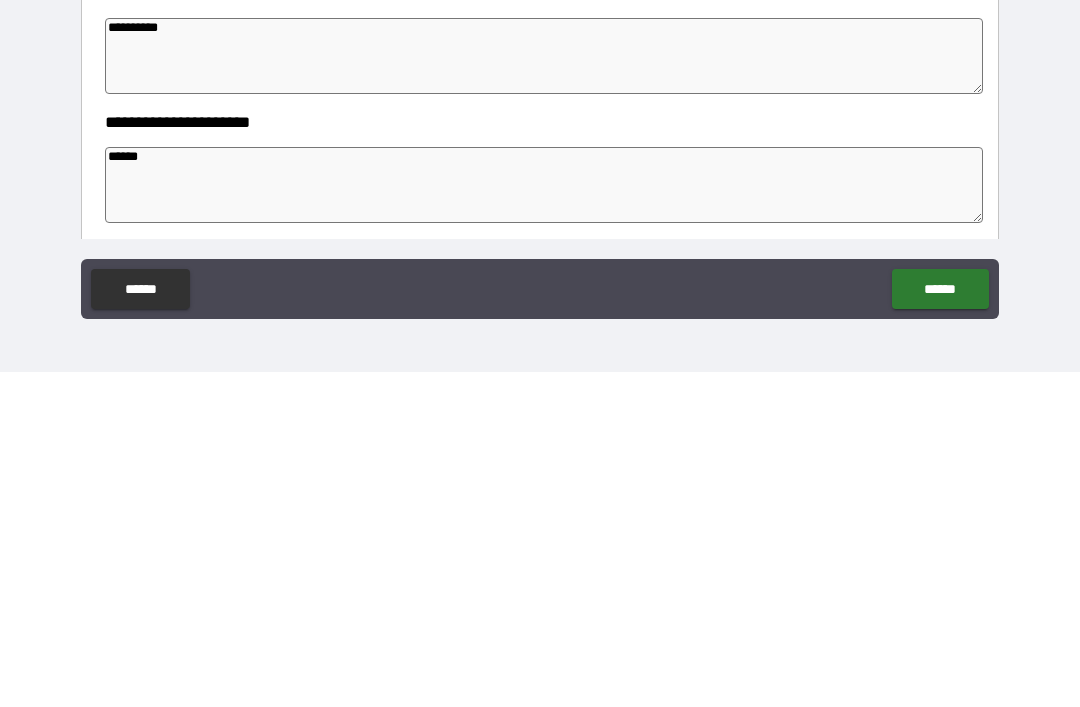 type on "*******" 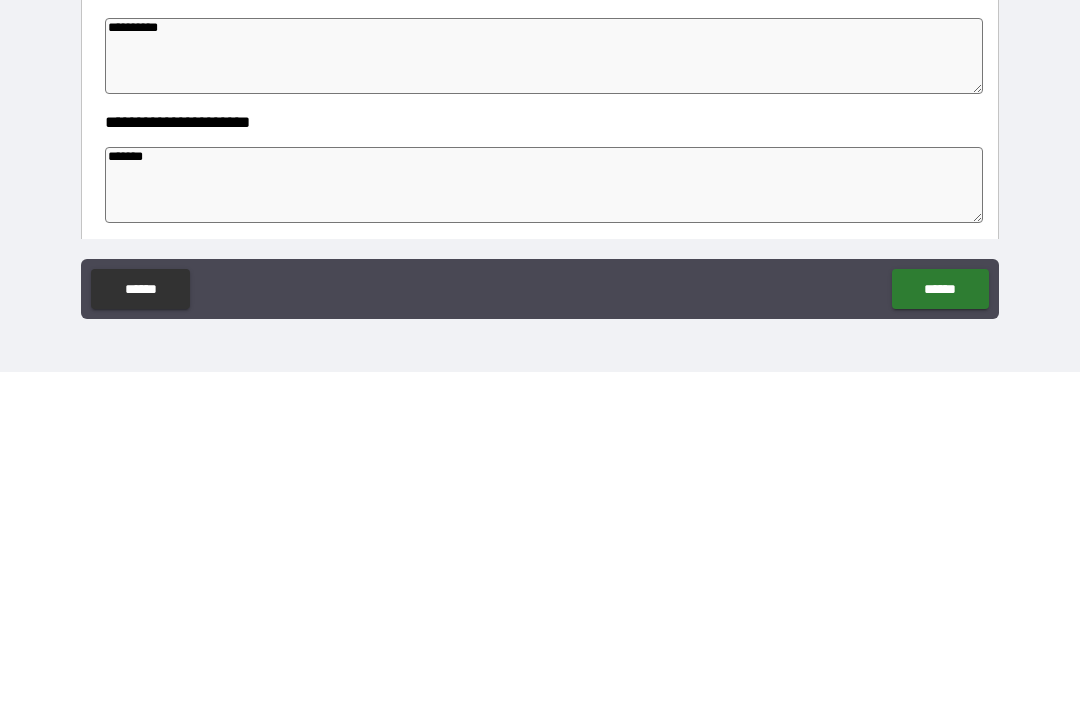 type on "*" 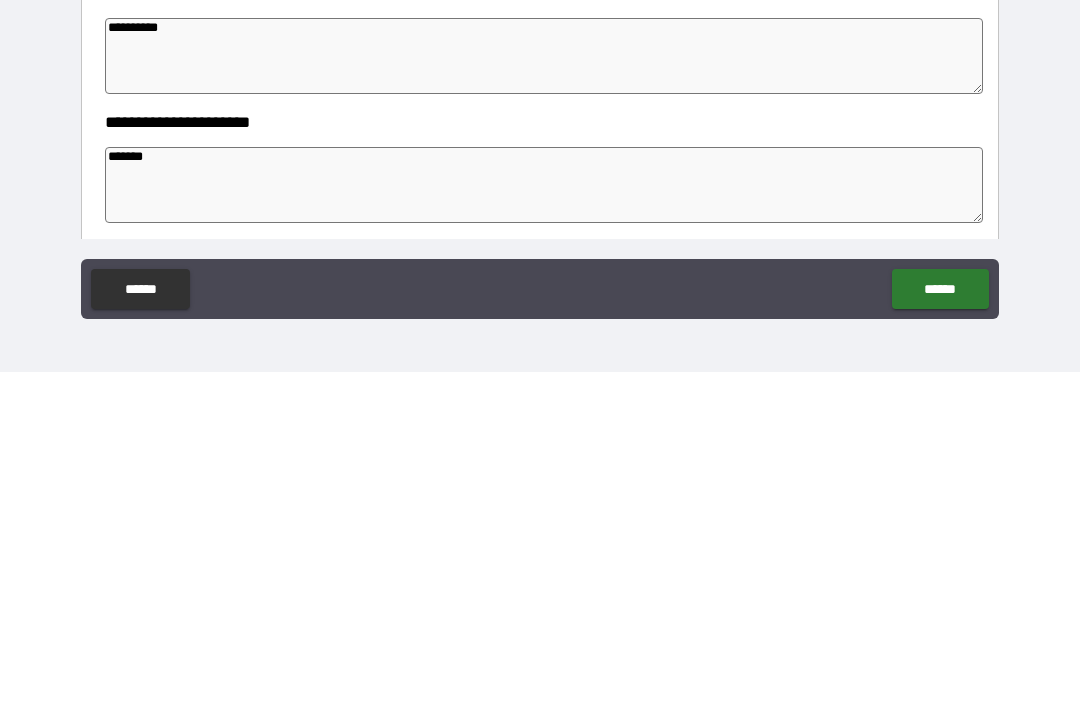 type on "*" 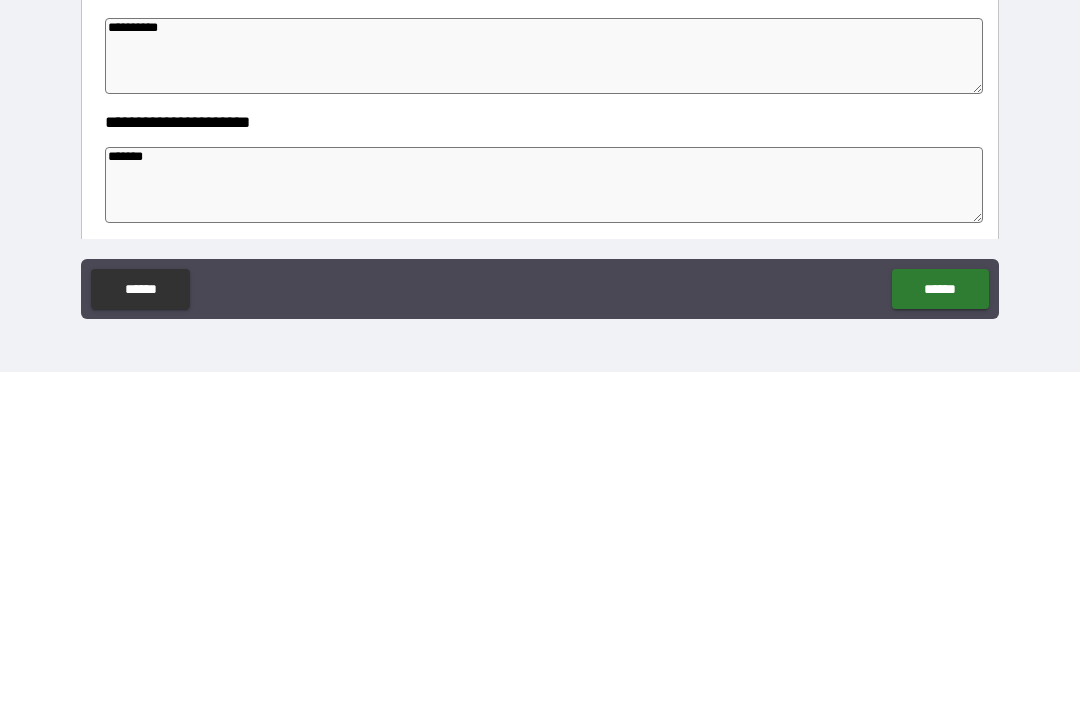 type on "*" 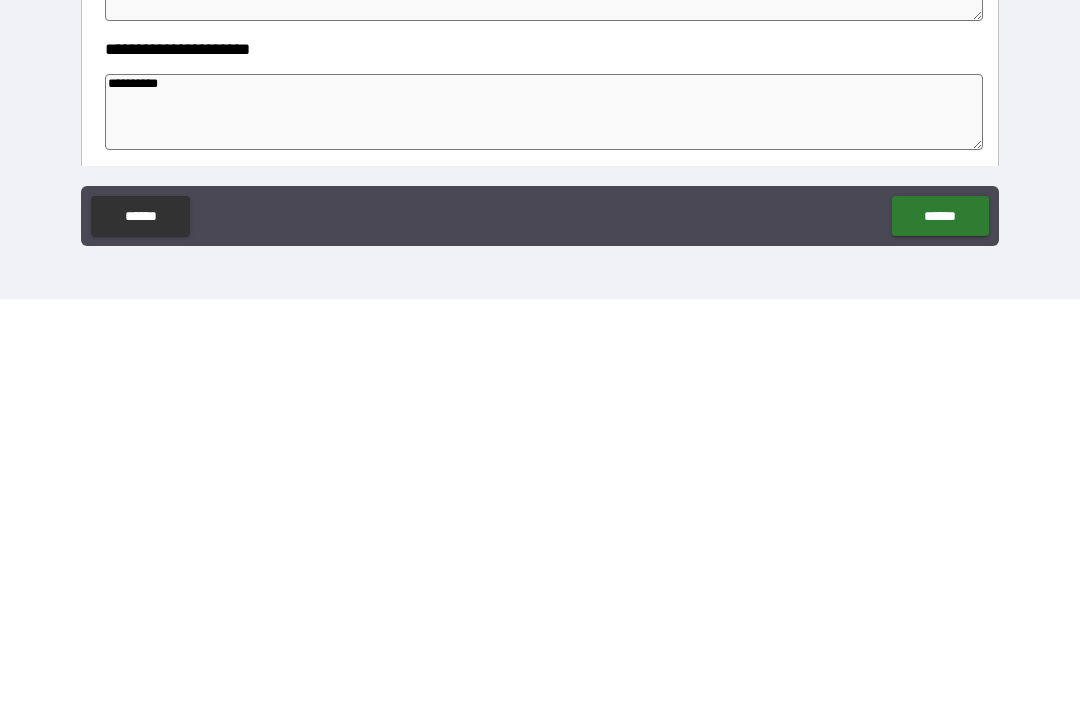 click on "******" at bounding box center (940, 624) 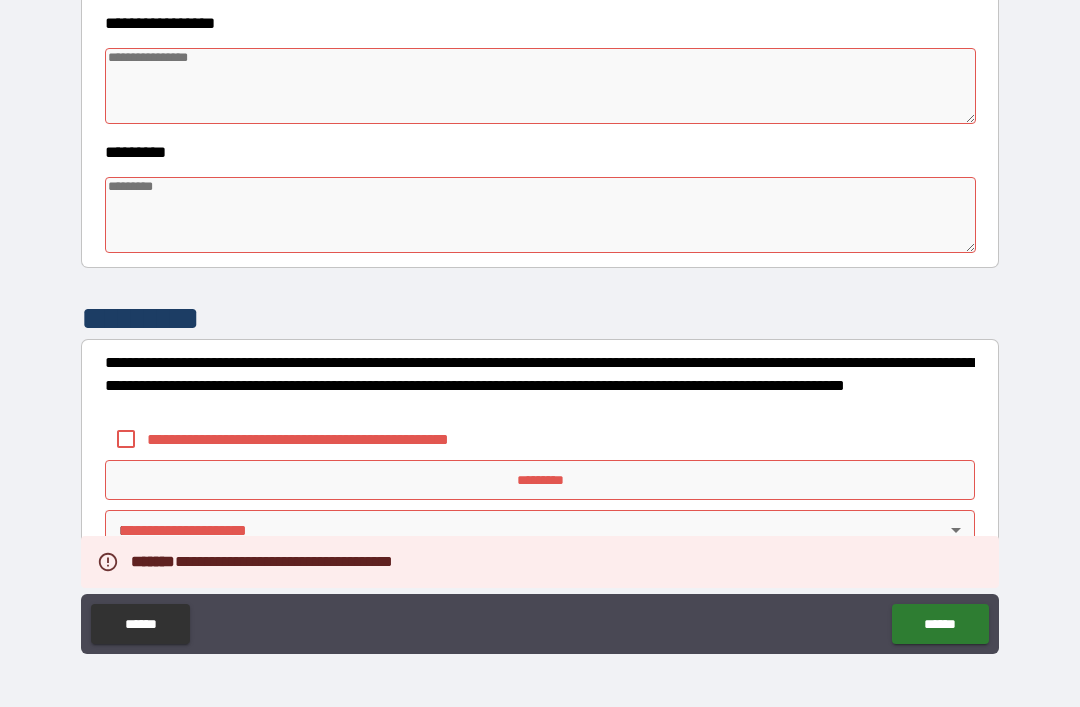 scroll, scrollTop: 560, scrollLeft: 0, axis: vertical 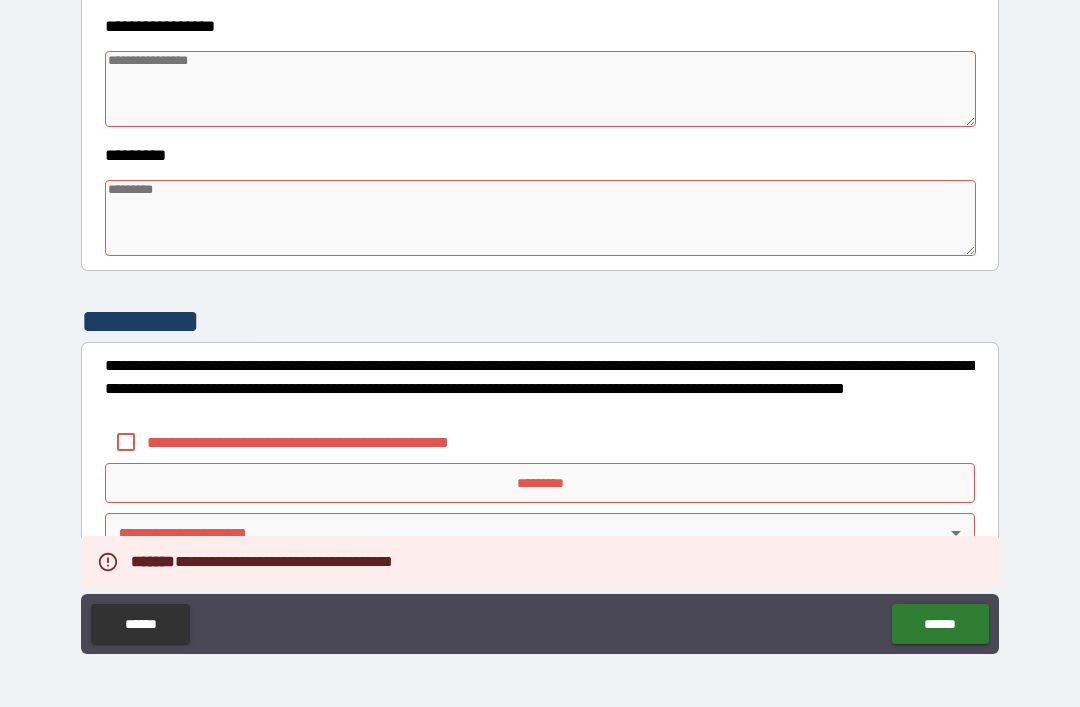 click at bounding box center (540, 89) 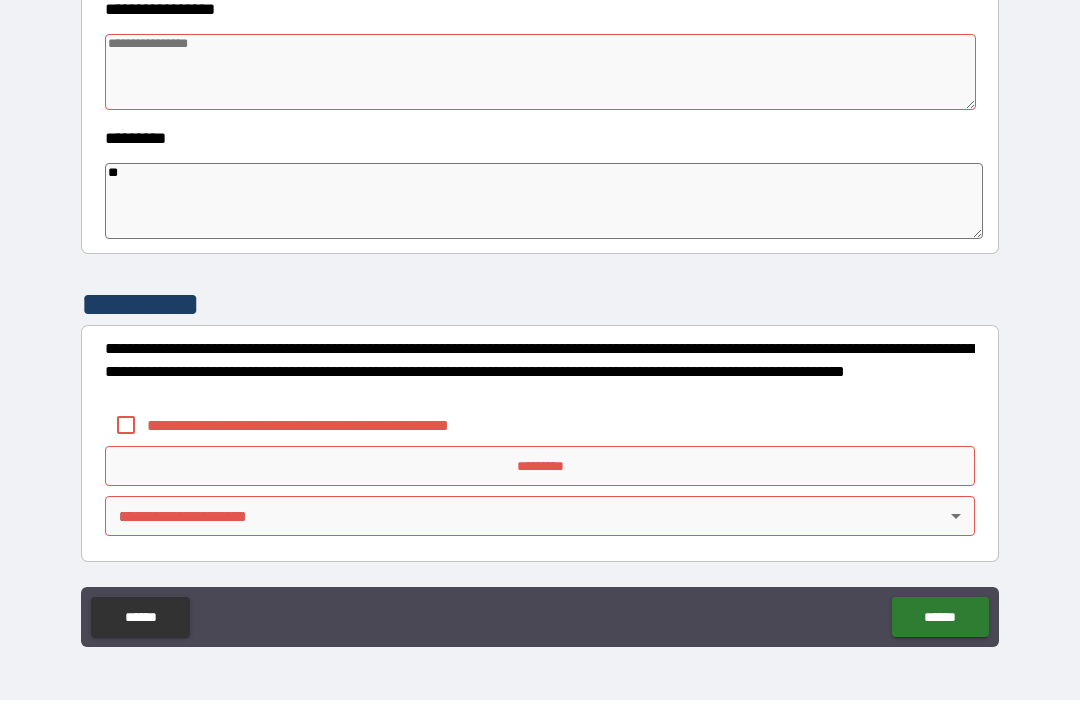 scroll, scrollTop: 570, scrollLeft: 0, axis: vertical 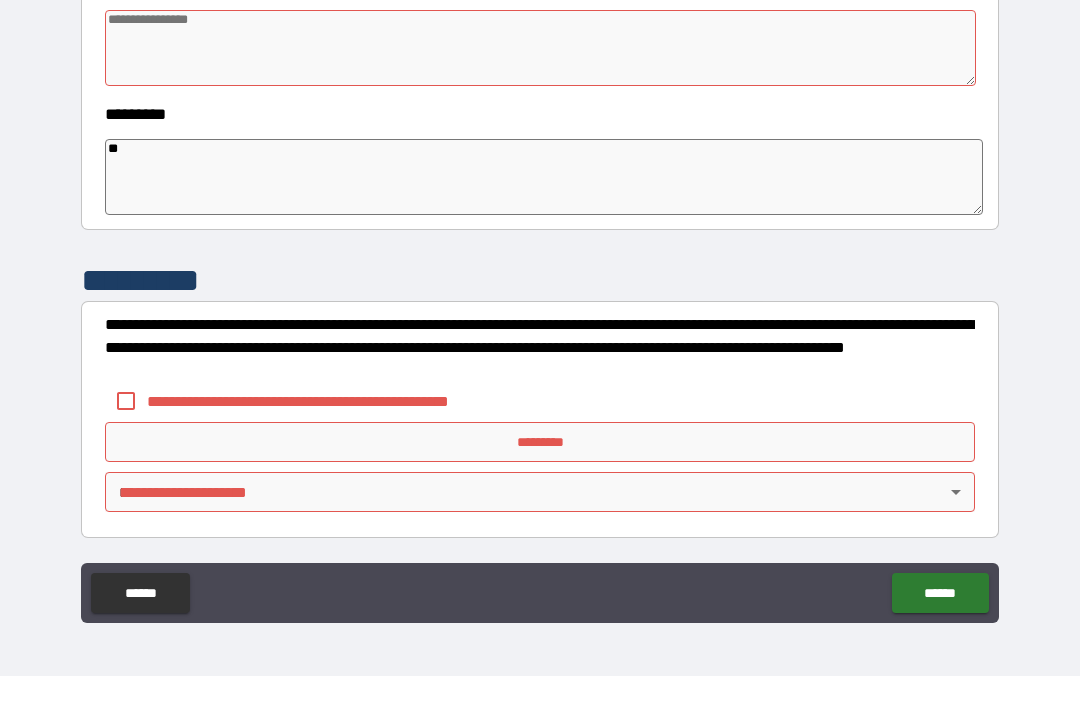 click at bounding box center [540, 79] 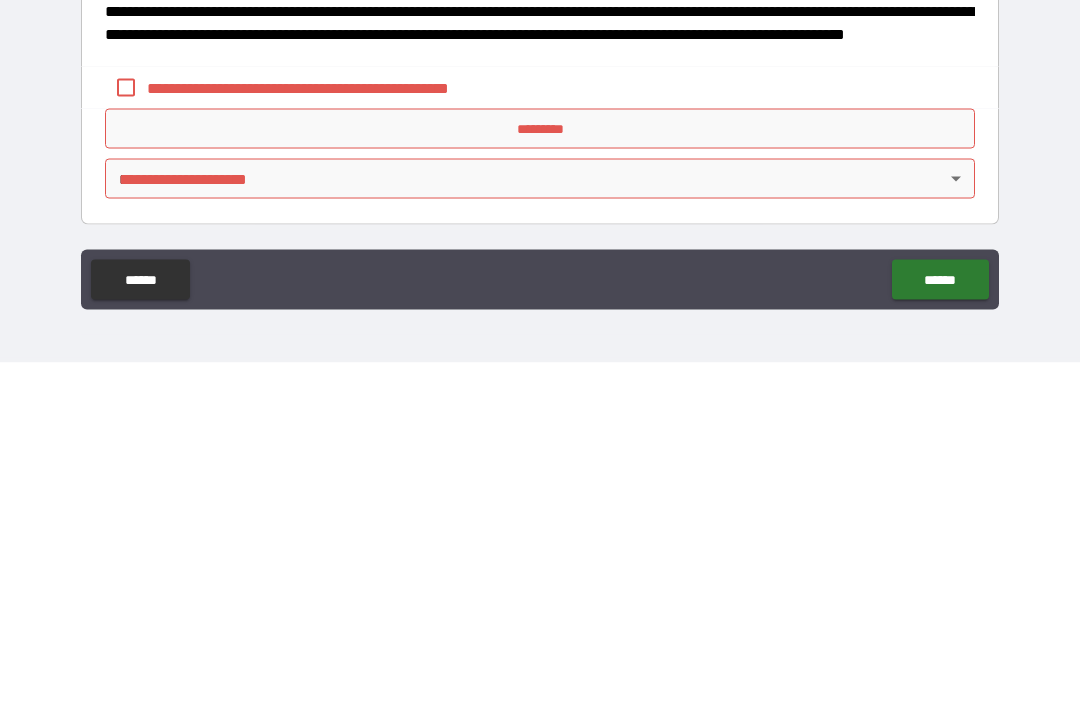 click on "*********" at bounding box center (540, 473) 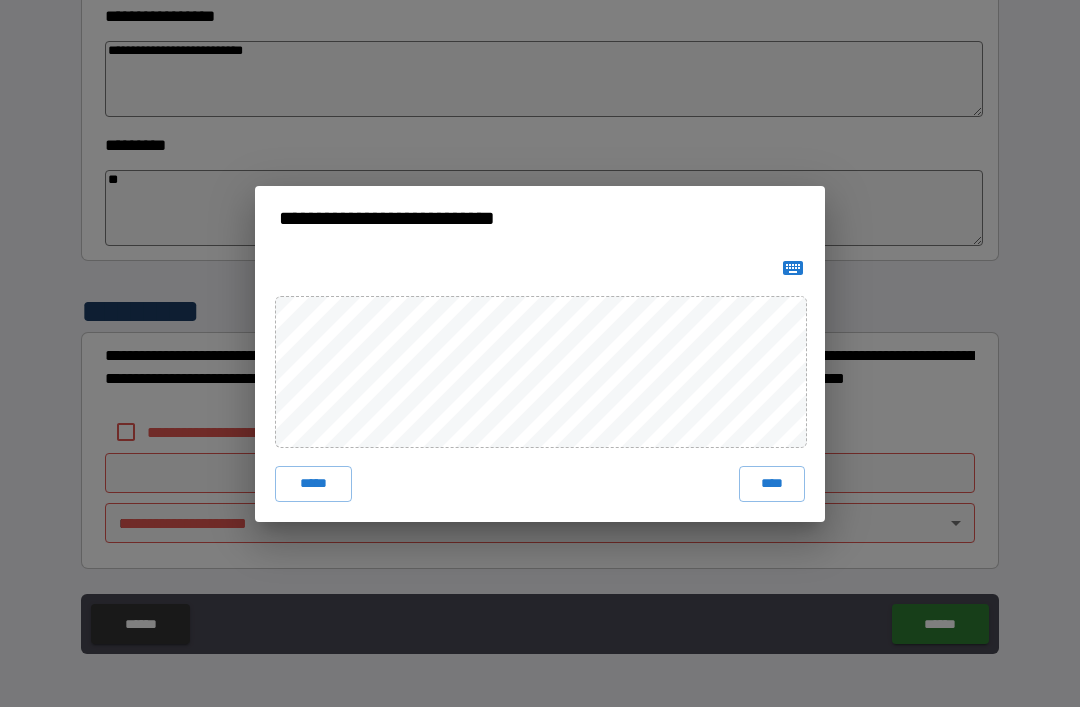 click on "*****" at bounding box center (313, 484) 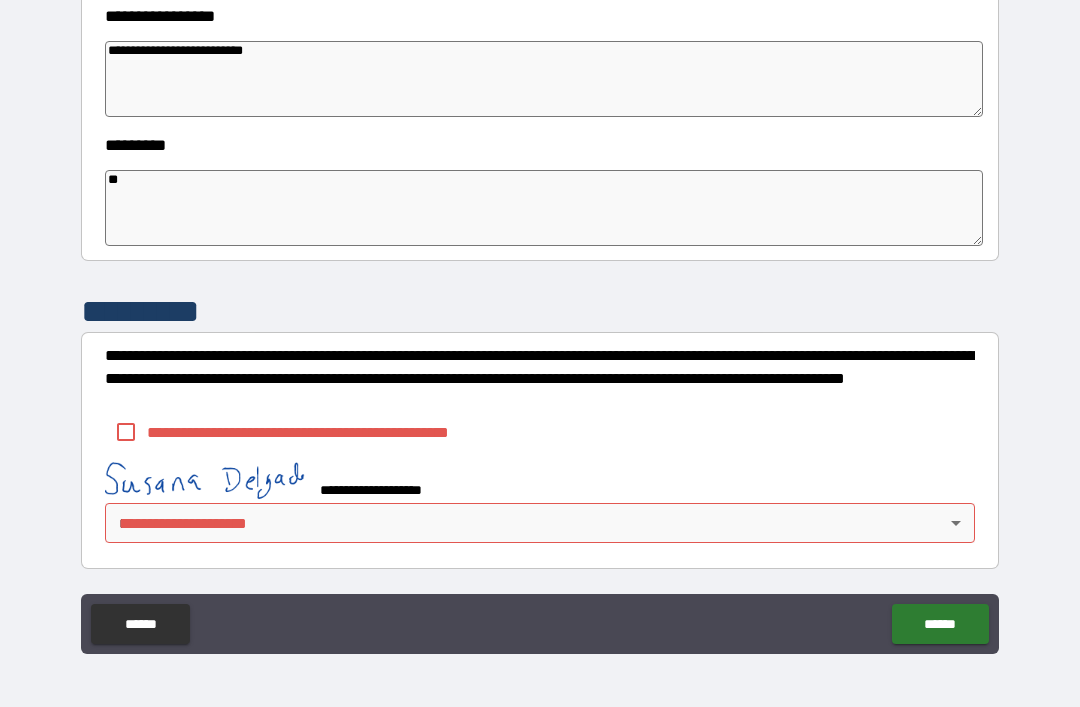 scroll, scrollTop: 560, scrollLeft: 0, axis: vertical 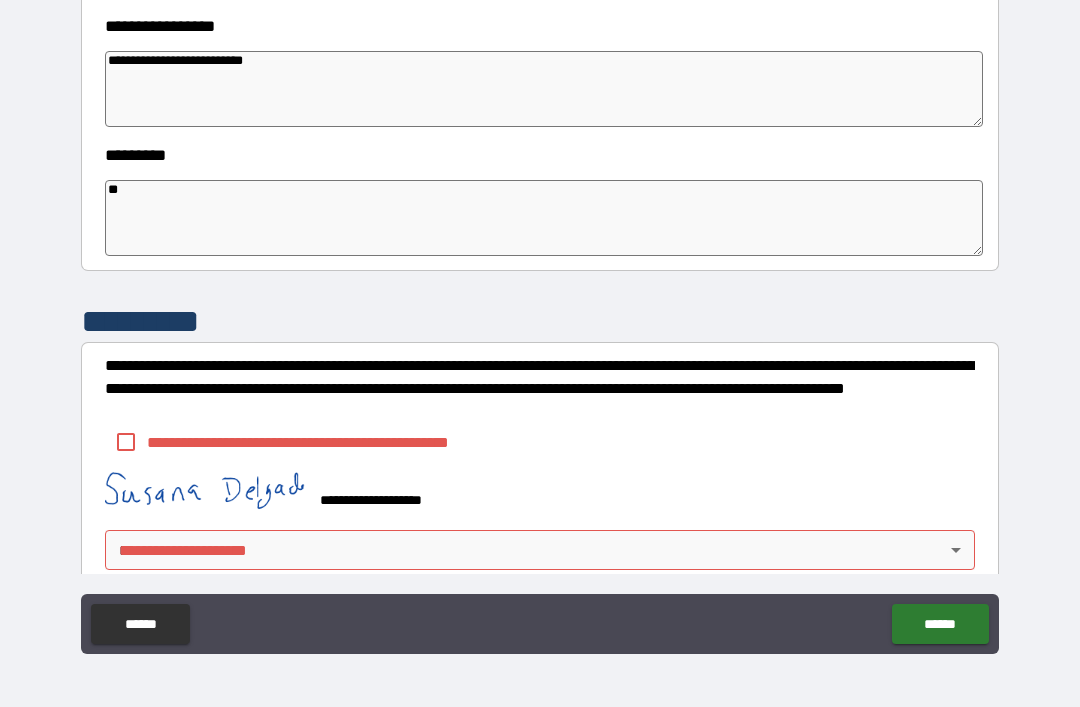 click on "******" at bounding box center (940, 624) 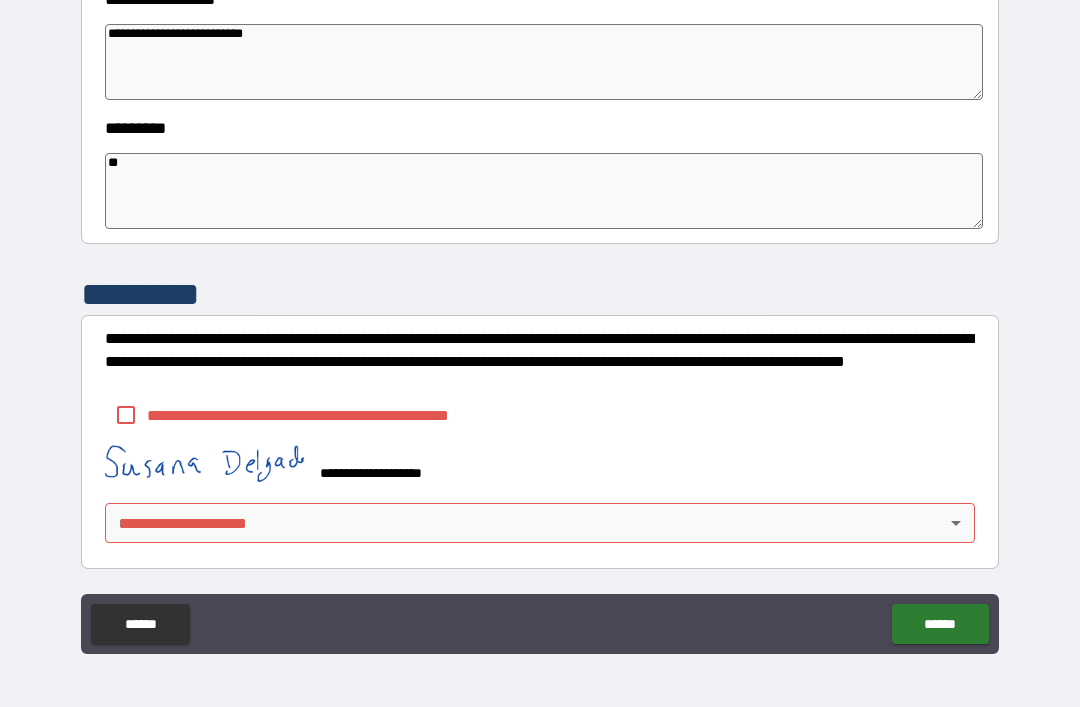 scroll, scrollTop: 587, scrollLeft: 0, axis: vertical 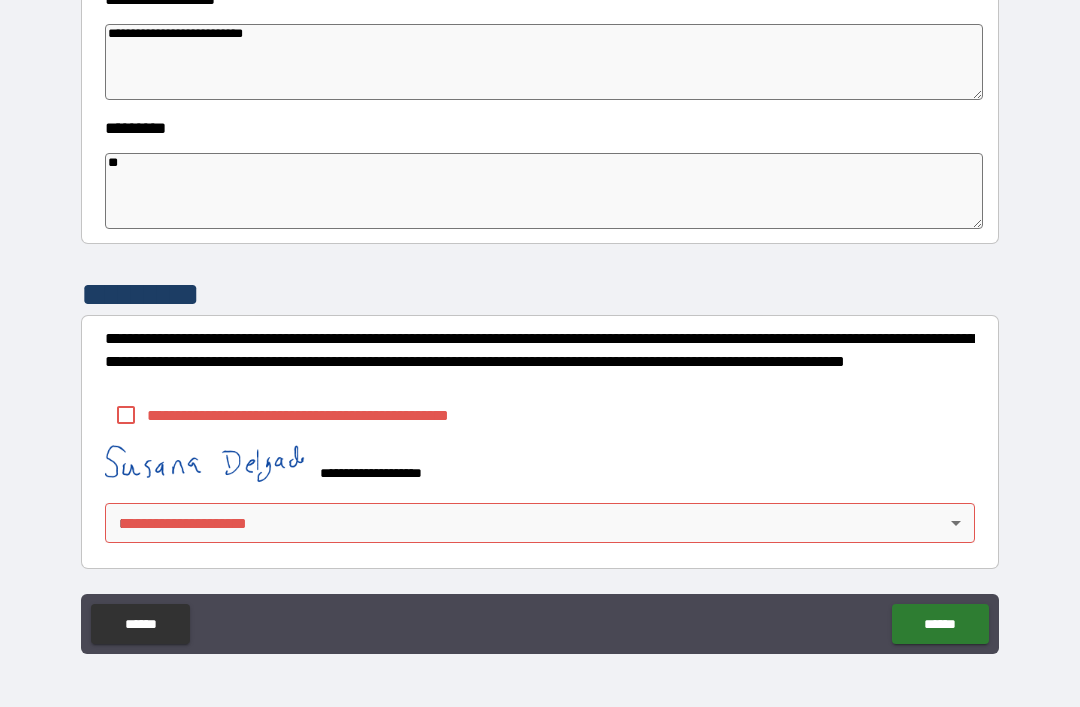 click on "**********" at bounding box center [540, 321] 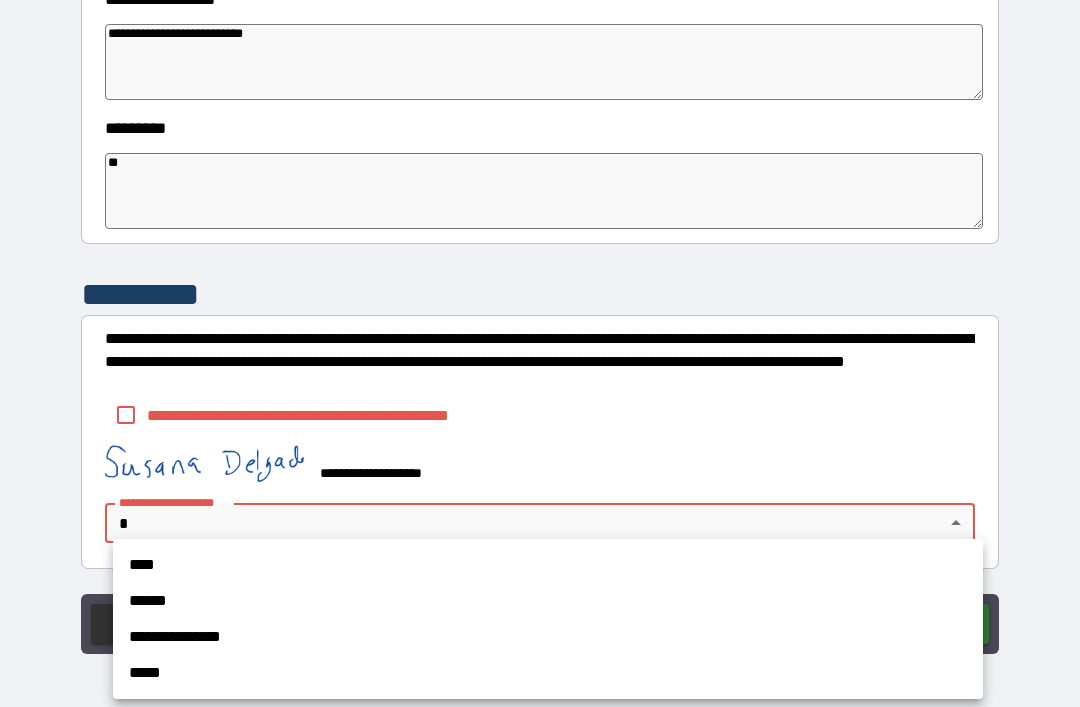 click on "**********" at bounding box center [548, 637] 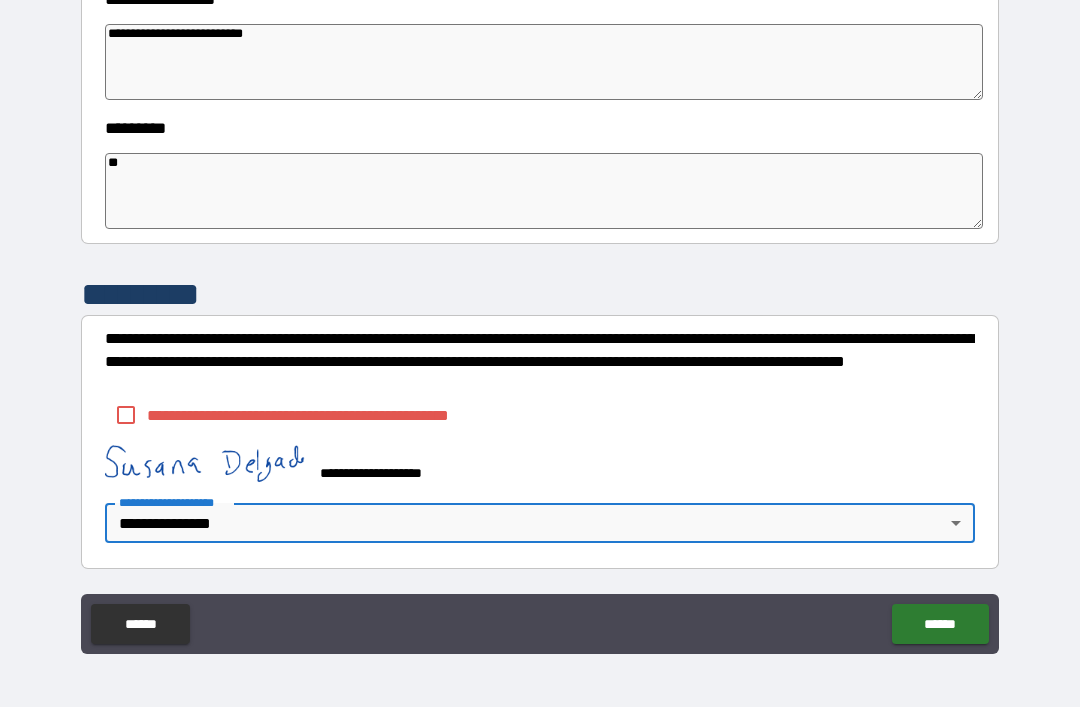 click on "******" at bounding box center [940, 624] 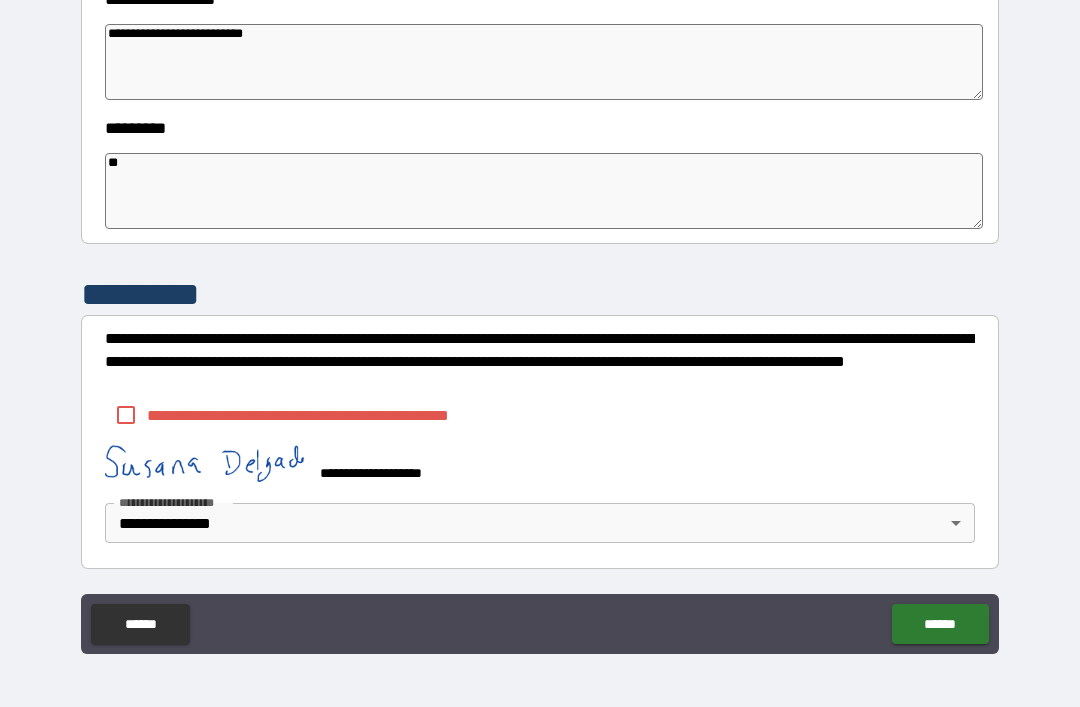 click on "******" at bounding box center (940, 624) 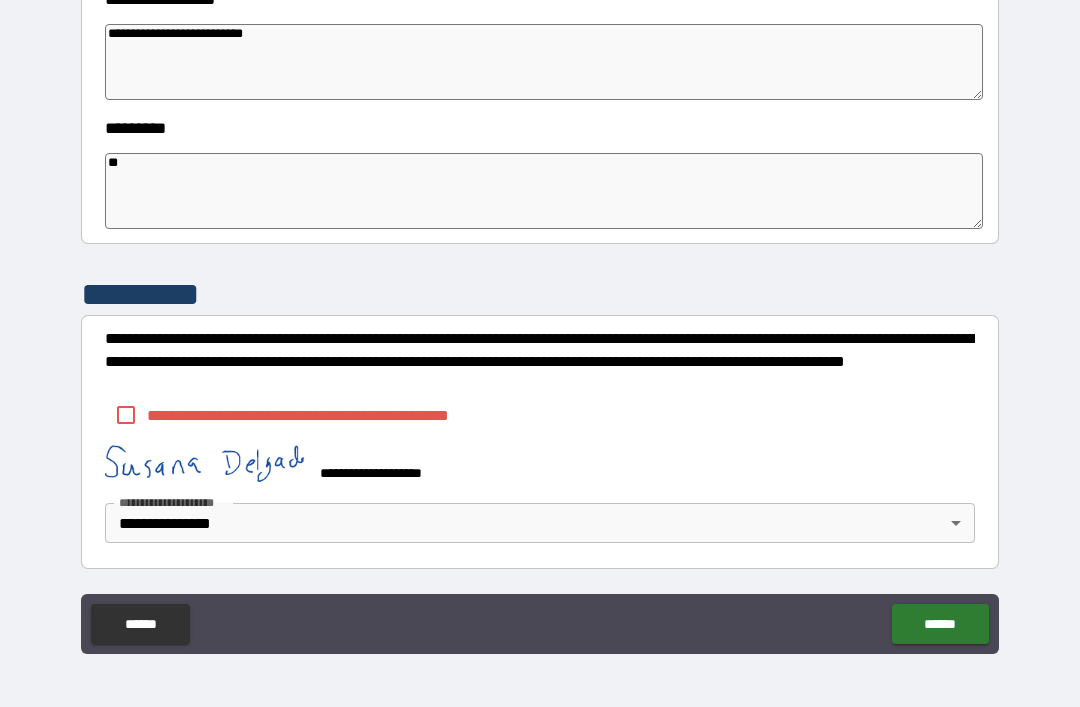 scroll, scrollTop: 587, scrollLeft: 0, axis: vertical 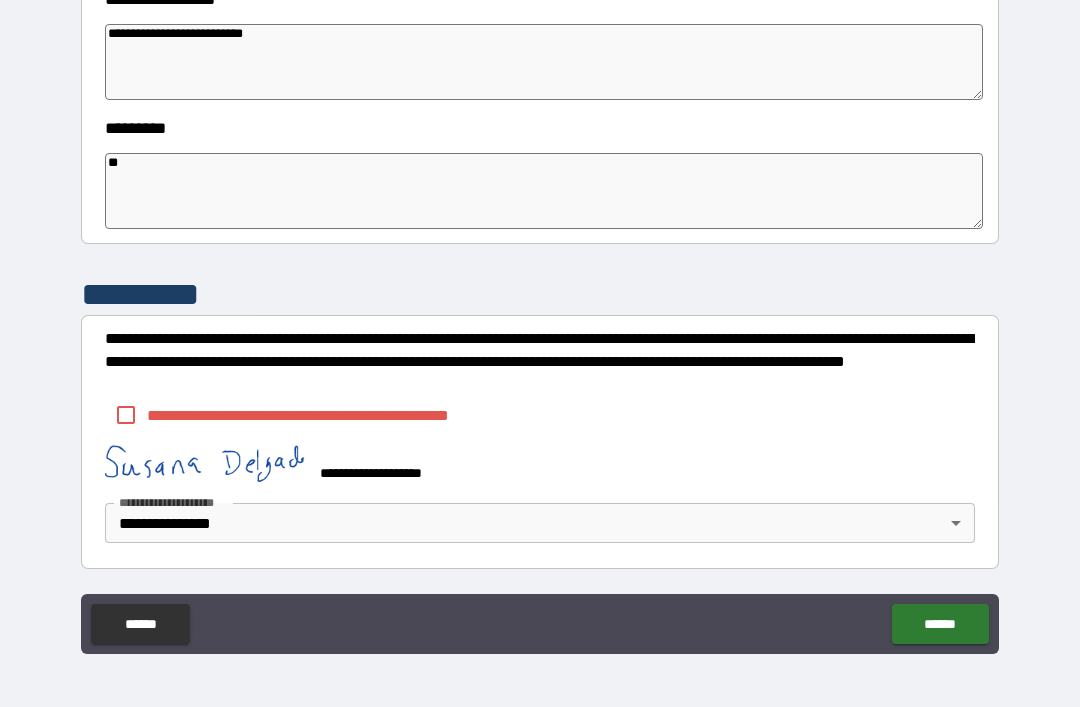 click on "******" at bounding box center (940, 624) 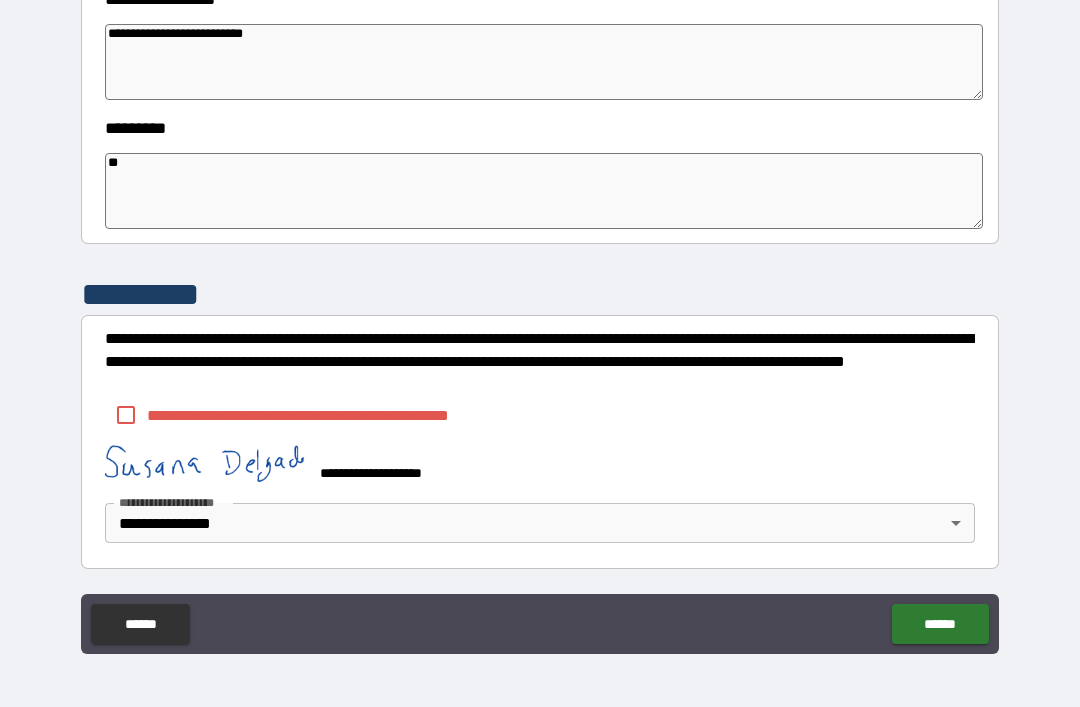 scroll, scrollTop: 587, scrollLeft: 0, axis: vertical 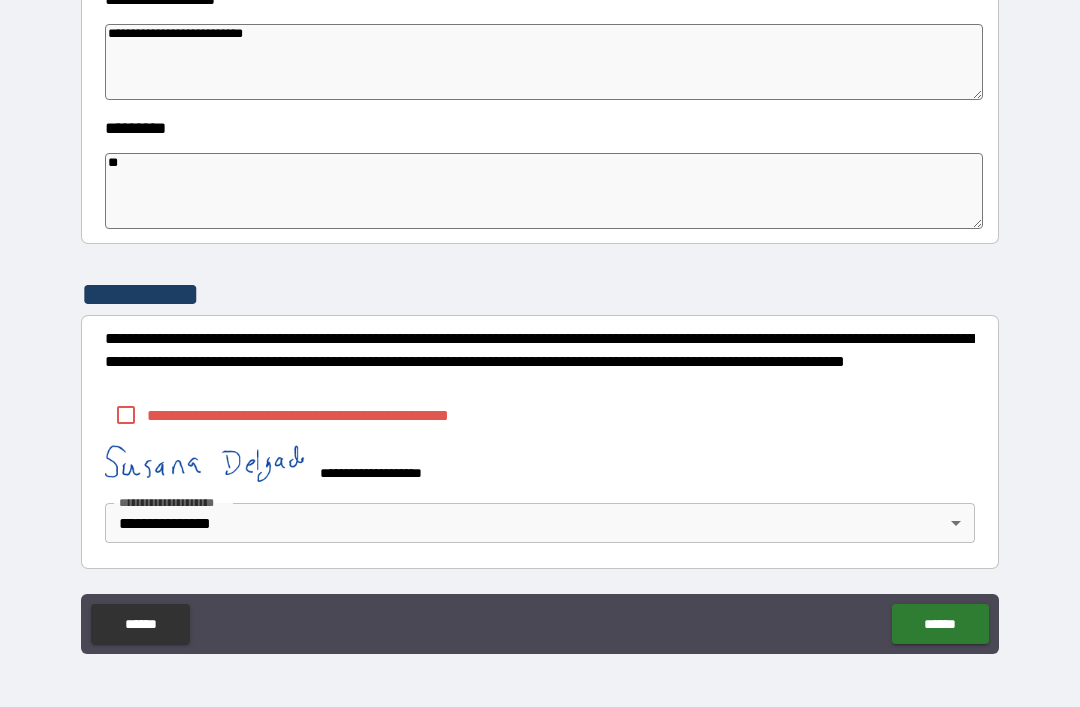 click on "******" at bounding box center [940, 624] 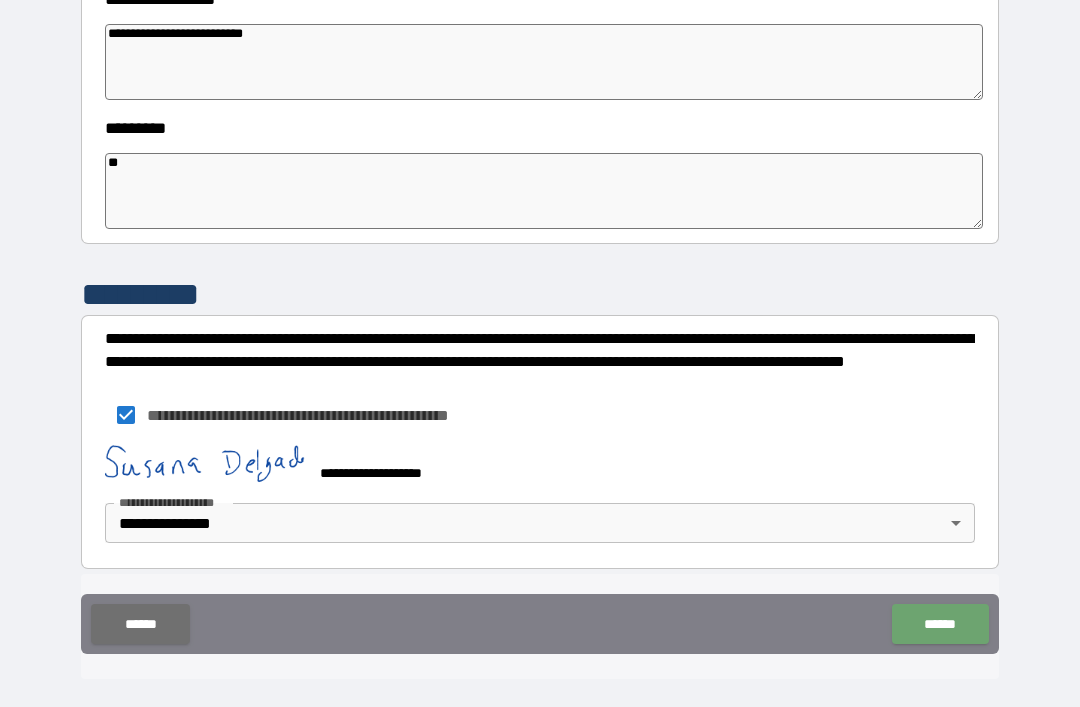 click on "******" at bounding box center (940, 624) 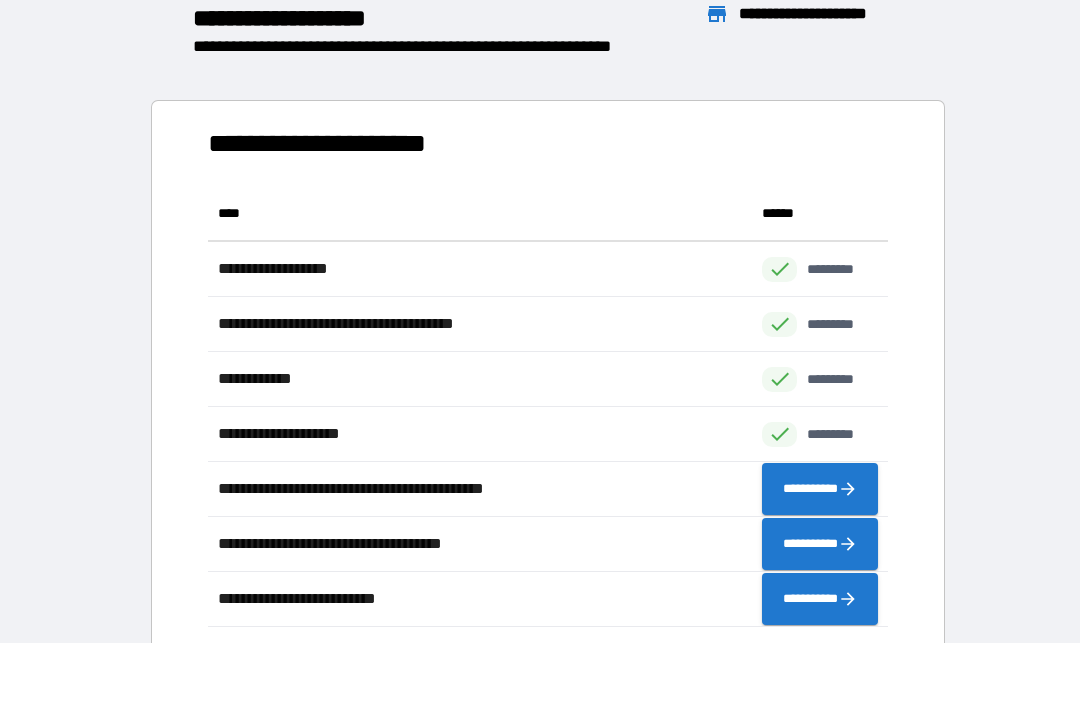 scroll, scrollTop: 1, scrollLeft: 1, axis: both 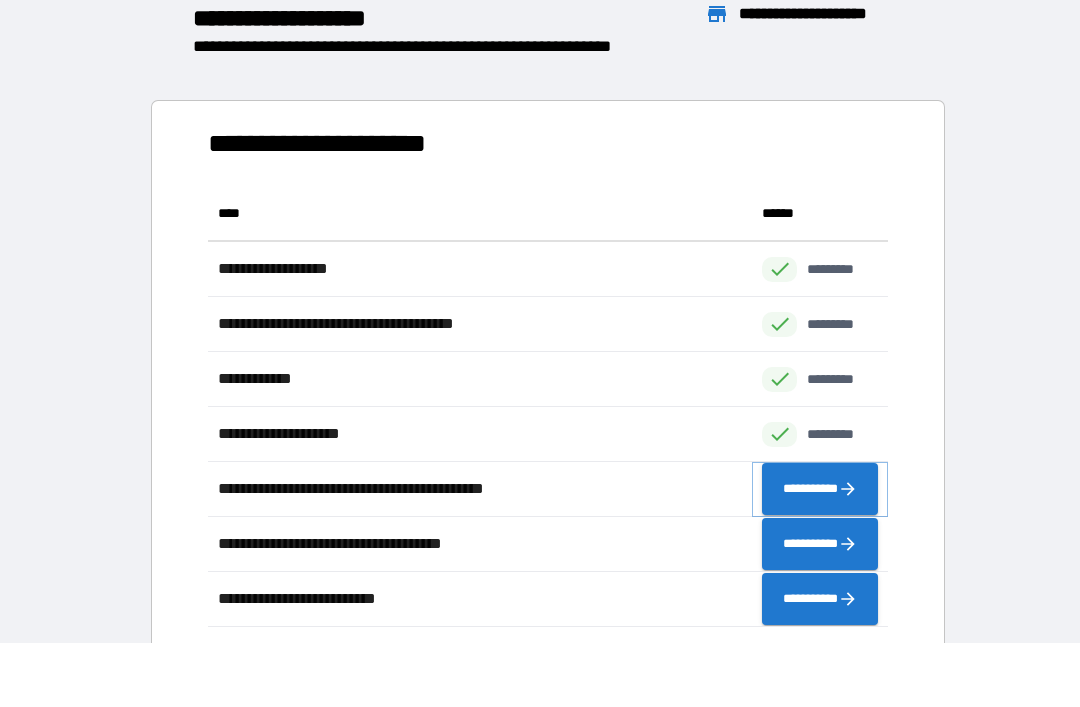 click 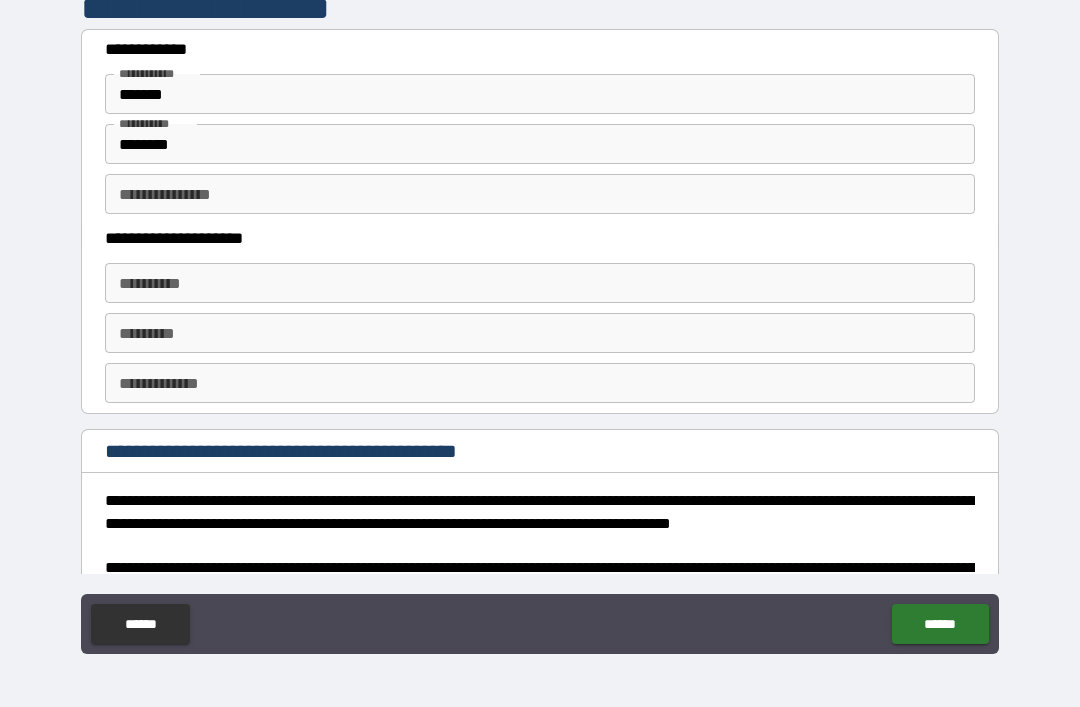 click on "******" at bounding box center (940, 624) 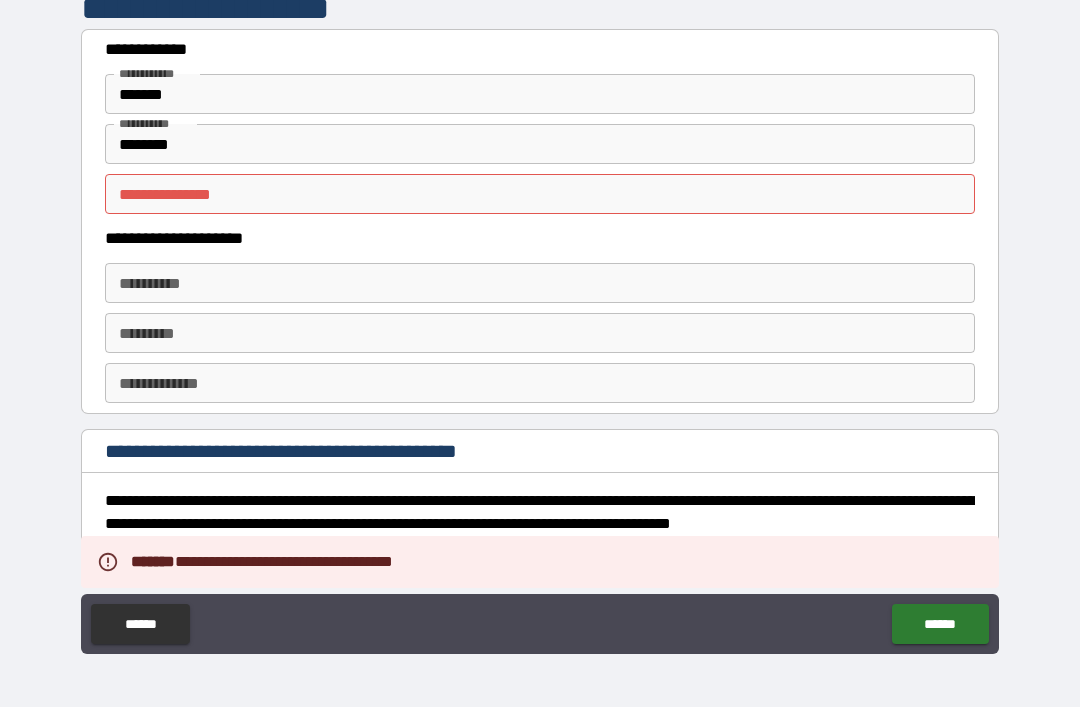 click on "**********" at bounding box center [540, 194] 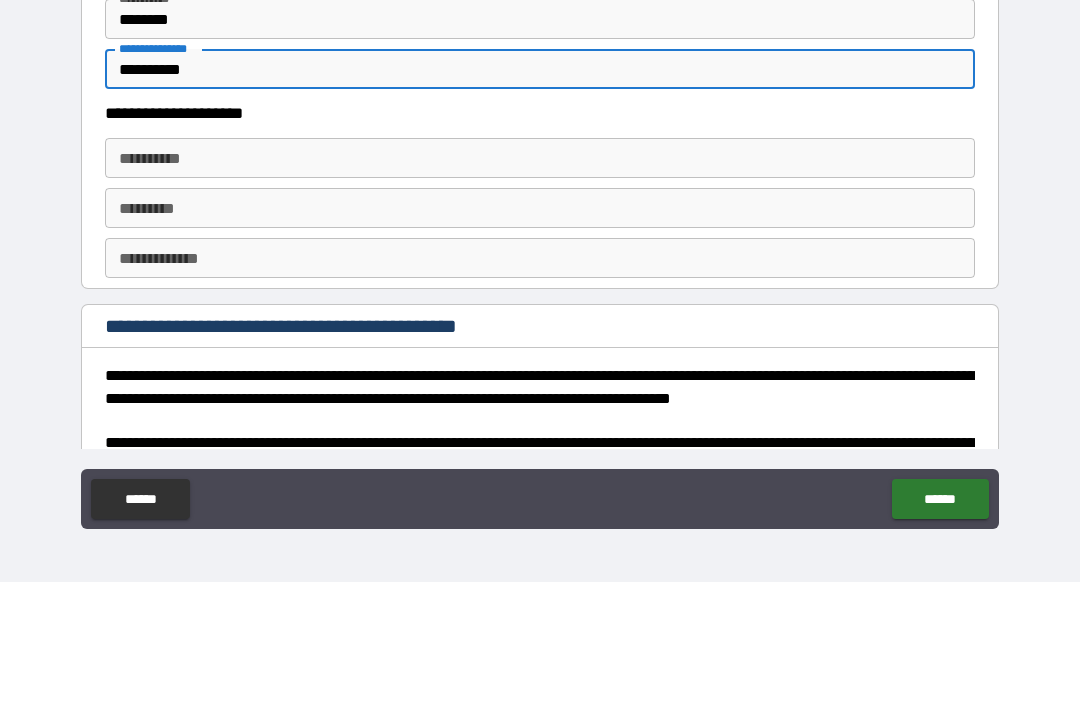 click on "**********" at bounding box center [540, 283] 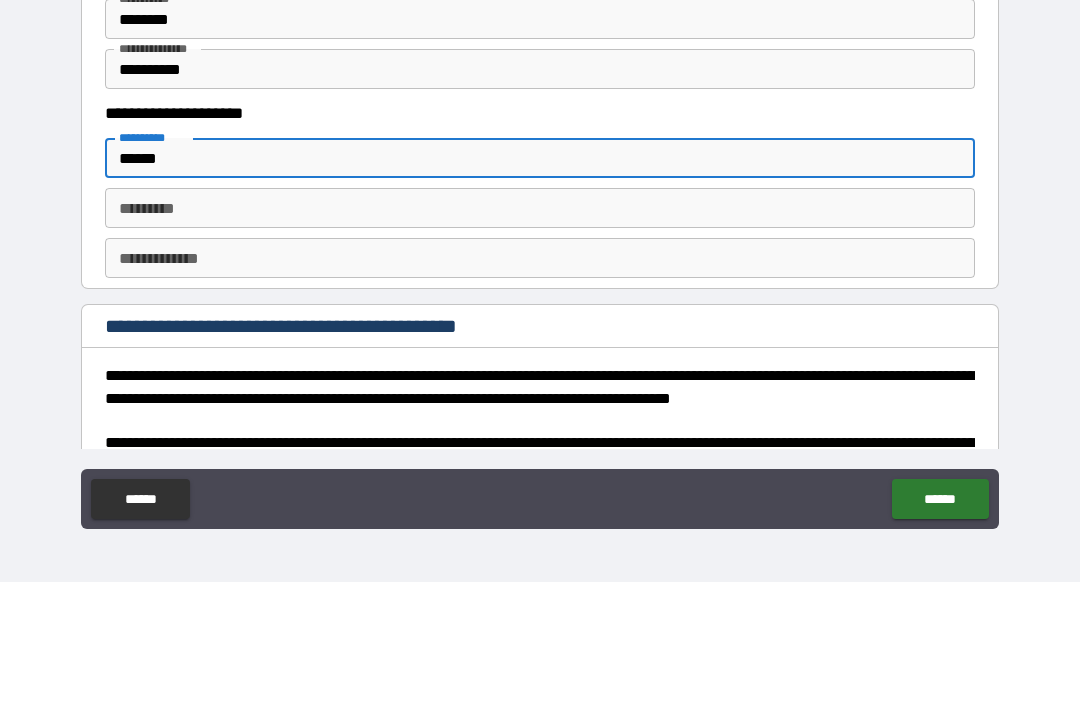 click on "*********" at bounding box center [540, 333] 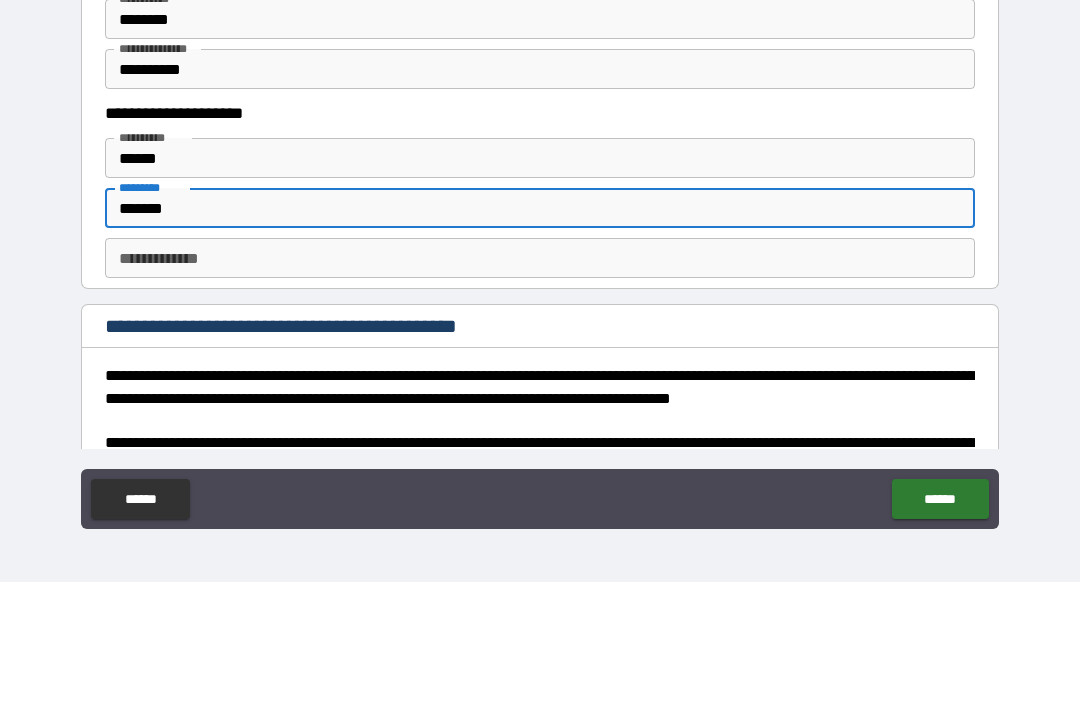 click on "**********" at bounding box center [540, 383] 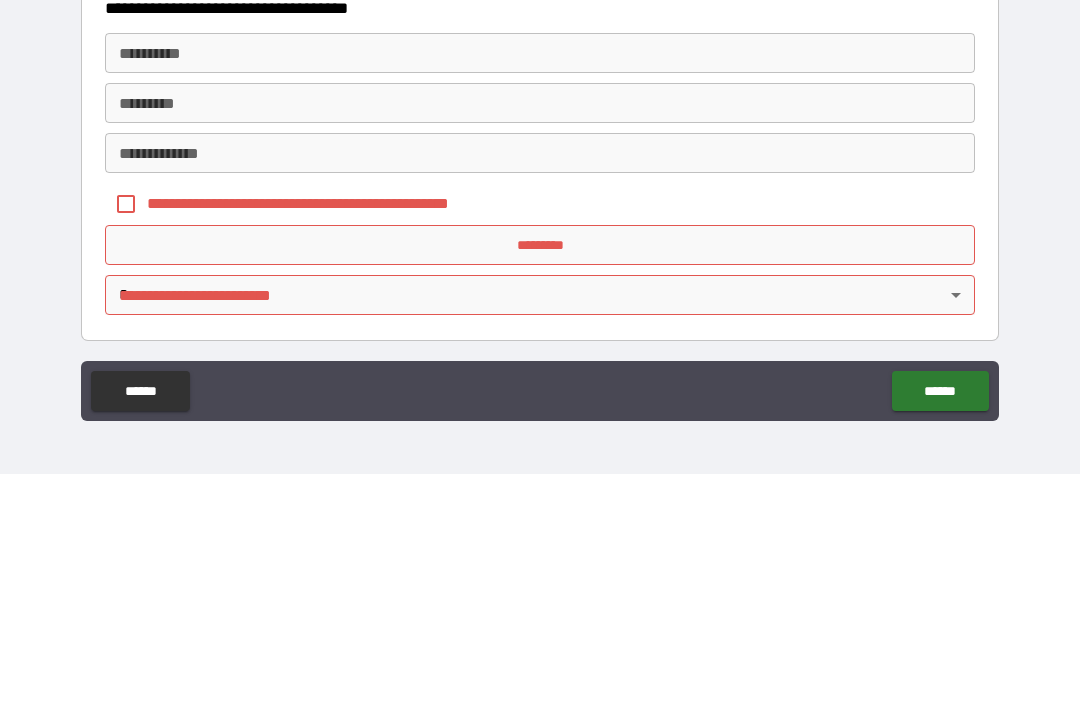 scroll, scrollTop: 730, scrollLeft: 0, axis: vertical 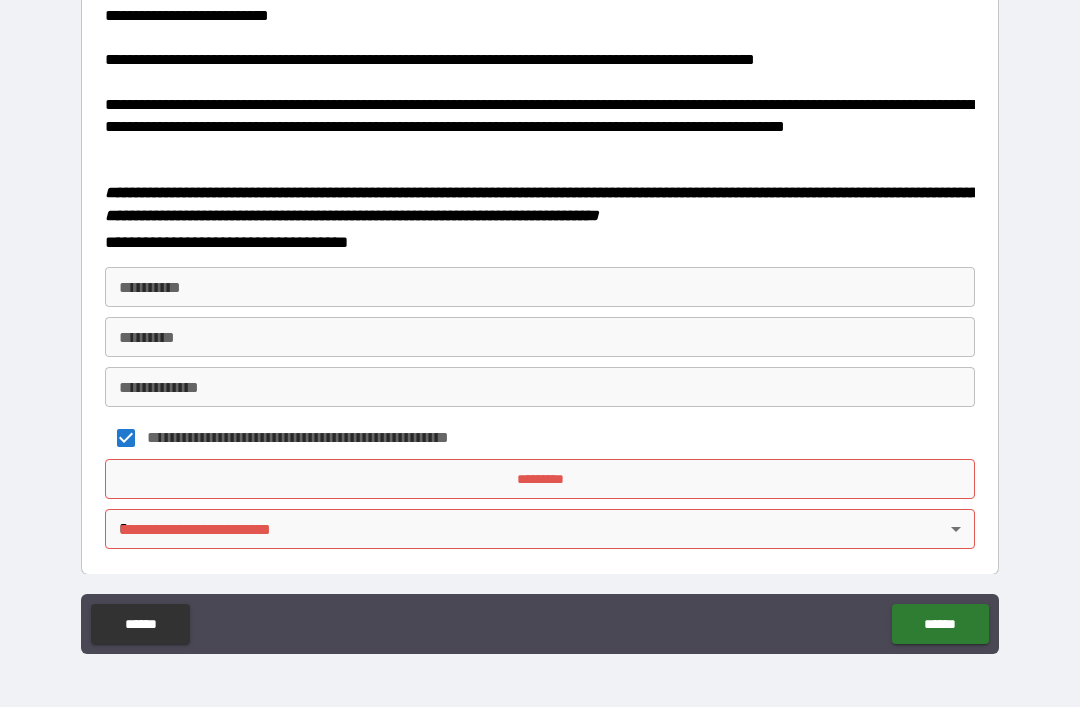 click on "*********" at bounding box center [540, 479] 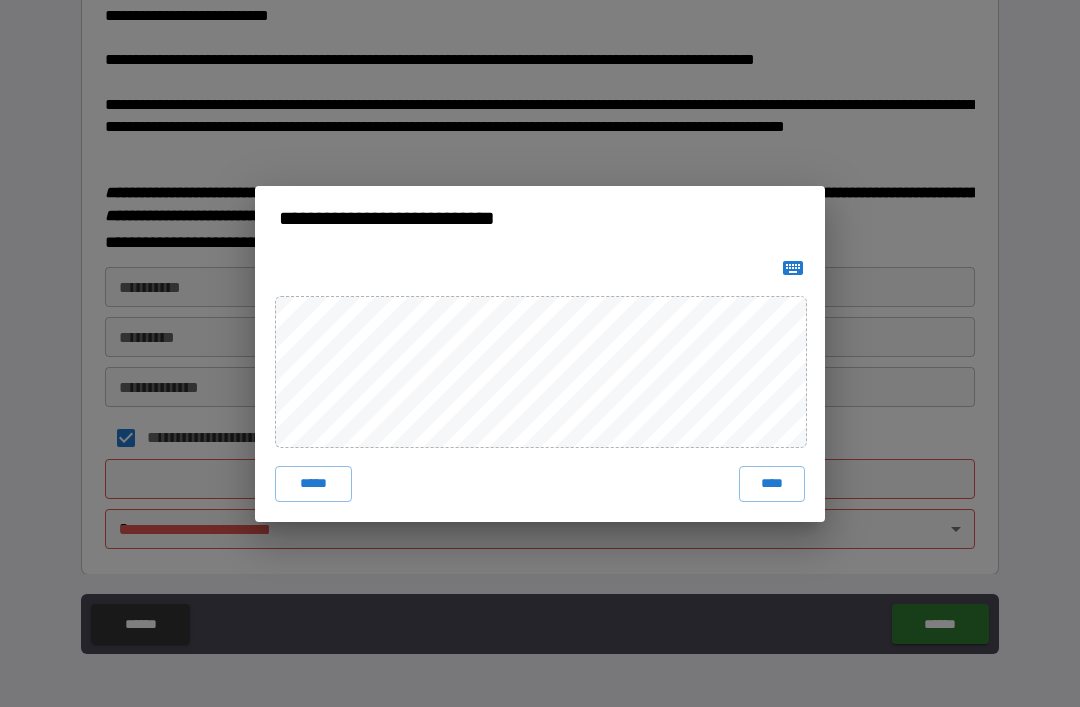 click on "****" at bounding box center [772, 484] 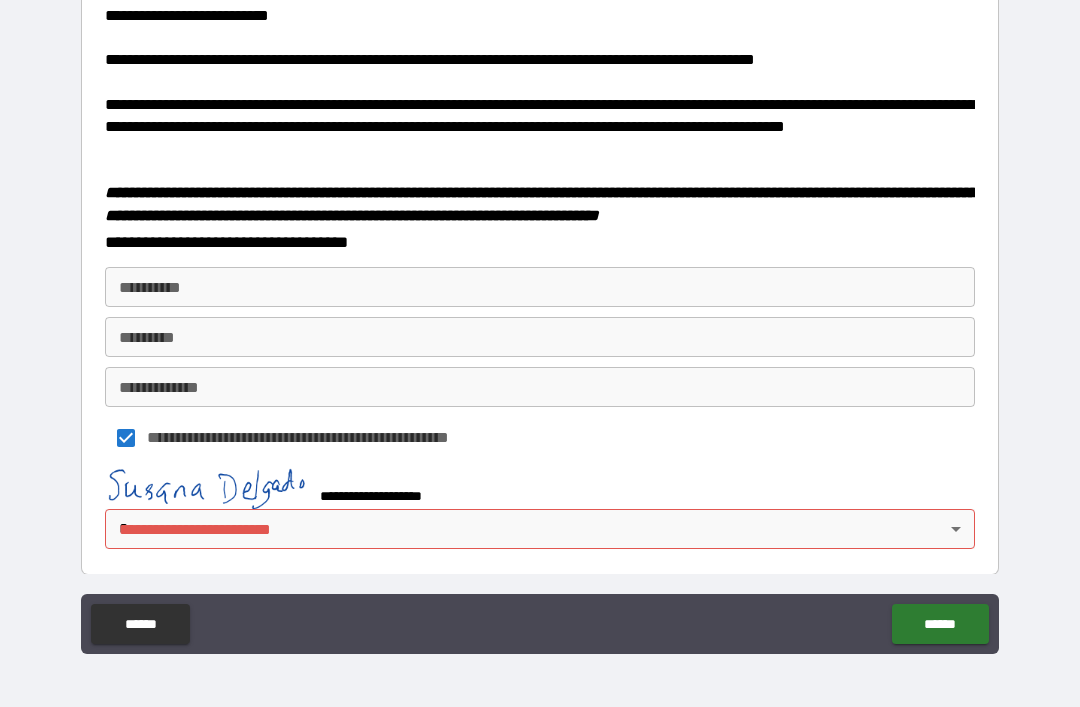 scroll, scrollTop: 720, scrollLeft: 0, axis: vertical 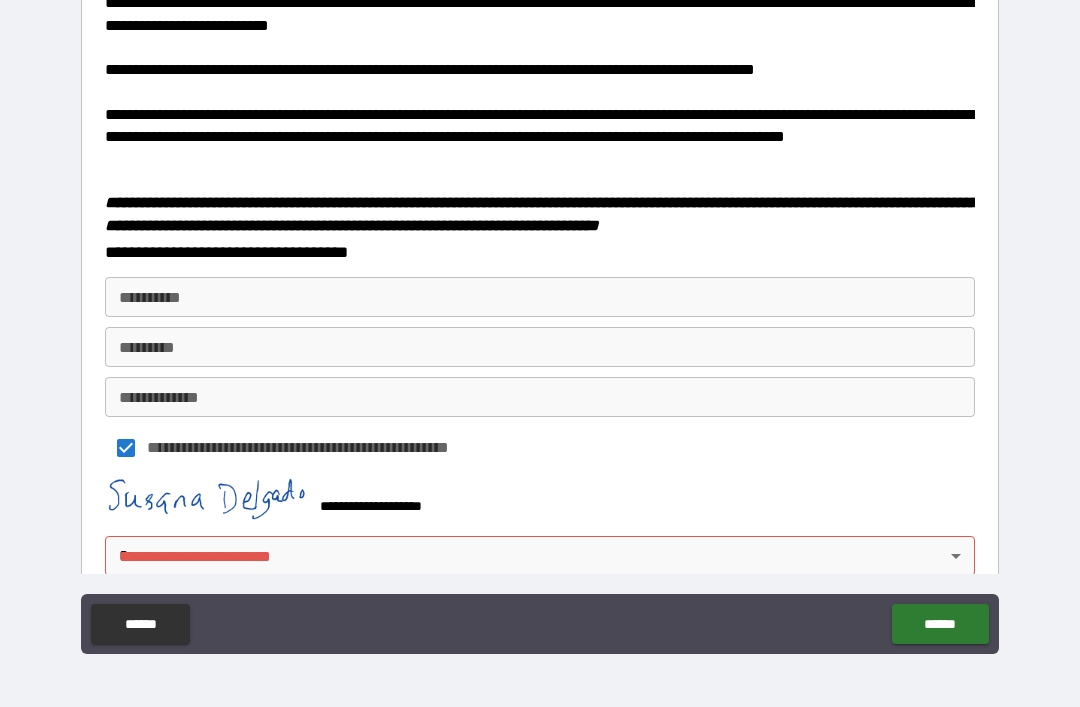 click on "**********" at bounding box center (540, 321) 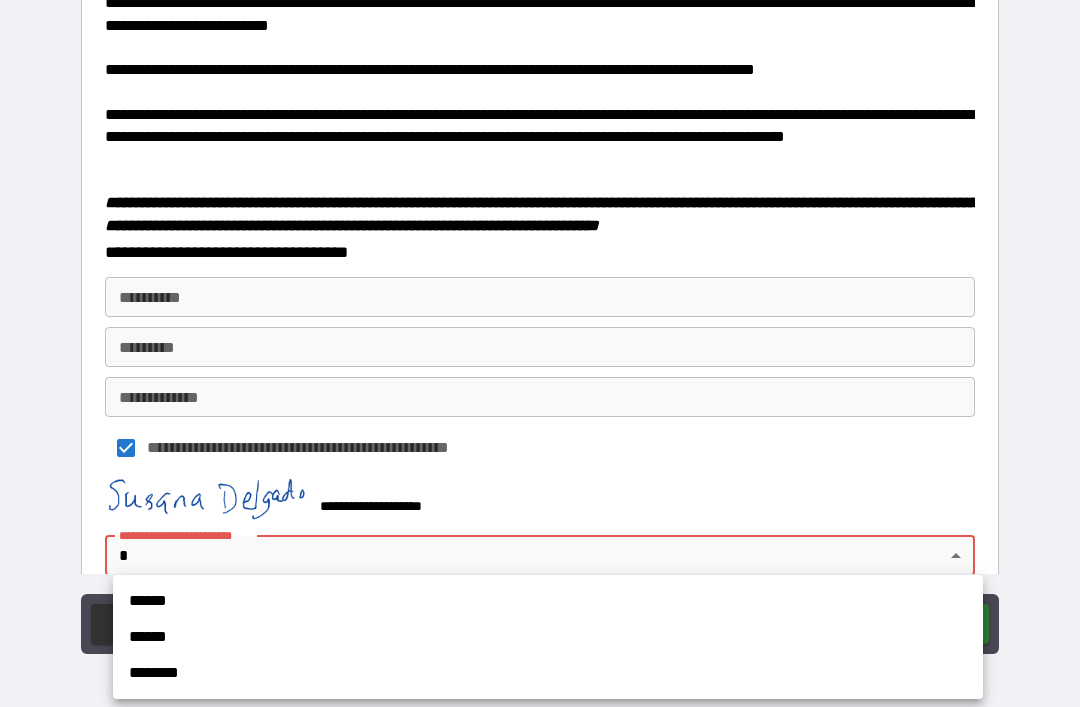 click on "******" at bounding box center [548, 601] 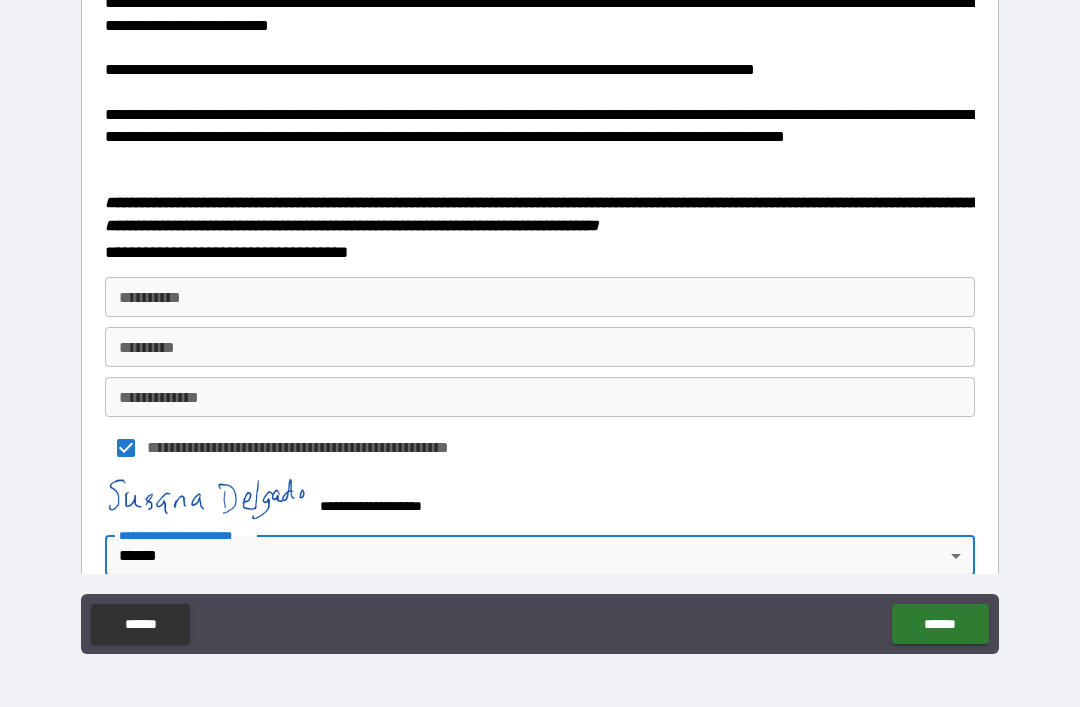 click on "******" at bounding box center [940, 624] 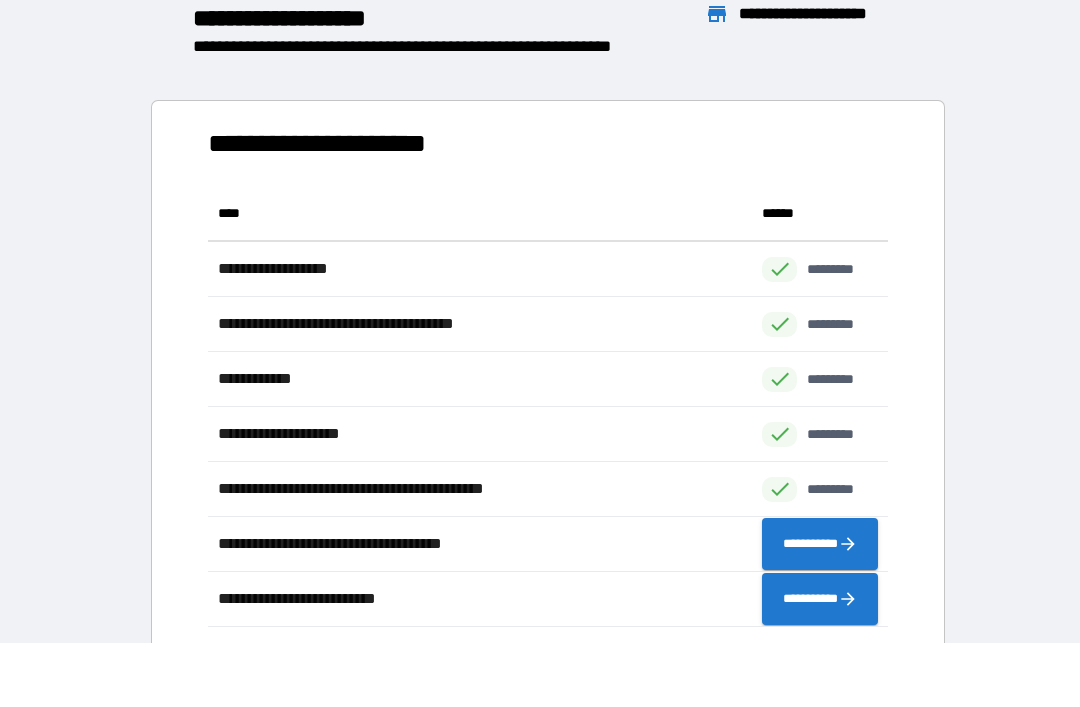 scroll, scrollTop: 441, scrollLeft: 680, axis: both 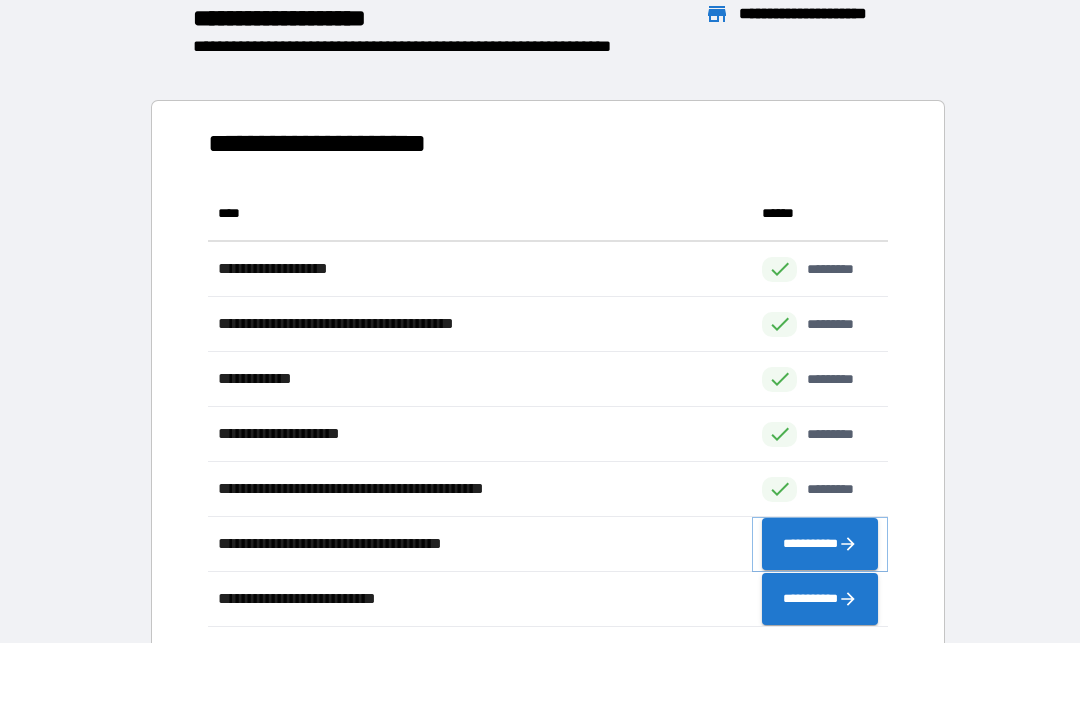 click on "**********" at bounding box center (820, 544) 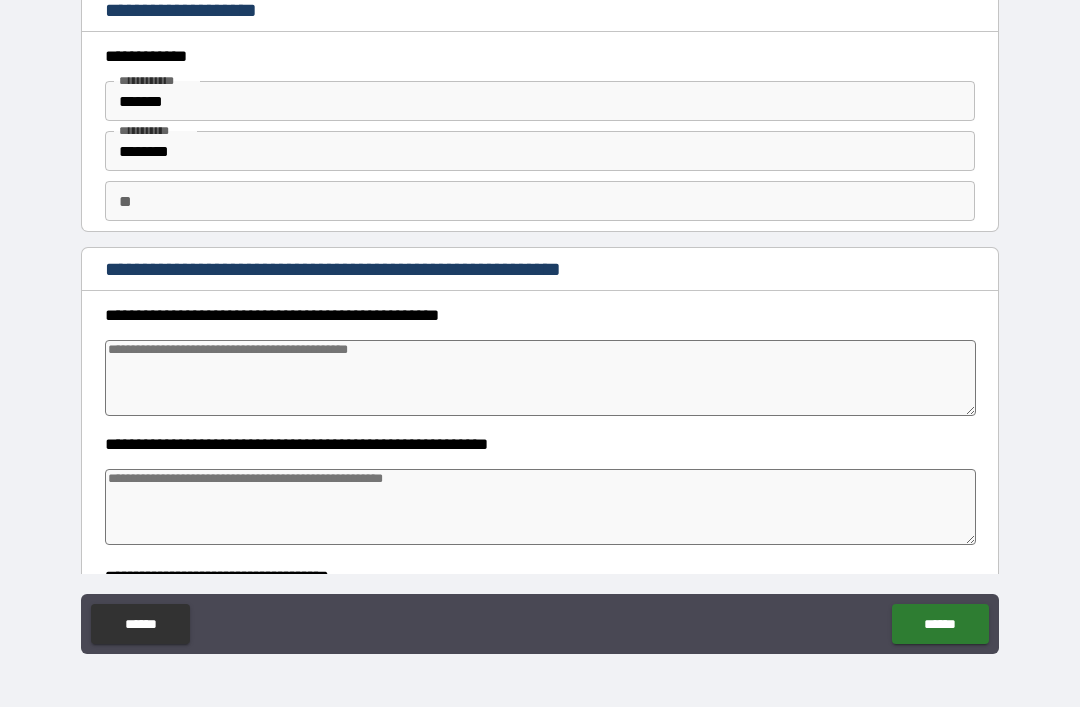 click at bounding box center [540, 378] 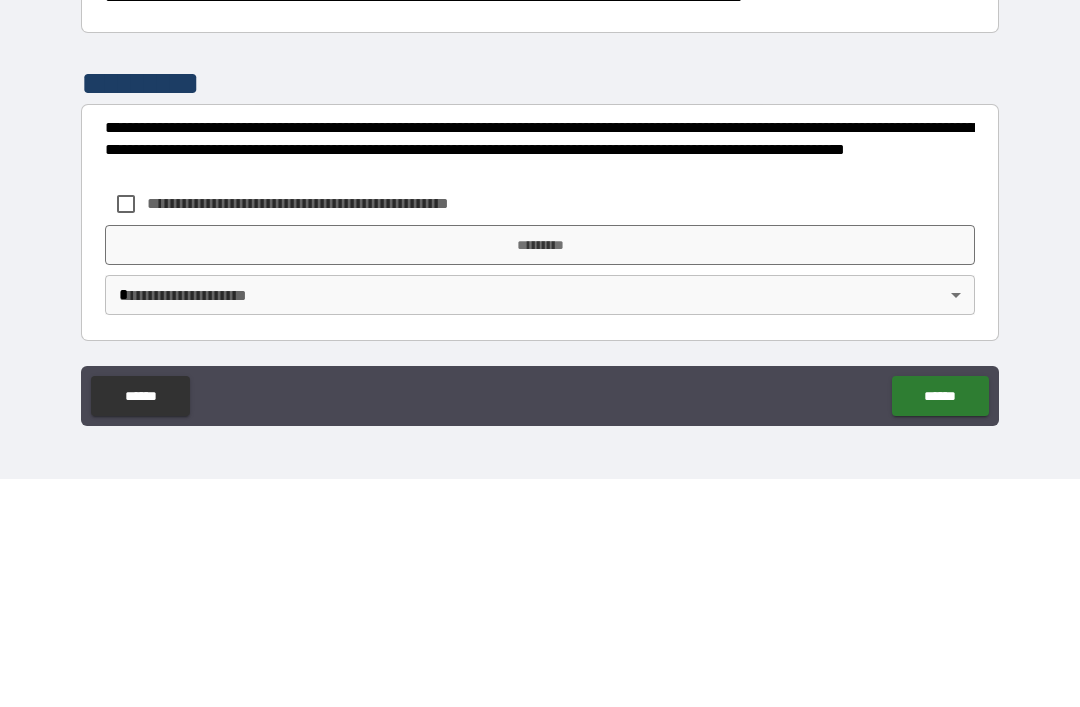 scroll, scrollTop: 526, scrollLeft: 0, axis: vertical 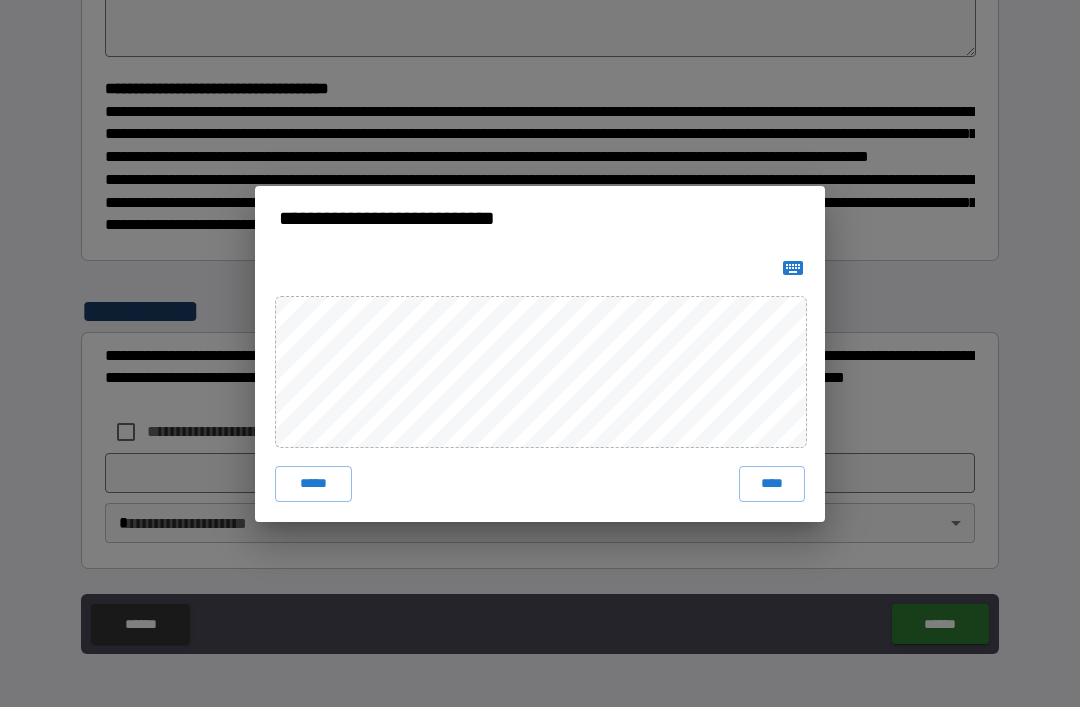 click on "****" at bounding box center [772, 484] 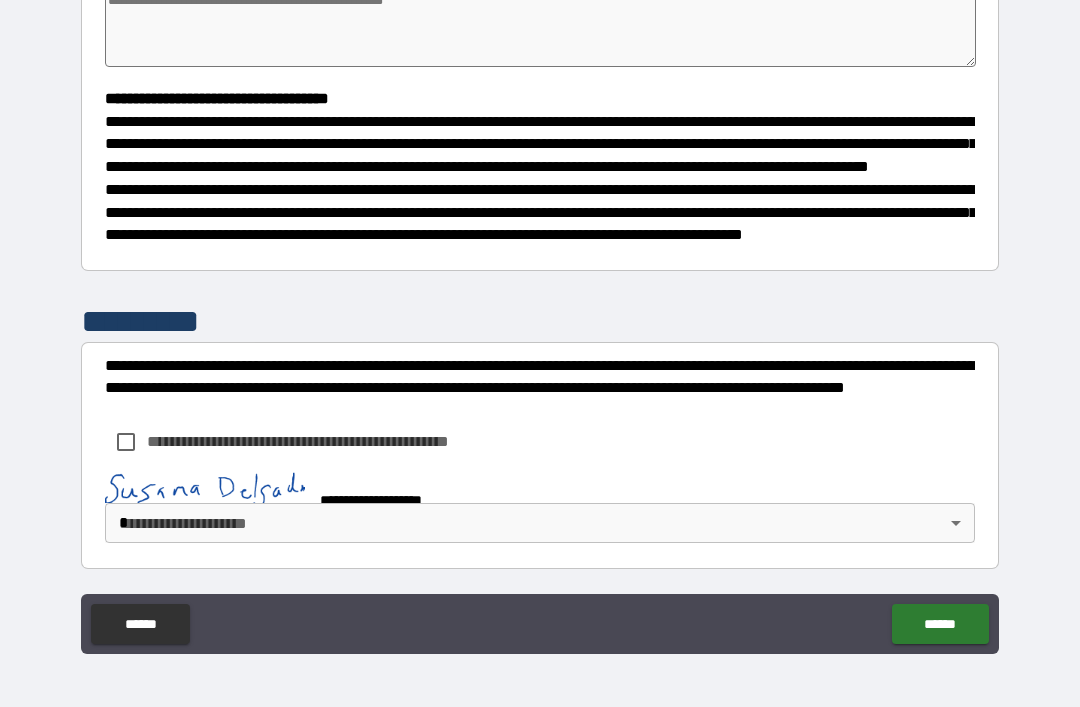 scroll, scrollTop: 516, scrollLeft: 0, axis: vertical 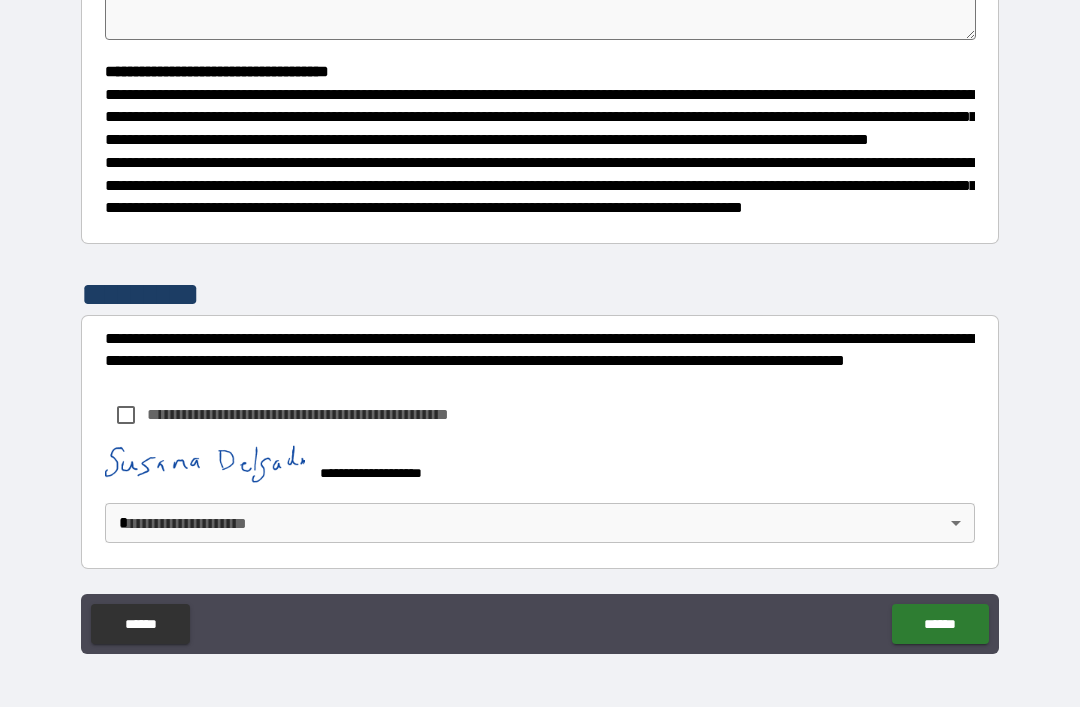click on "**********" at bounding box center (540, 321) 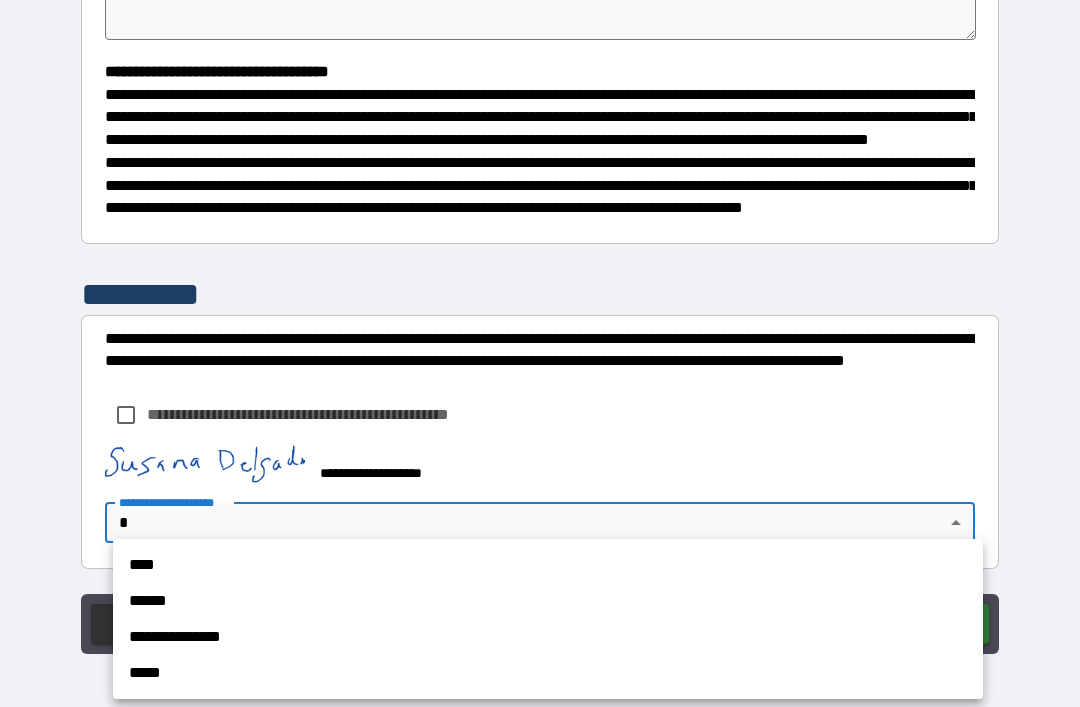 click on "**********" at bounding box center (548, 637) 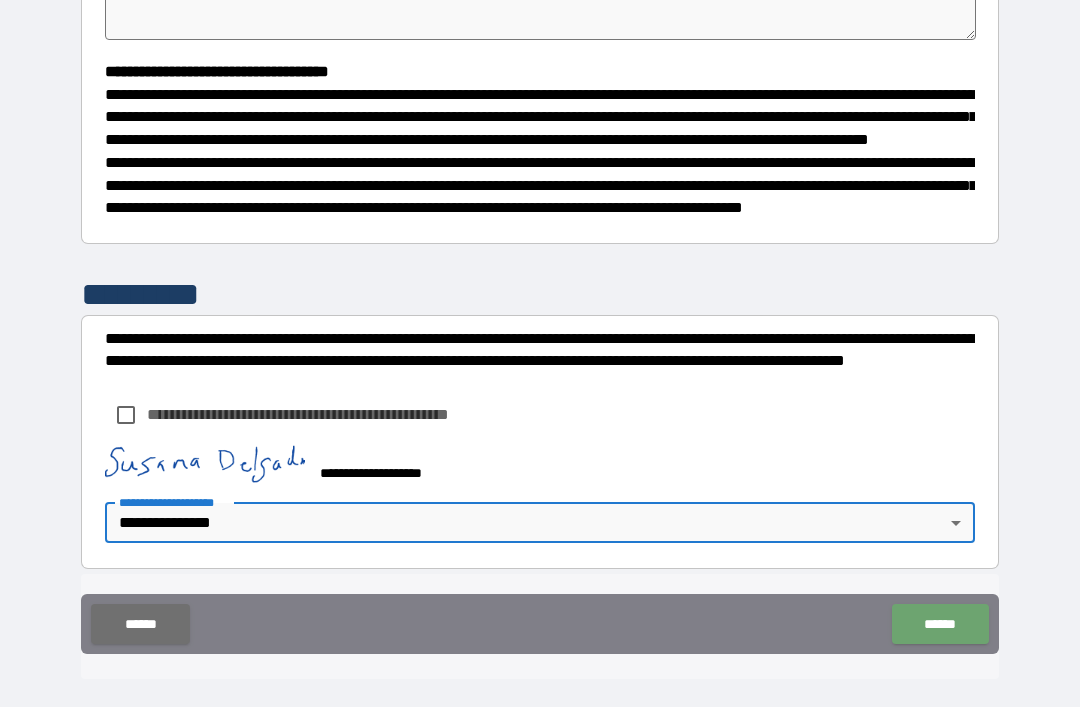 click on "******" at bounding box center [940, 624] 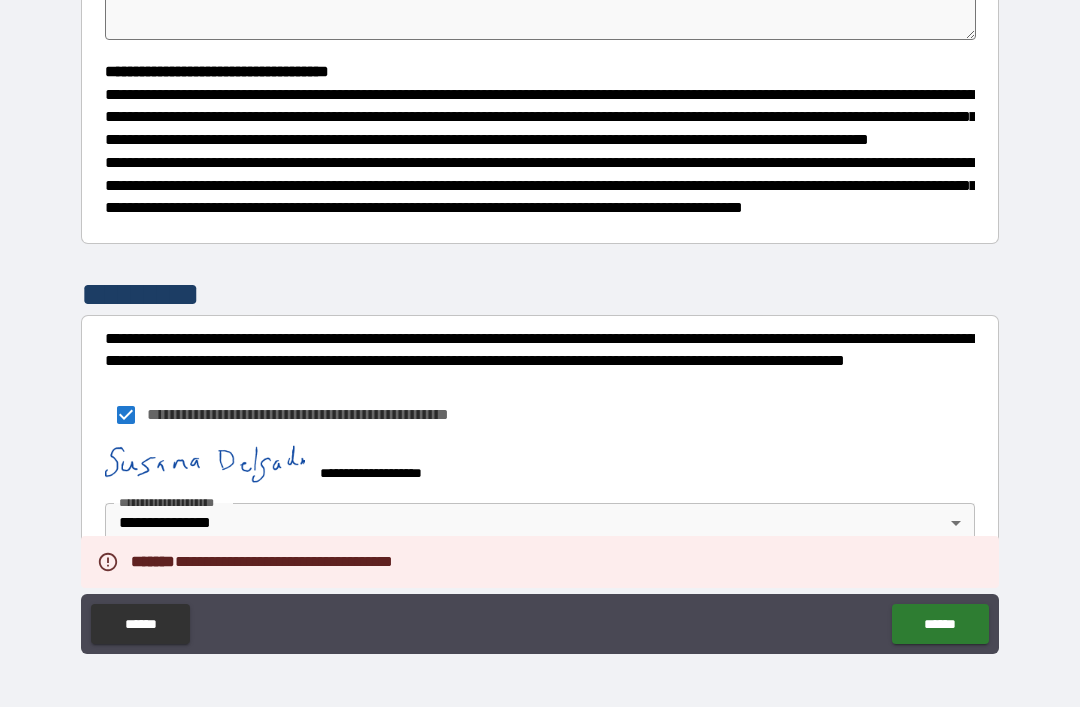 click on "******" at bounding box center [940, 624] 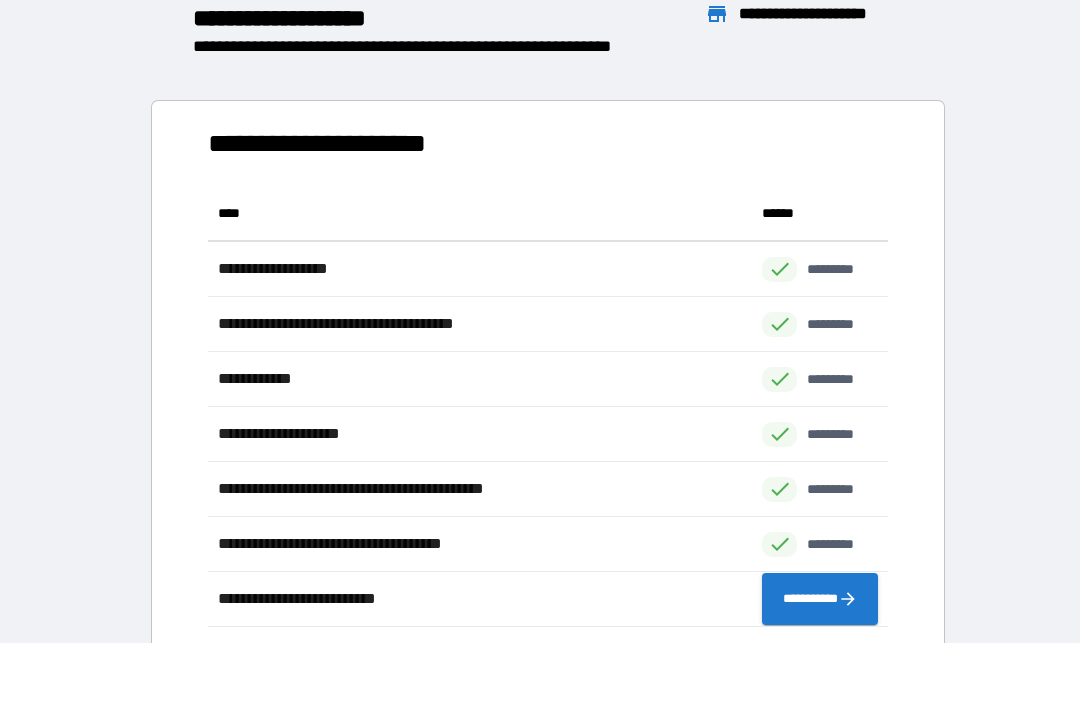 scroll, scrollTop: 1, scrollLeft: 1, axis: both 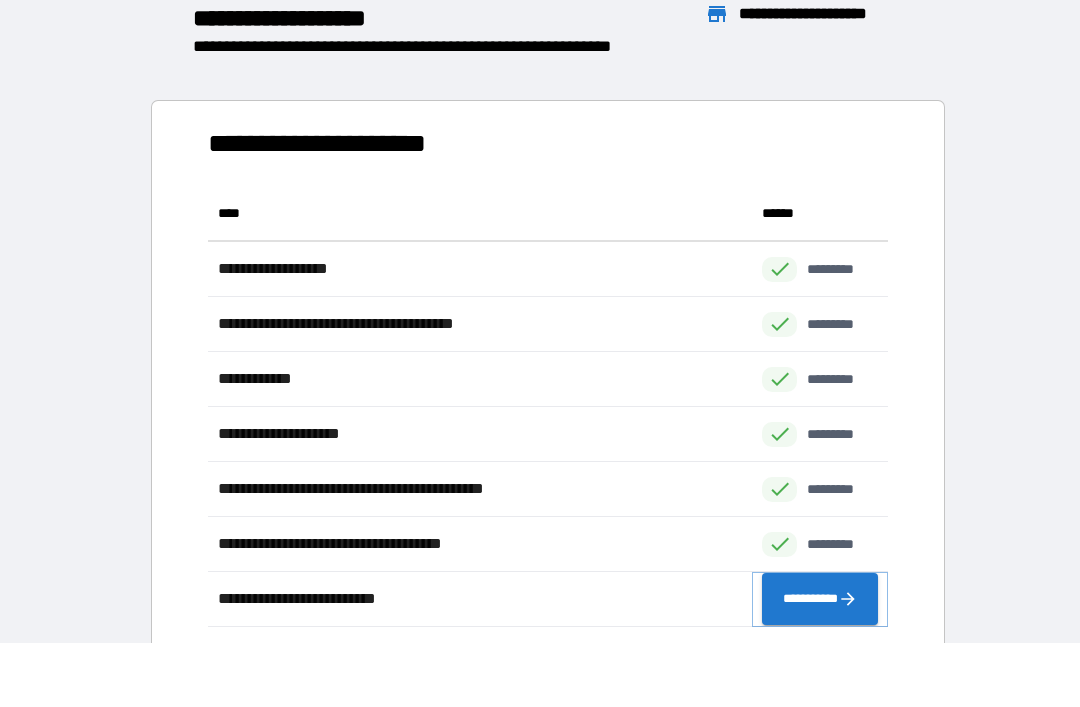 click on "**********" at bounding box center (820, 599) 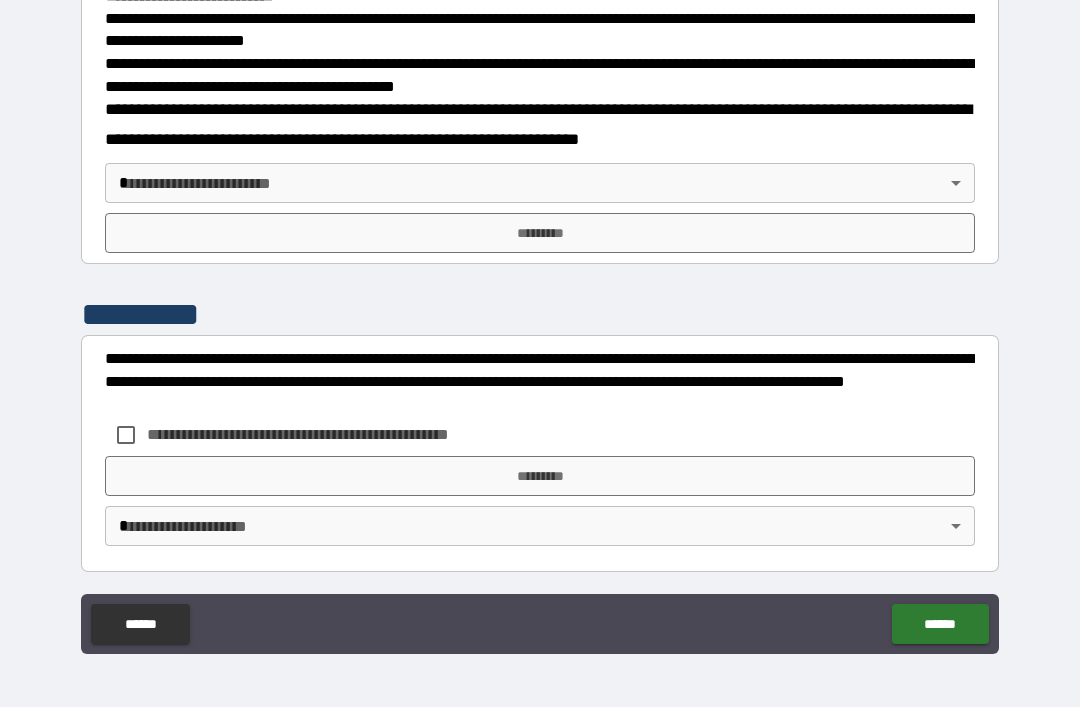 scroll, scrollTop: 677, scrollLeft: 0, axis: vertical 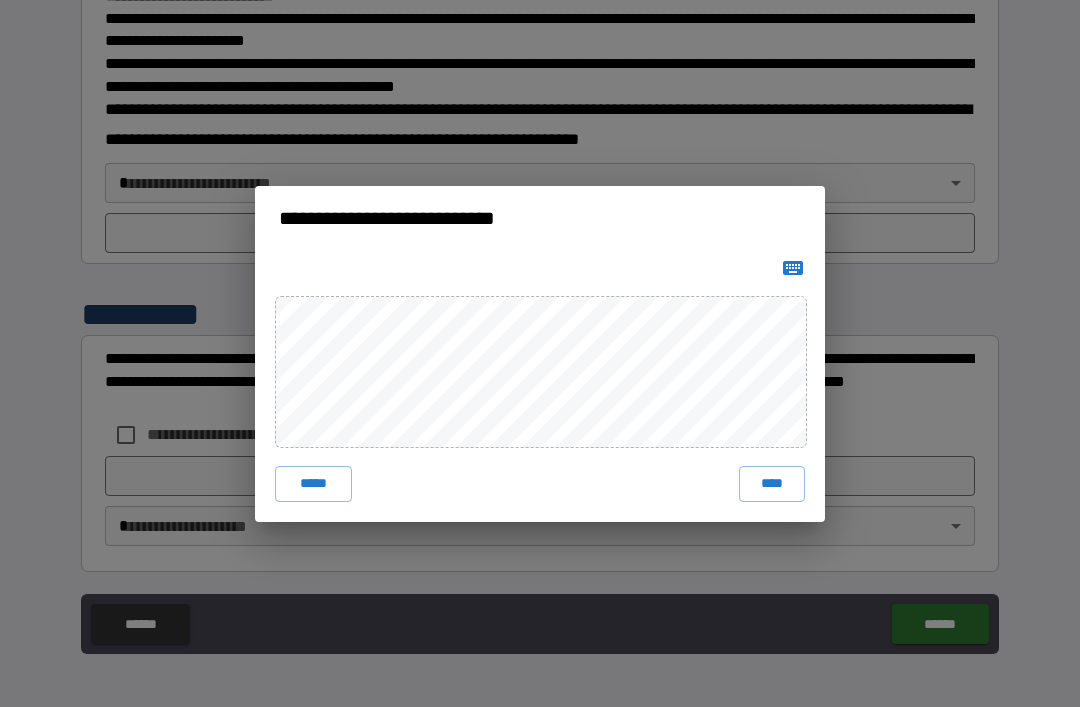 click on "*****" at bounding box center [313, 484] 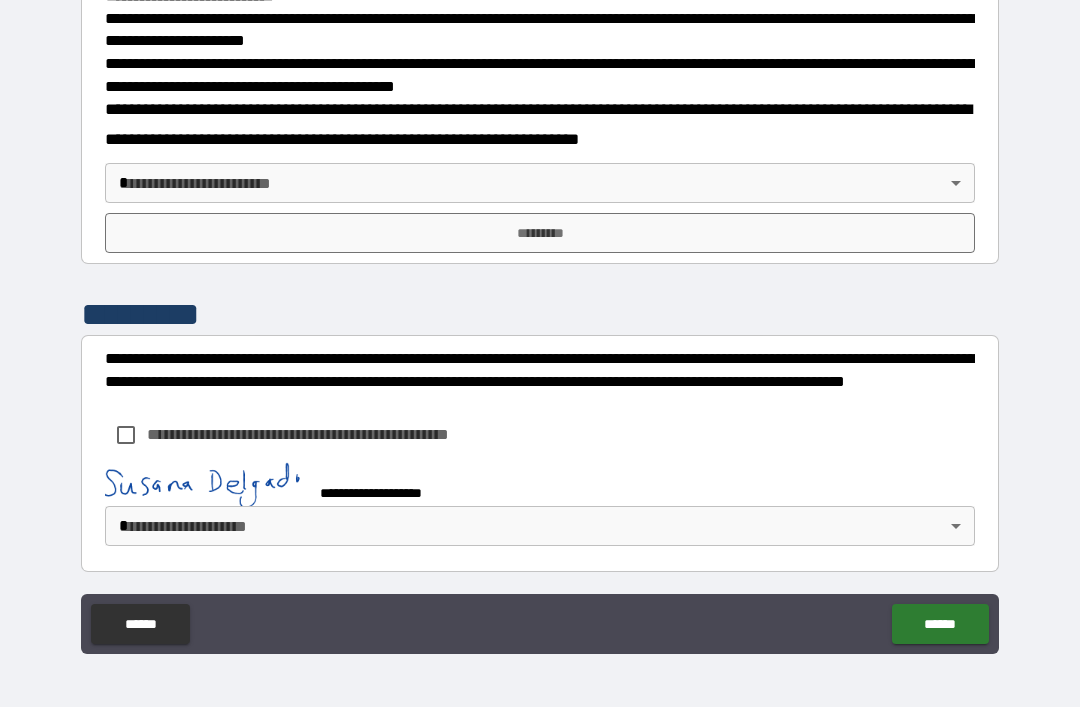 scroll, scrollTop: 667, scrollLeft: 0, axis: vertical 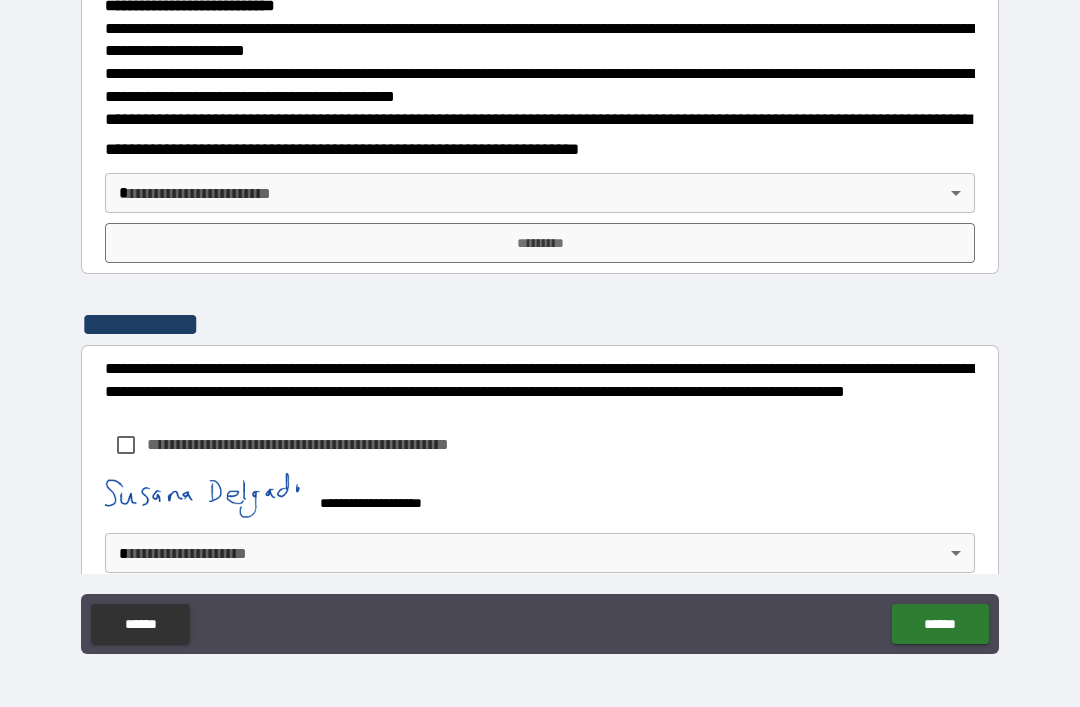 click on "**********" at bounding box center [540, 321] 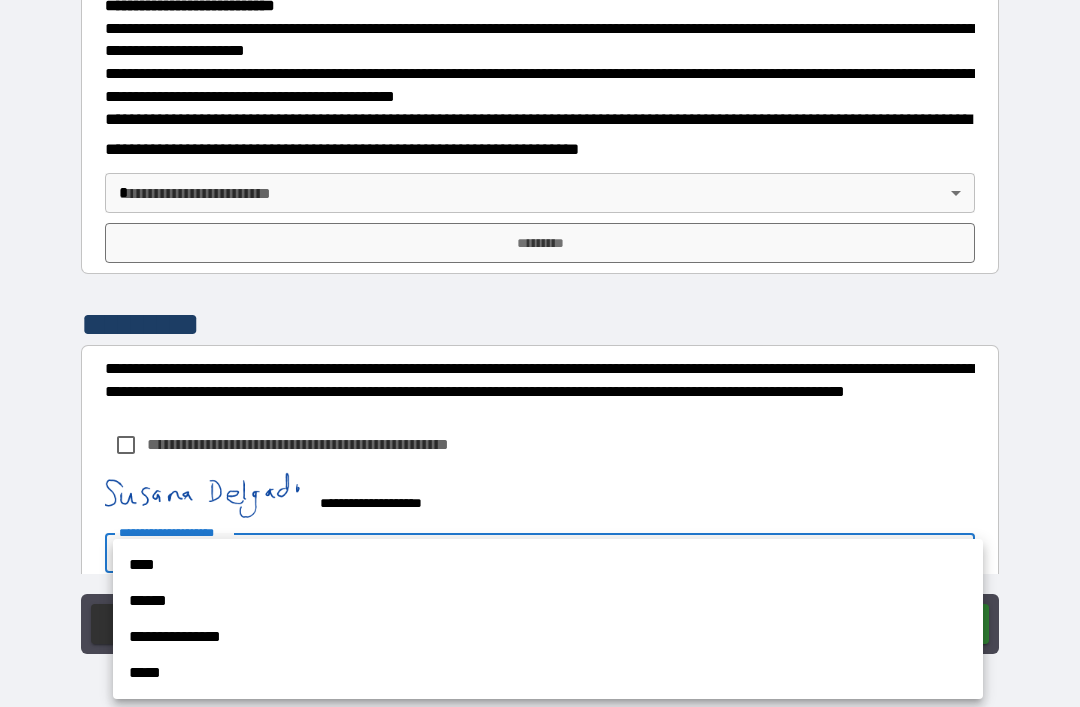 click on "**********" at bounding box center [548, 637] 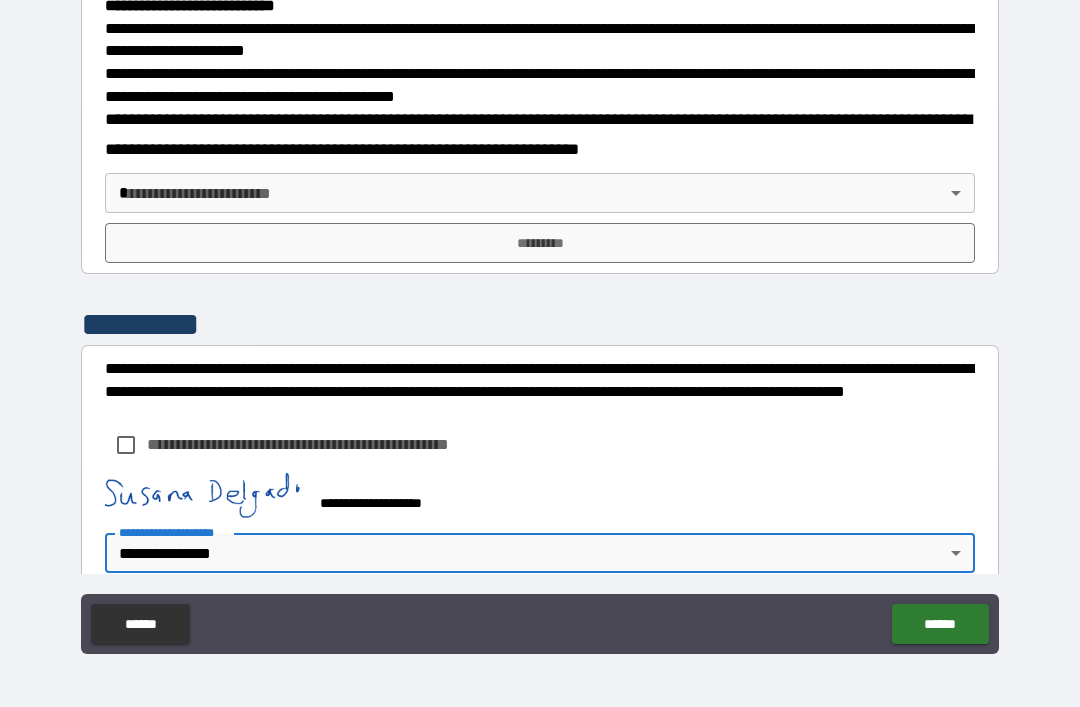 click on "******" at bounding box center [940, 624] 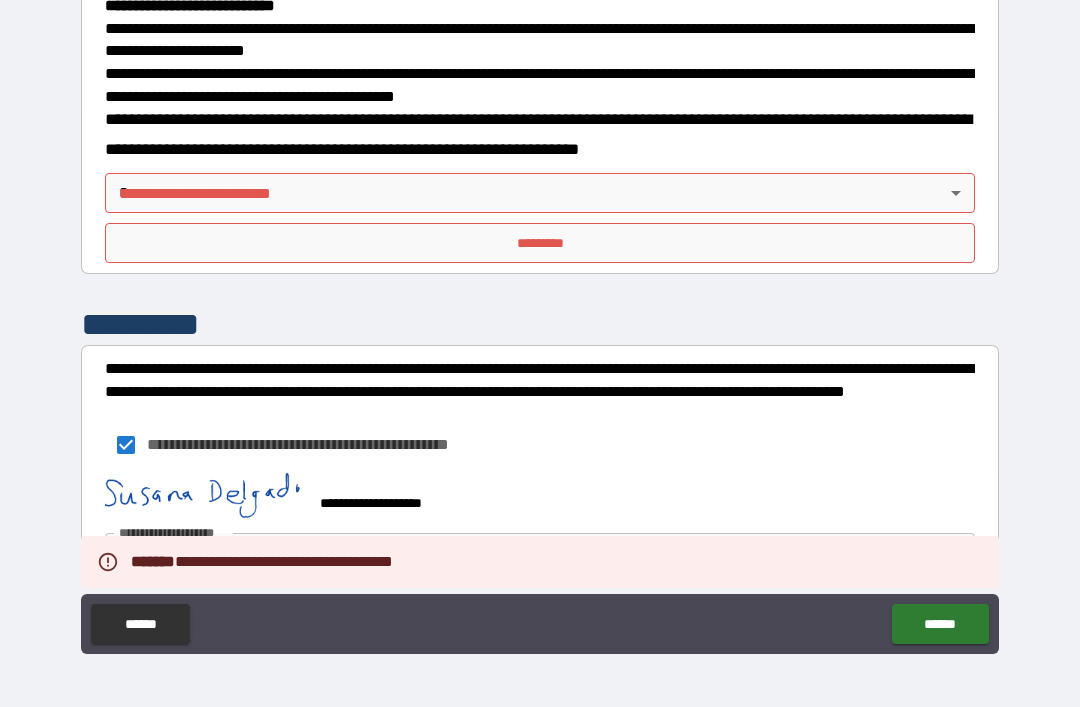 click on "******" at bounding box center [940, 624] 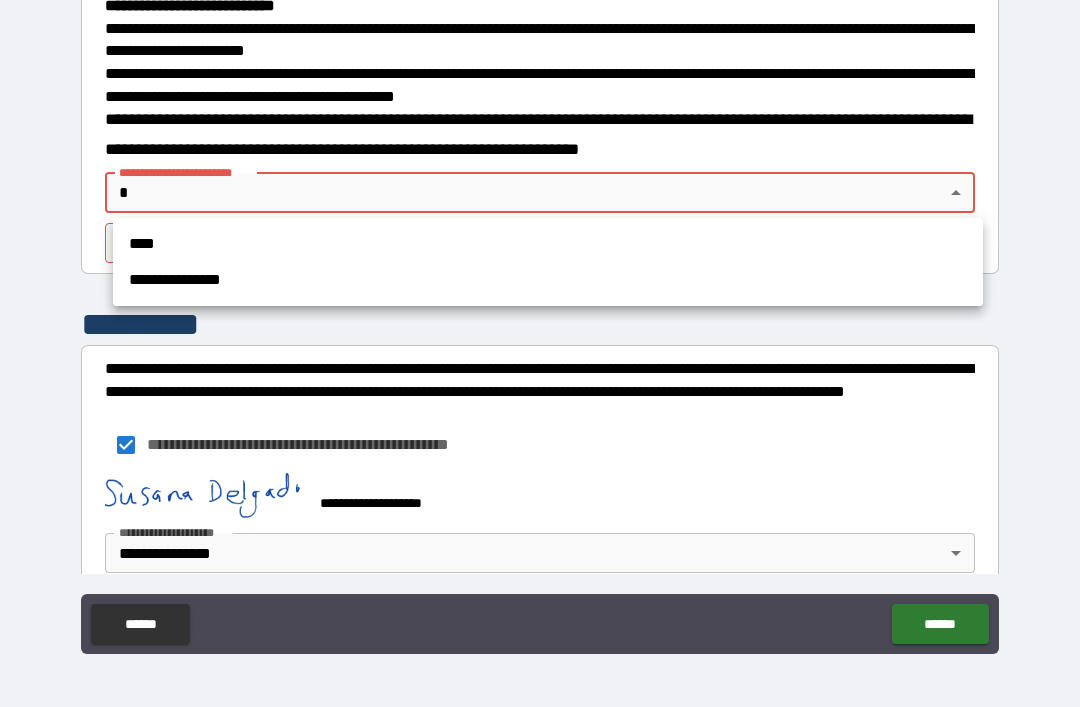 click on "**********" at bounding box center [548, 280] 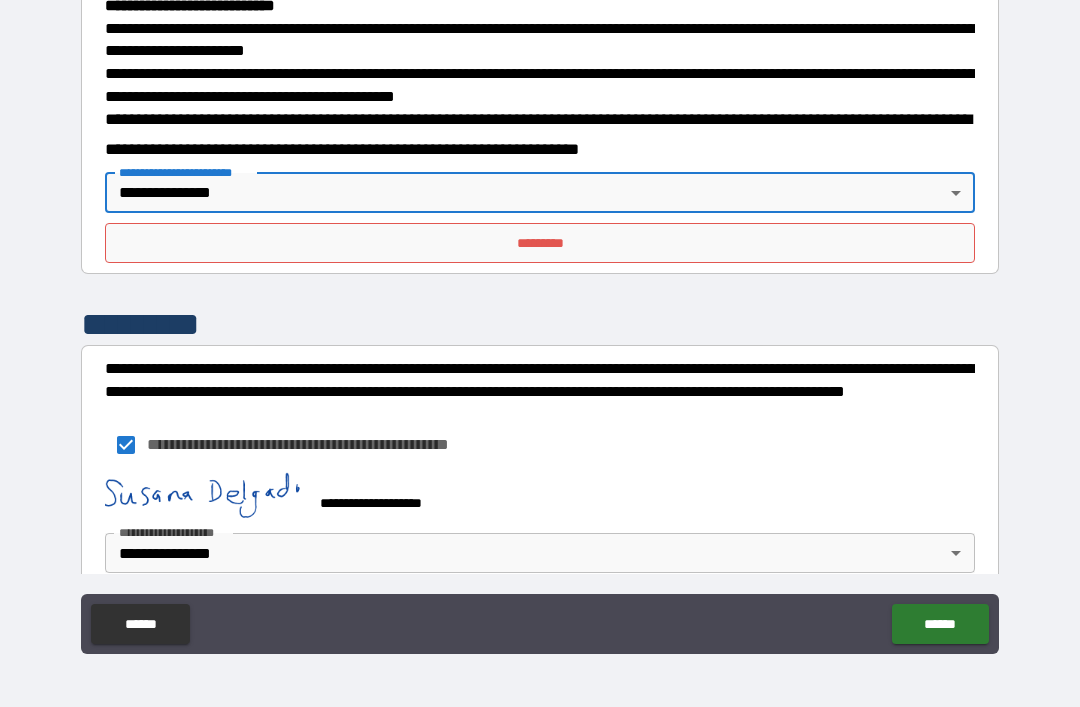click on "*********" at bounding box center (540, 243) 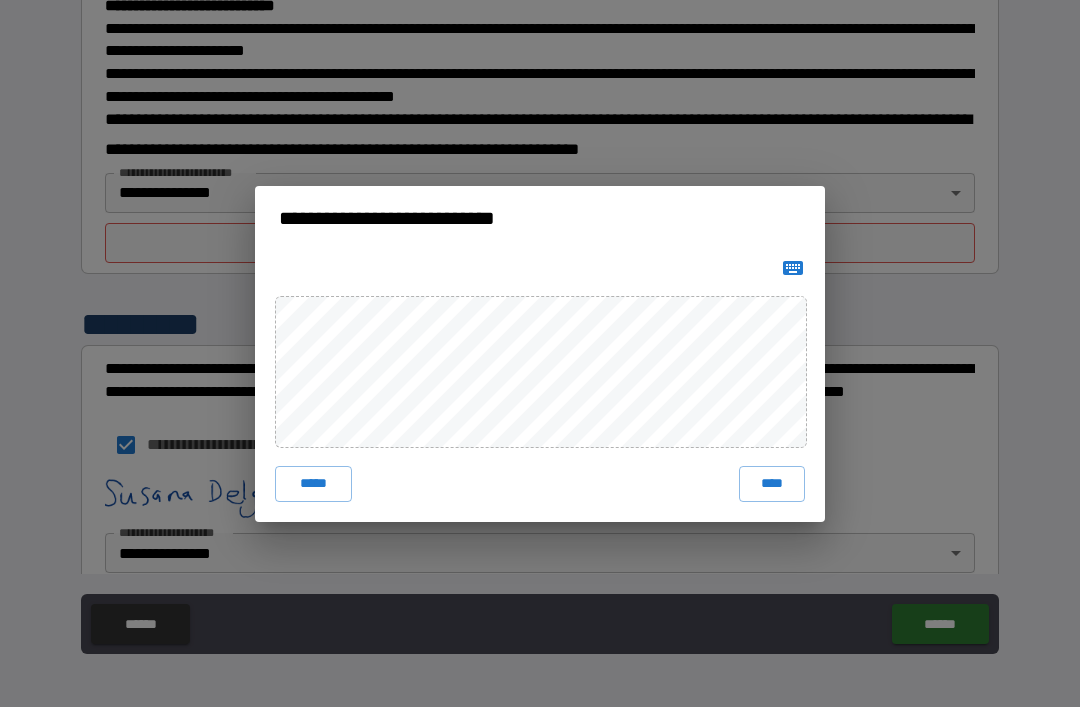 click on "****" at bounding box center [772, 484] 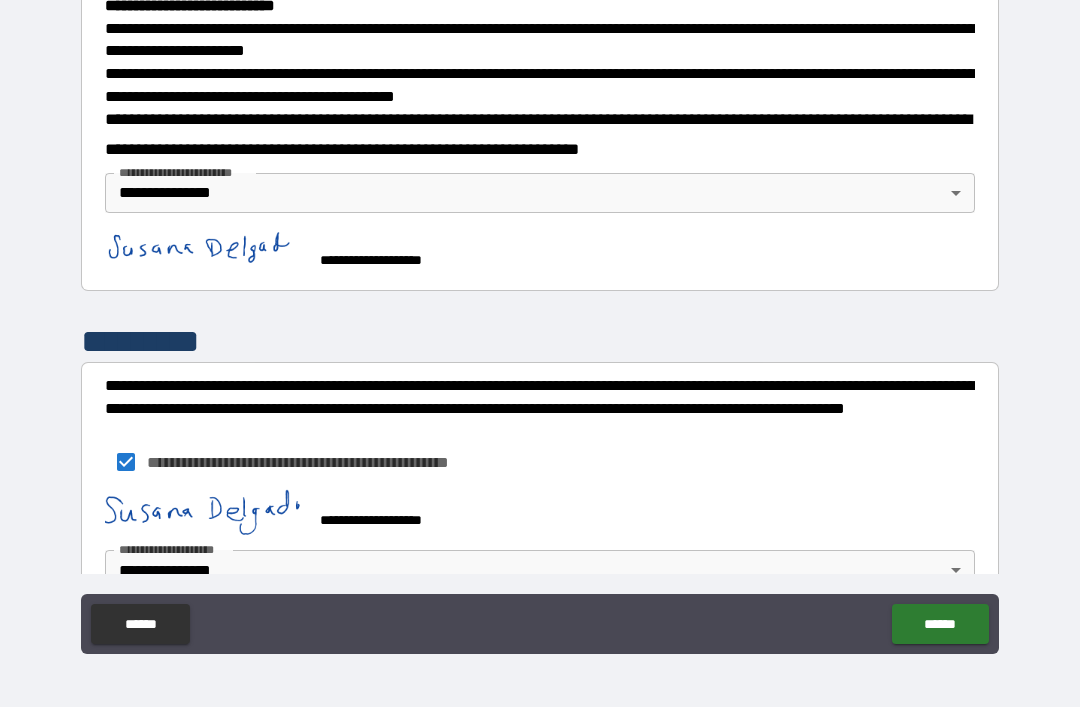 click on "******" at bounding box center [940, 624] 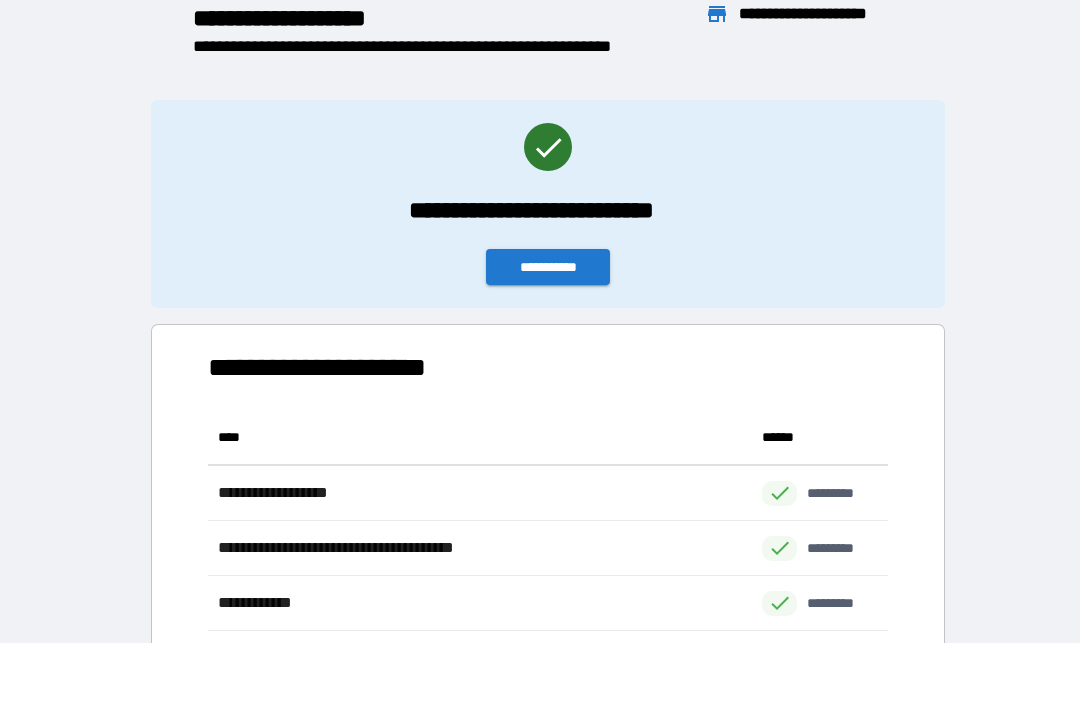 scroll, scrollTop: 1, scrollLeft: 1, axis: both 